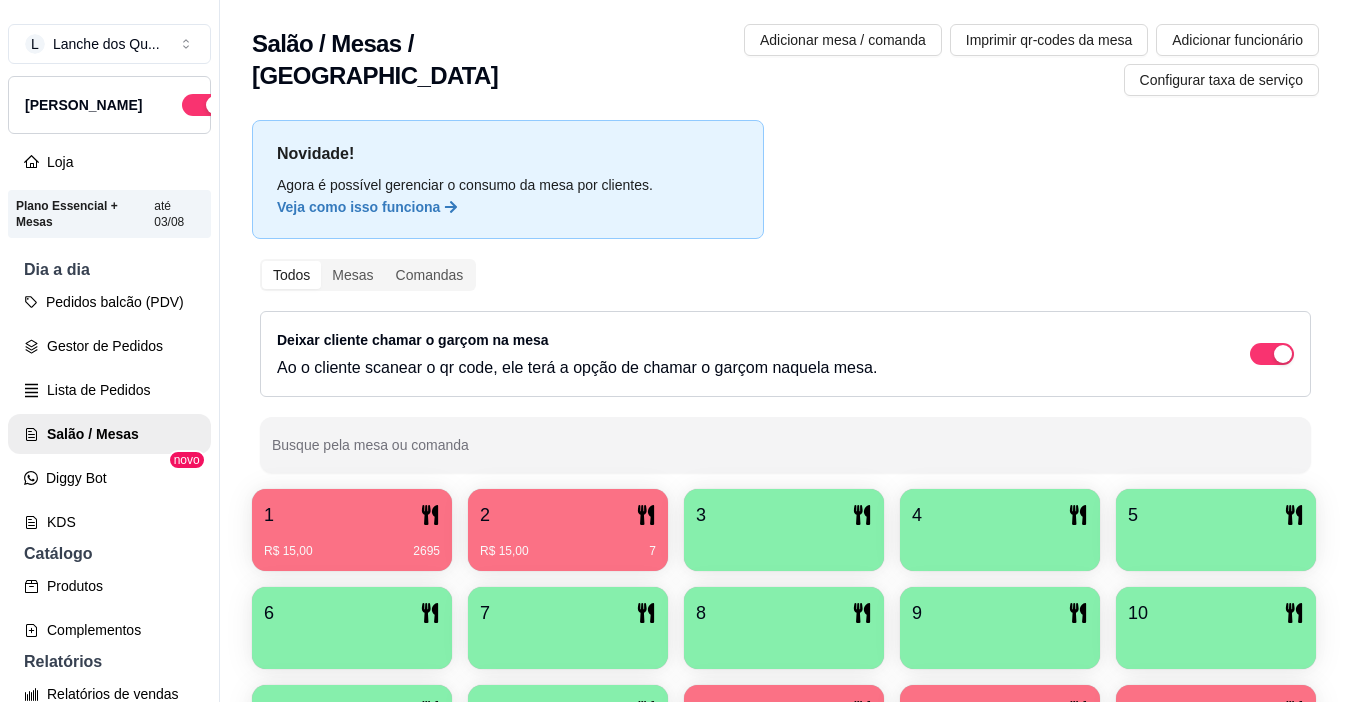 scroll, scrollTop: 0, scrollLeft: 0, axis: both 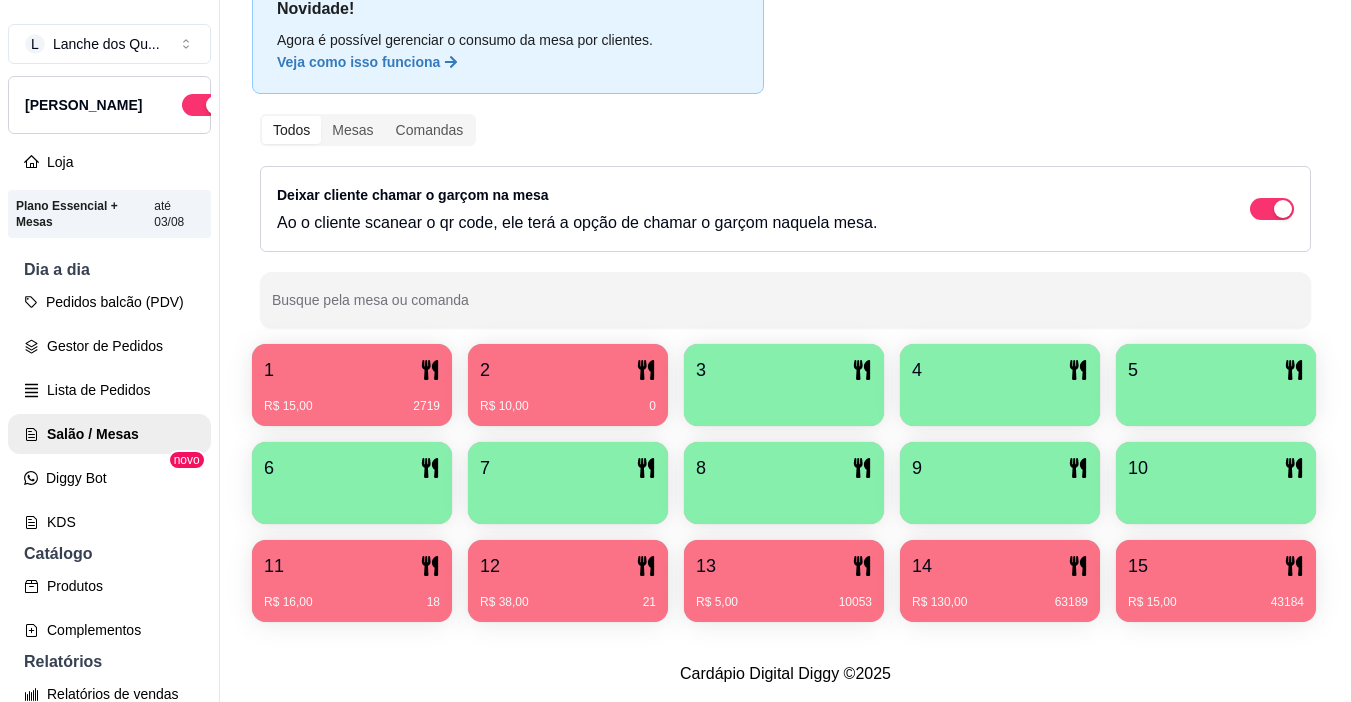 click on "R$ 15,00 2719" at bounding box center (352, 399) 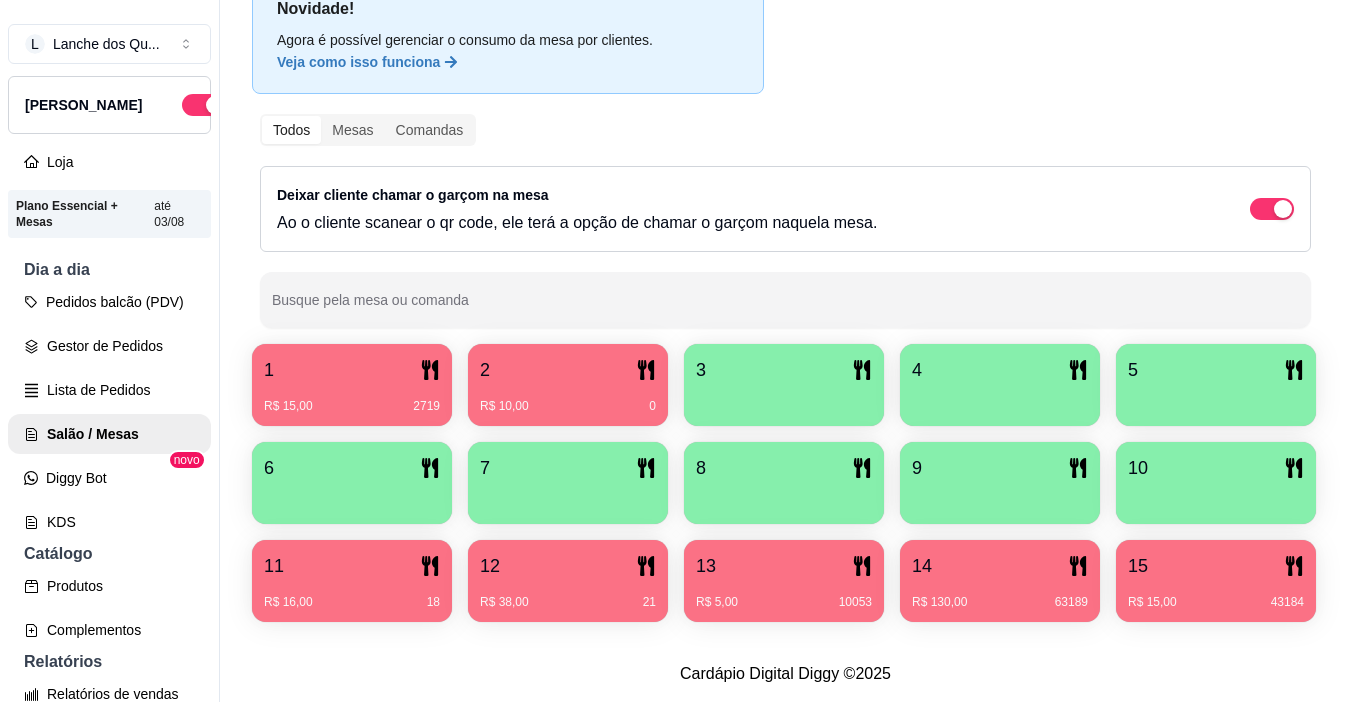 click on "11" at bounding box center [352, 566] 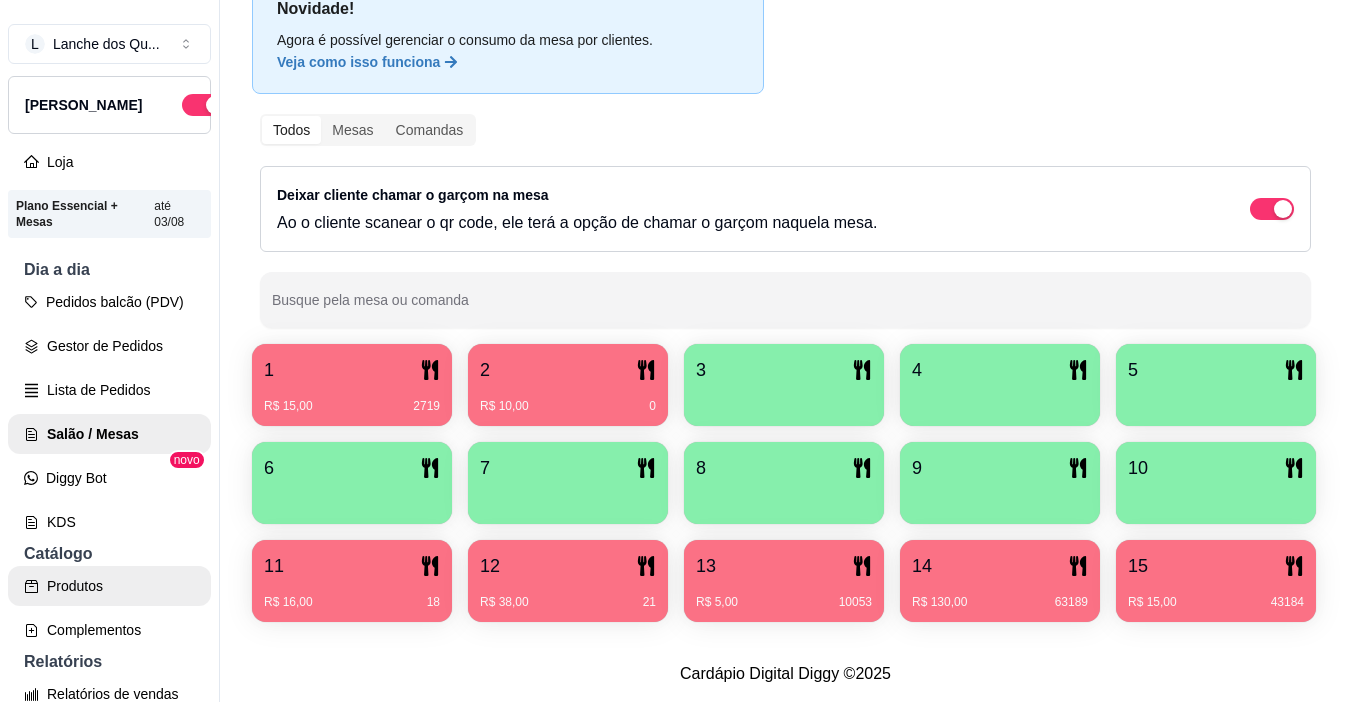 scroll, scrollTop: 100, scrollLeft: 0, axis: vertical 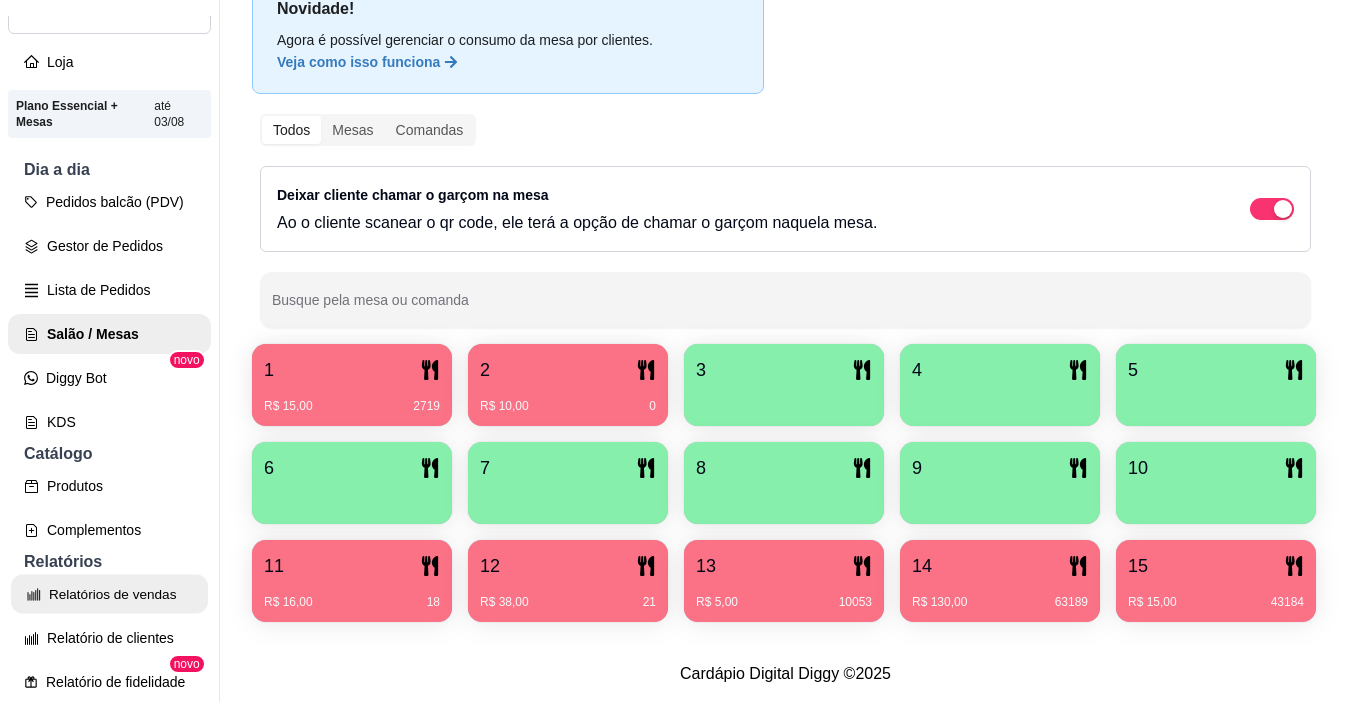 click on "Relatórios de vendas" at bounding box center [109, 594] 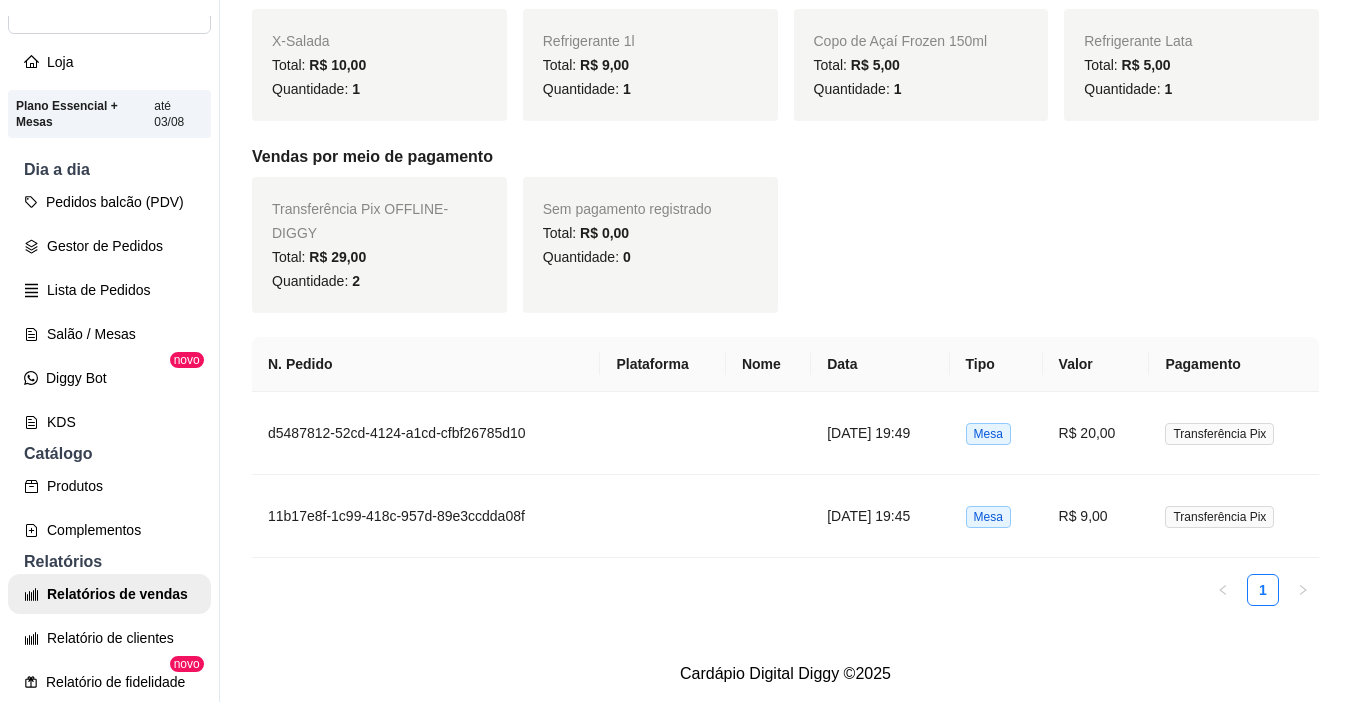 scroll, scrollTop: 474, scrollLeft: 0, axis: vertical 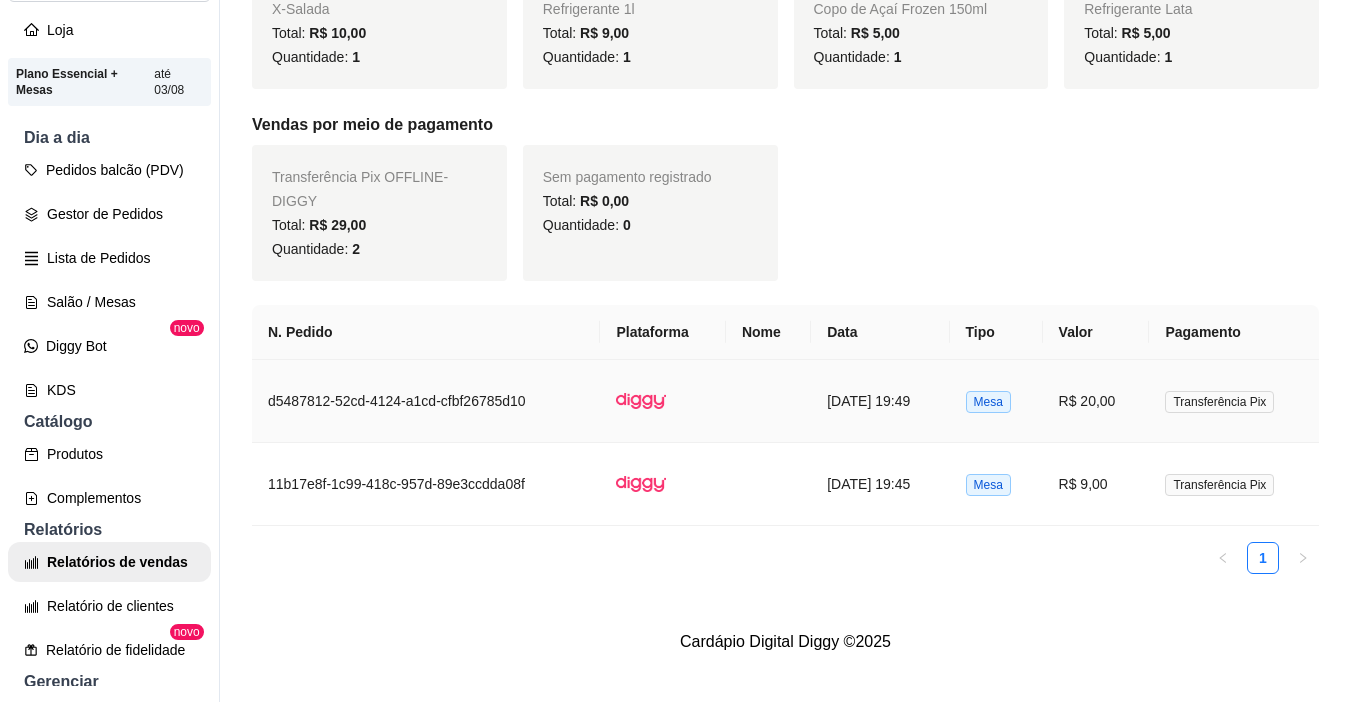 click on "R$ 20,00" at bounding box center [1096, 401] 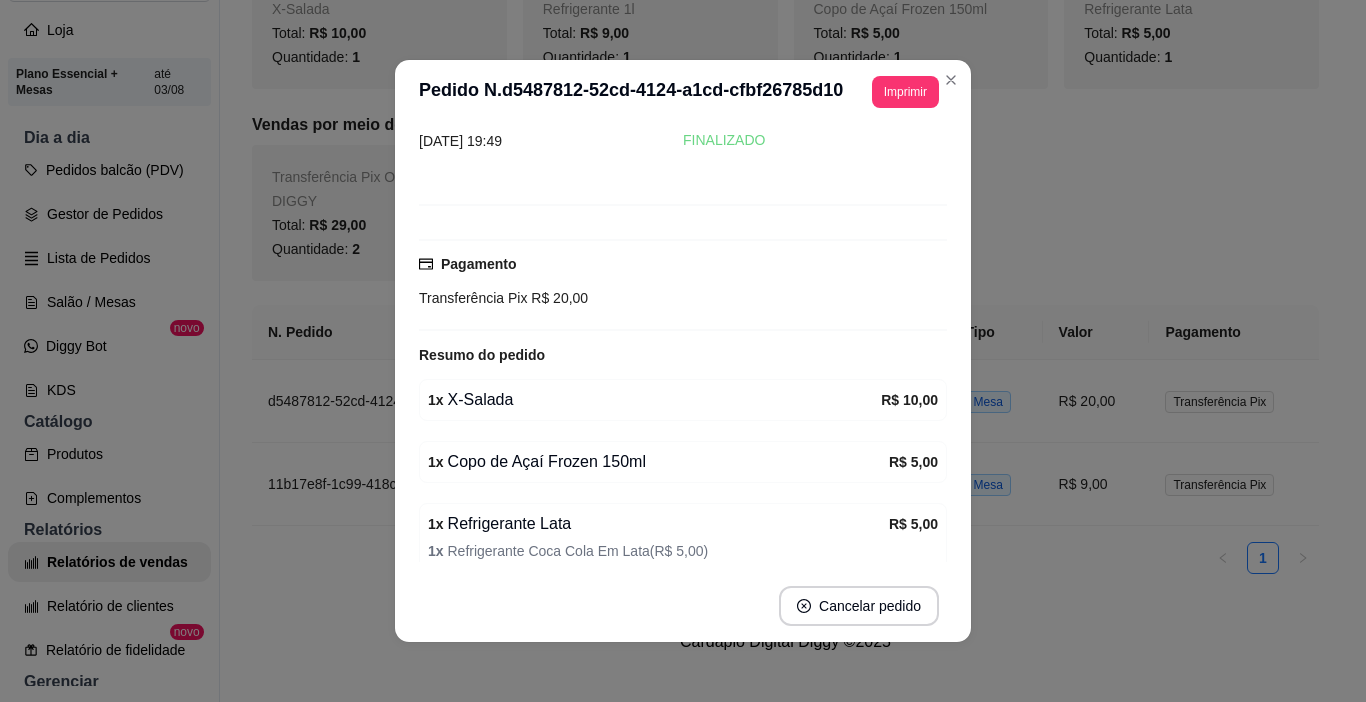 scroll, scrollTop: 175, scrollLeft: 0, axis: vertical 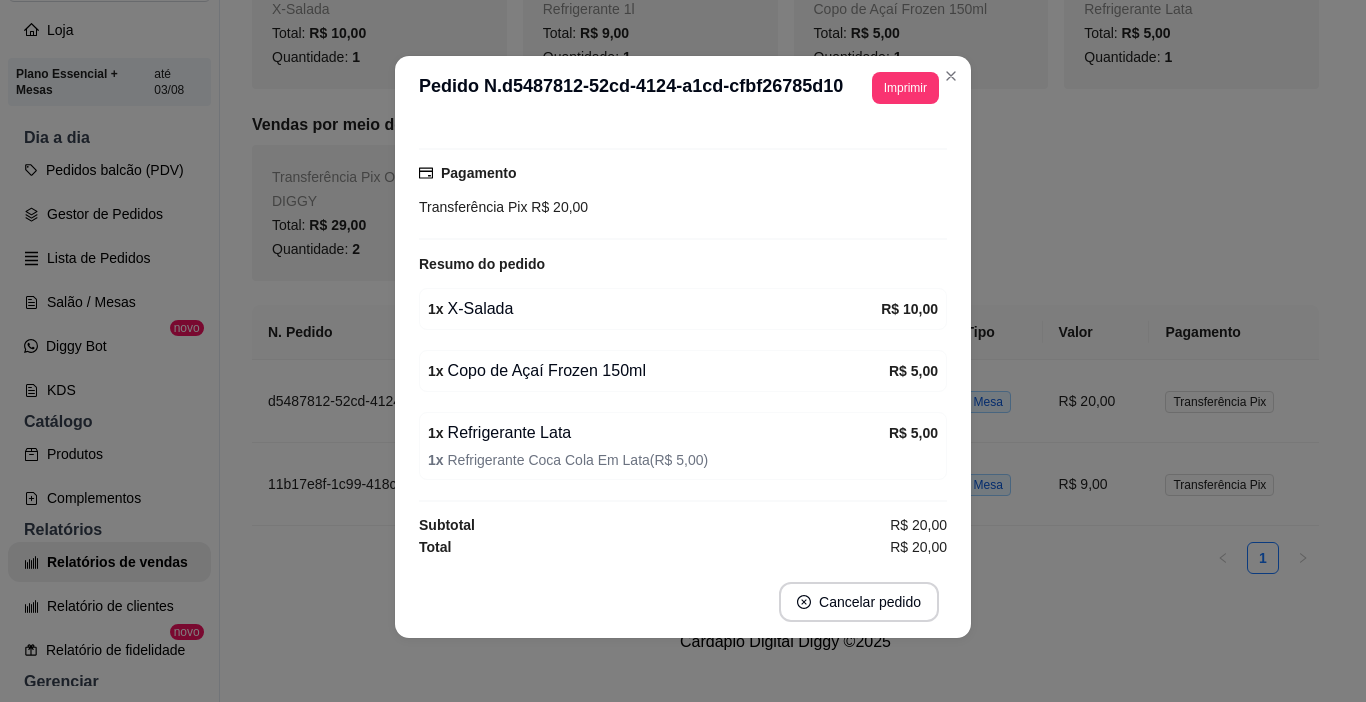 click on "1 x     X-Salada" at bounding box center (654, 309) 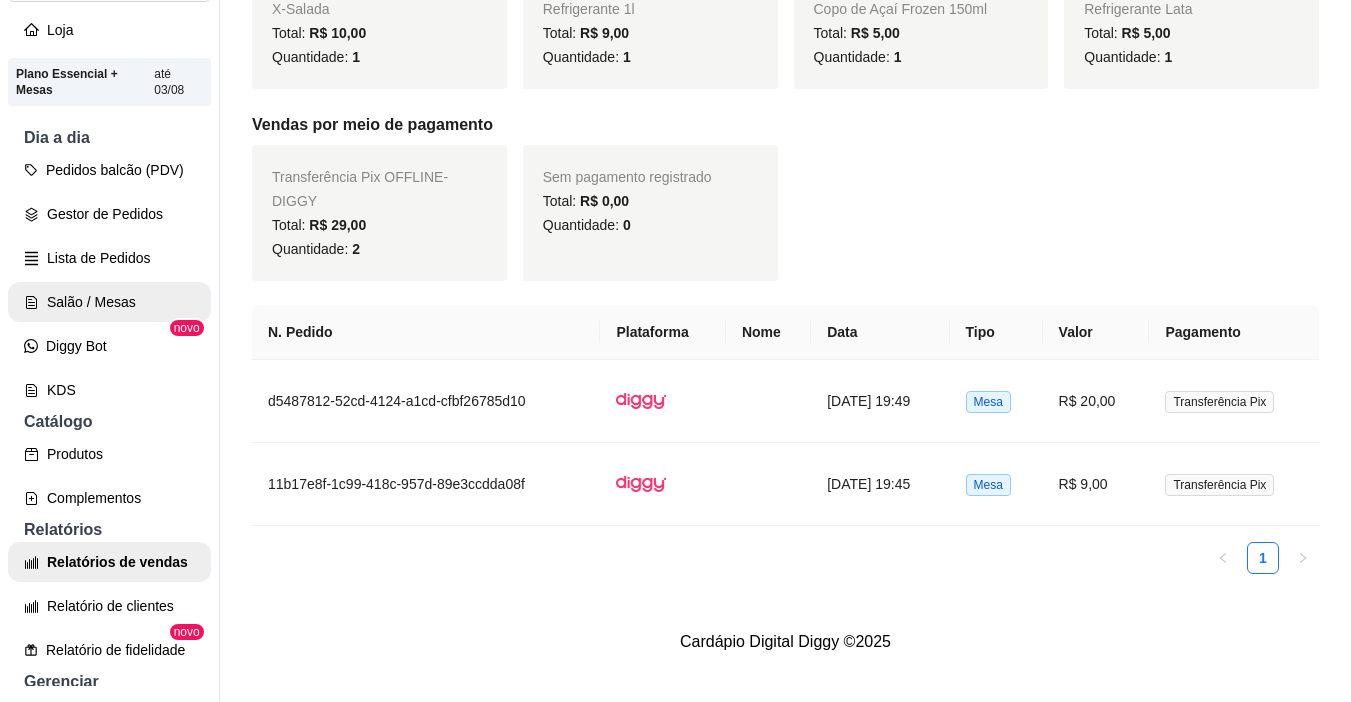 click on "Salão / Mesas" at bounding box center (109, 302) 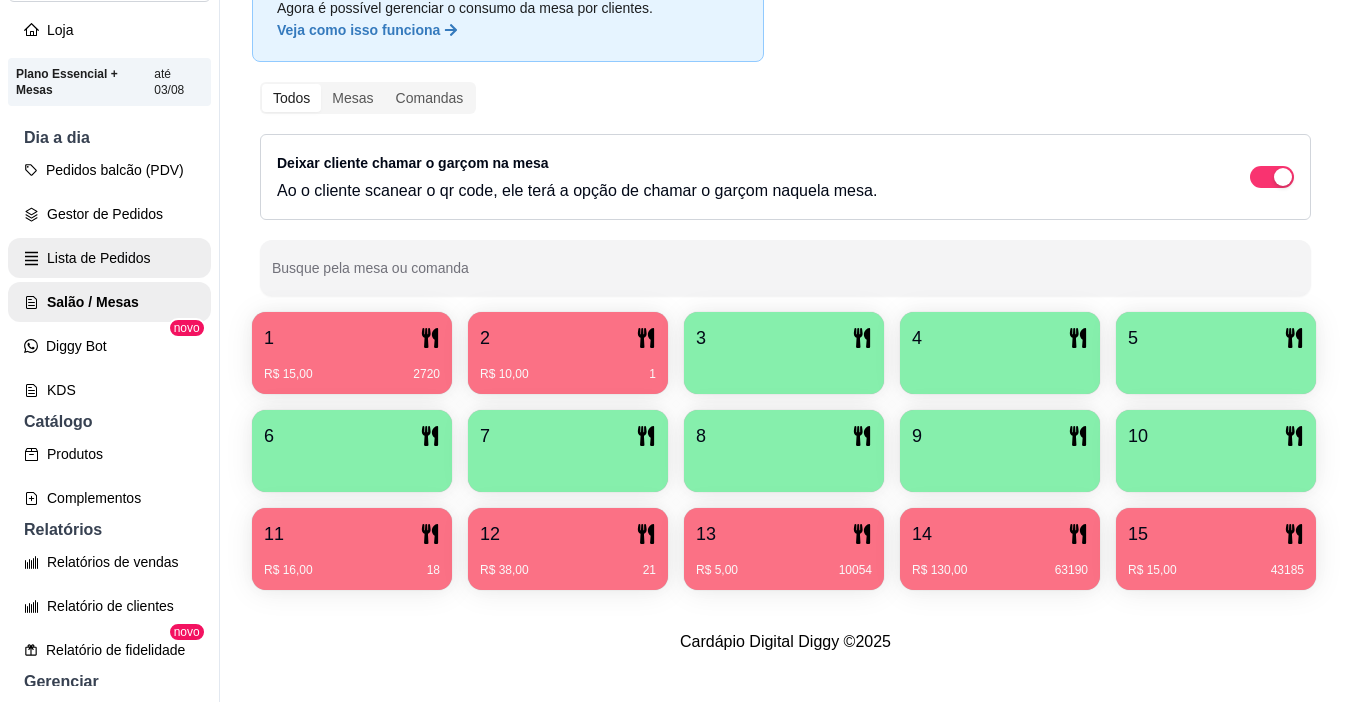 scroll, scrollTop: 0, scrollLeft: 0, axis: both 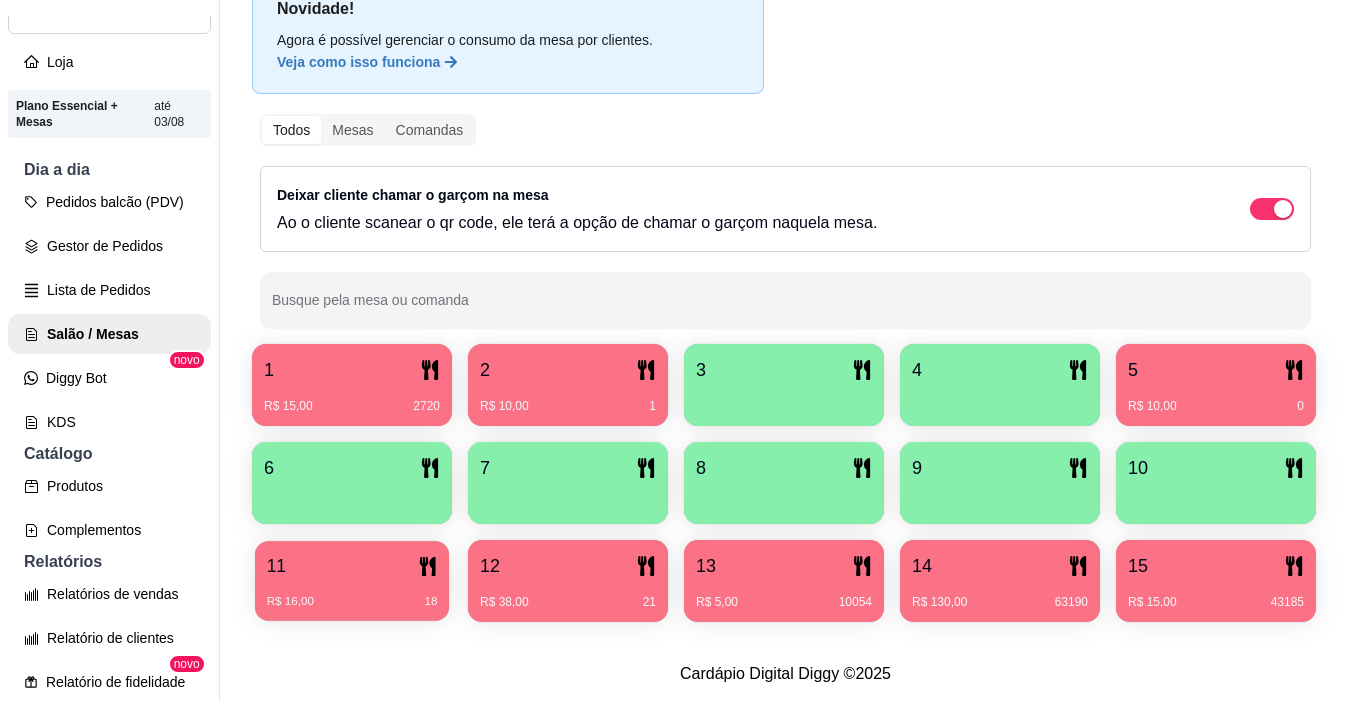 click on "R$ 16,00 18" at bounding box center (352, 602) 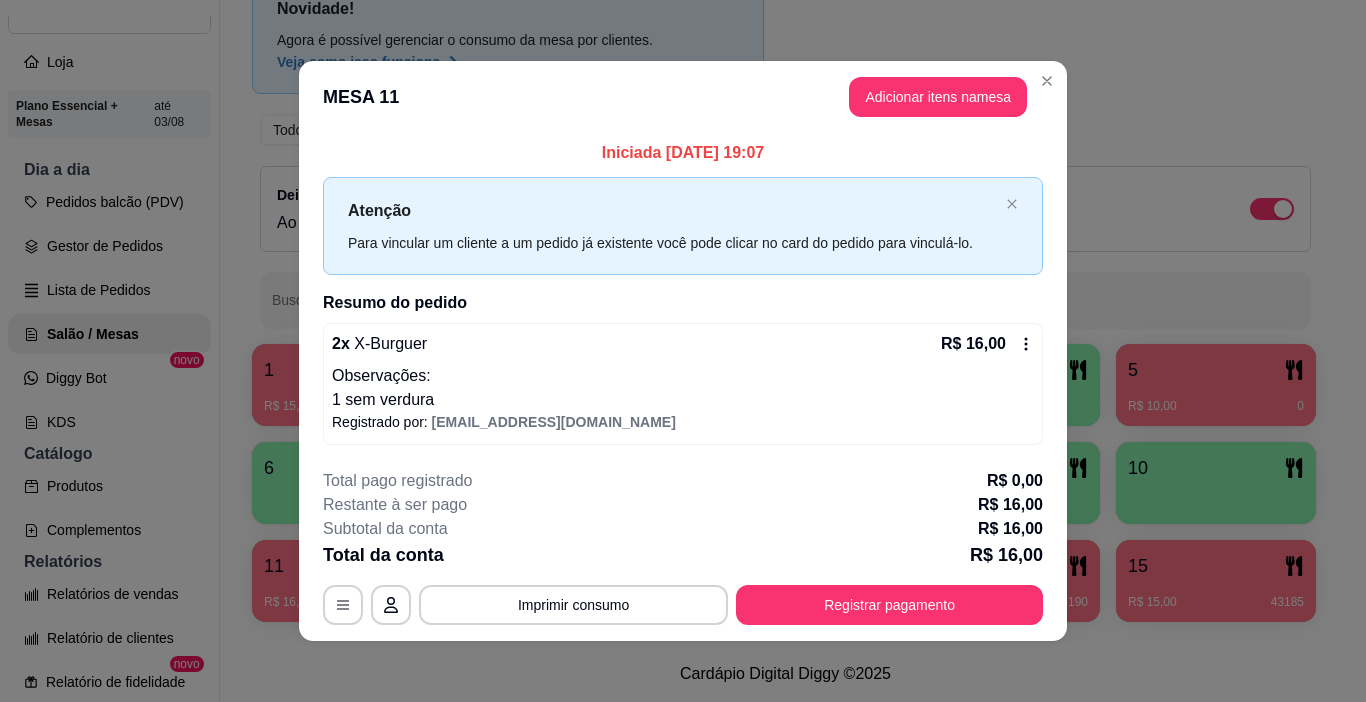 scroll, scrollTop: 3, scrollLeft: 0, axis: vertical 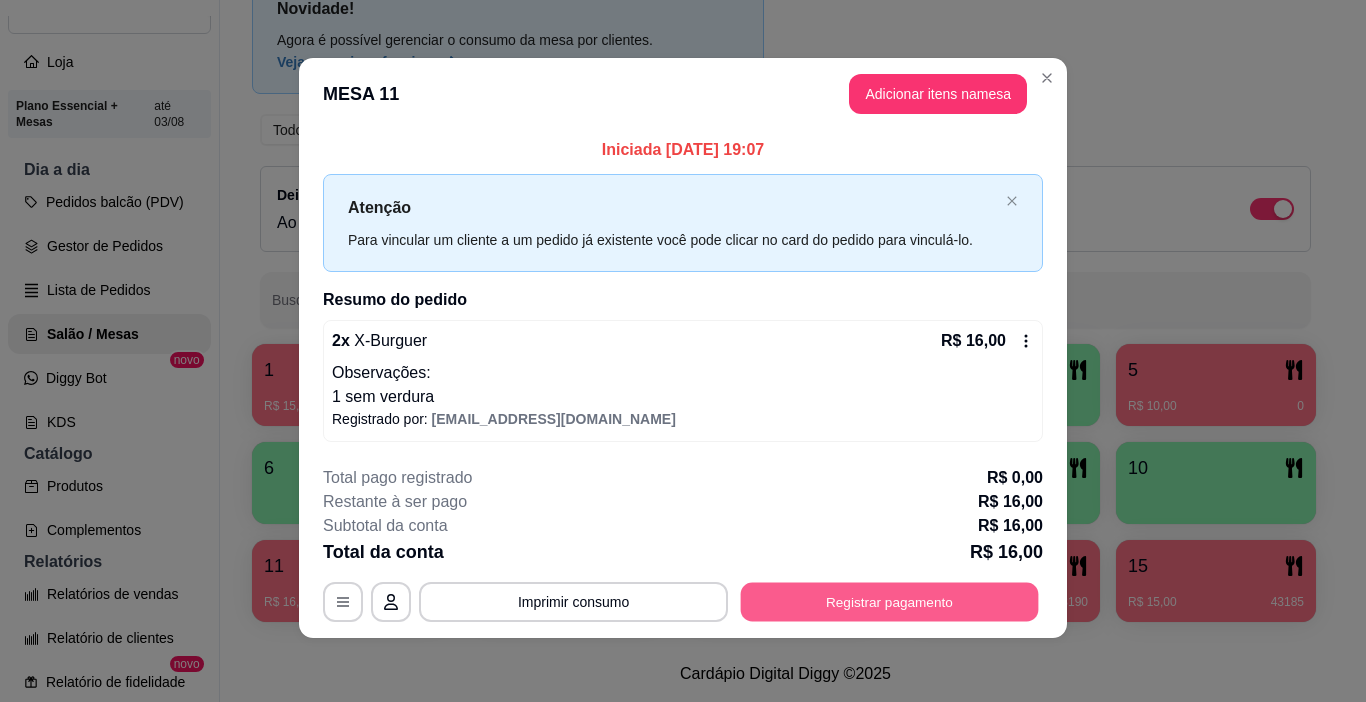 click on "Registrar pagamento" at bounding box center [890, 601] 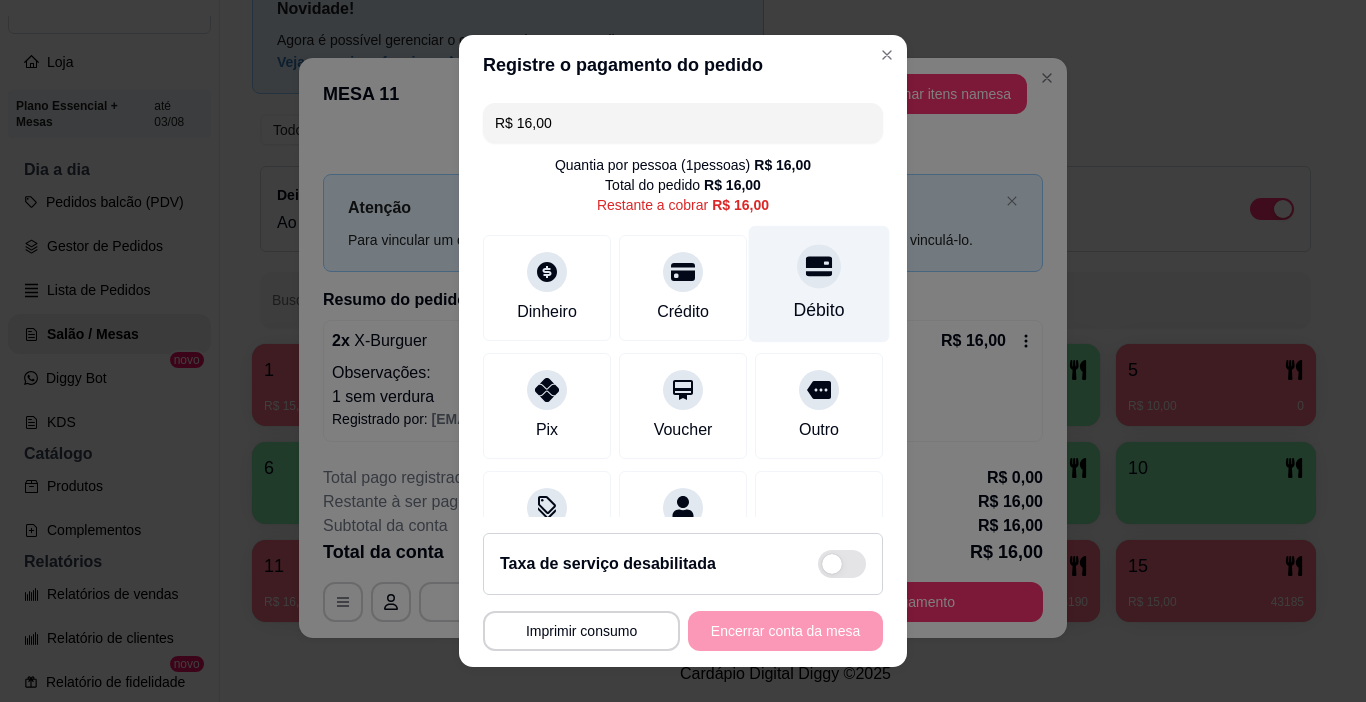 click on "Débito" at bounding box center [819, 284] 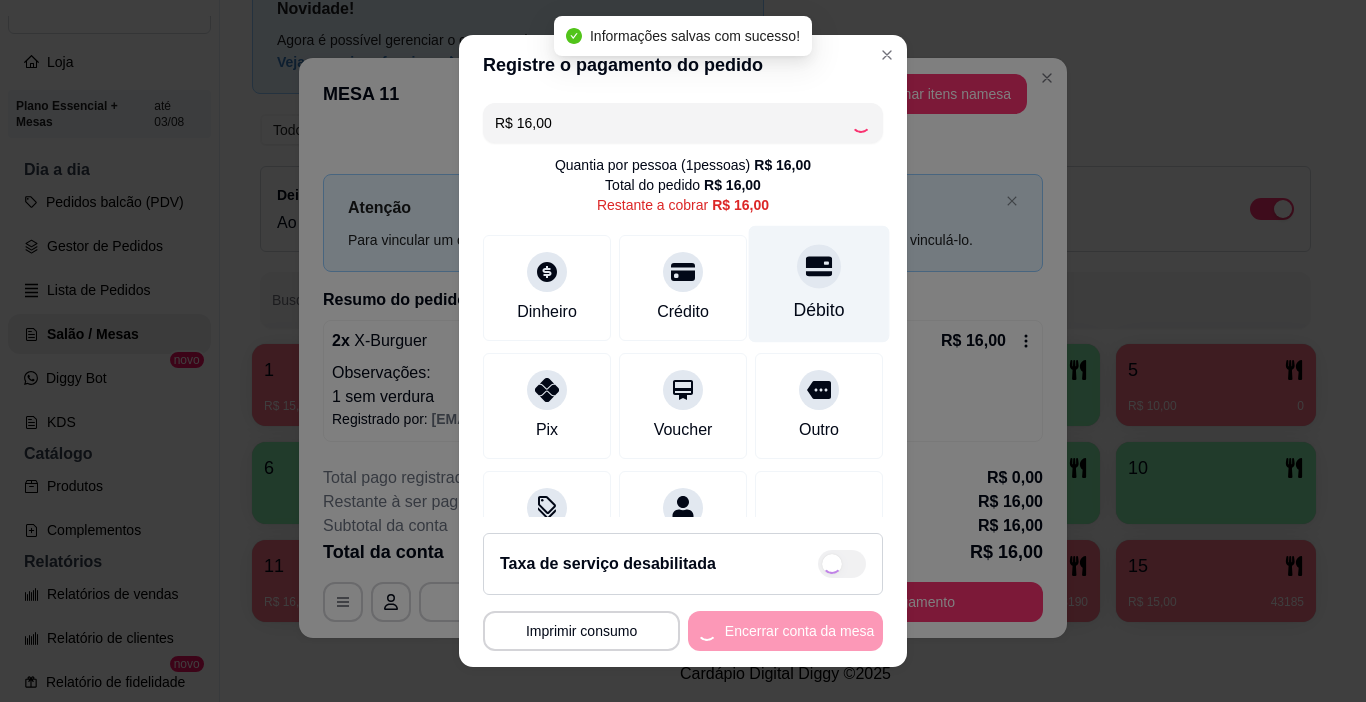 type on "R$ 0,00" 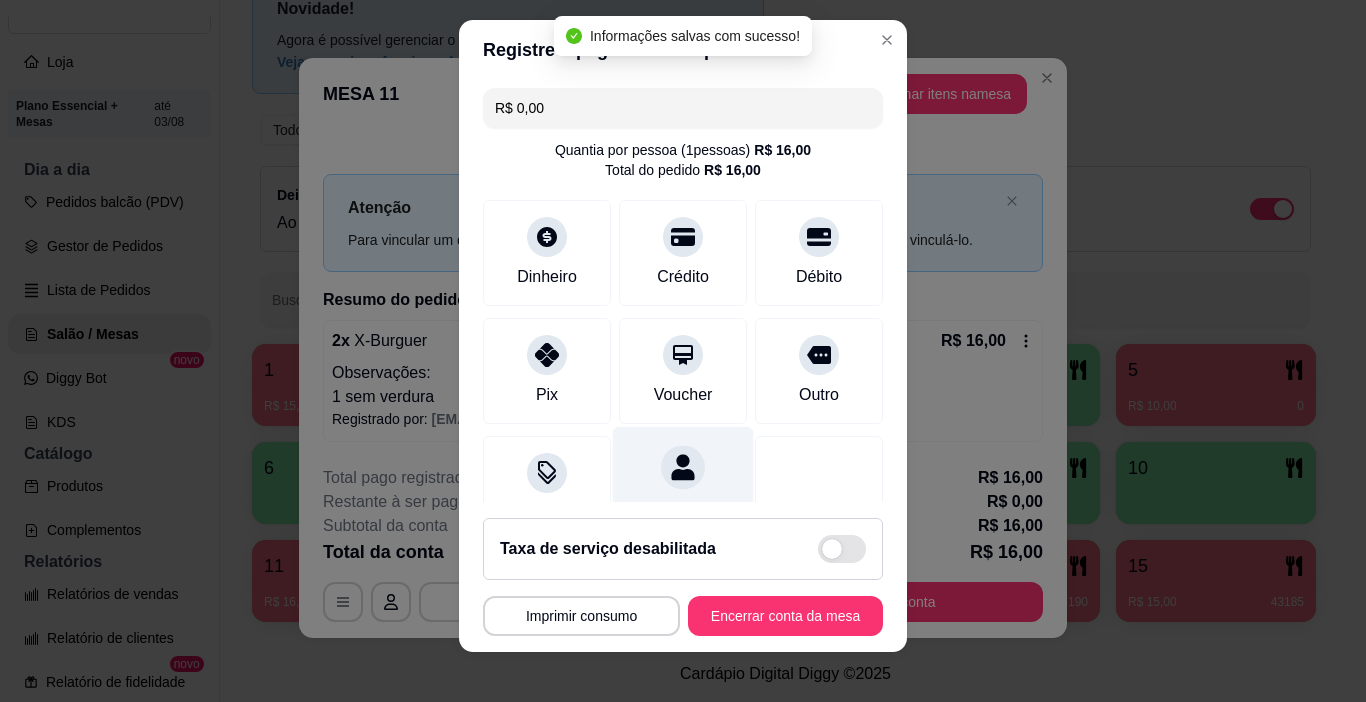 scroll, scrollTop: 29, scrollLeft: 0, axis: vertical 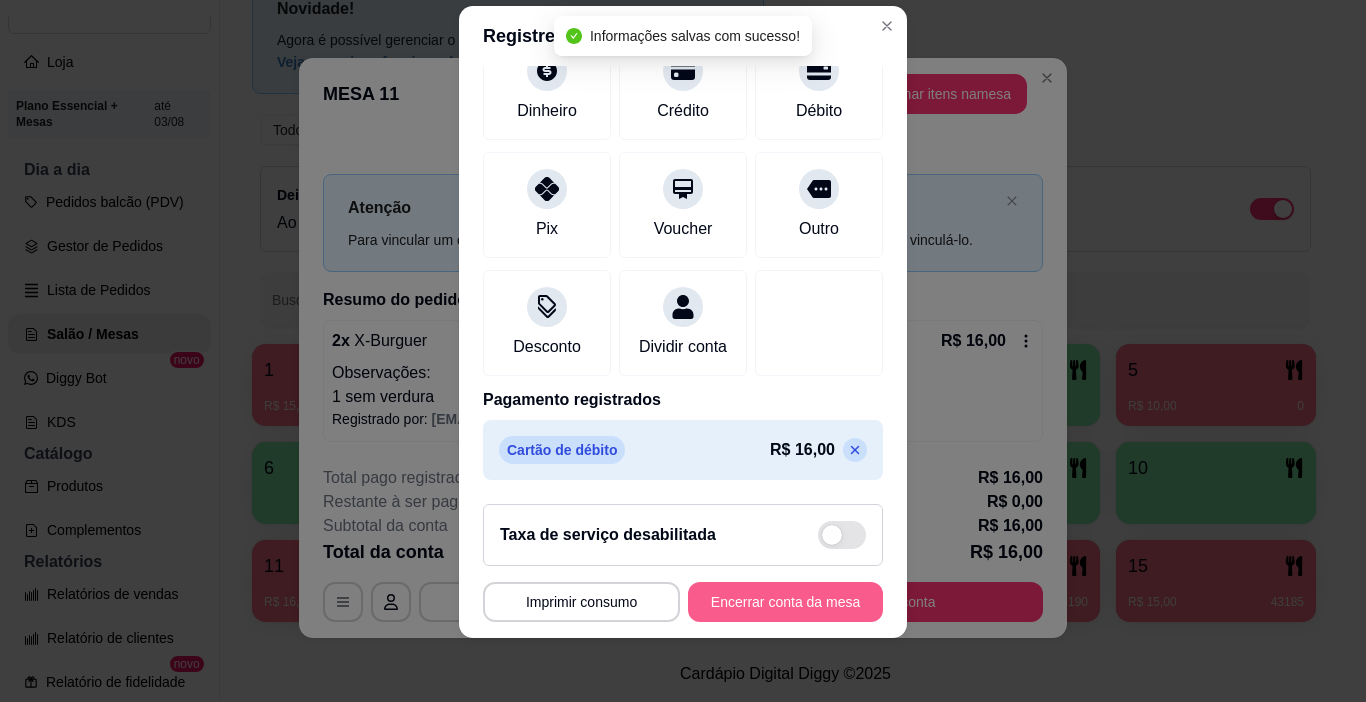 click on "Encerrar conta da mesa" at bounding box center [785, 602] 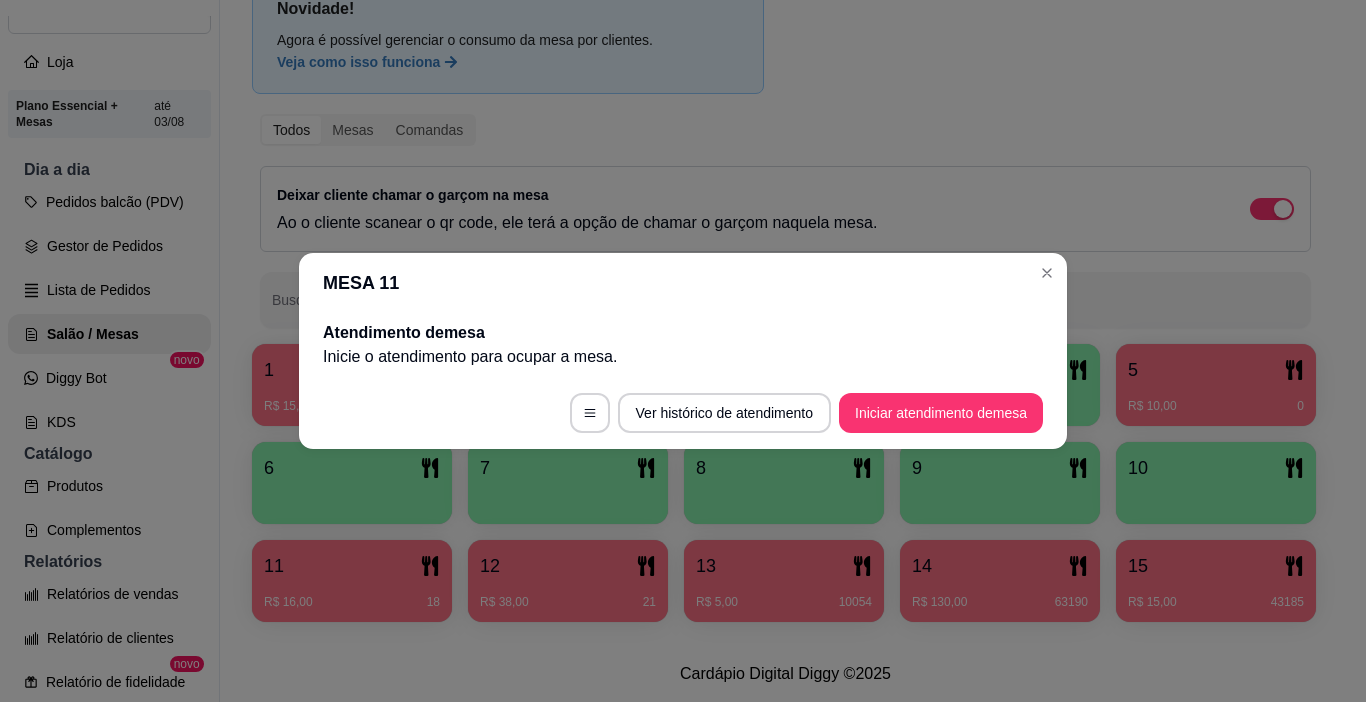 scroll, scrollTop: 0, scrollLeft: 0, axis: both 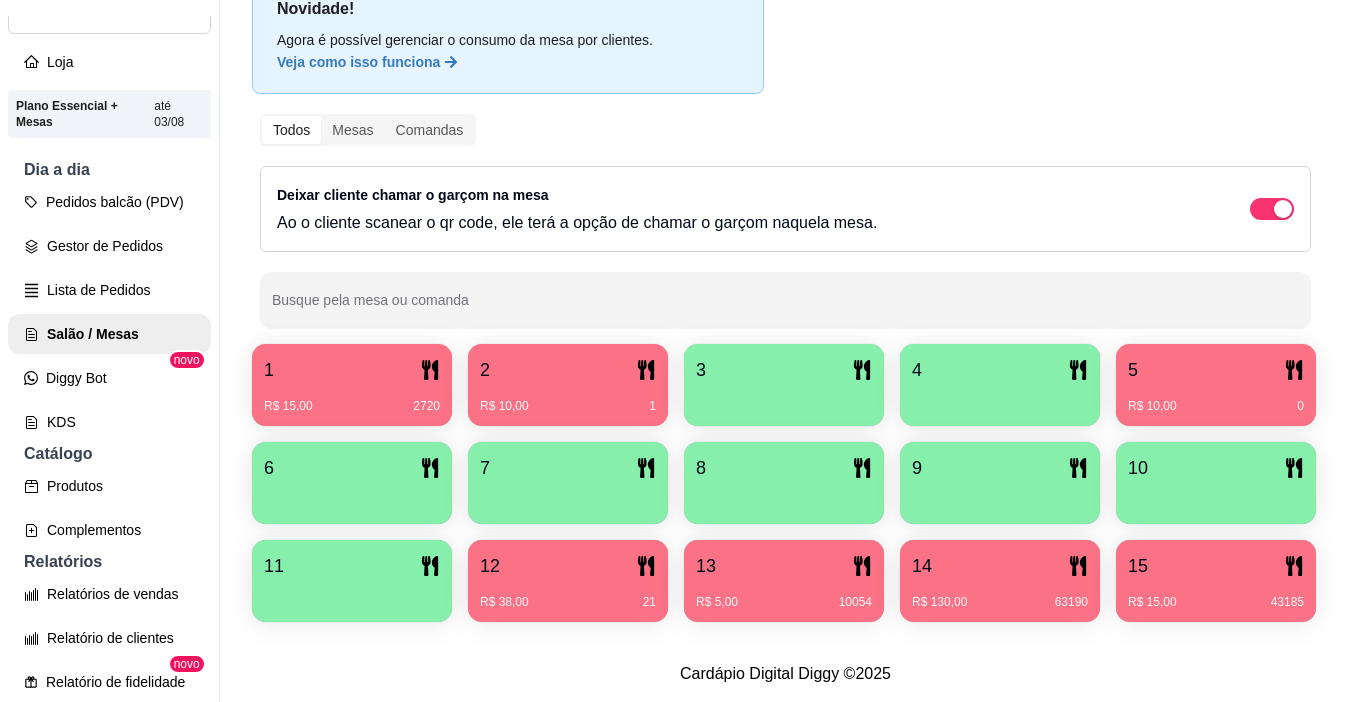 click on "R$ 10,00 1" at bounding box center (568, 399) 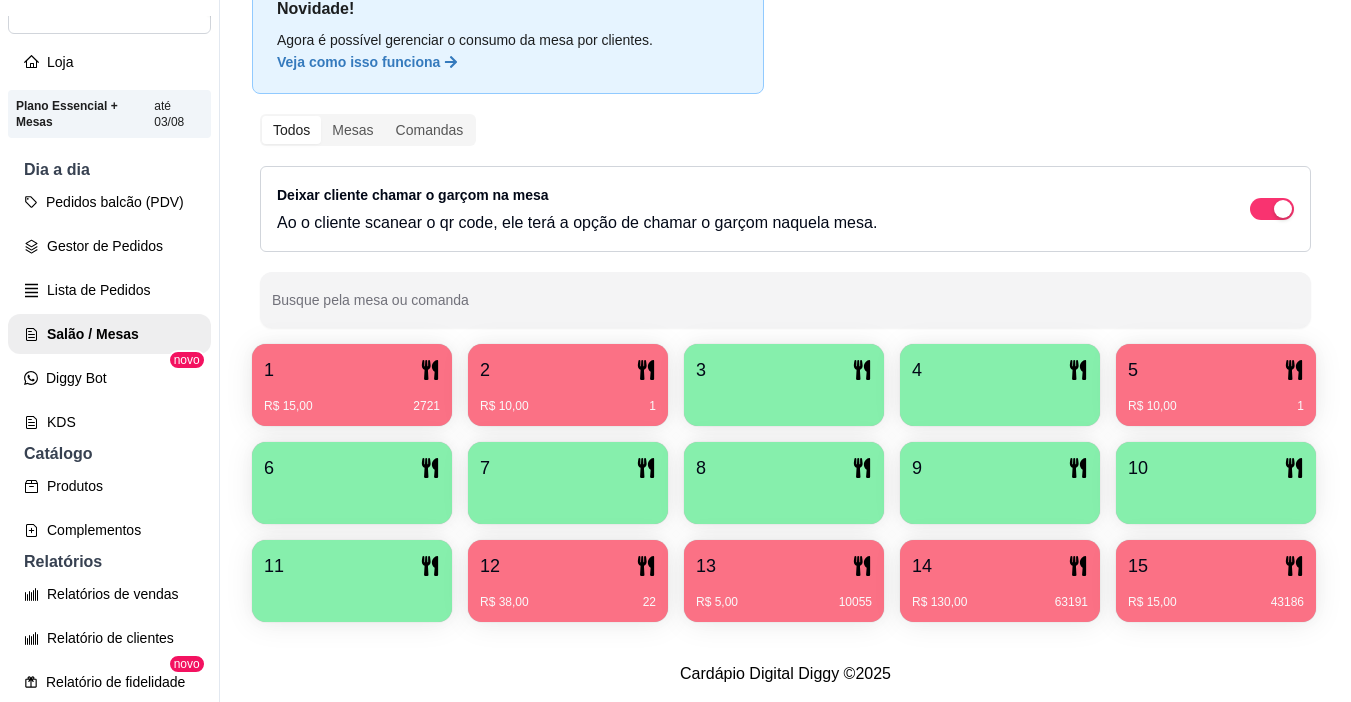 click on "R$ 10,00 1" at bounding box center (1216, 399) 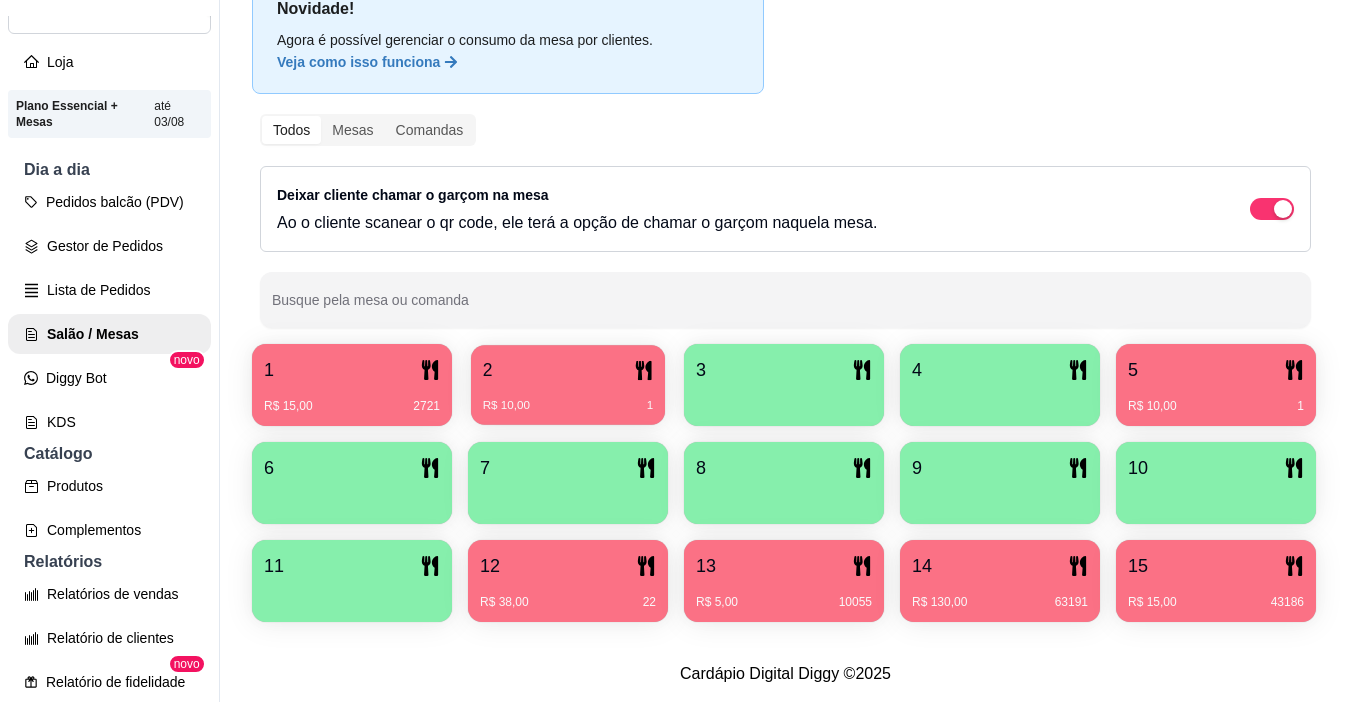 click on "R$ 10,00 1" at bounding box center (568, 398) 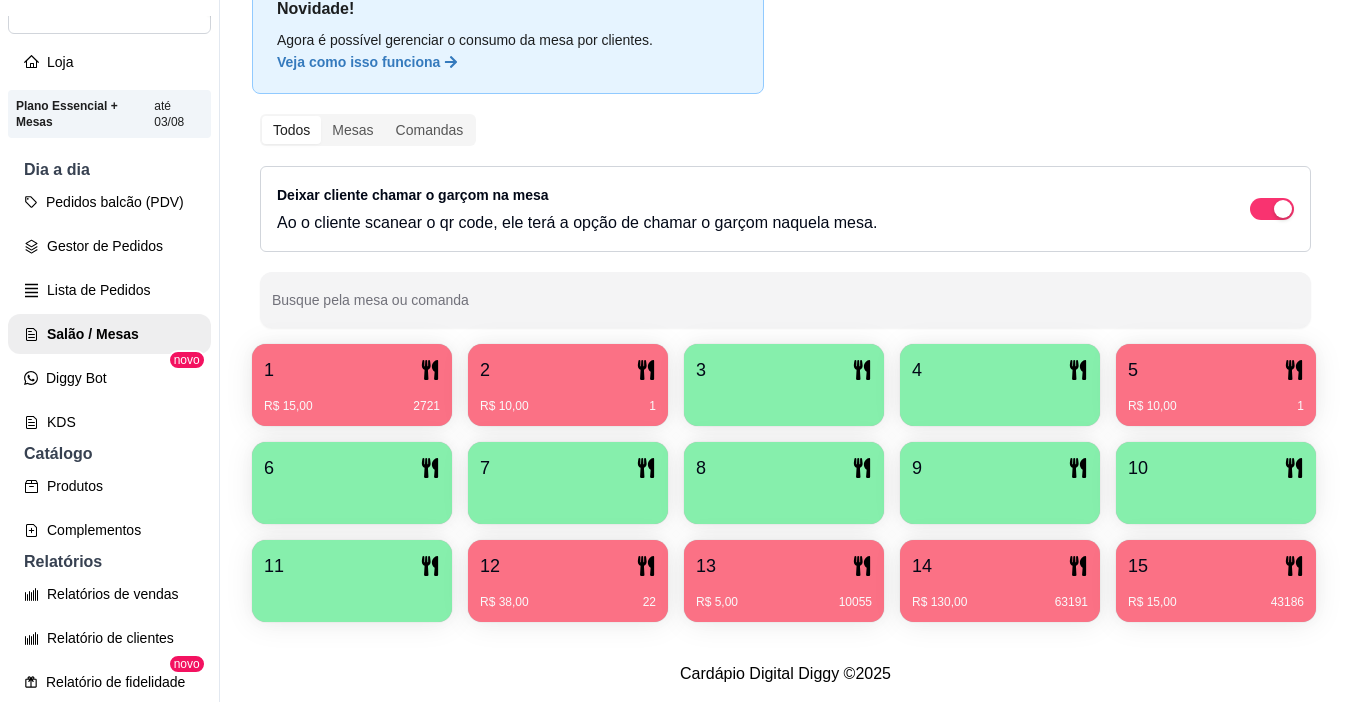 click on "R$ 10,00 1" at bounding box center (1216, 406) 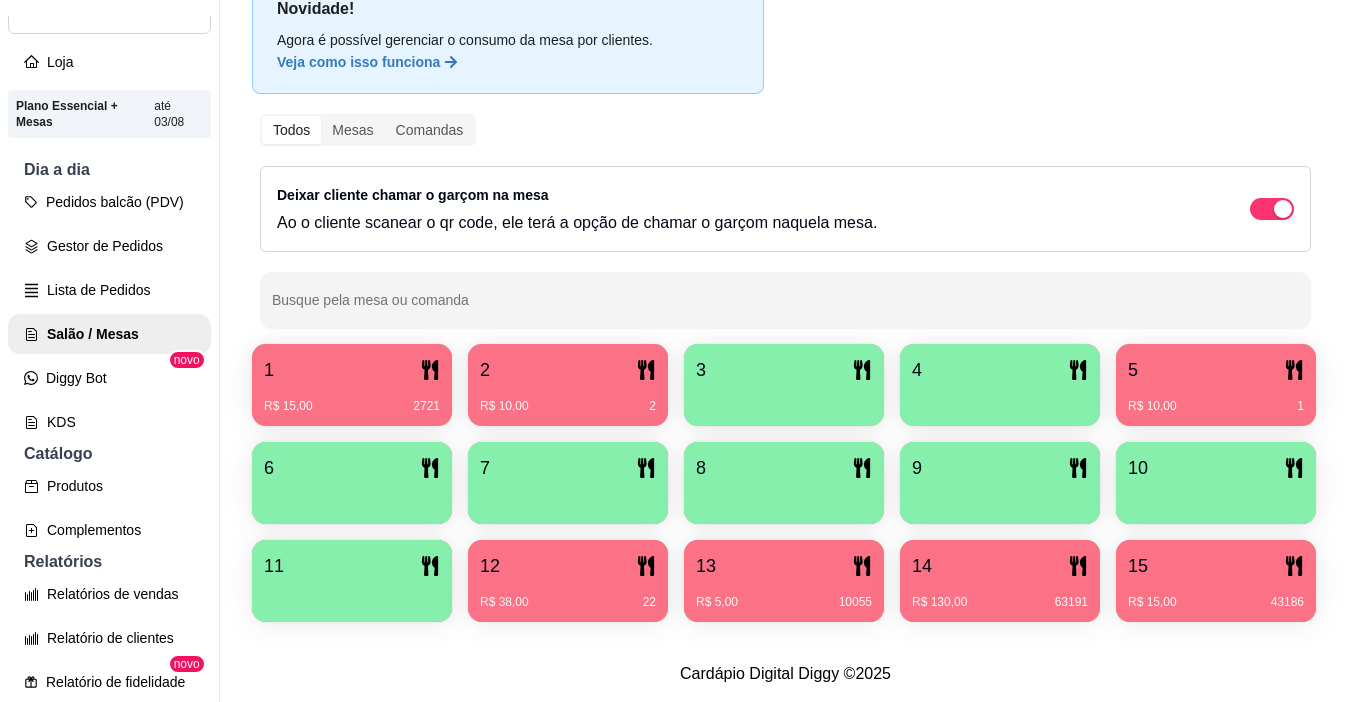 click on "R$ 10,00 2" at bounding box center [568, 399] 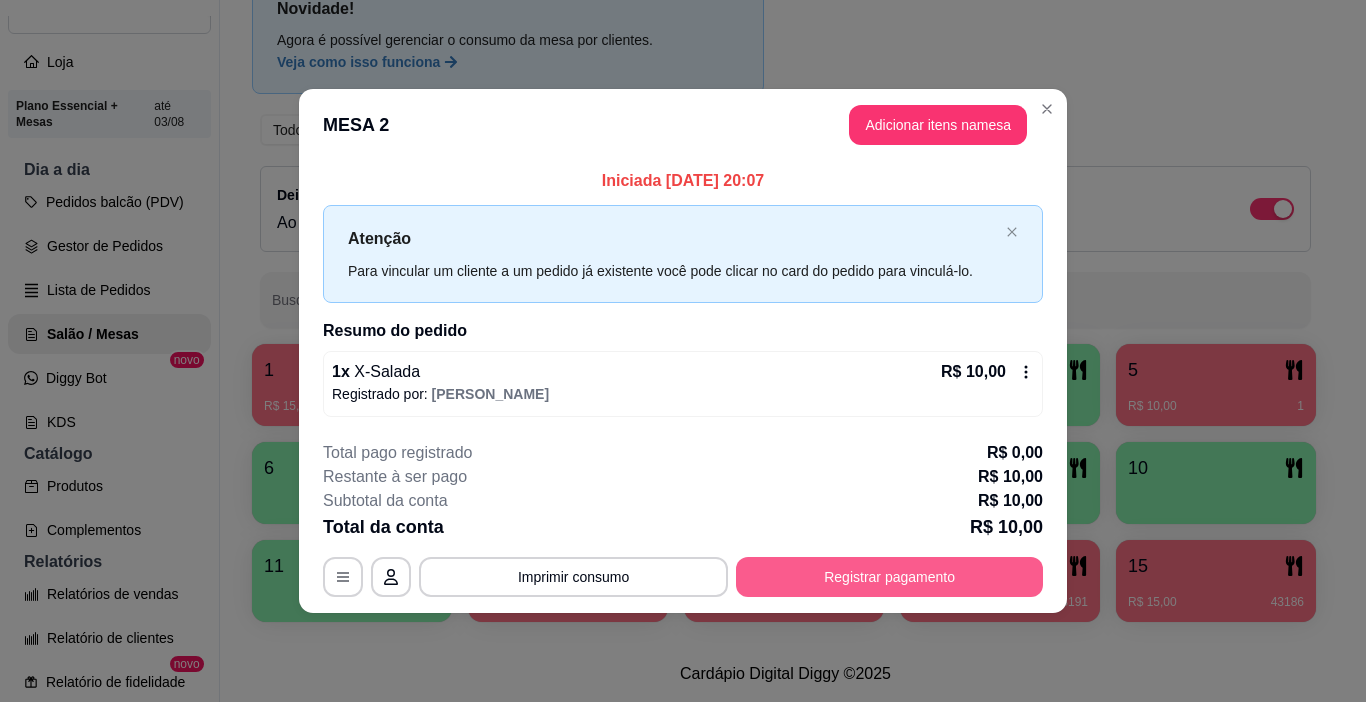 click on "Registrar pagamento" at bounding box center (889, 577) 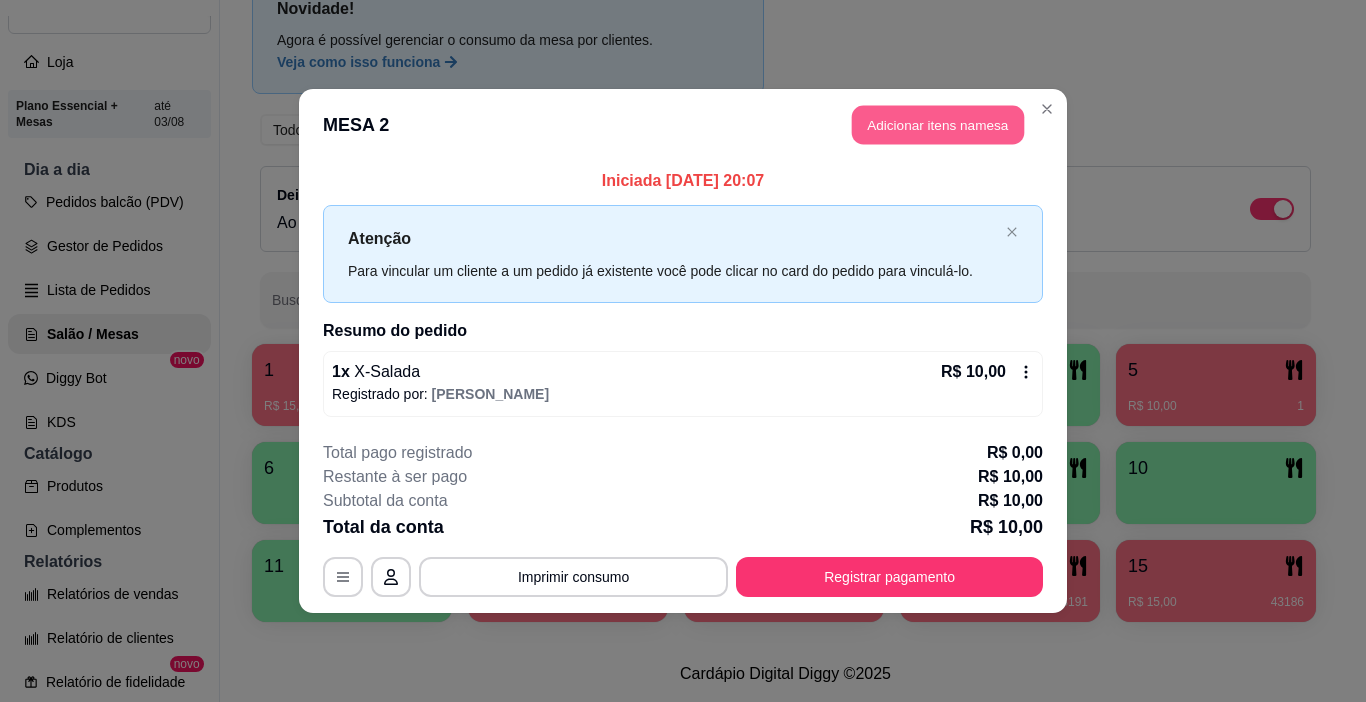 click on "Adicionar itens na  mesa" at bounding box center [938, 125] 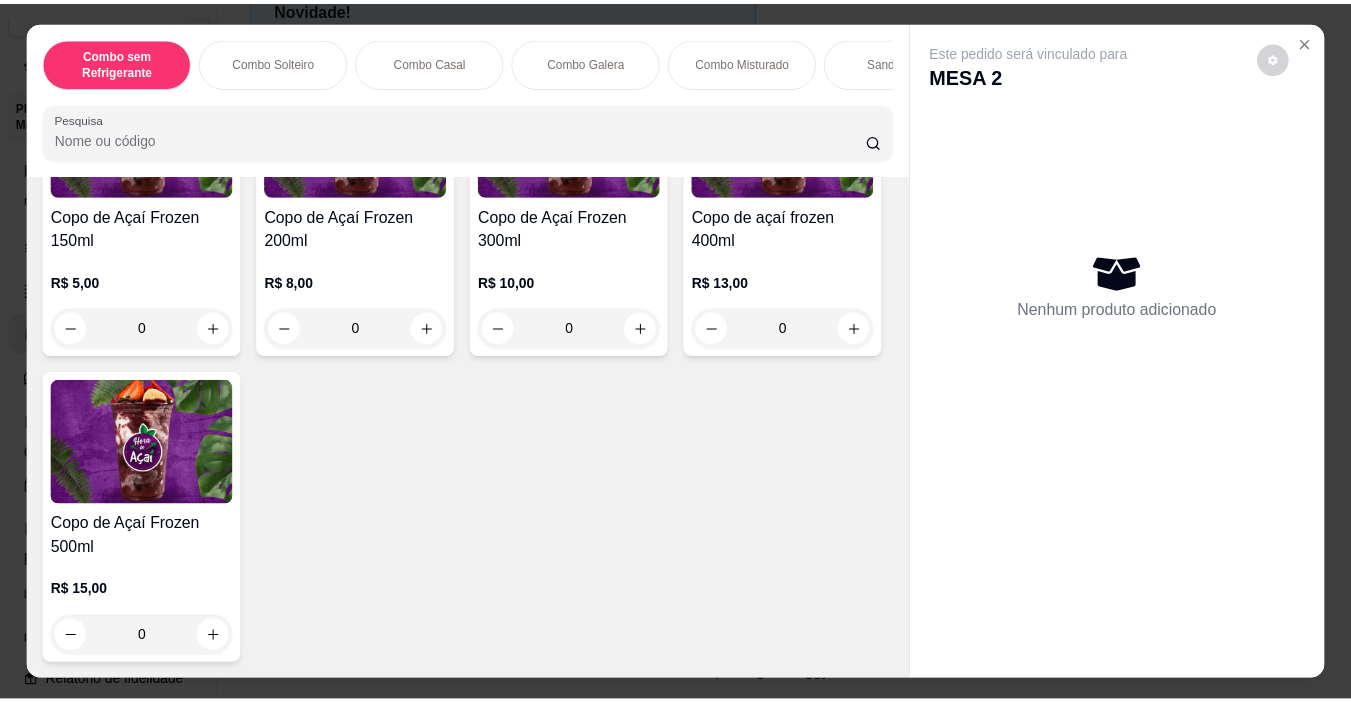 scroll, scrollTop: 4700, scrollLeft: 0, axis: vertical 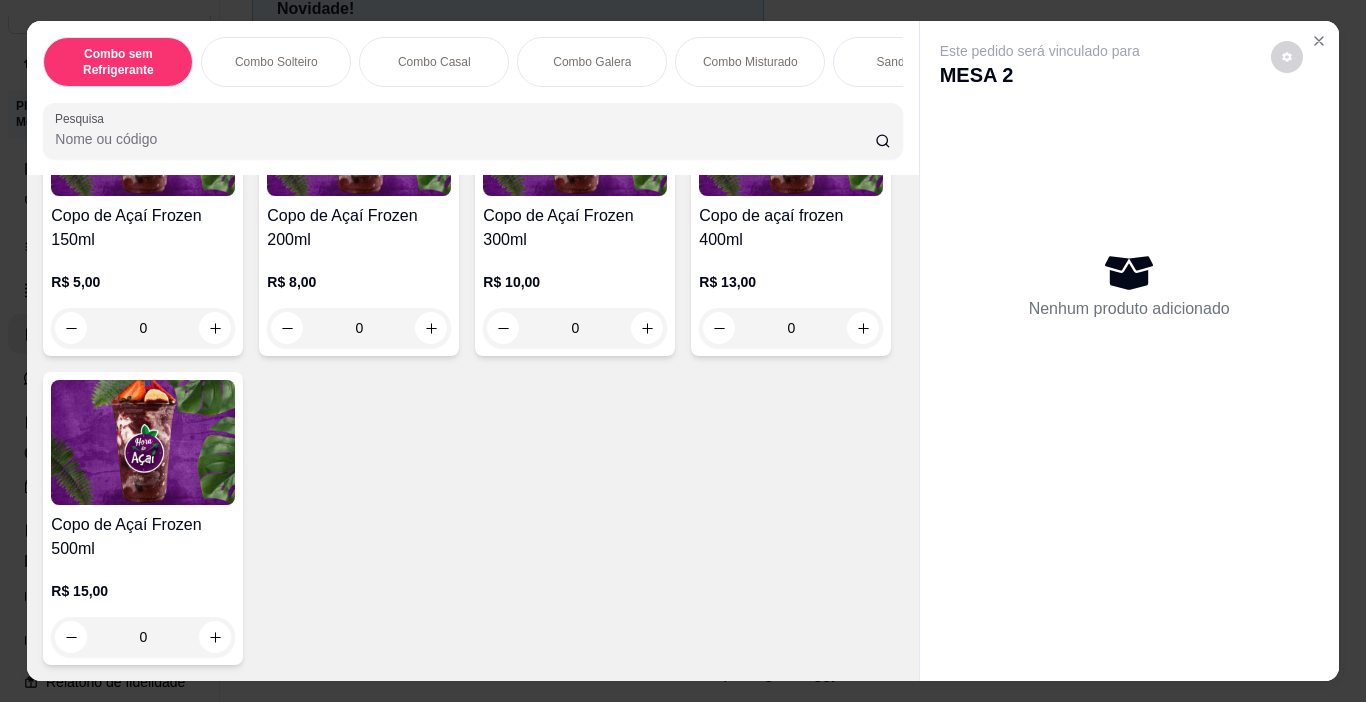 click on "0" at bounding box center (143, -21) 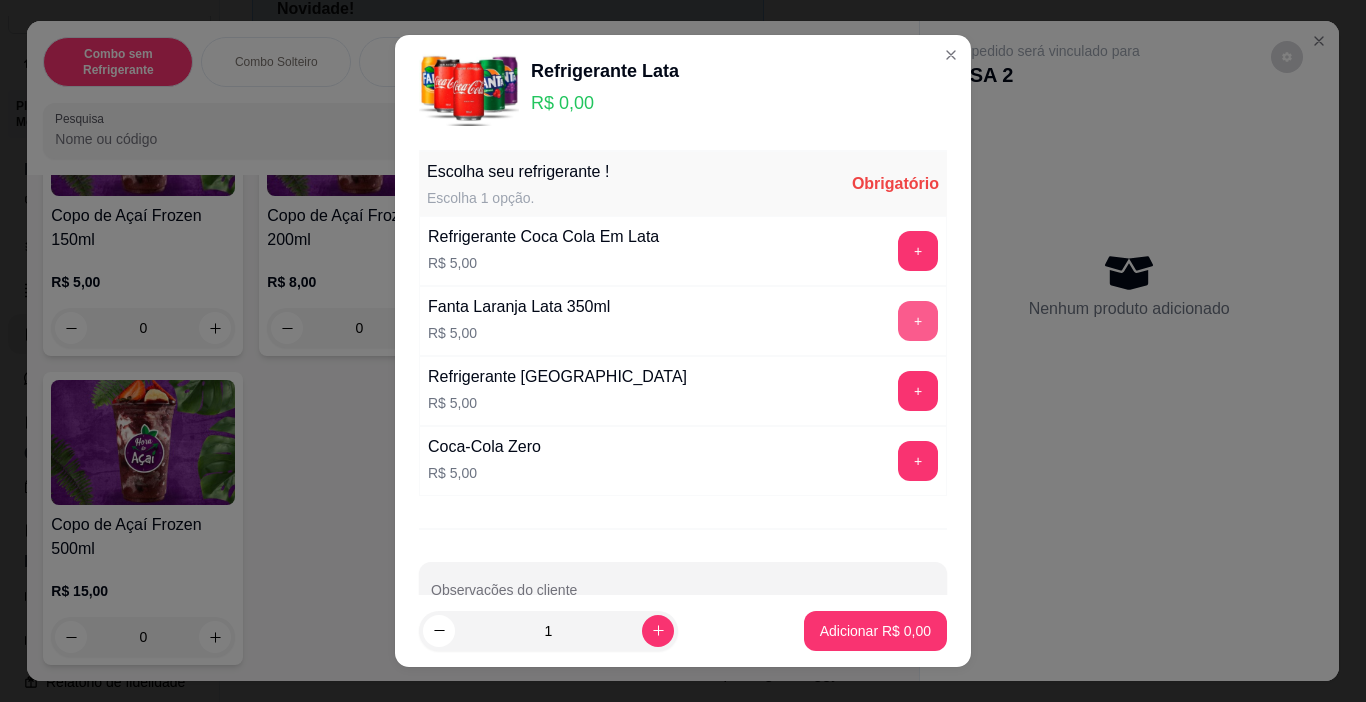 click on "+" at bounding box center (918, 321) 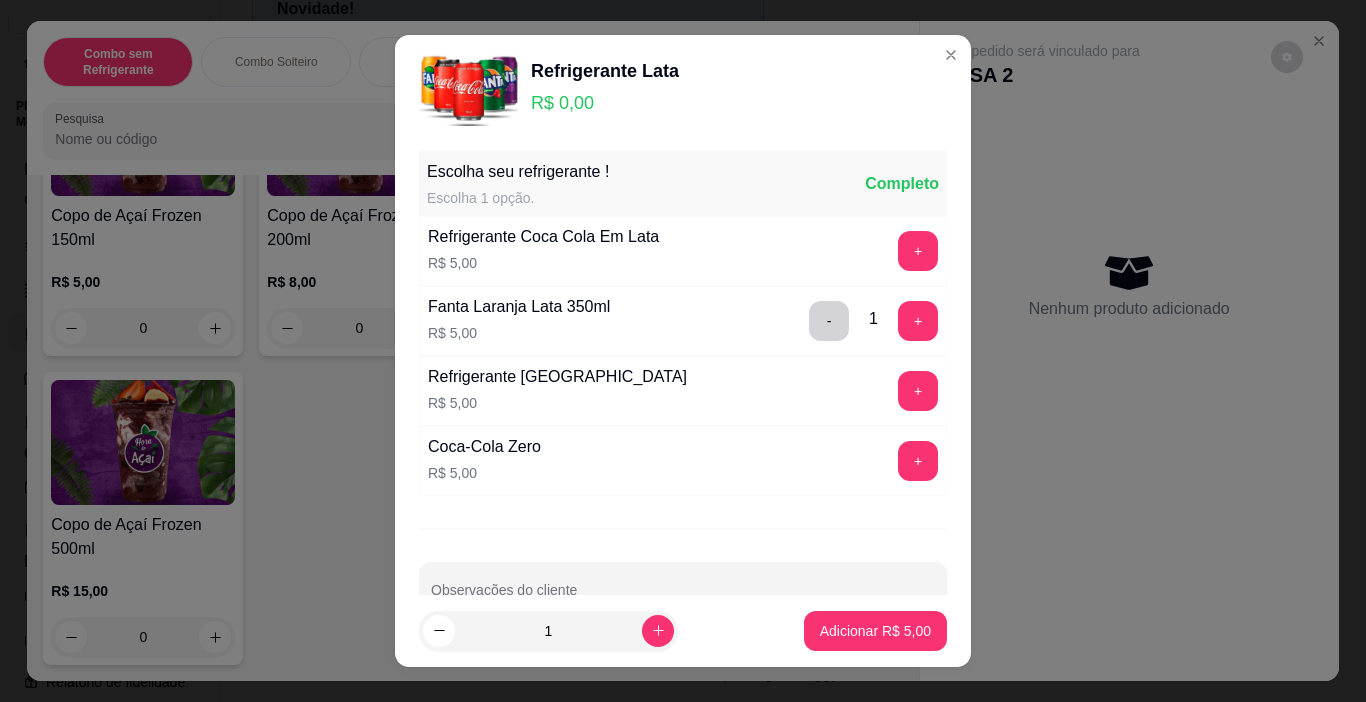 click on "Adicionar   R$ 5,00" at bounding box center [875, 631] 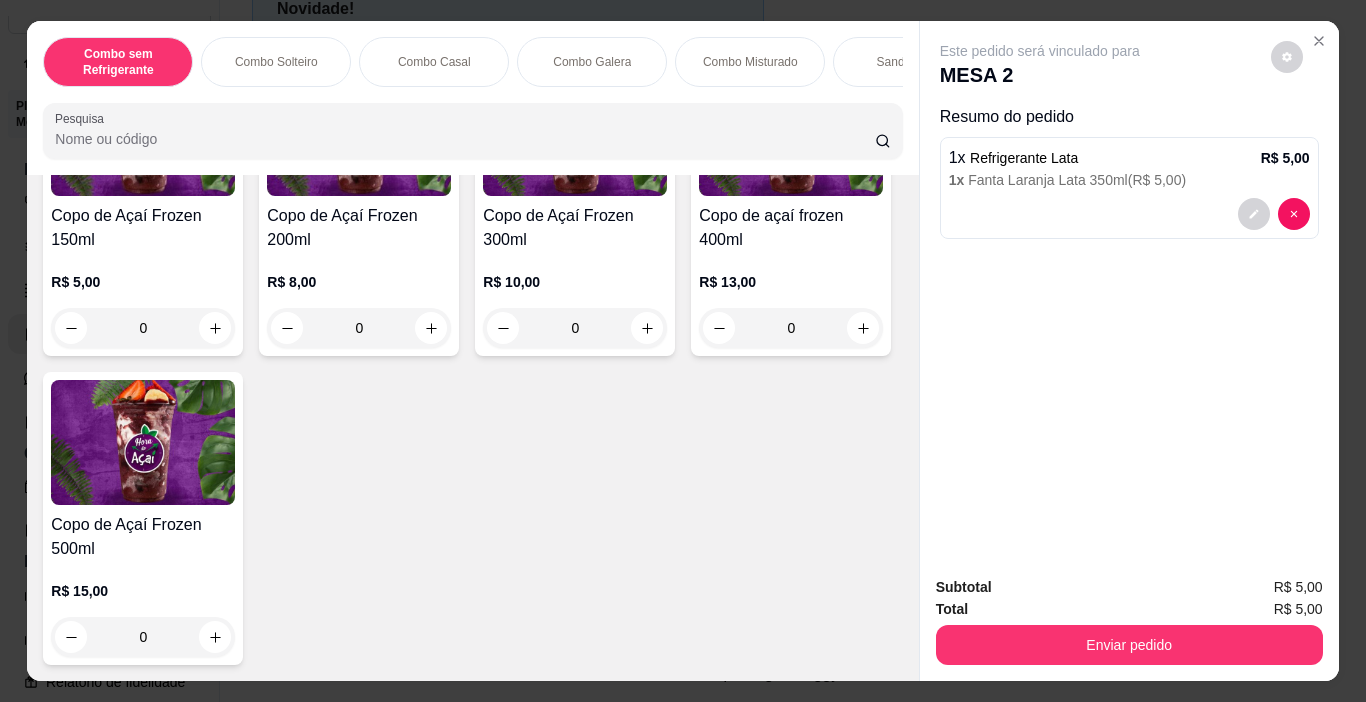 click on "Enviar pedido" at bounding box center (1129, 642) 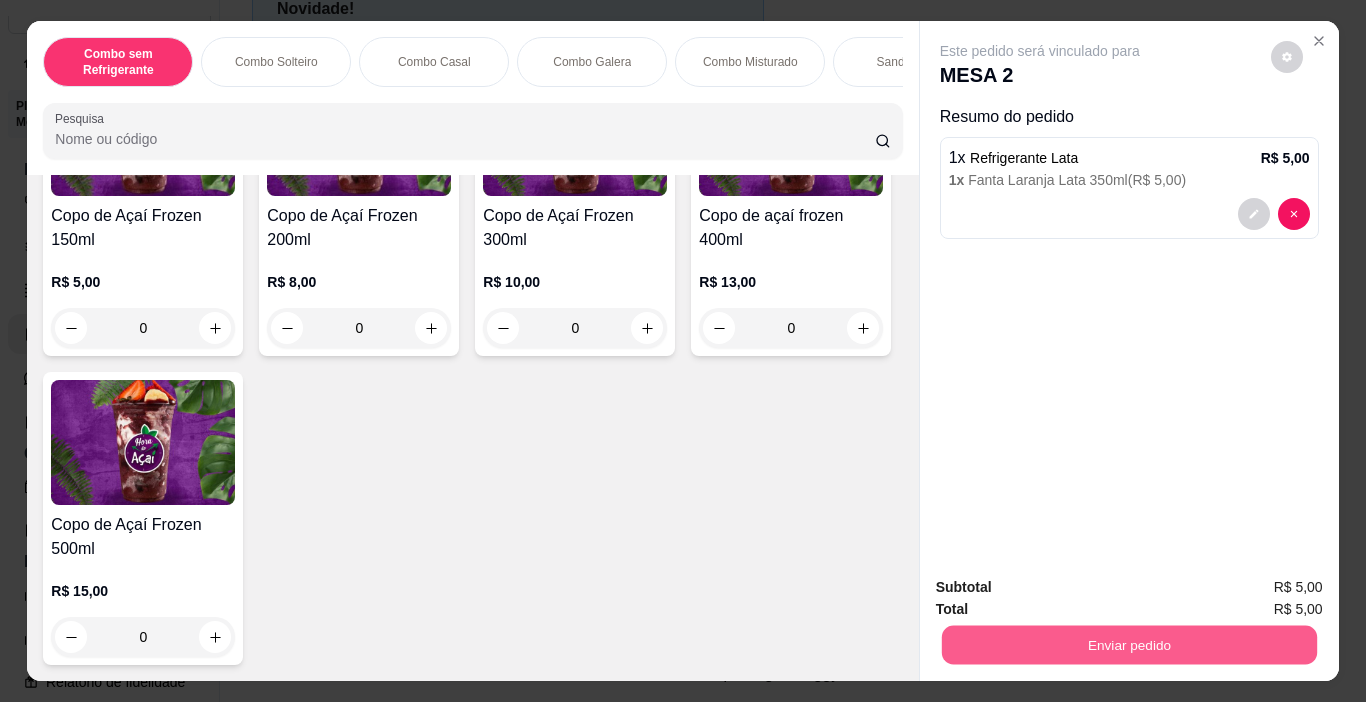 click on "Enviar pedido" at bounding box center [1128, 645] 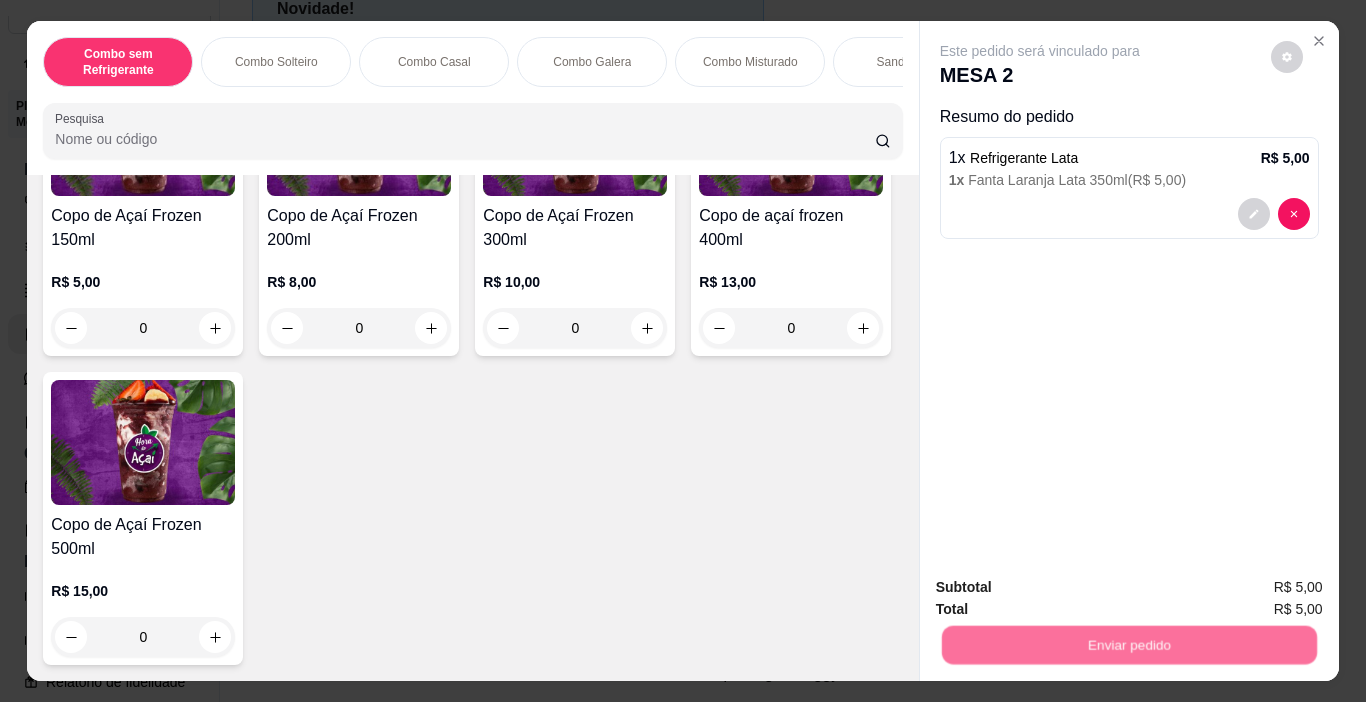 click on "Não registrar e enviar pedido" at bounding box center (1063, 588) 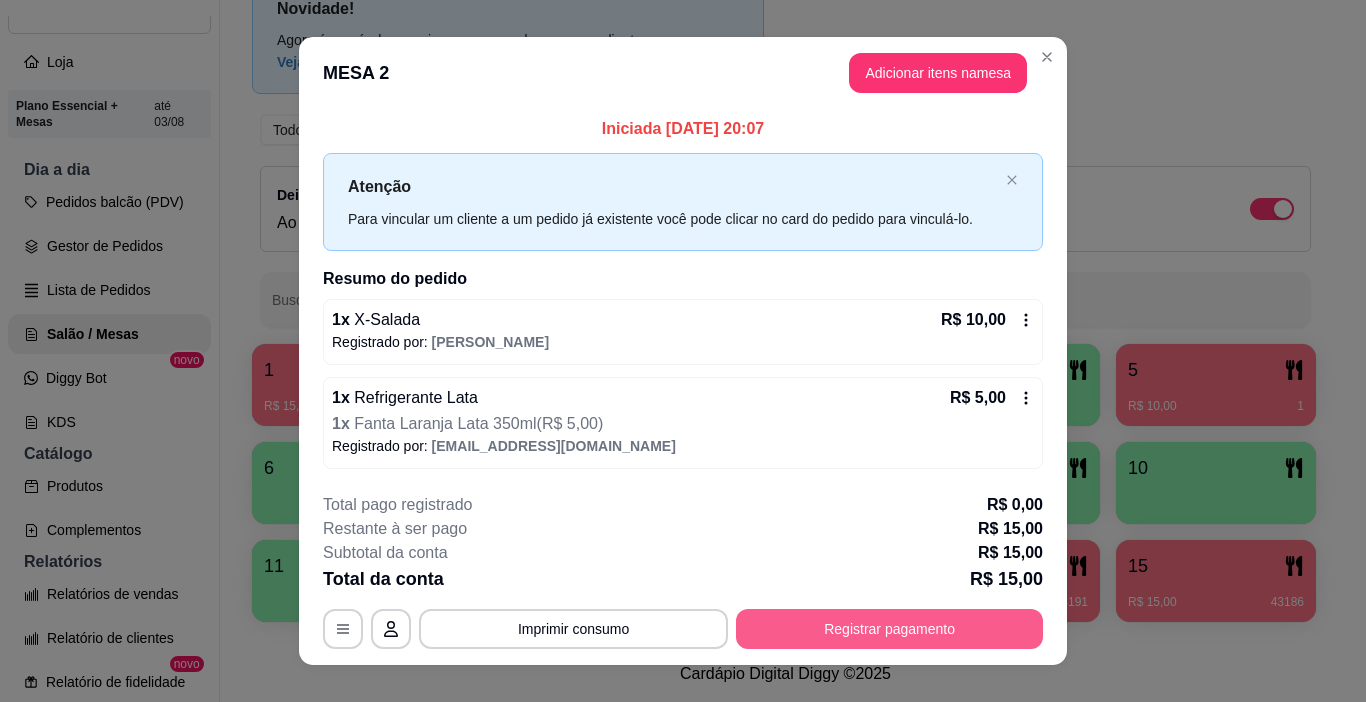 click on "Registrar pagamento" at bounding box center (889, 629) 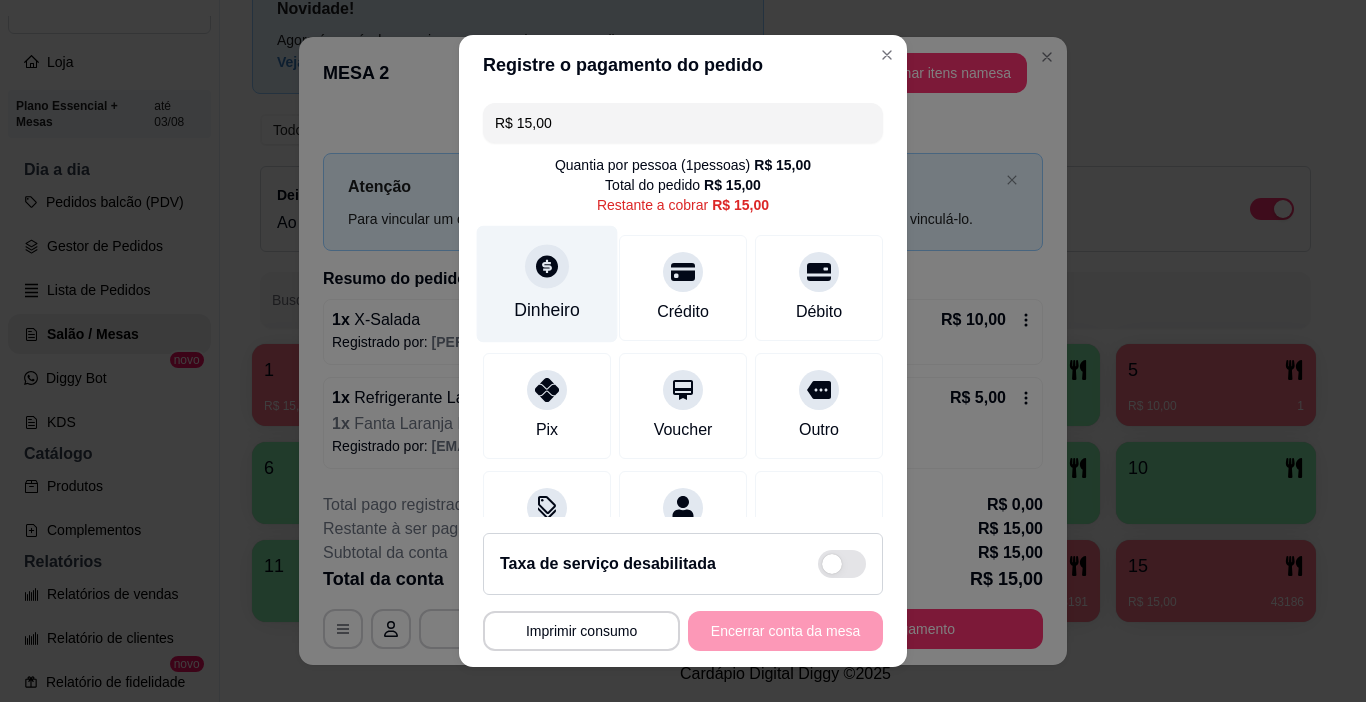 click on "Dinheiro" at bounding box center [547, 284] 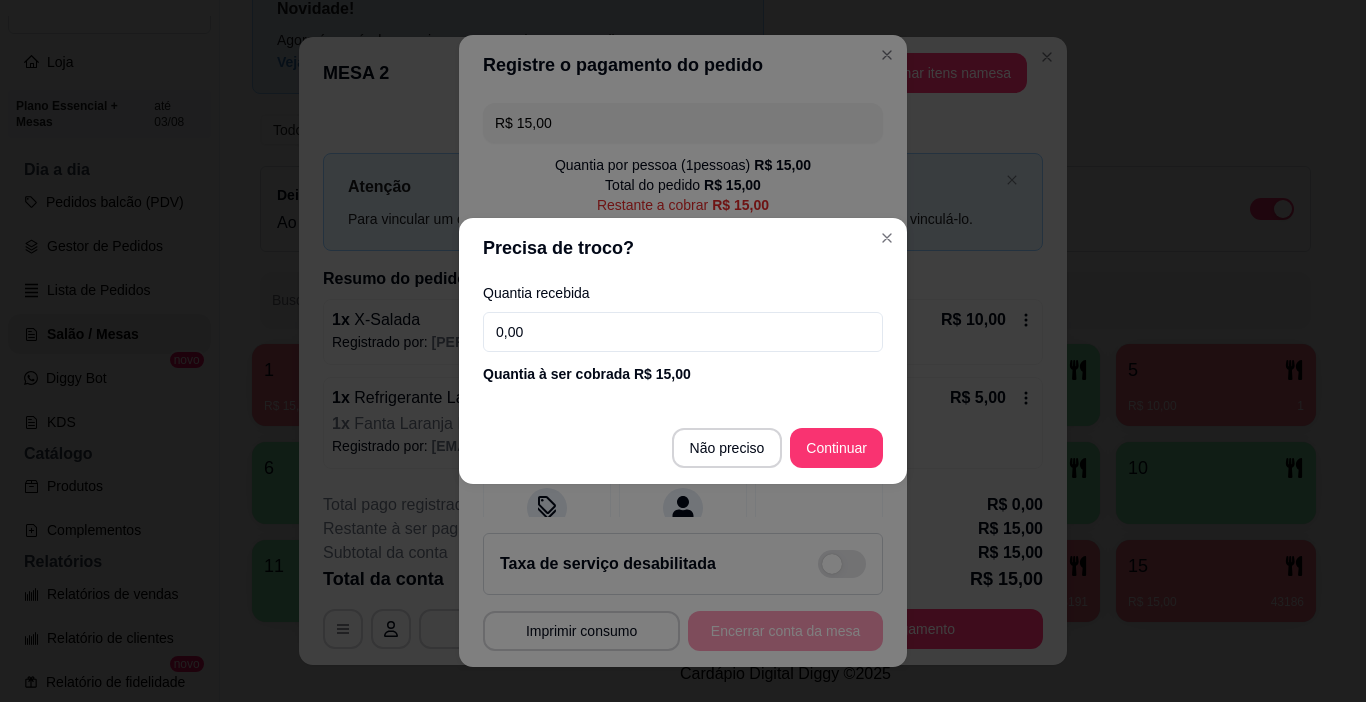 click on "0,00" at bounding box center (683, 332) 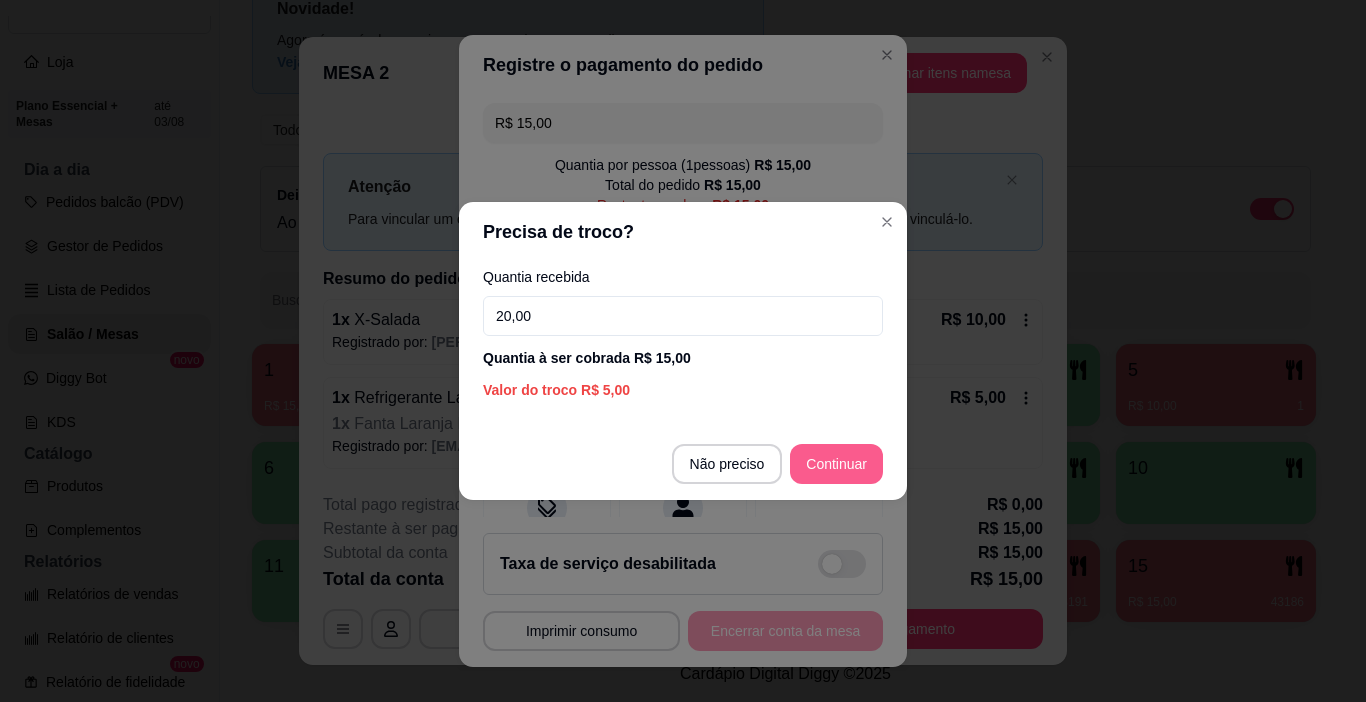 type on "20,00" 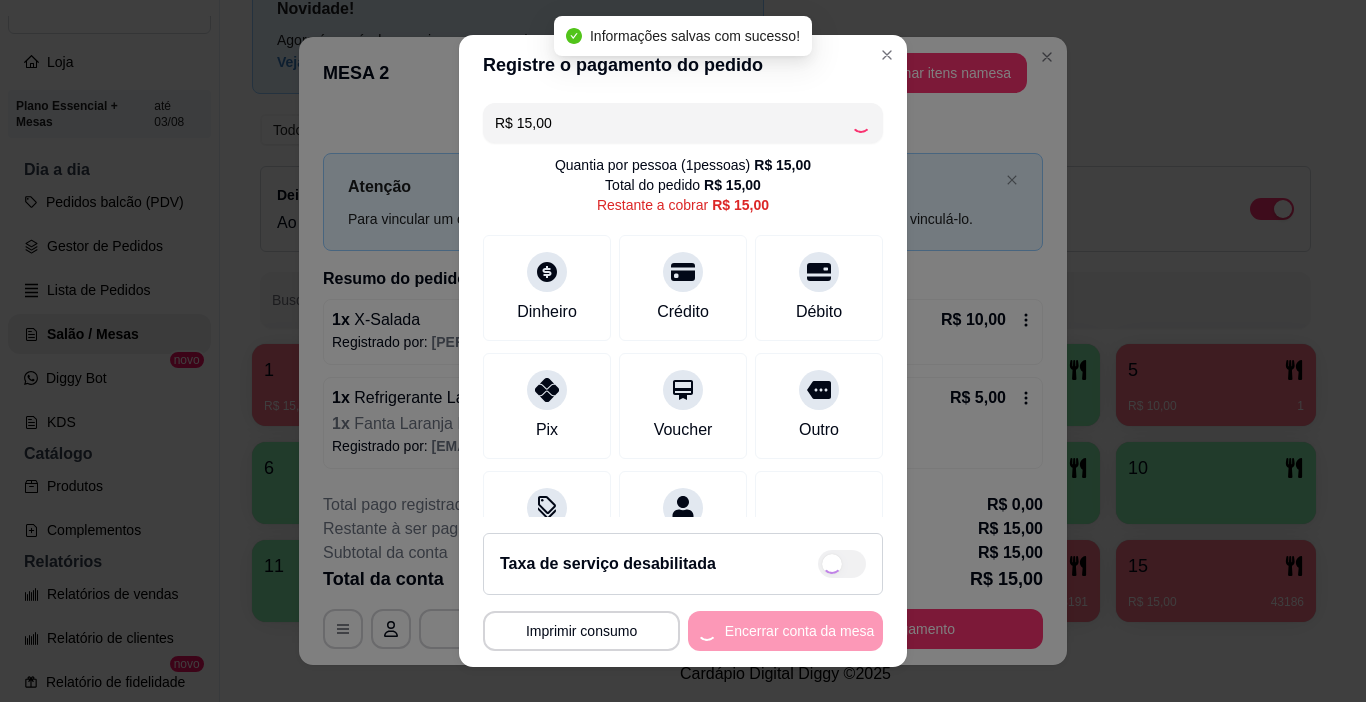 type on "R$ 0,00" 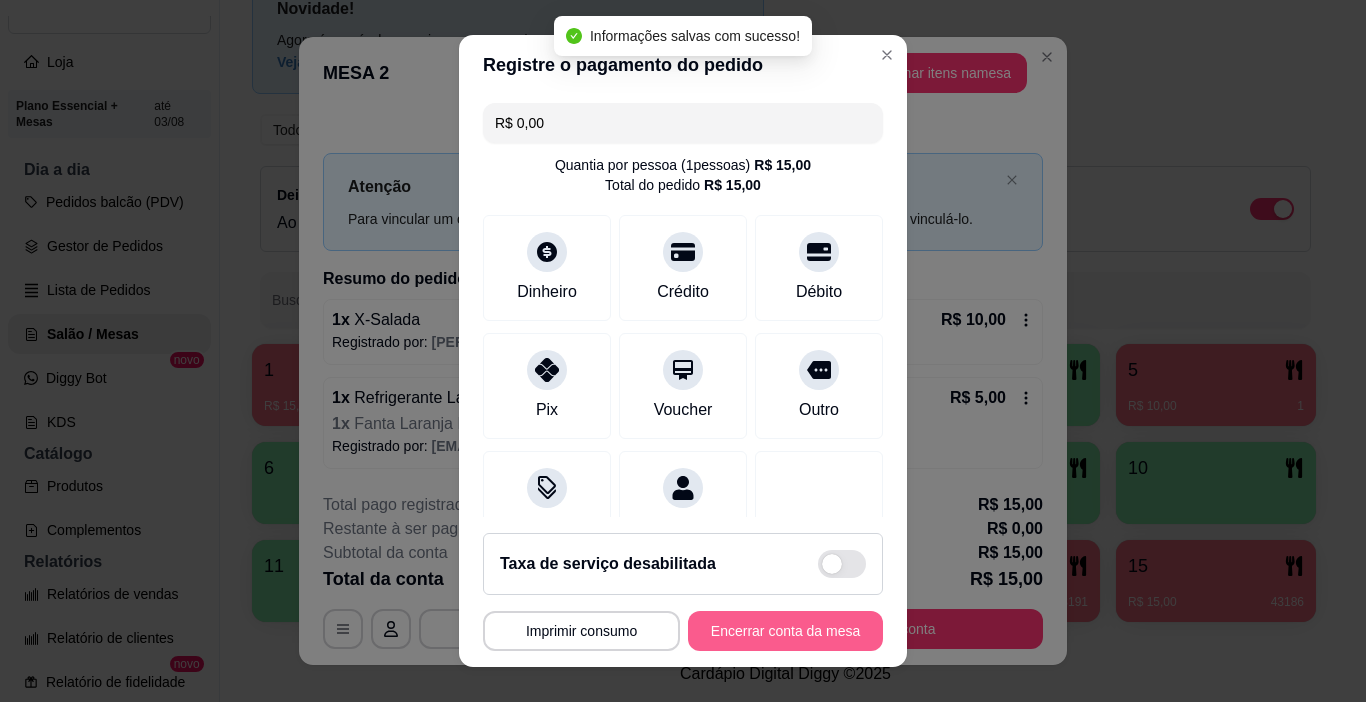 click on "Encerrar conta da mesa" at bounding box center [785, 631] 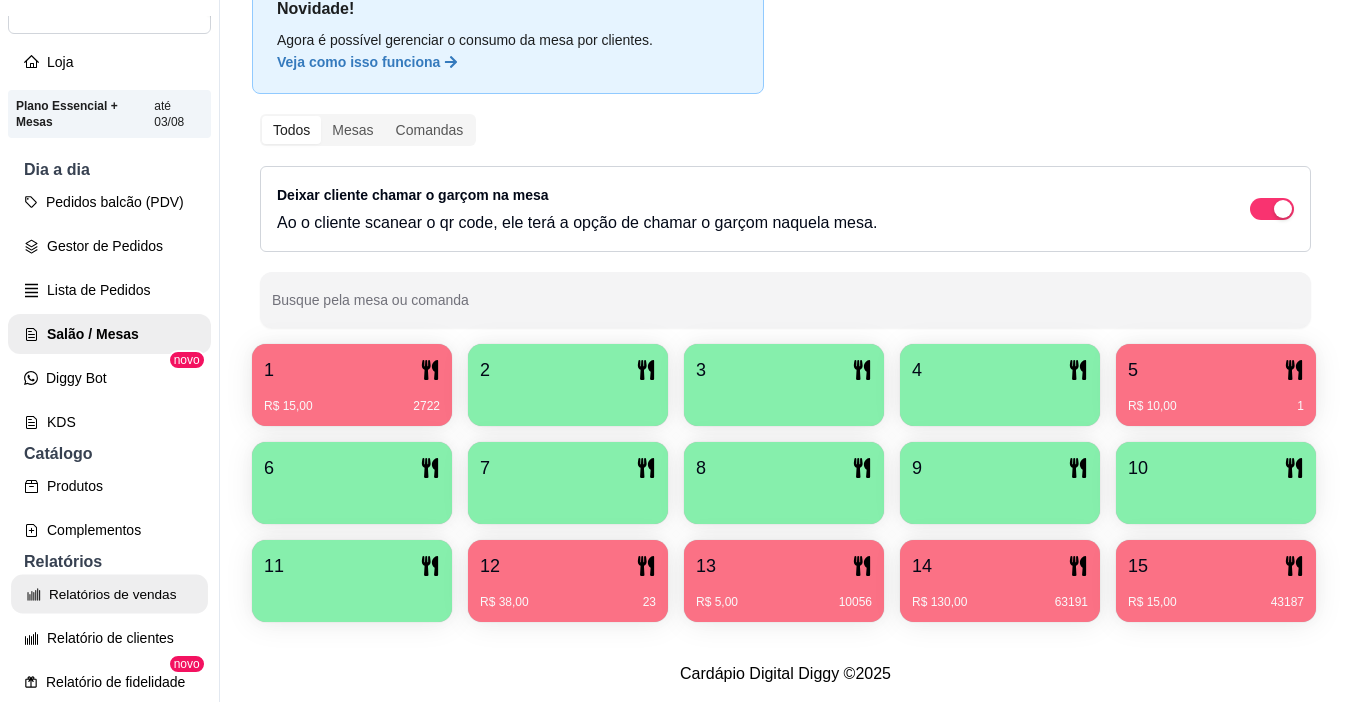 click on "Relatórios de vendas" at bounding box center [109, 594] 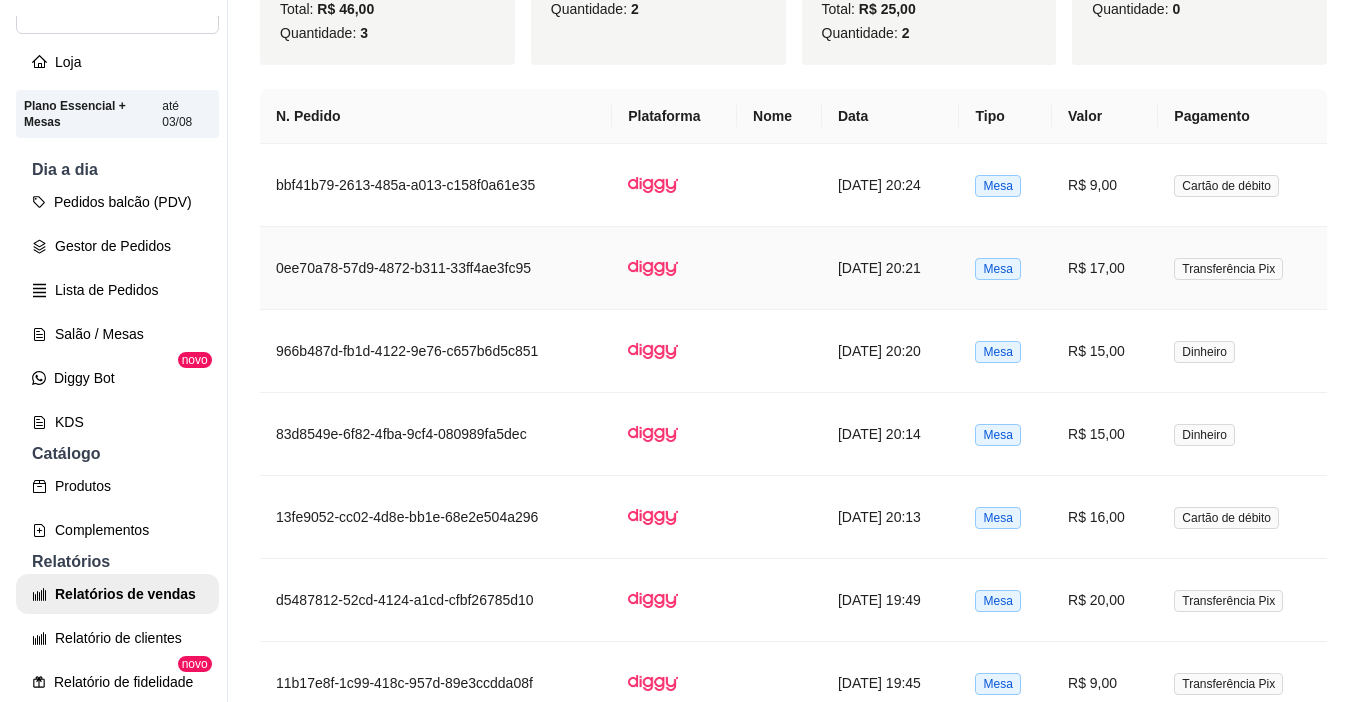 scroll, scrollTop: 800, scrollLeft: 0, axis: vertical 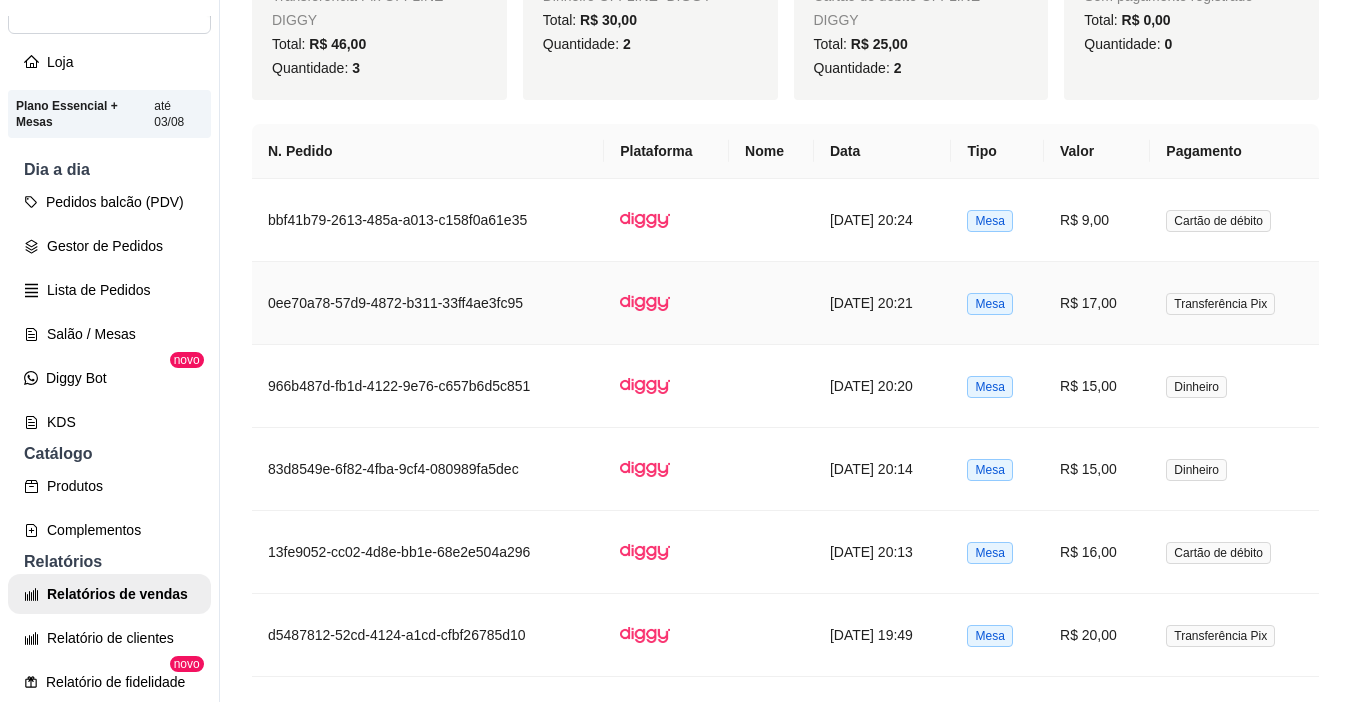 click on "R$ 17,00" at bounding box center [1097, 303] 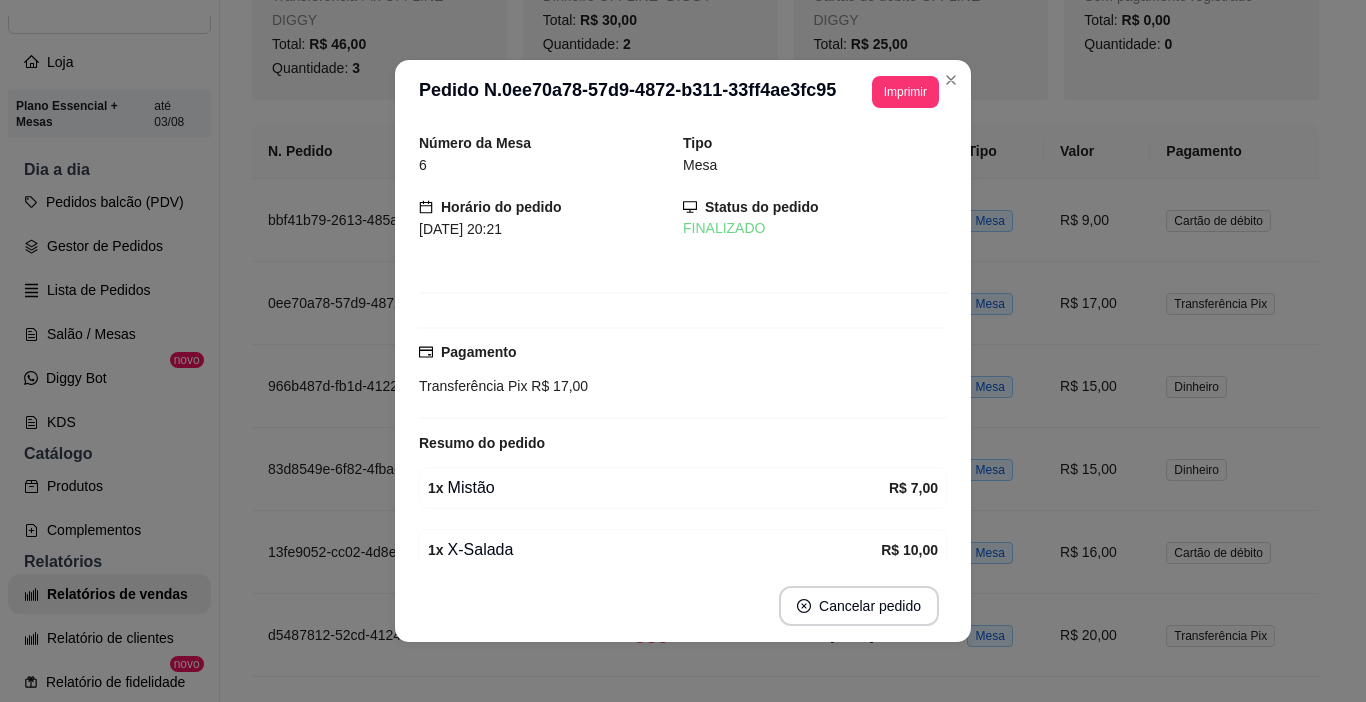 scroll, scrollTop: 87, scrollLeft: 0, axis: vertical 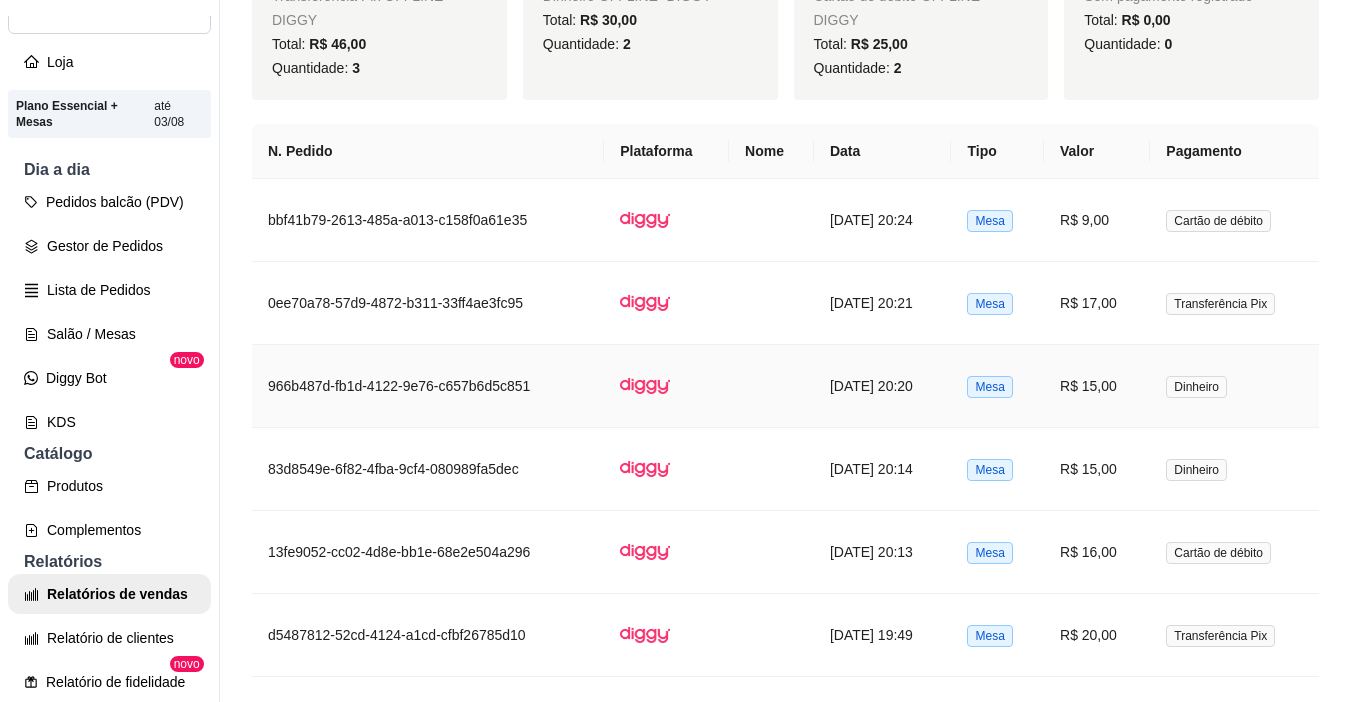 click on "R$ 15,00" at bounding box center (1097, 386) 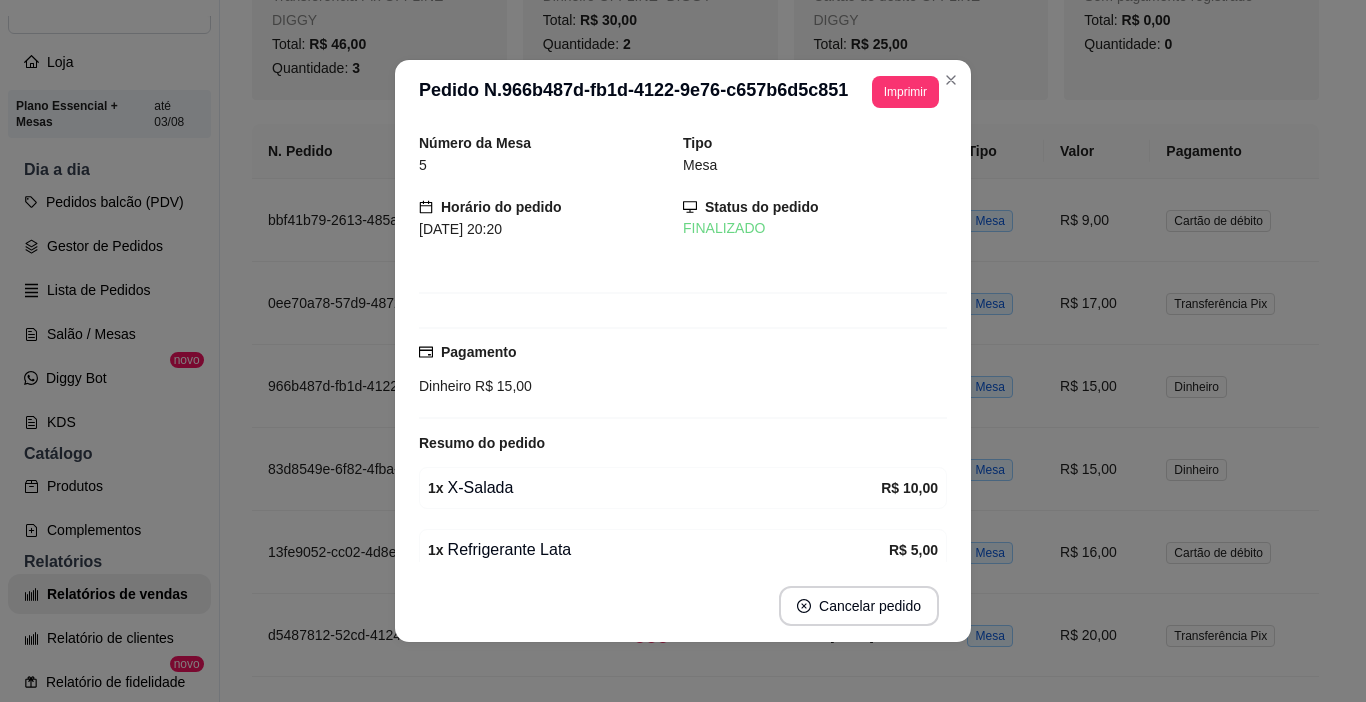scroll, scrollTop: 113, scrollLeft: 0, axis: vertical 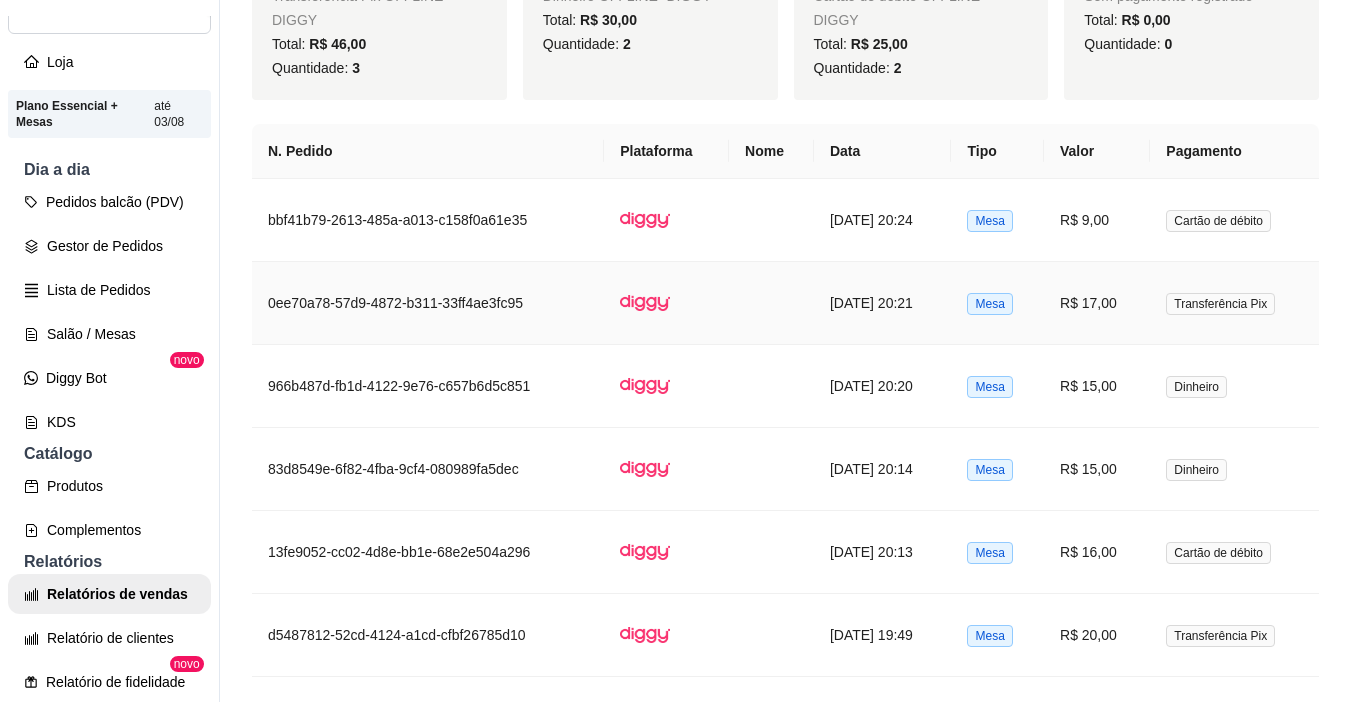 click on "R$ 17,00" at bounding box center (1097, 303) 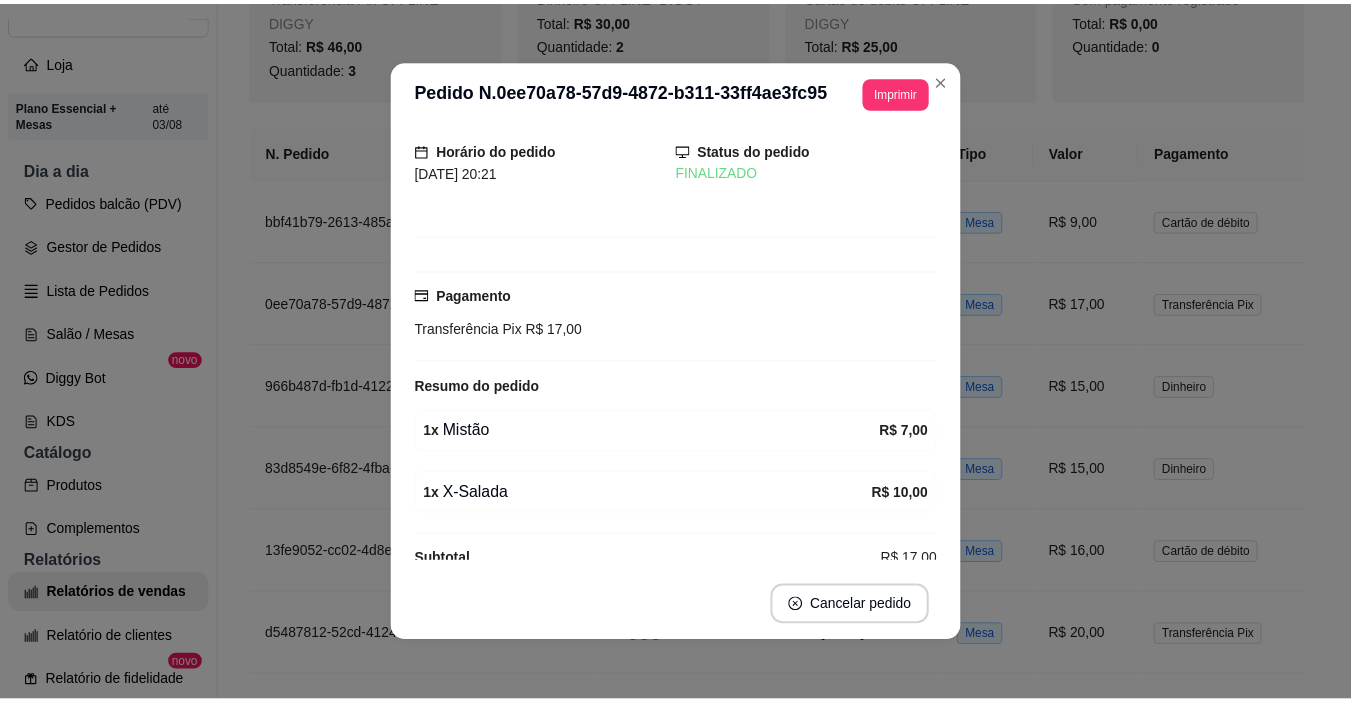 scroll, scrollTop: 87, scrollLeft: 0, axis: vertical 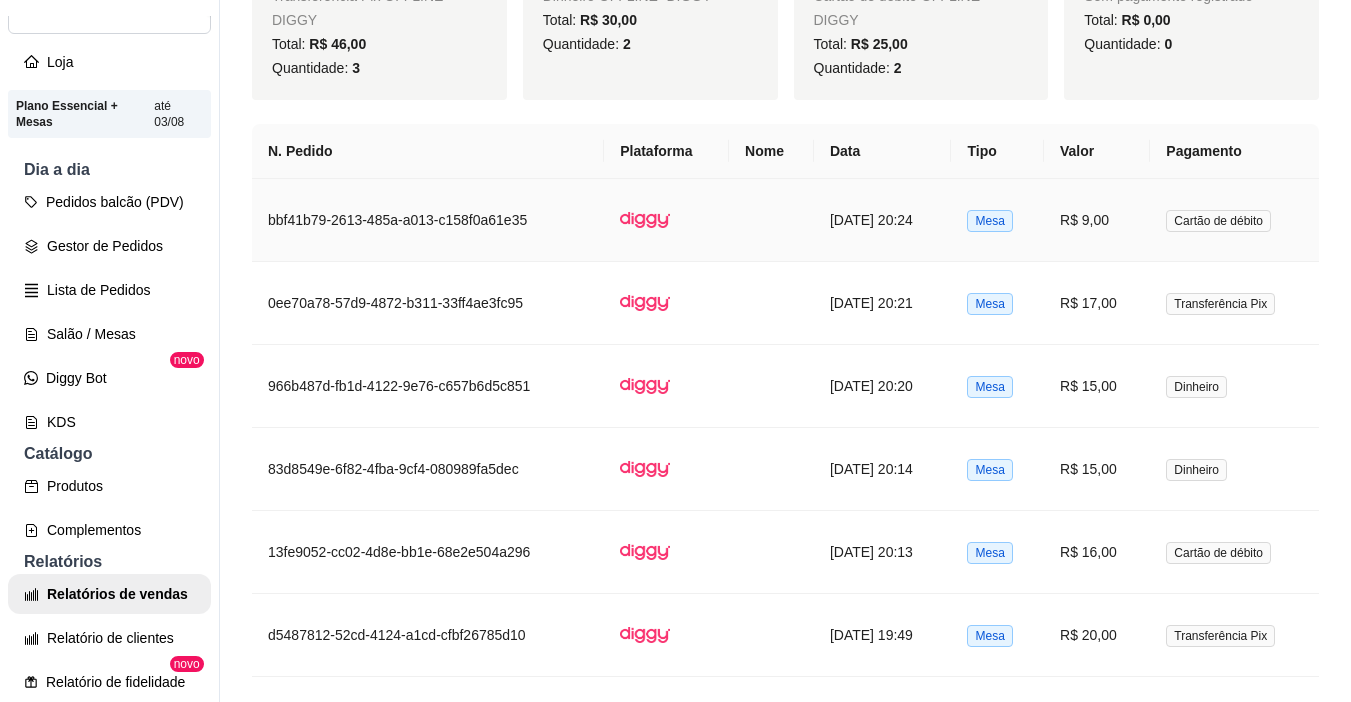 click on "R$ 9,00" at bounding box center [1097, 220] 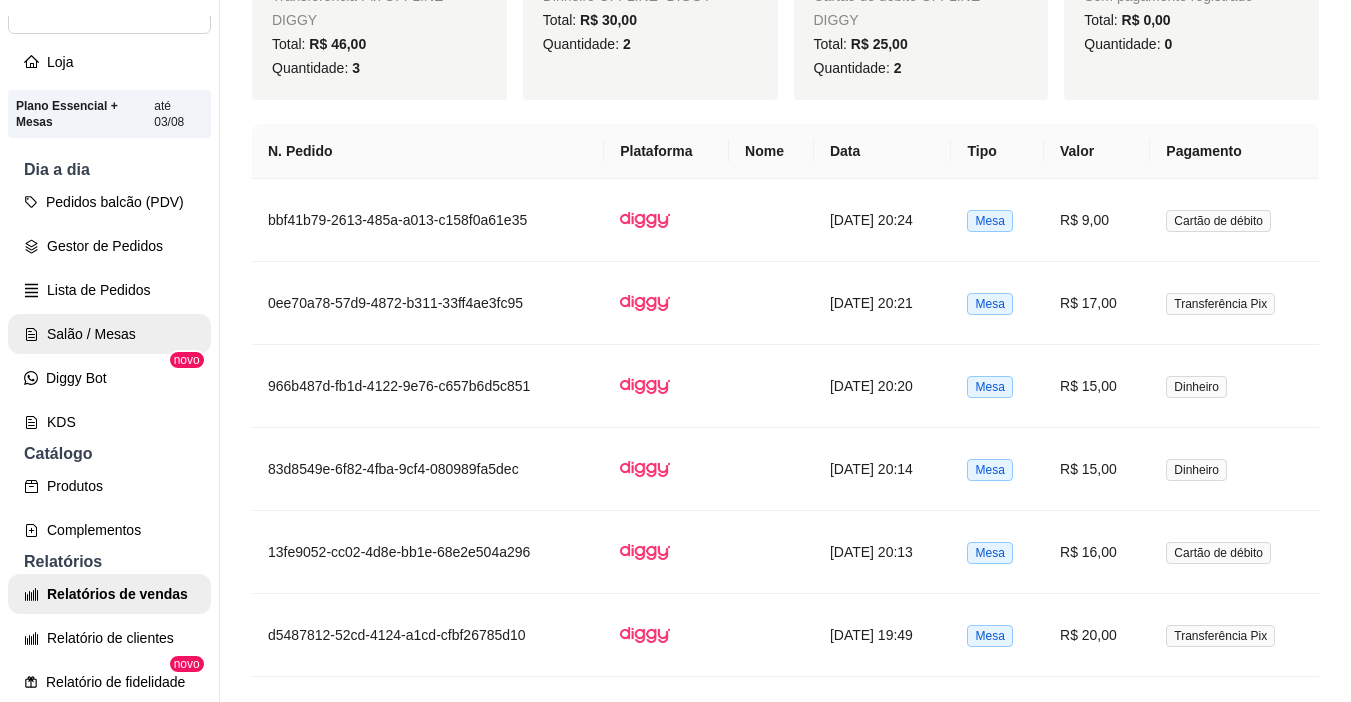 click on "Salão / Mesas" at bounding box center (109, 334) 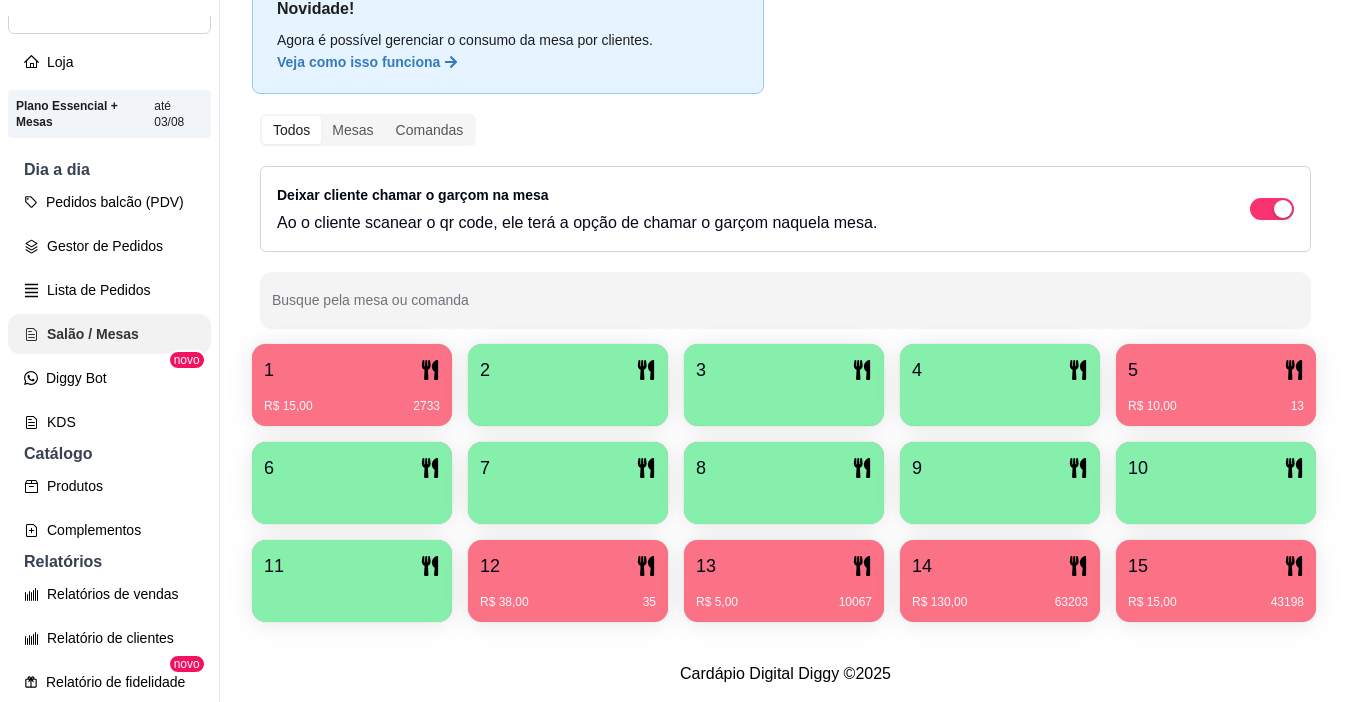 scroll, scrollTop: 0, scrollLeft: 0, axis: both 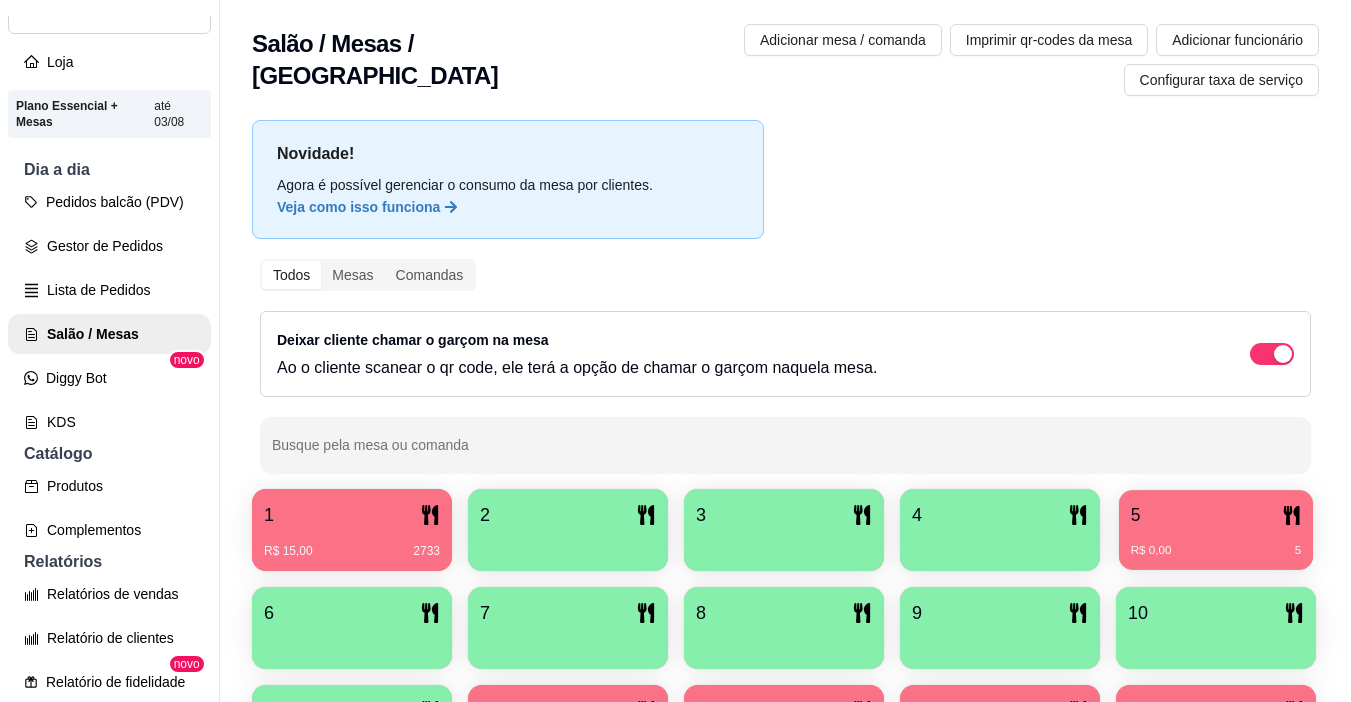 click on "5" at bounding box center [1216, 515] 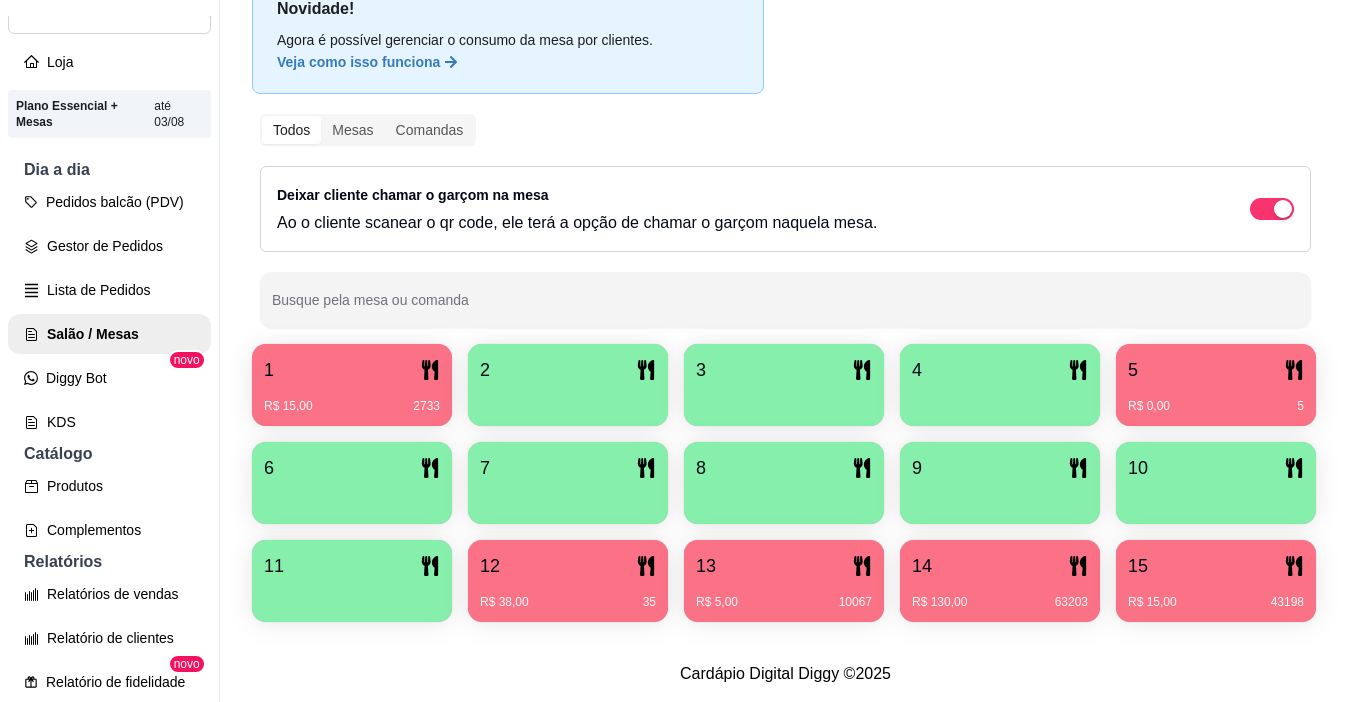 scroll, scrollTop: 258, scrollLeft: 0, axis: vertical 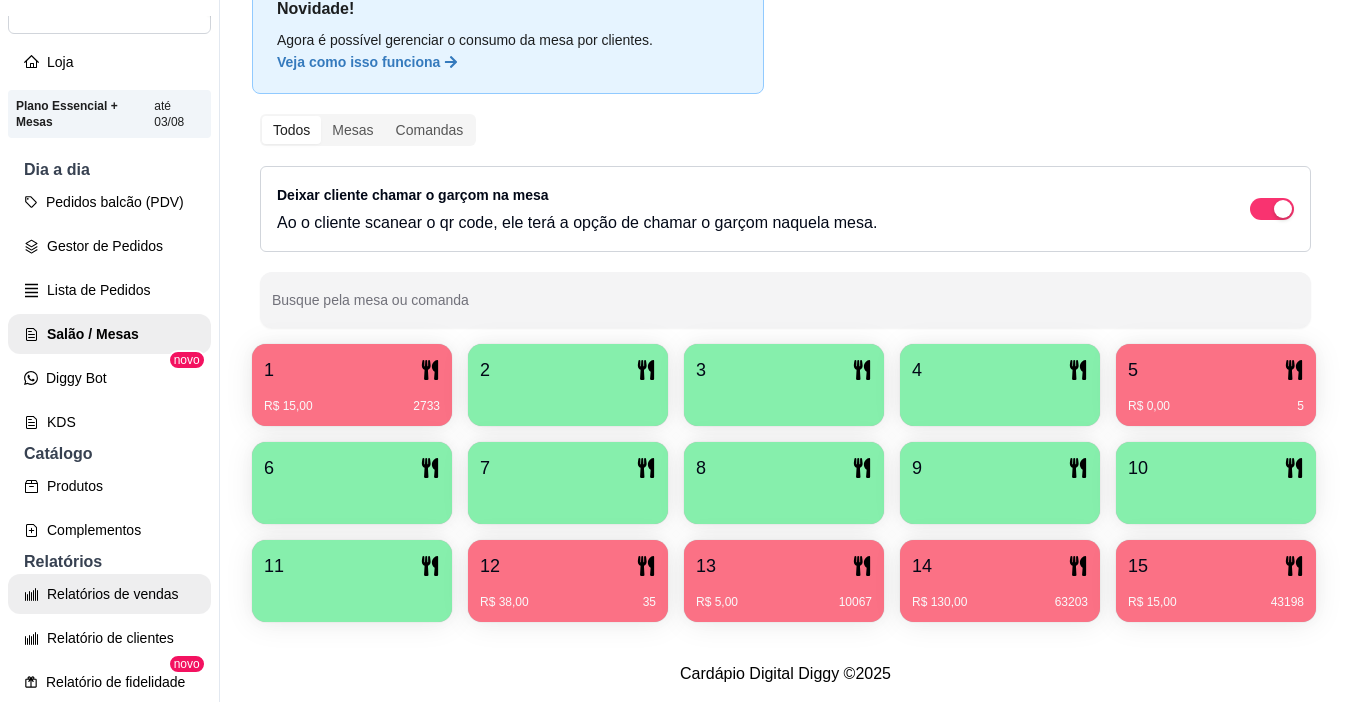 click on "Relatórios de vendas" at bounding box center [109, 594] 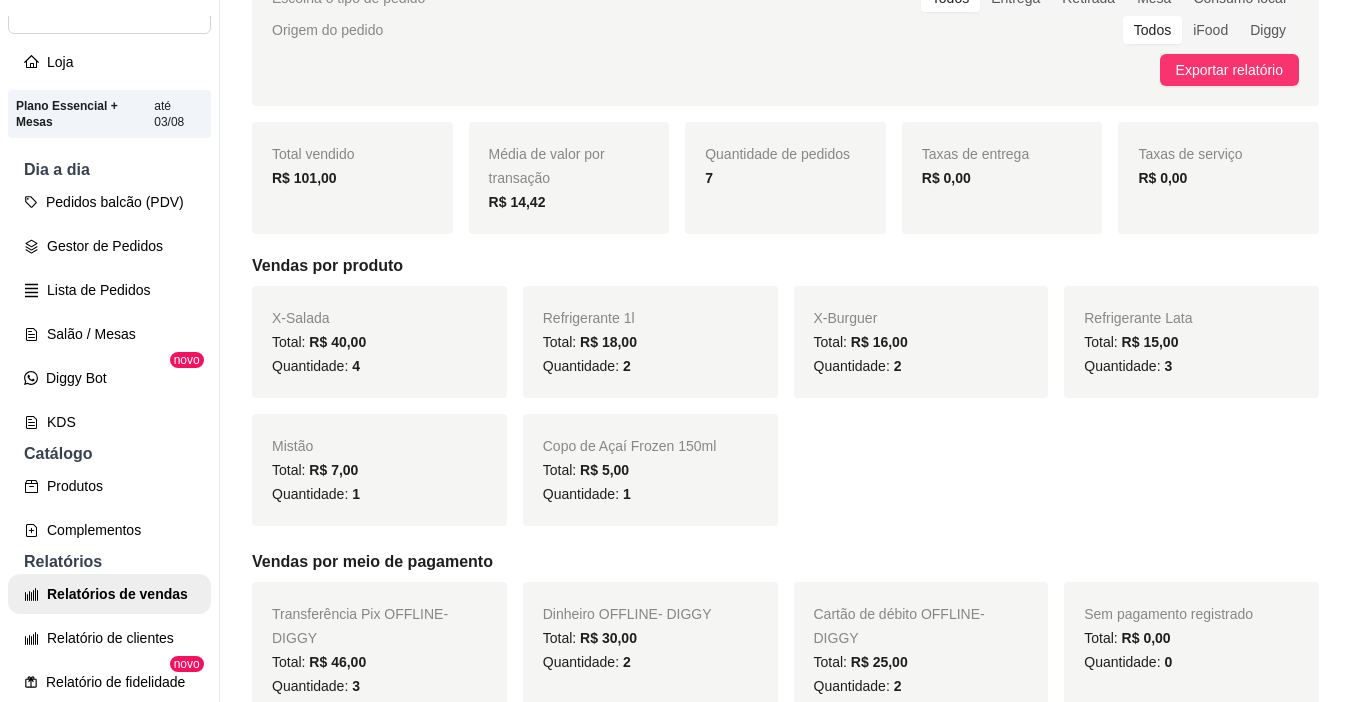 scroll, scrollTop: 400, scrollLeft: 0, axis: vertical 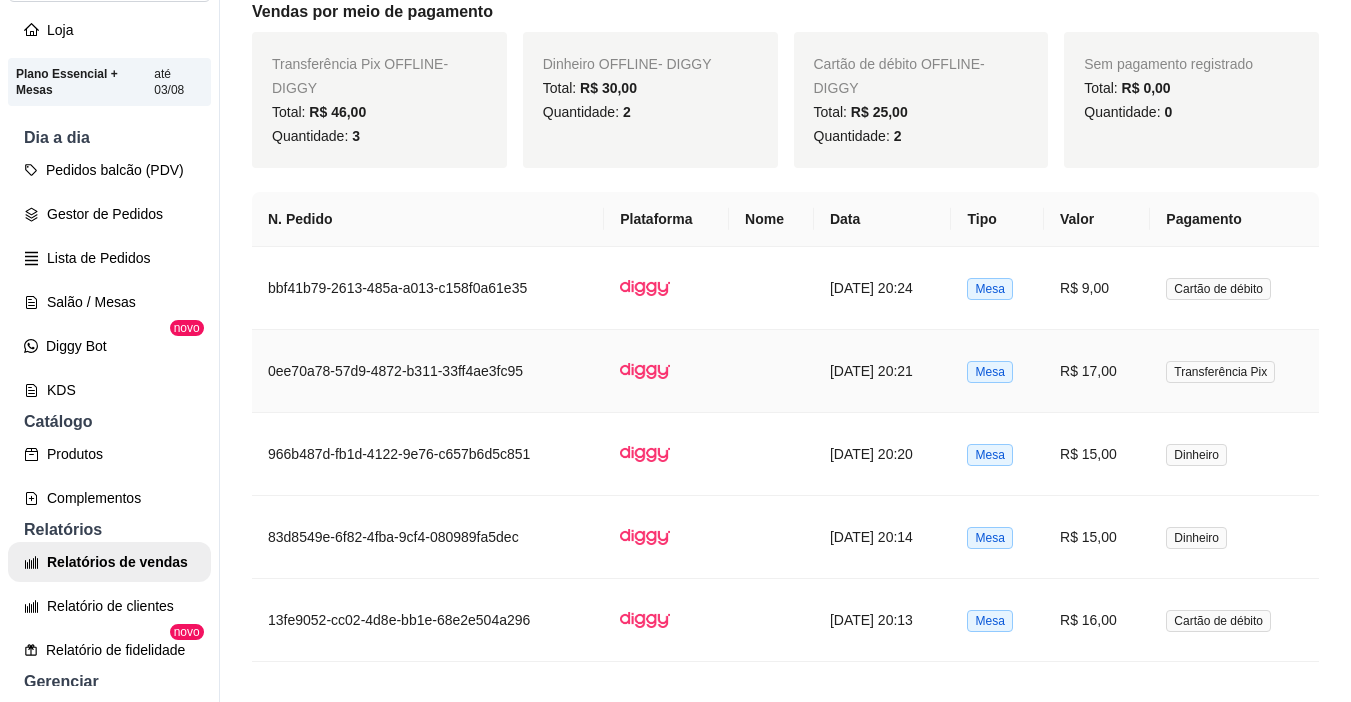 click on "R$ 17,00" at bounding box center [1097, 371] 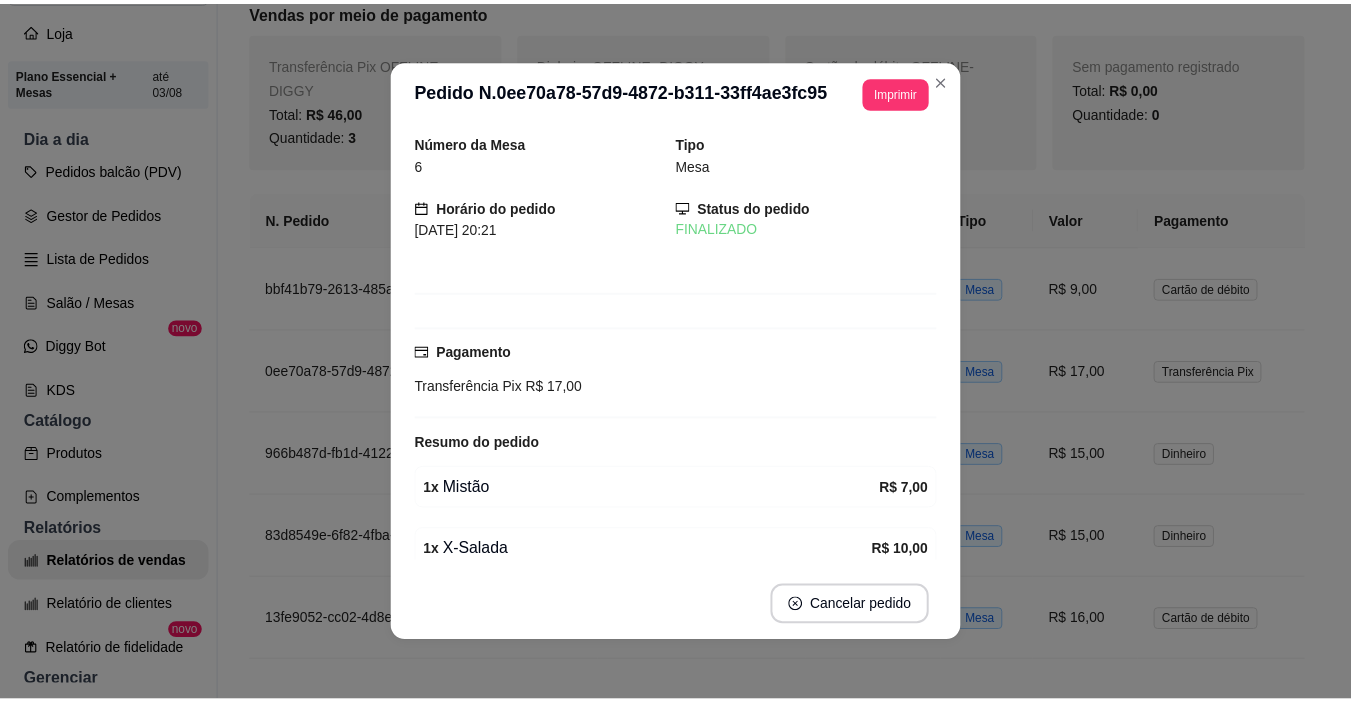 scroll, scrollTop: 87, scrollLeft: 0, axis: vertical 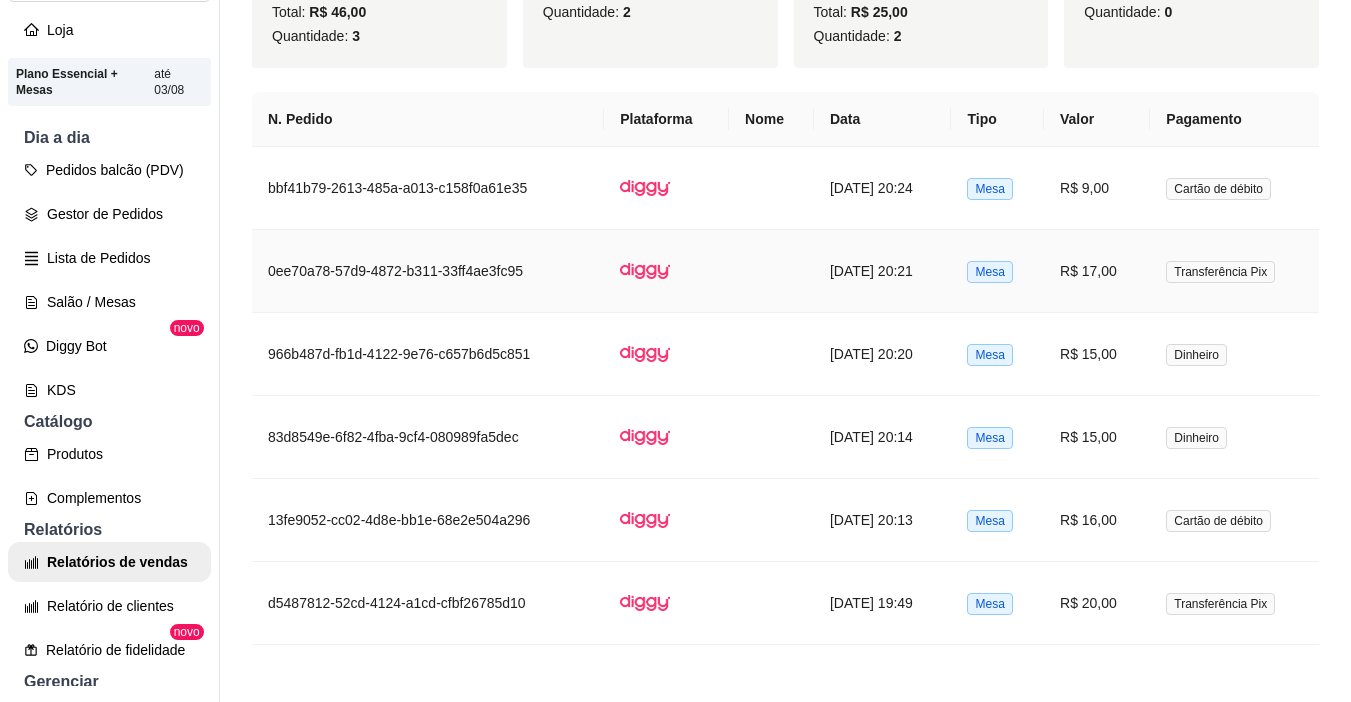 click on "R$ 17,00" at bounding box center [1097, 271] 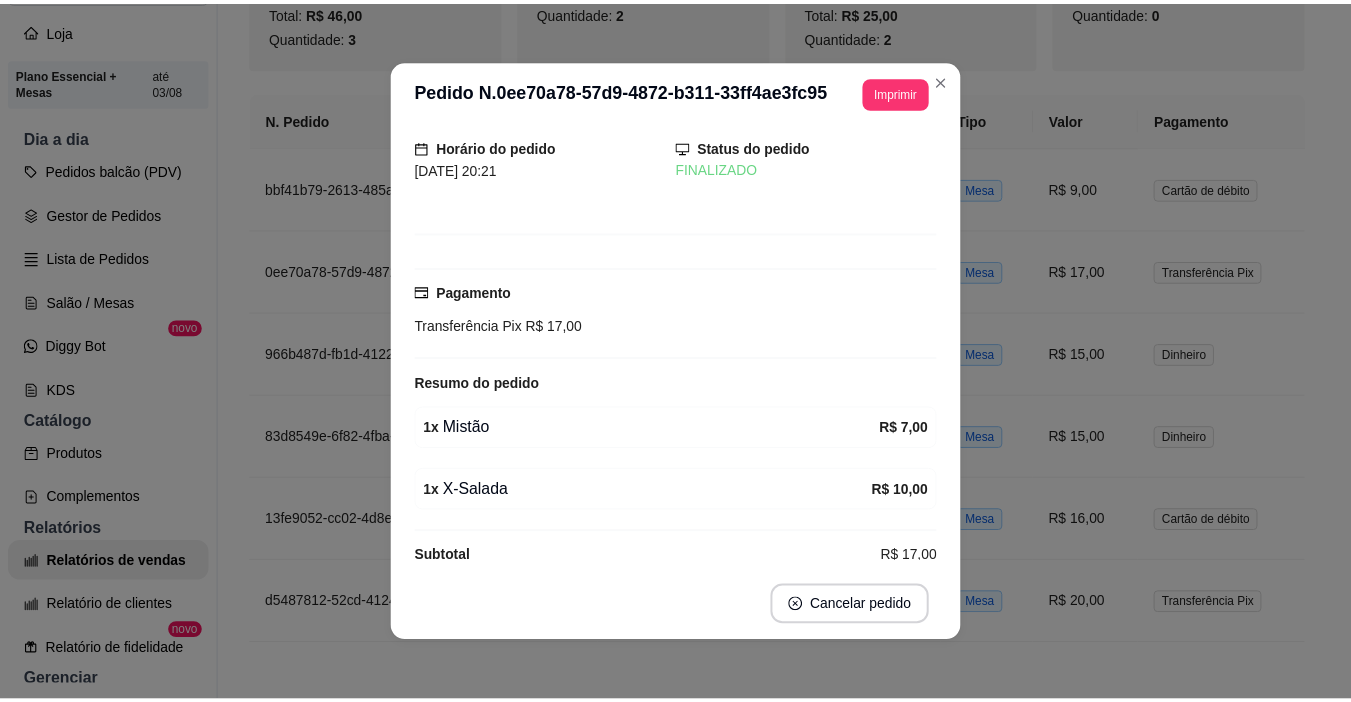 scroll, scrollTop: 87, scrollLeft: 0, axis: vertical 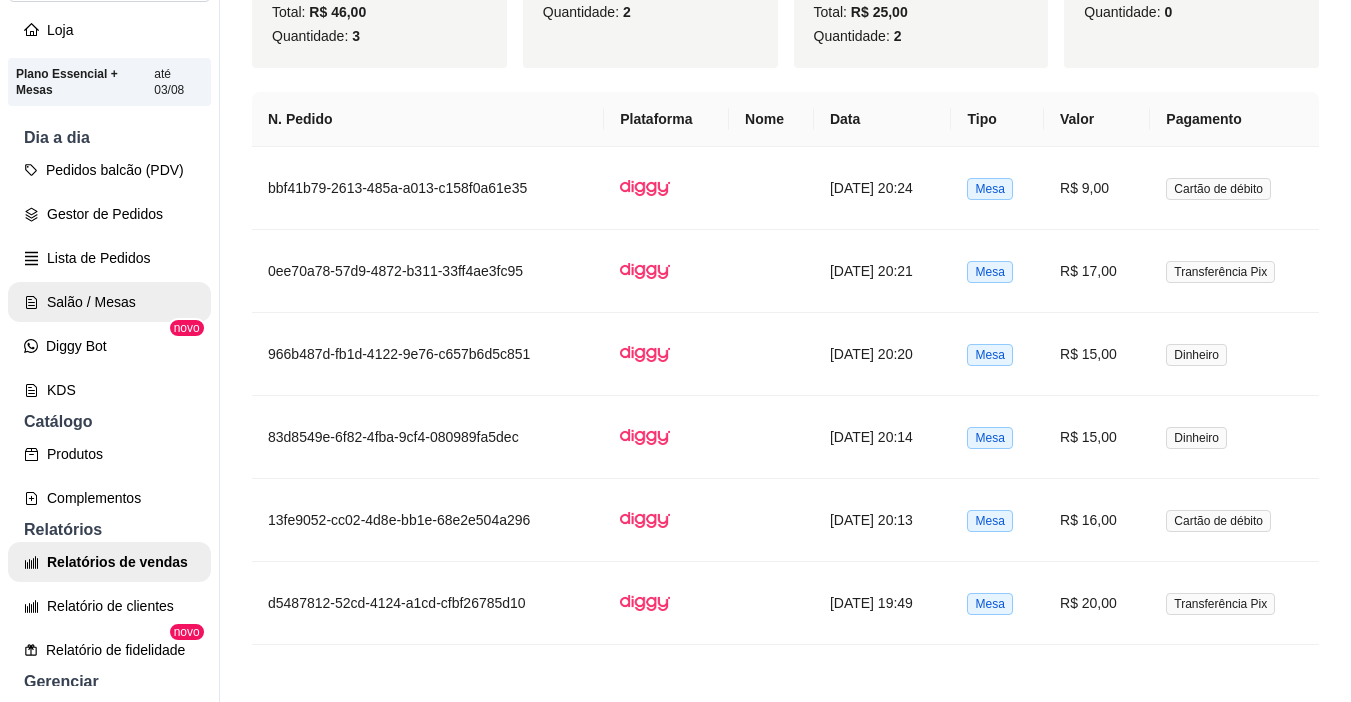 click on "Salão / Mesas" at bounding box center [109, 302] 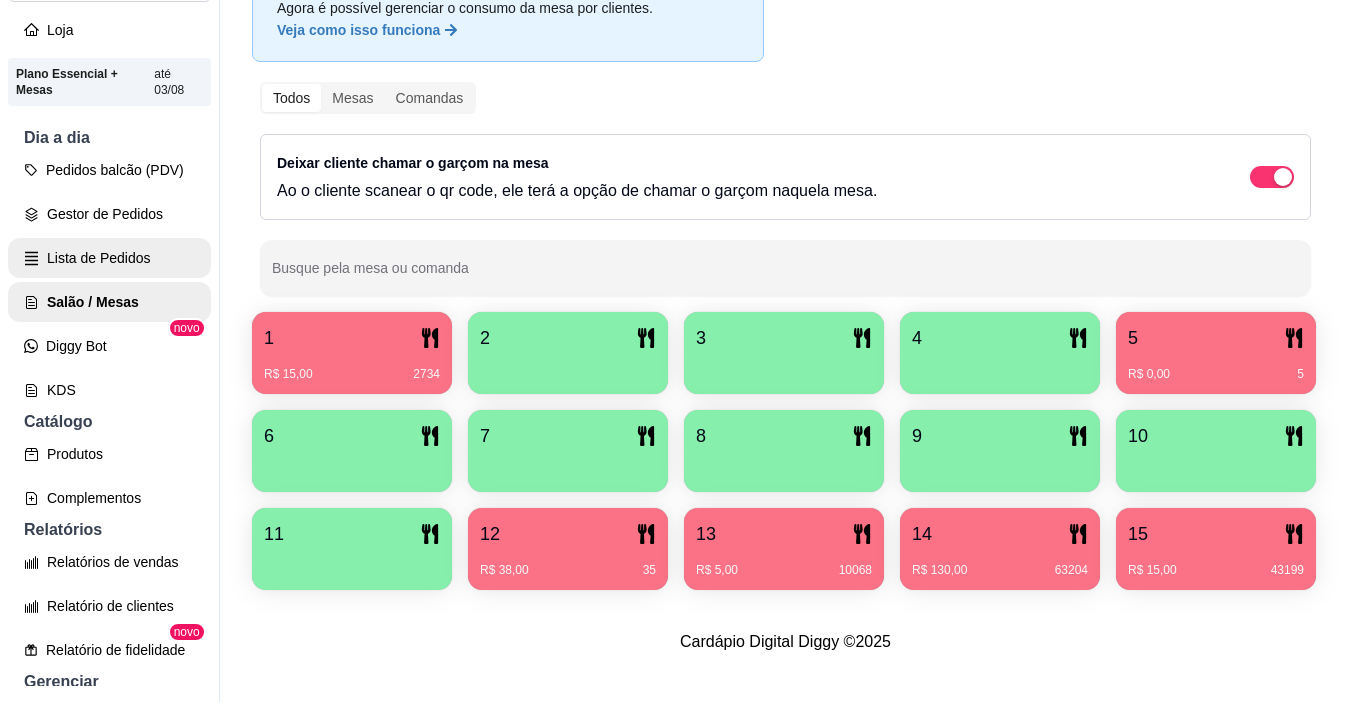 scroll, scrollTop: 0, scrollLeft: 0, axis: both 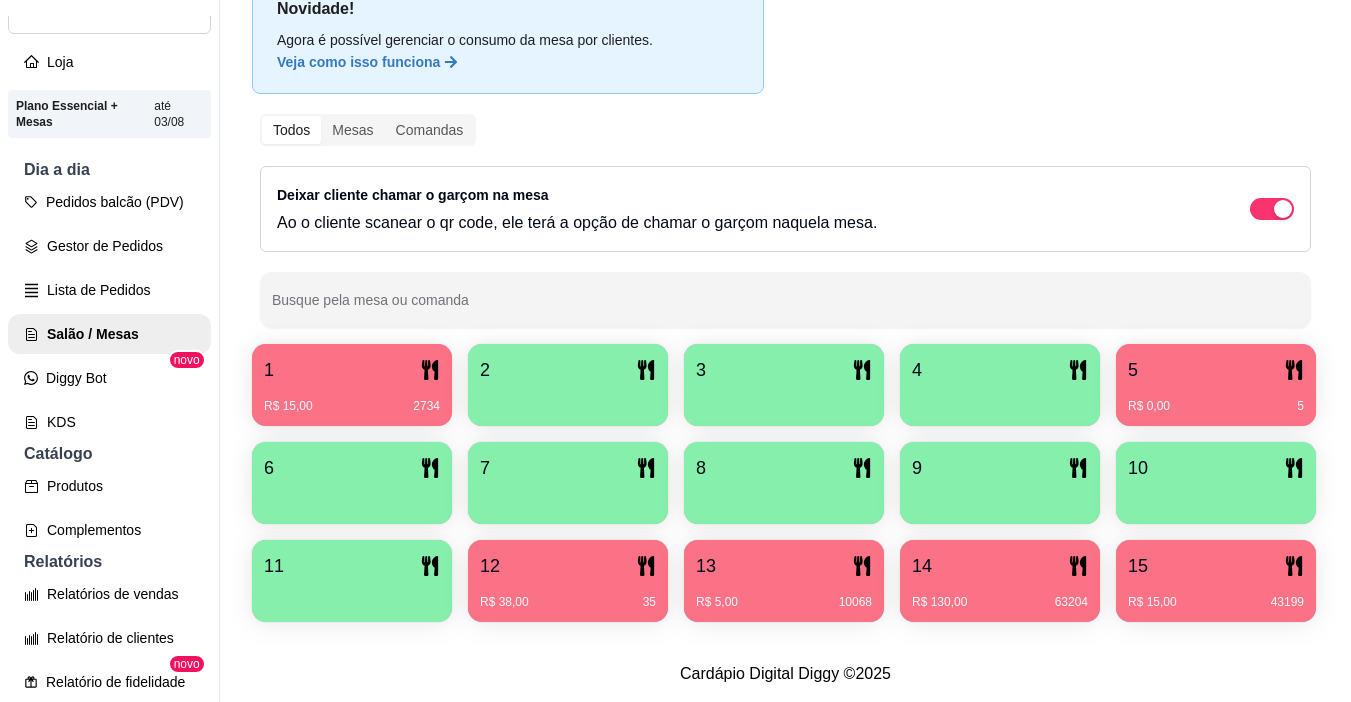 click on "R$ 0,00 5" at bounding box center (1216, 399) 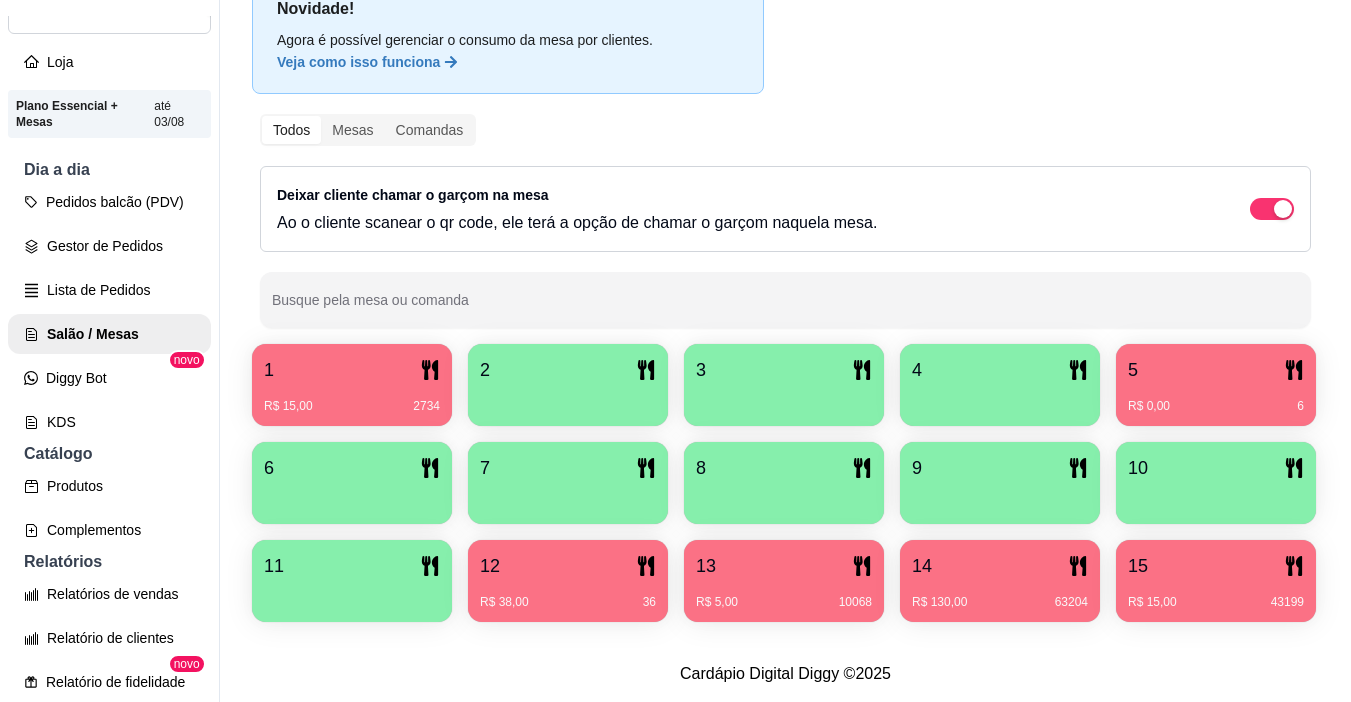 click on "1 R$ 15,00 2734" at bounding box center [352, 385] 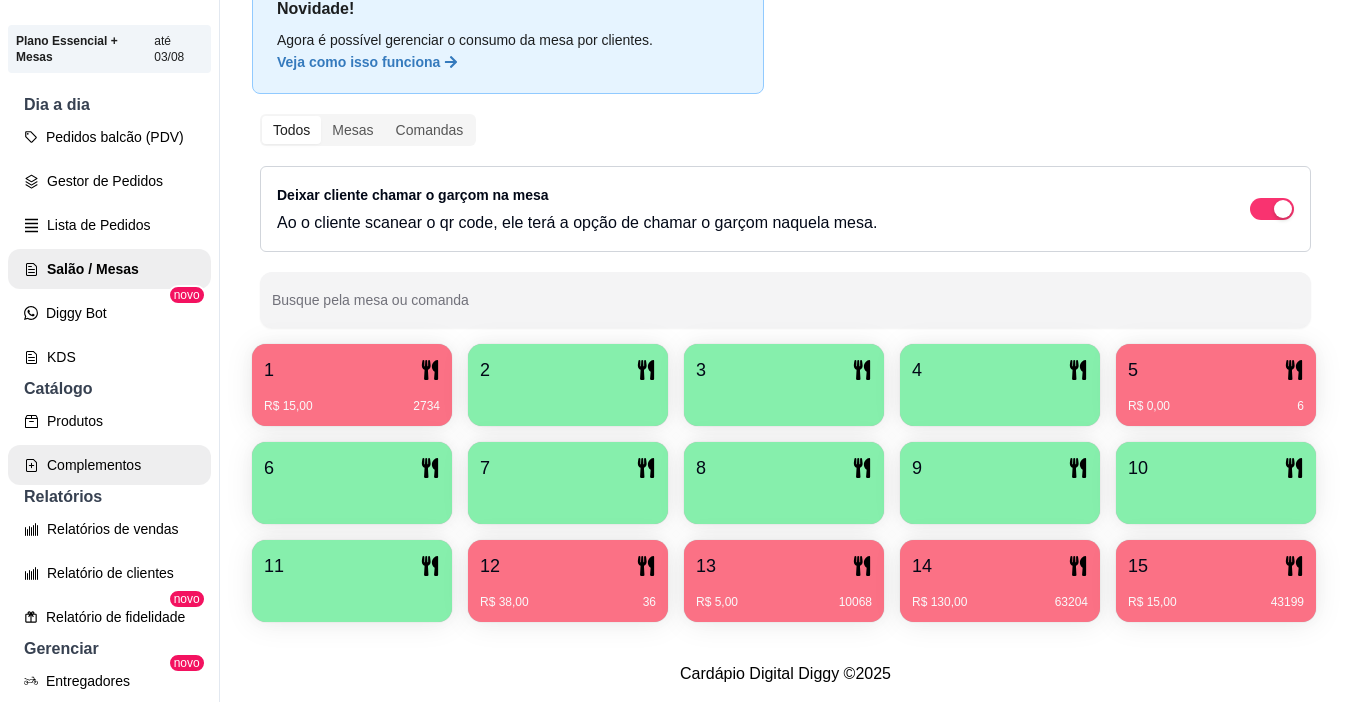 scroll, scrollTop: 200, scrollLeft: 0, axis: vertical 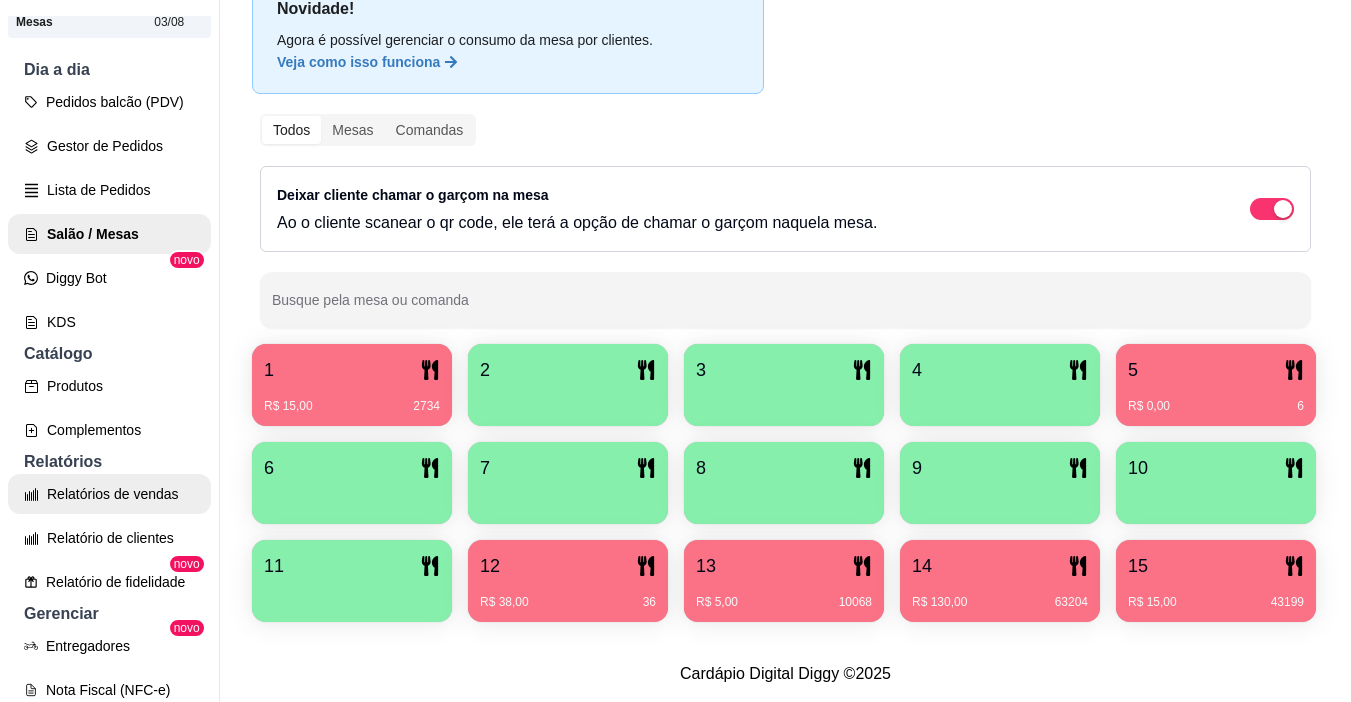 click on "Relatórios de vendas" at bounding box center [109, 494] 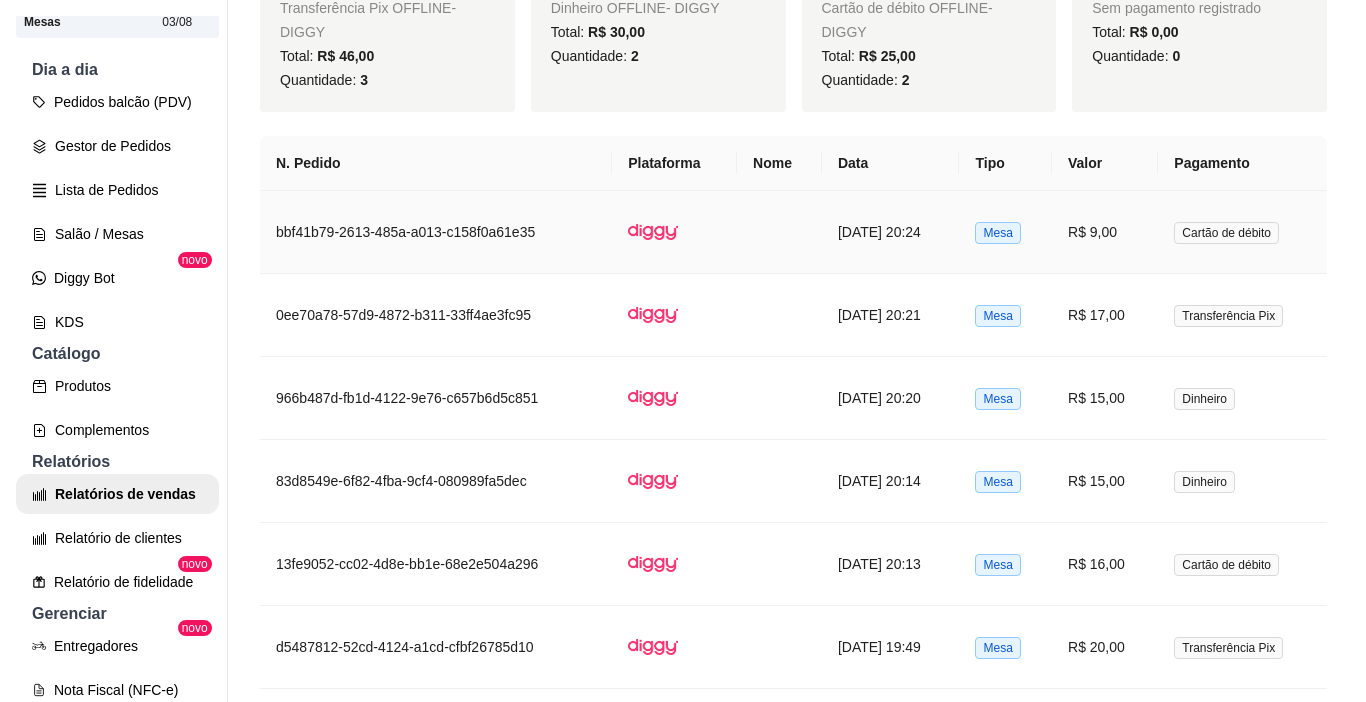 scroll, scrollTop: 800, scrollLeft: 0, axis: vertical 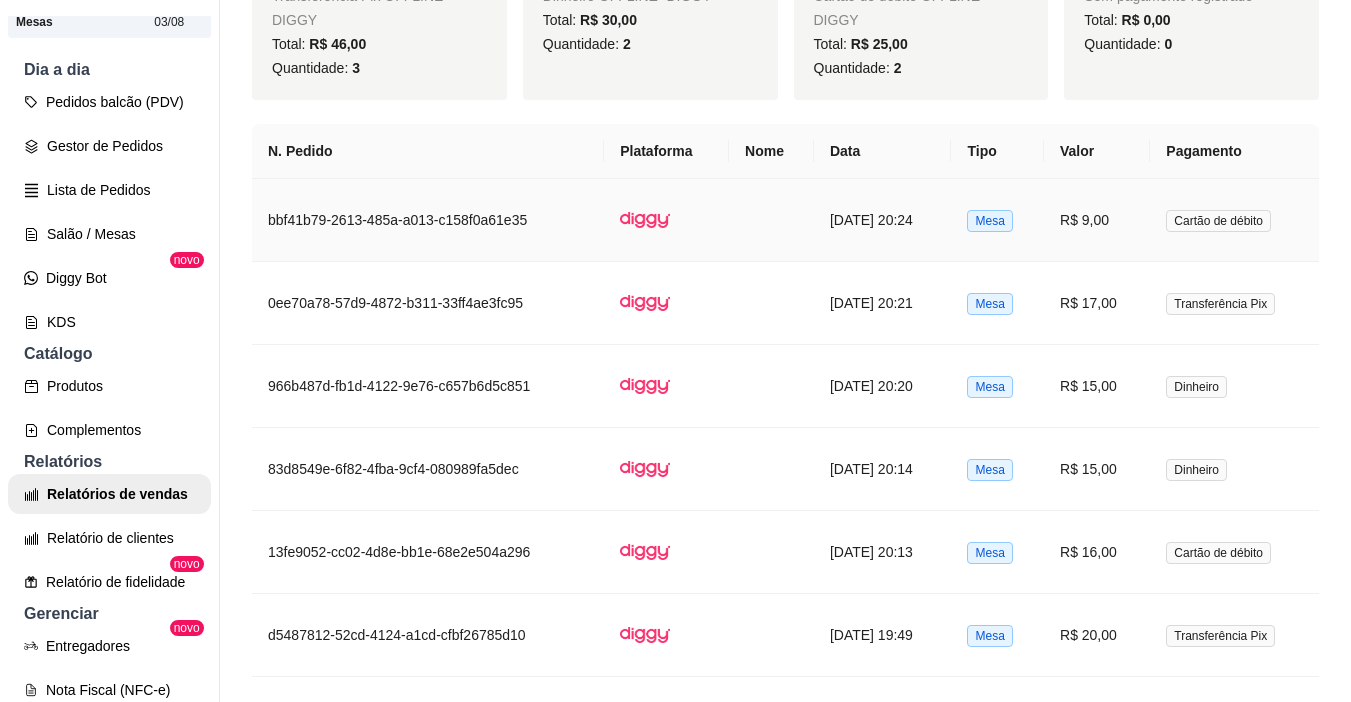 click on "R$ 9,00" at bounding box center [1097, 220] 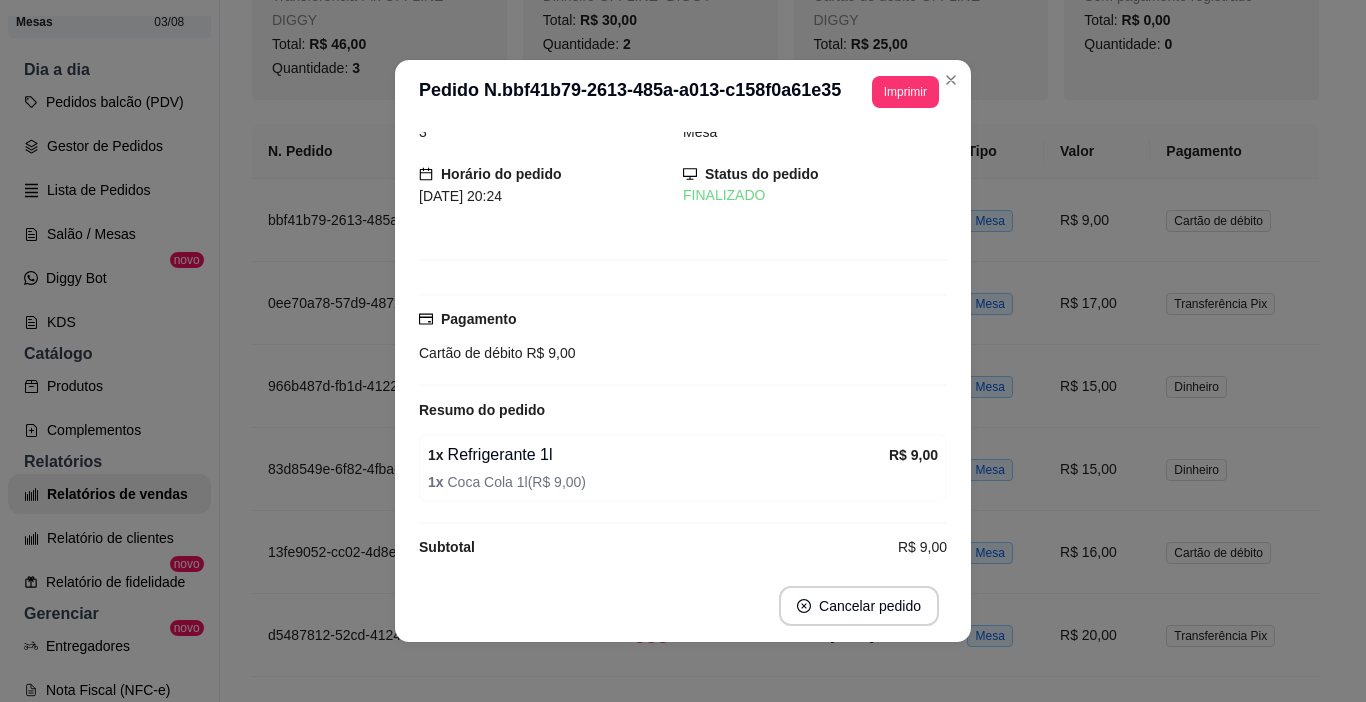 scroll, scrollTop: 51, scrollLeft: 0, axis: vertical 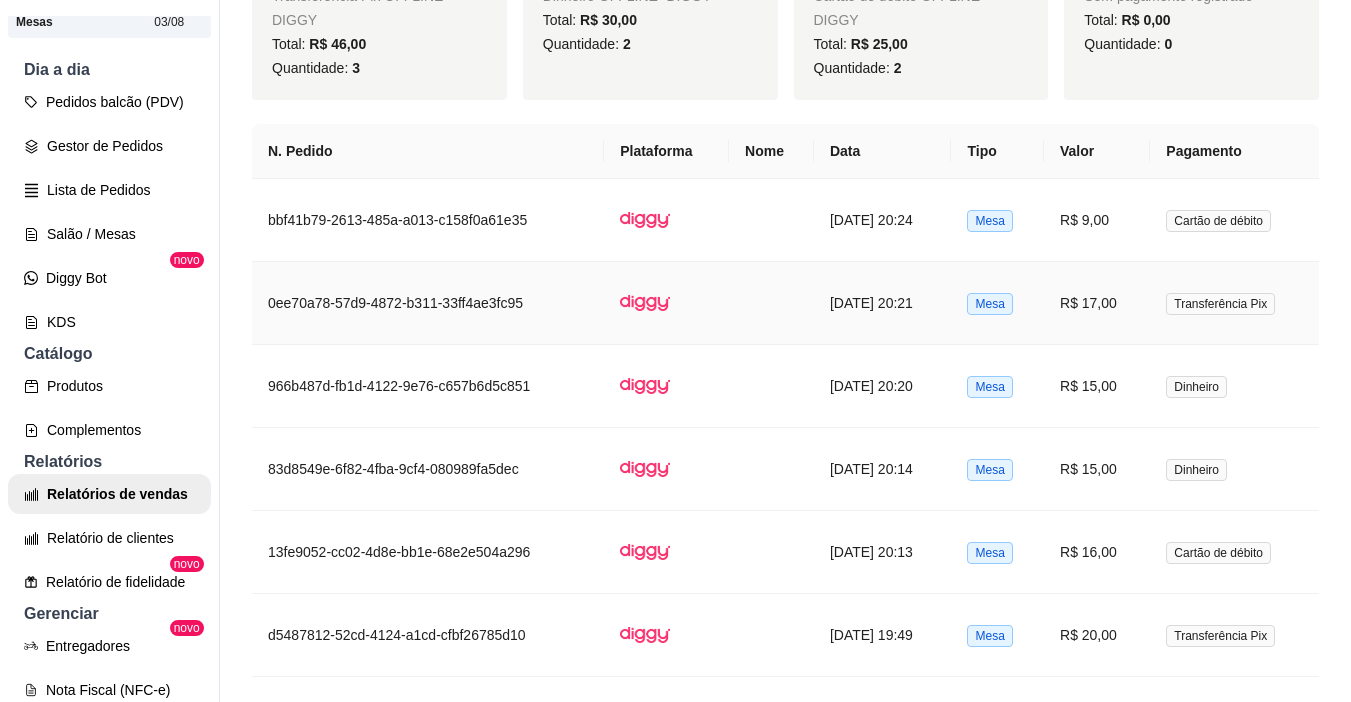 click on "Mesa" at bounding box center [997, 303] 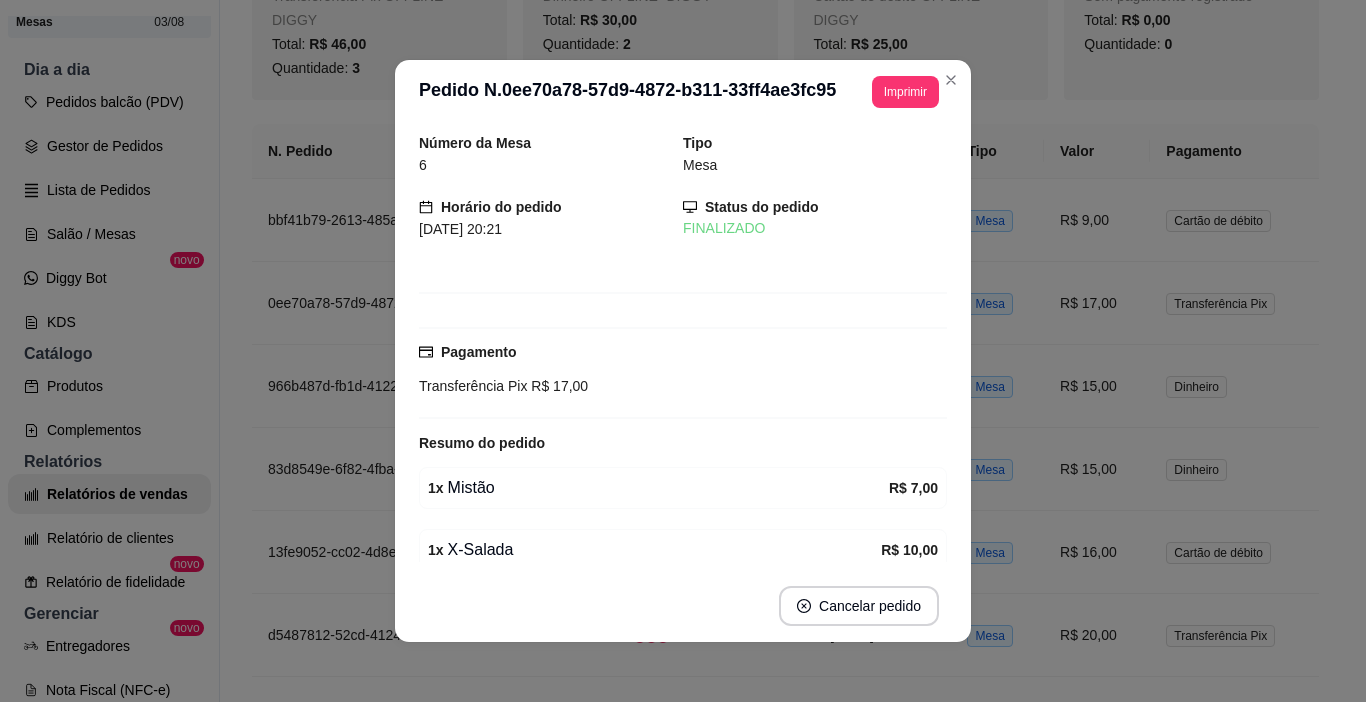 scroll, scrollTop: 87, scrollLeft: 0, axis: vertical 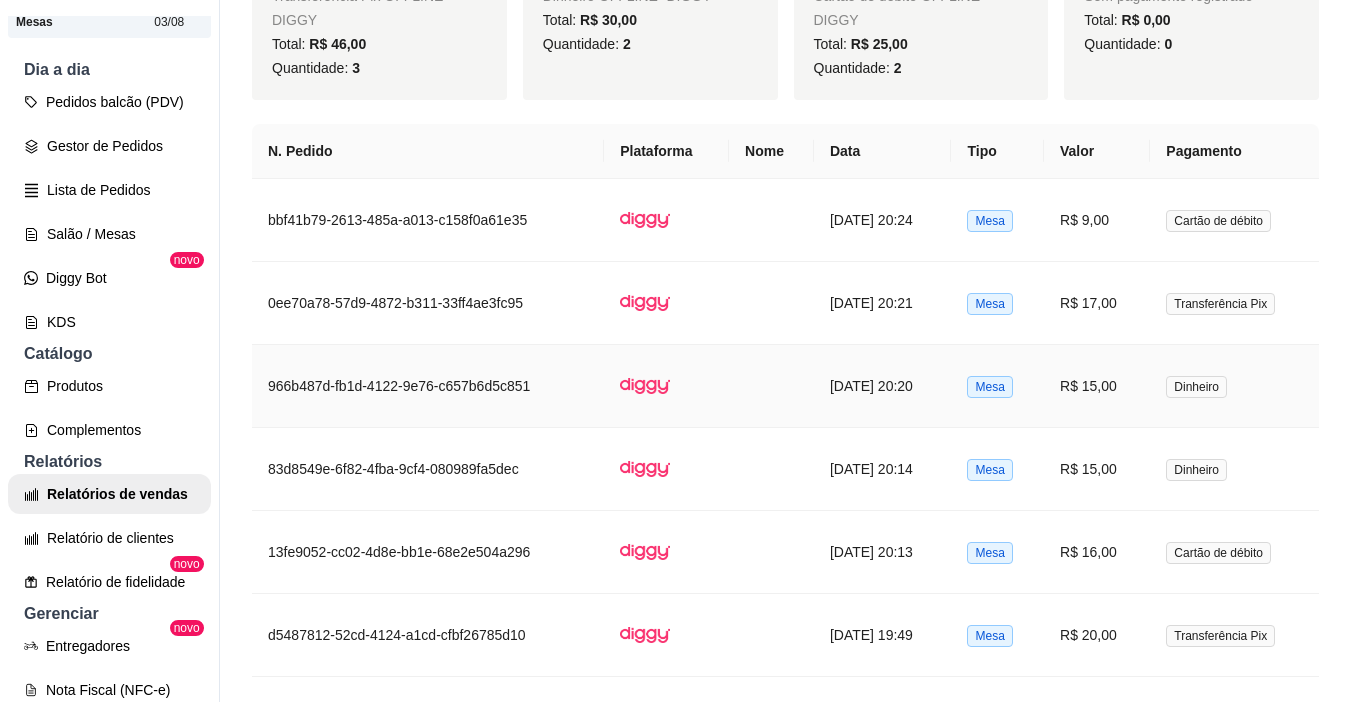 click on "R$ 15,00" at bounding box center (1097, 386) 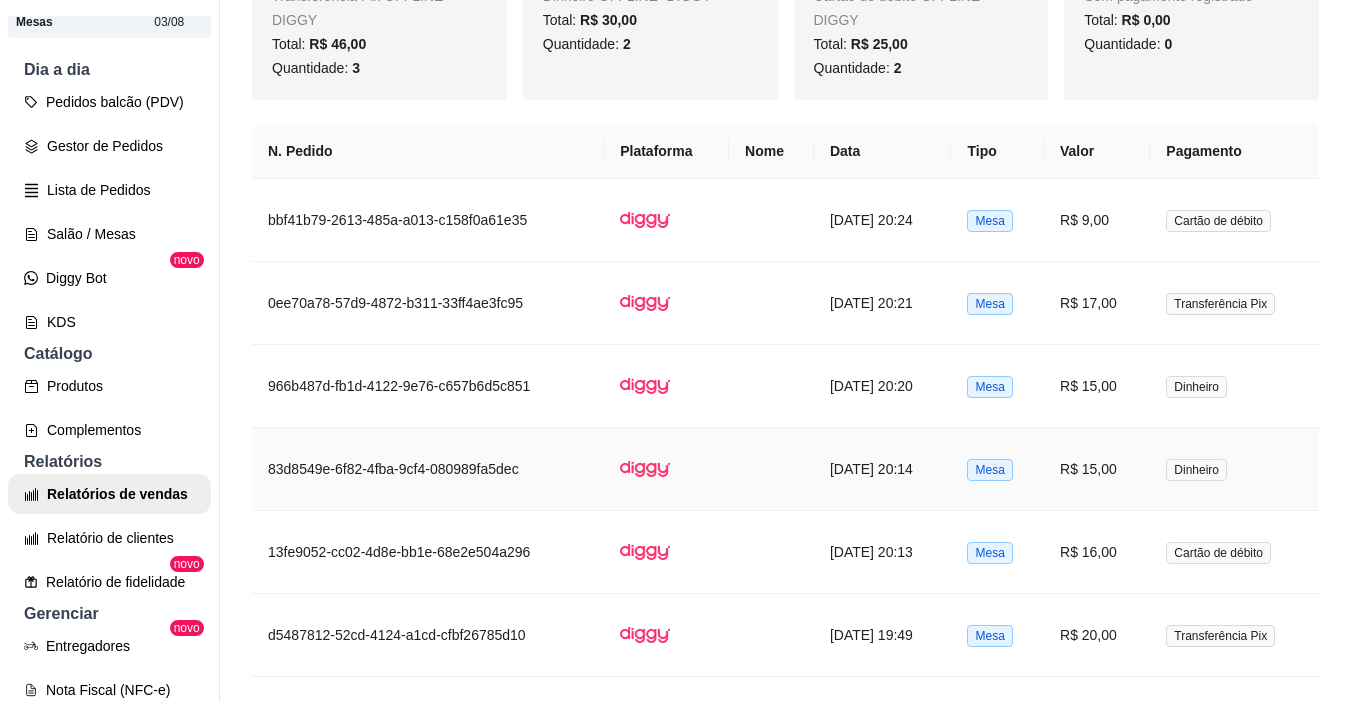 click on "R$ 15,00" at bounding box center [1097, 469] 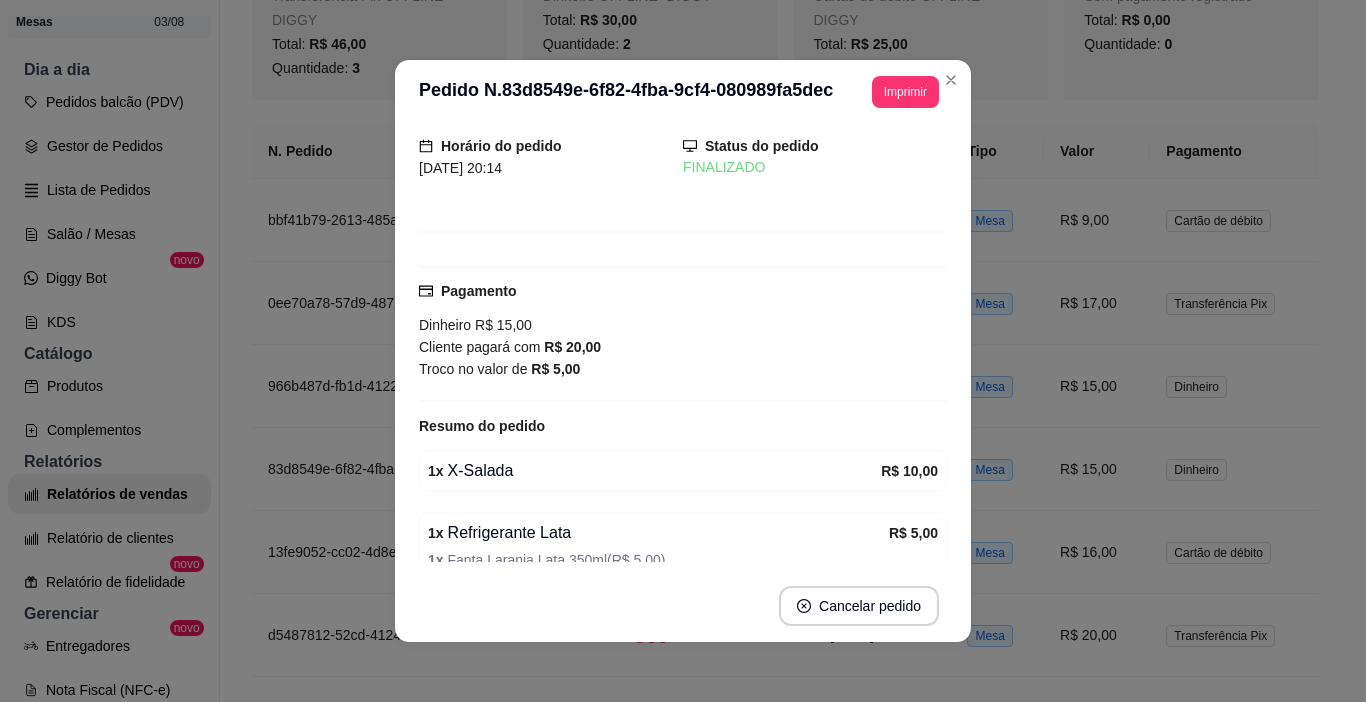 scroll, scrollTop: 157, scrollLeft: 0, axis: vertical 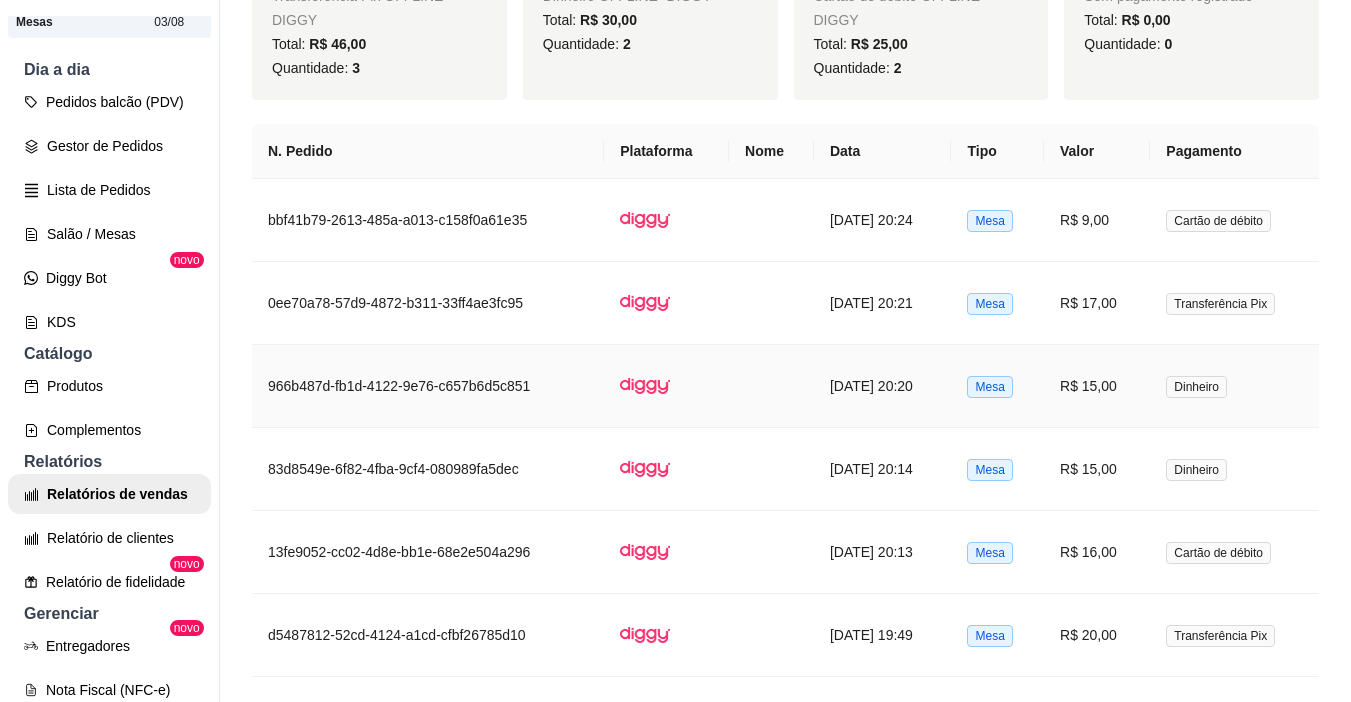 click on "R$ 15,00" at bounding box center [1097, 386] 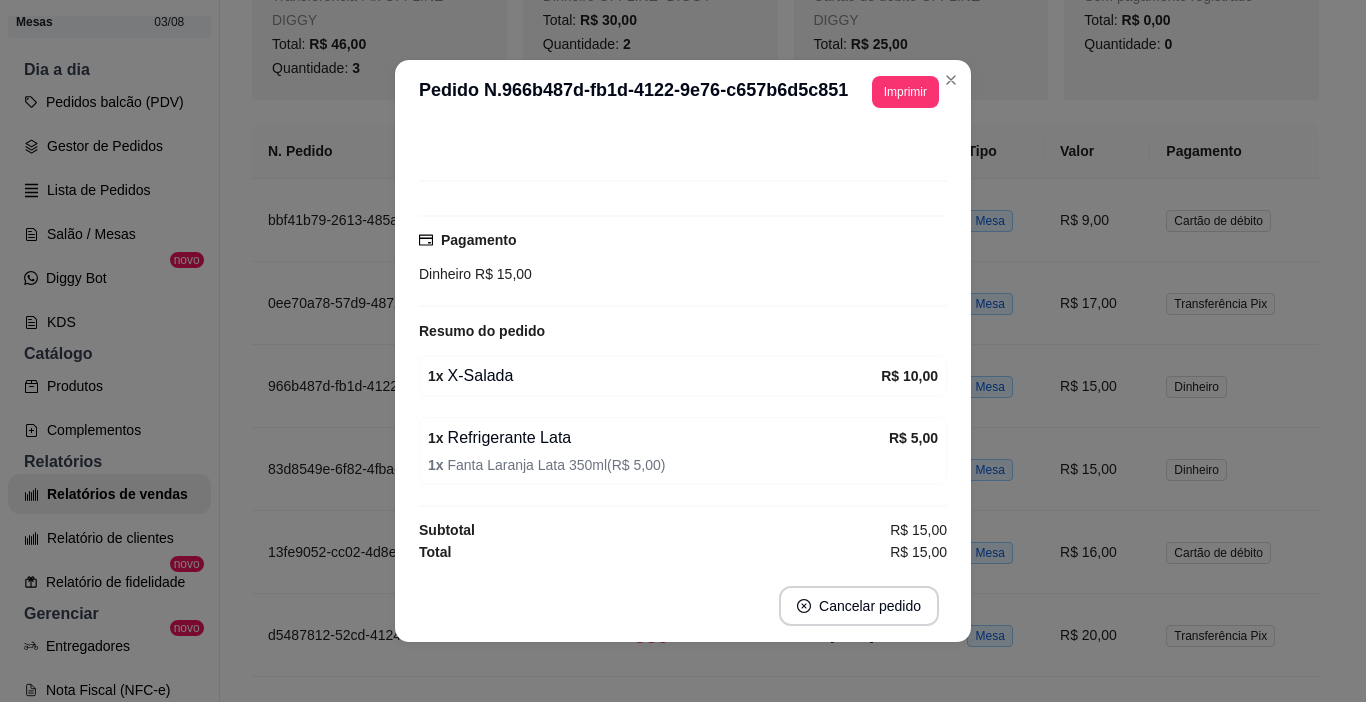 scroll, scrollTop: 113, scrollLeft: 0, axis: vertical 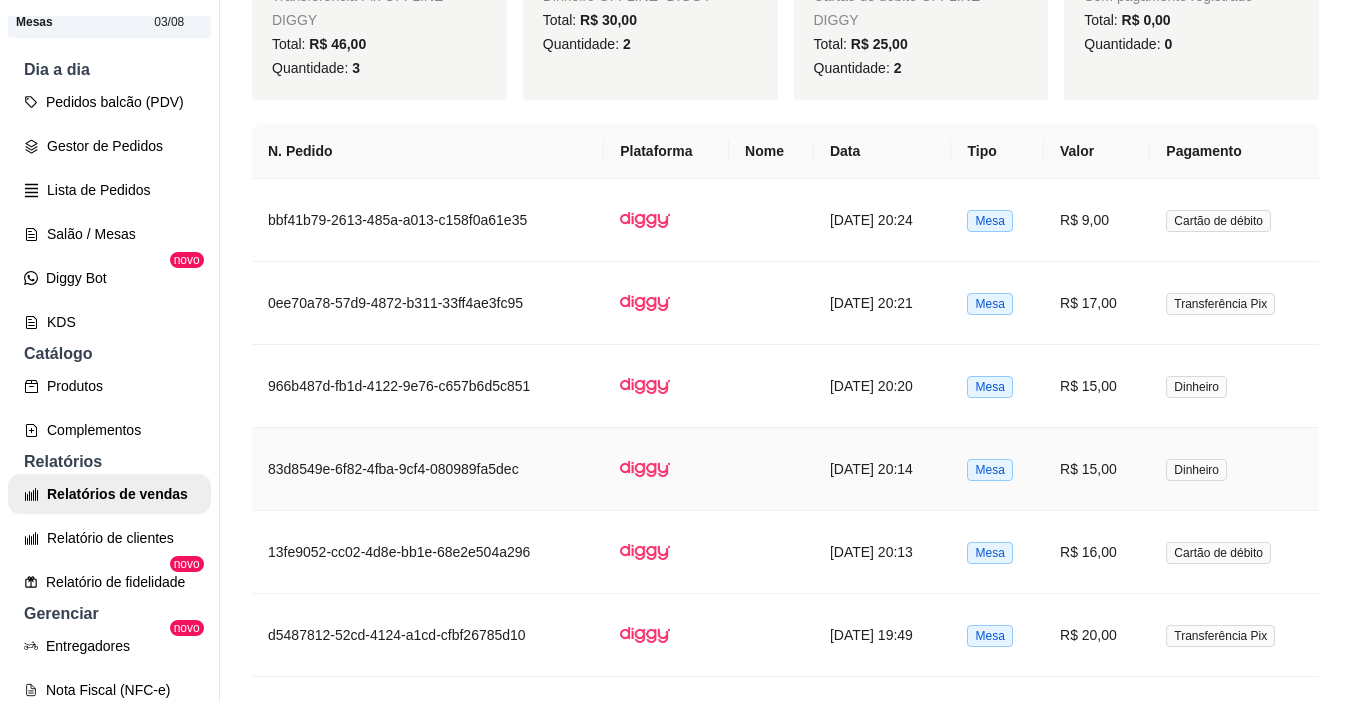 click on "R$ 15,00" at bounding box center [1097, 469] 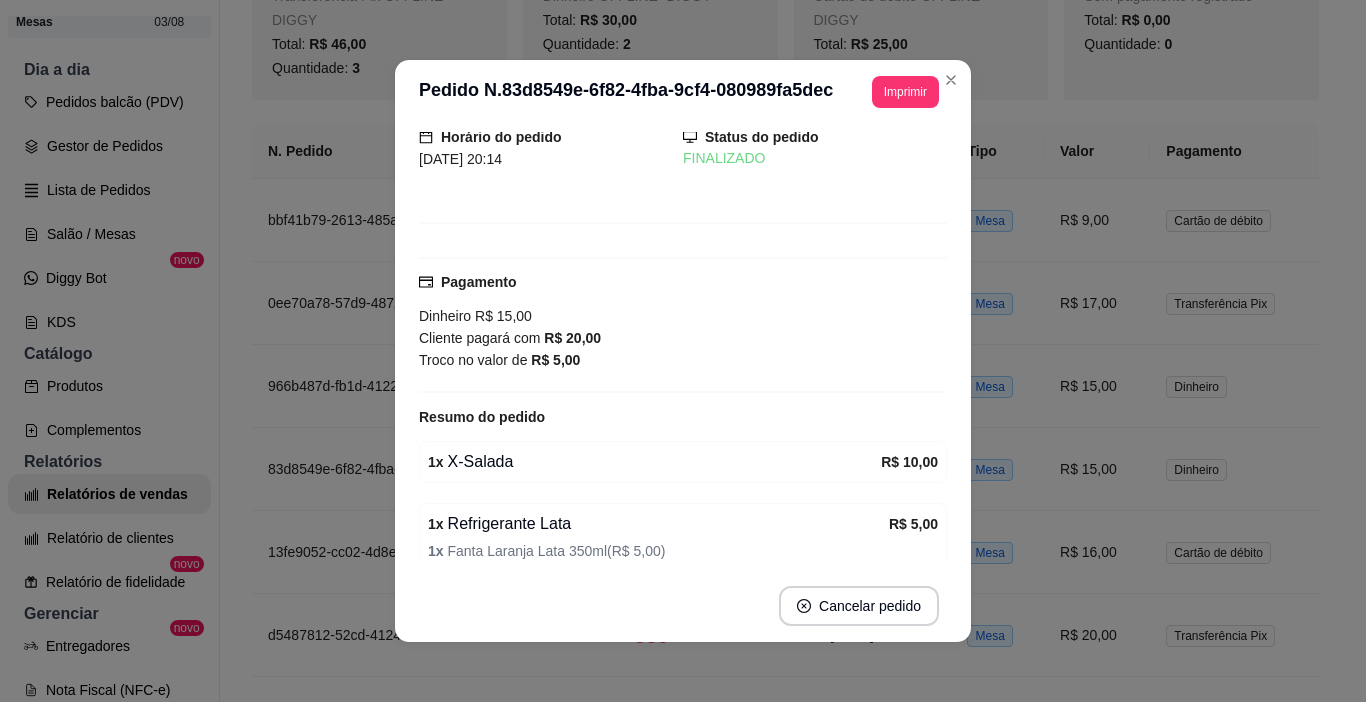 scroll, scrollTop: 157, scrollLeft: 0, axis: vertical 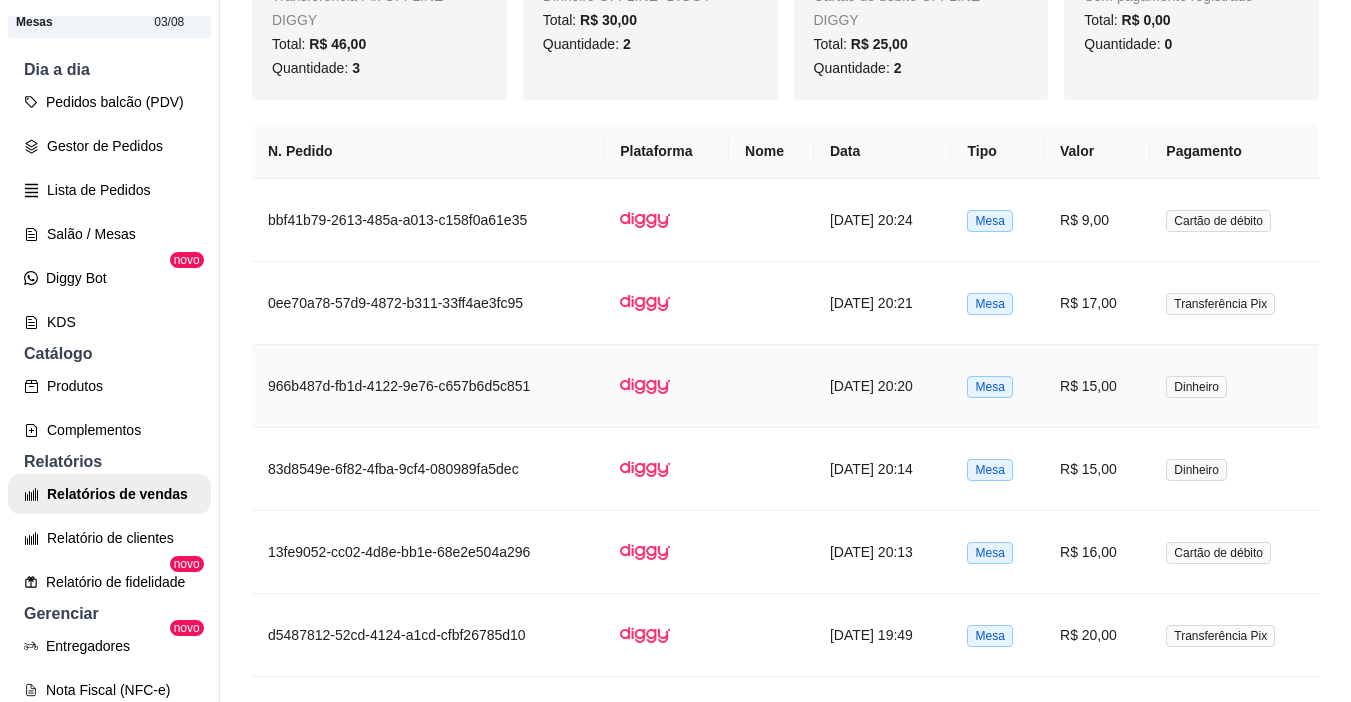 click on "R$ 15,00" at bounding box center [1097, 386] 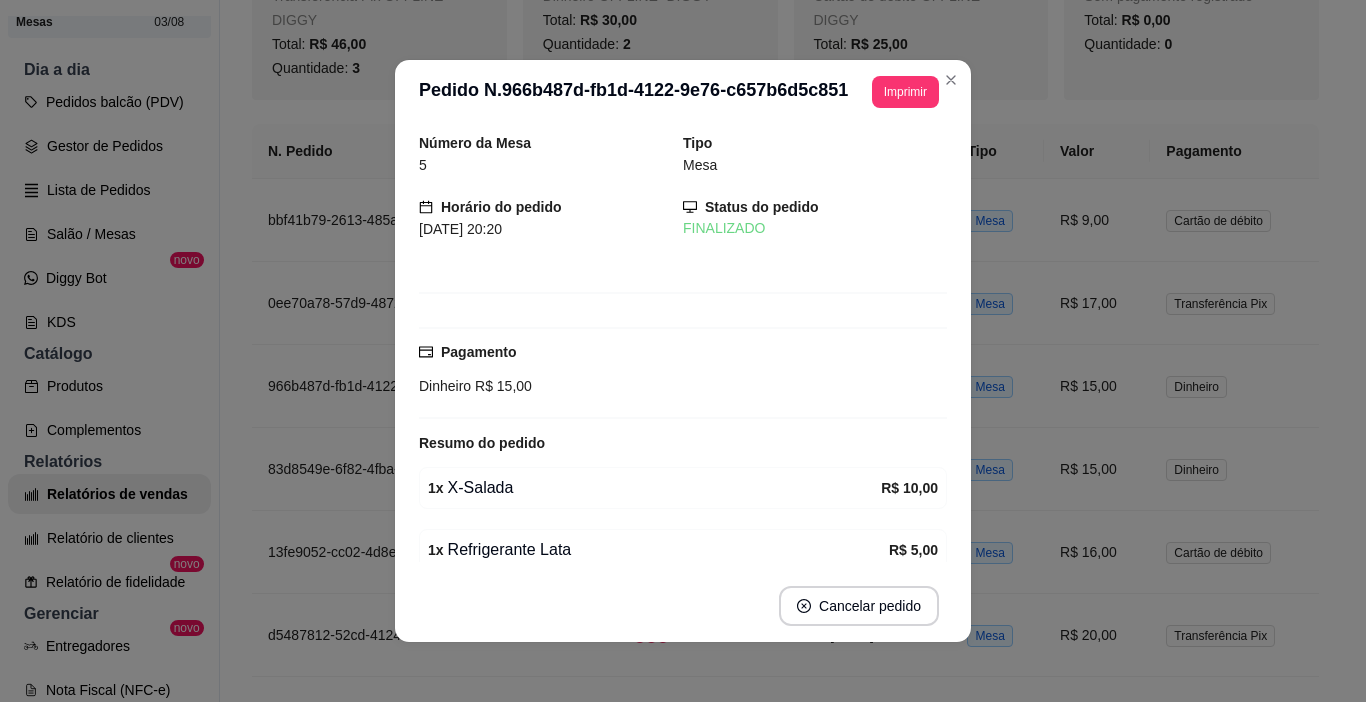 scroll, scrollTop: 113, scrollLeft: 0, axis: vertical 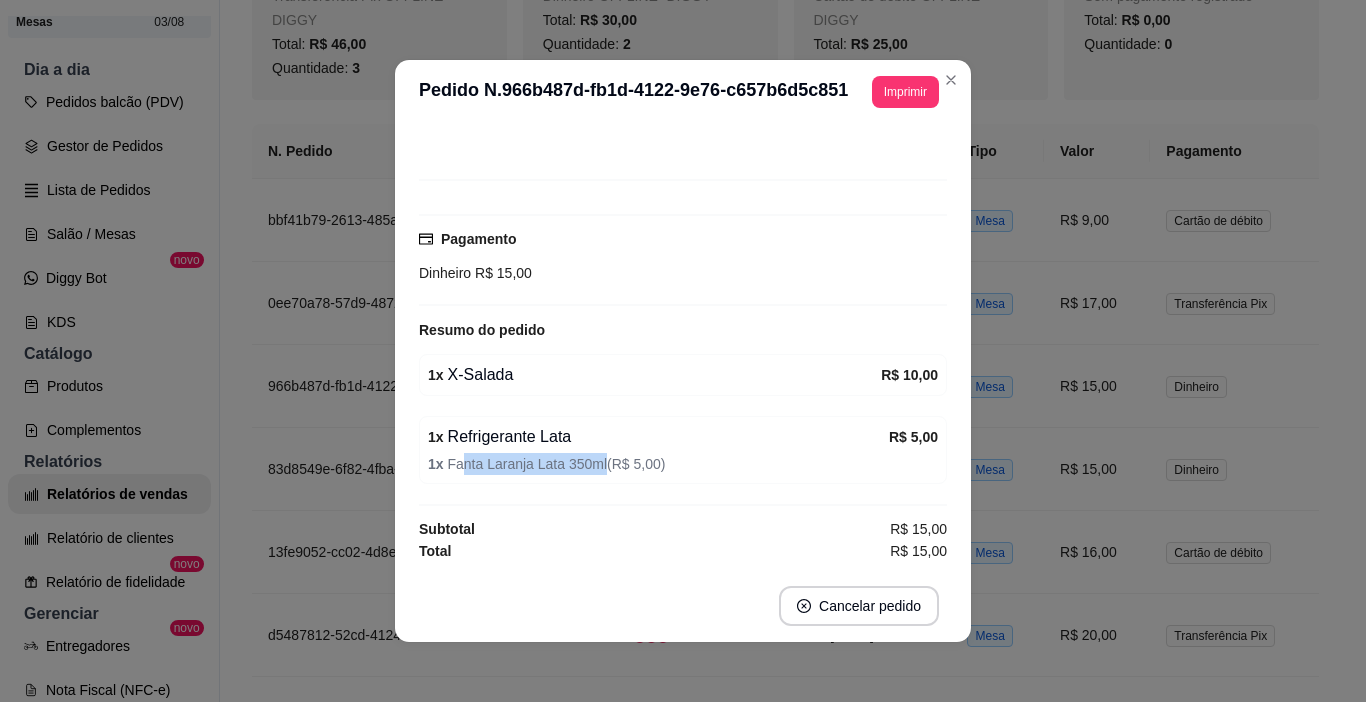 drag, startPoint x: 454, startPoint y: 460, endPoint x: 596, endPoint y: 461, distance: 142.00352 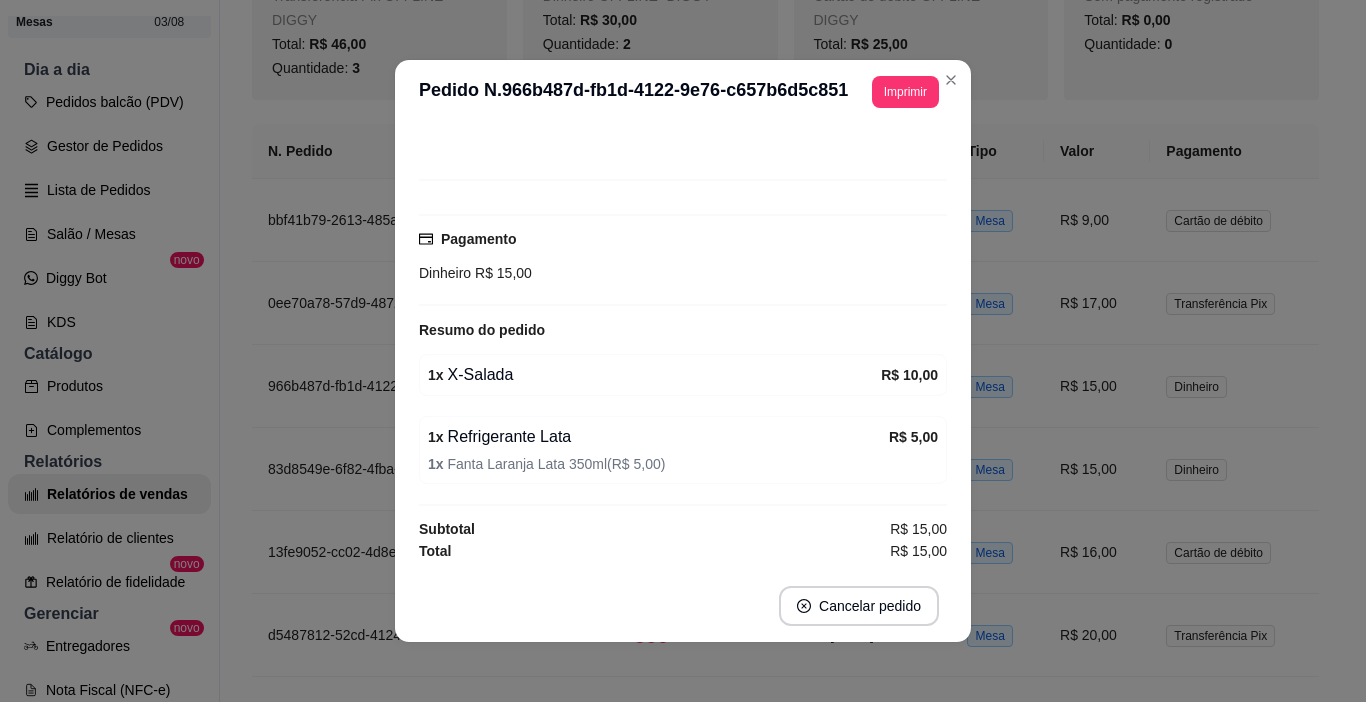 click on "1 x   Fanta Laranja Lata 350ml  ( R$ 5,00 )" at bounding box center [683, 464] 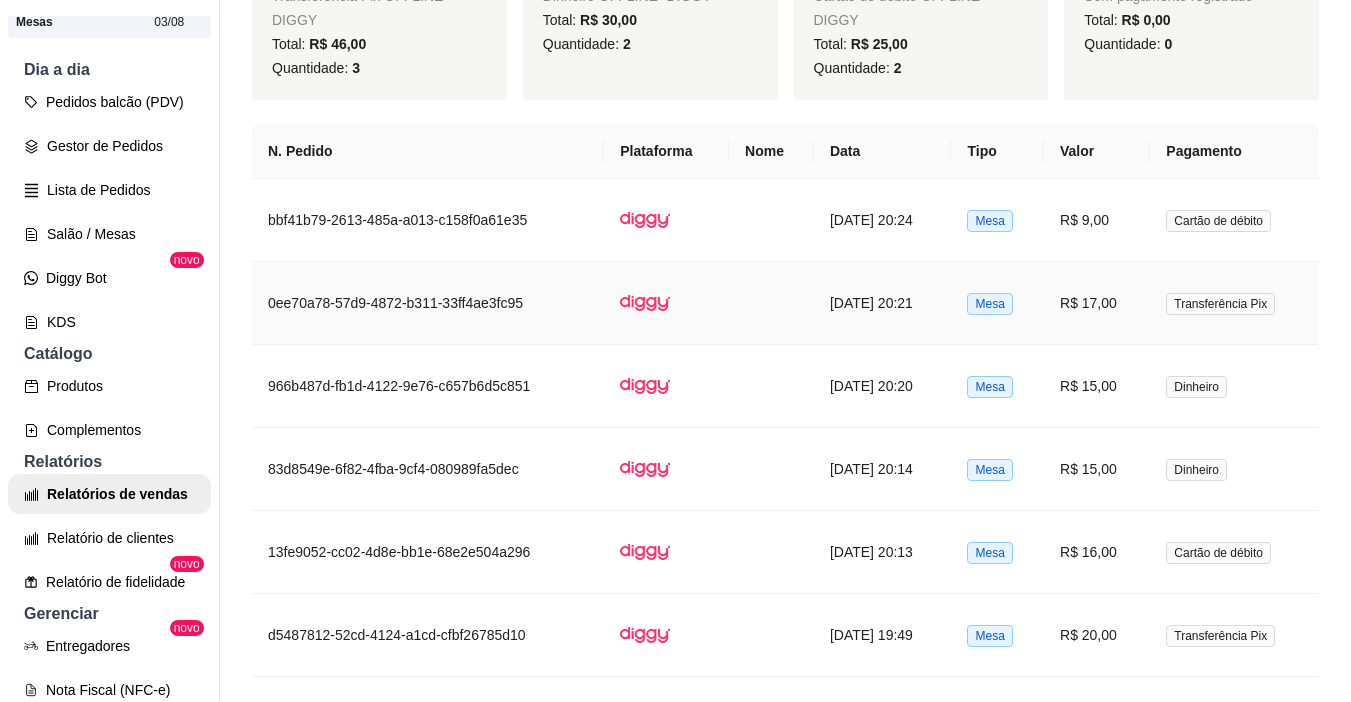 click on "R$ 17,00" at bounding box center [1097, 303] 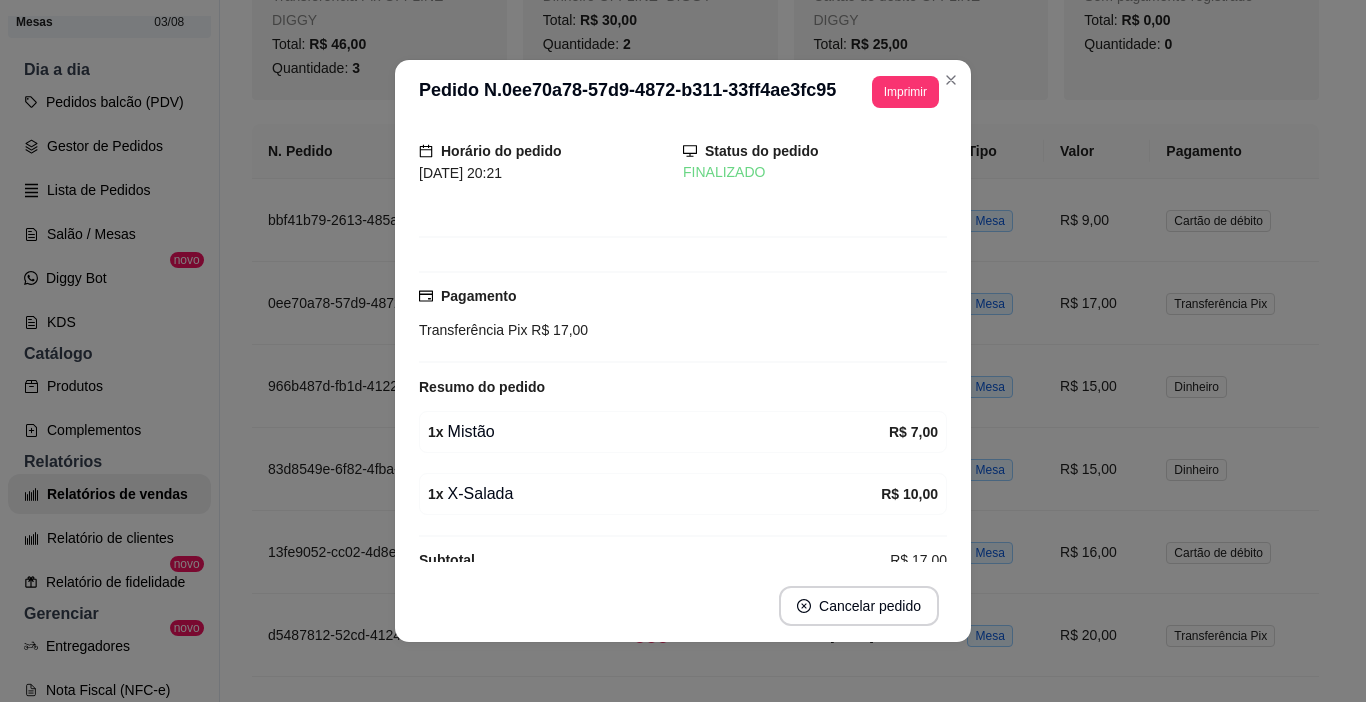 scroll, scrollTop: 87, scrollLeft: 0, axis: vertical 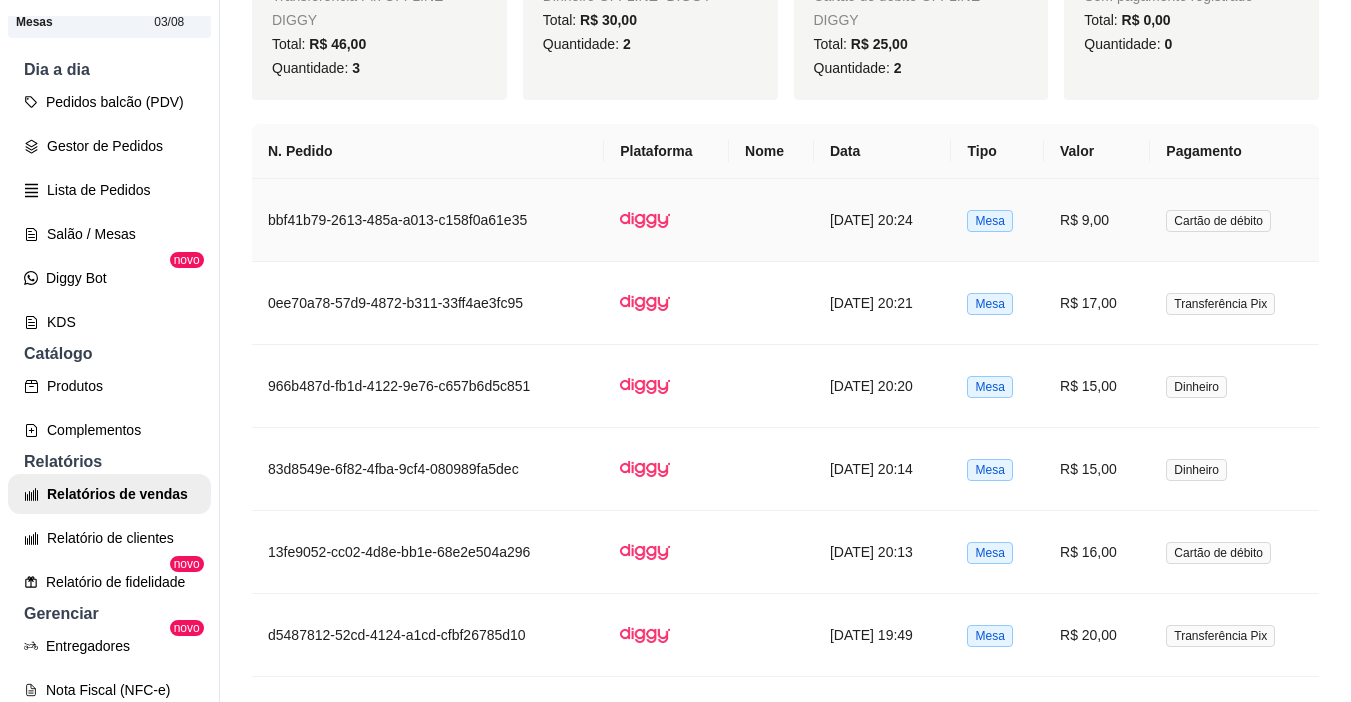 click on "R$ 9,00" at bounding box center [1097, 220] 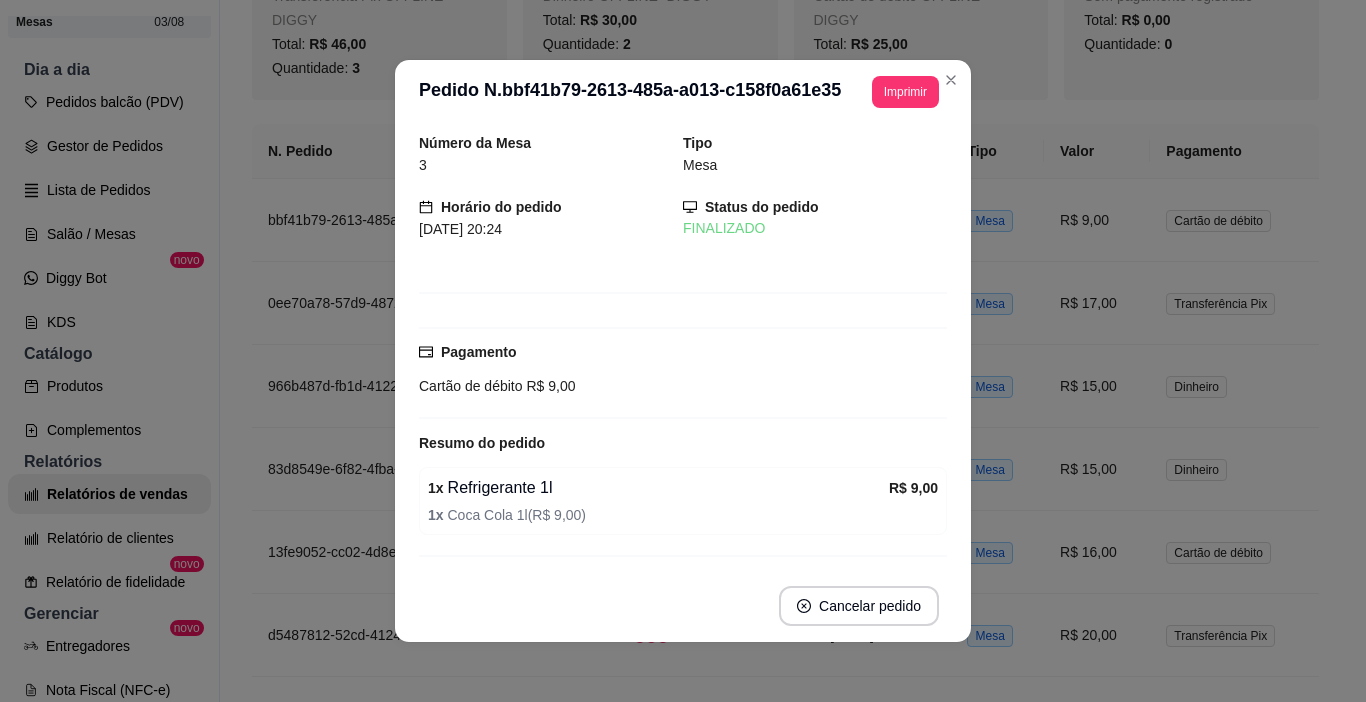 scroll, scrollTop: 51, scrollLeft: 0, axis: vertical 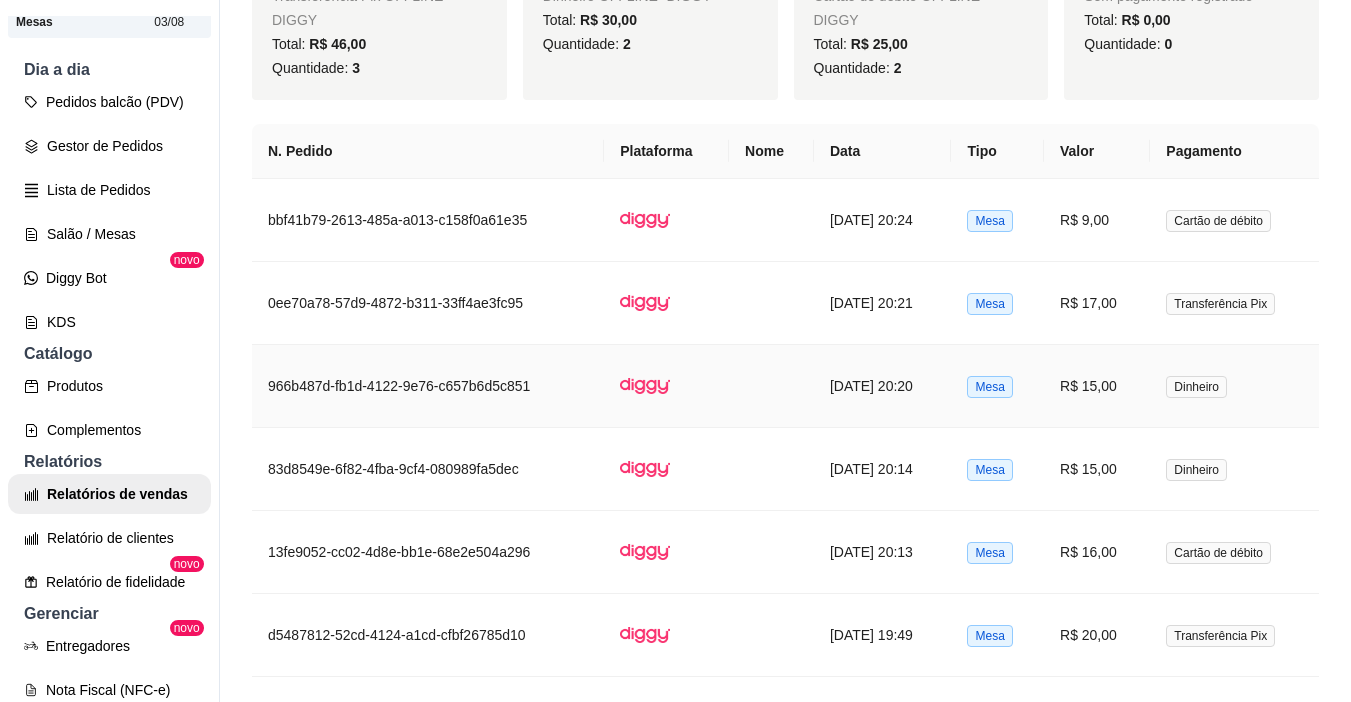 click on "R$ 15,00" at bounding box center [1097, 386] 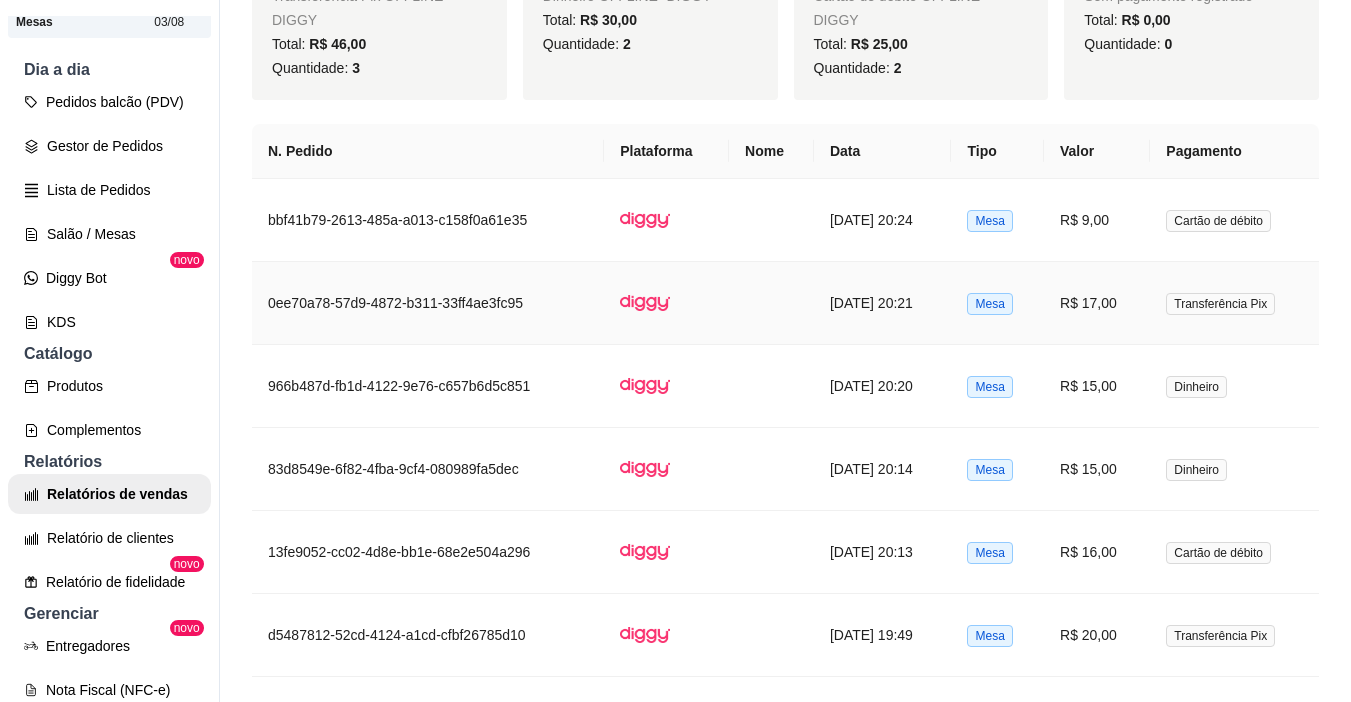 click on "R$ 17,00" at bounding box center (1097, 303) 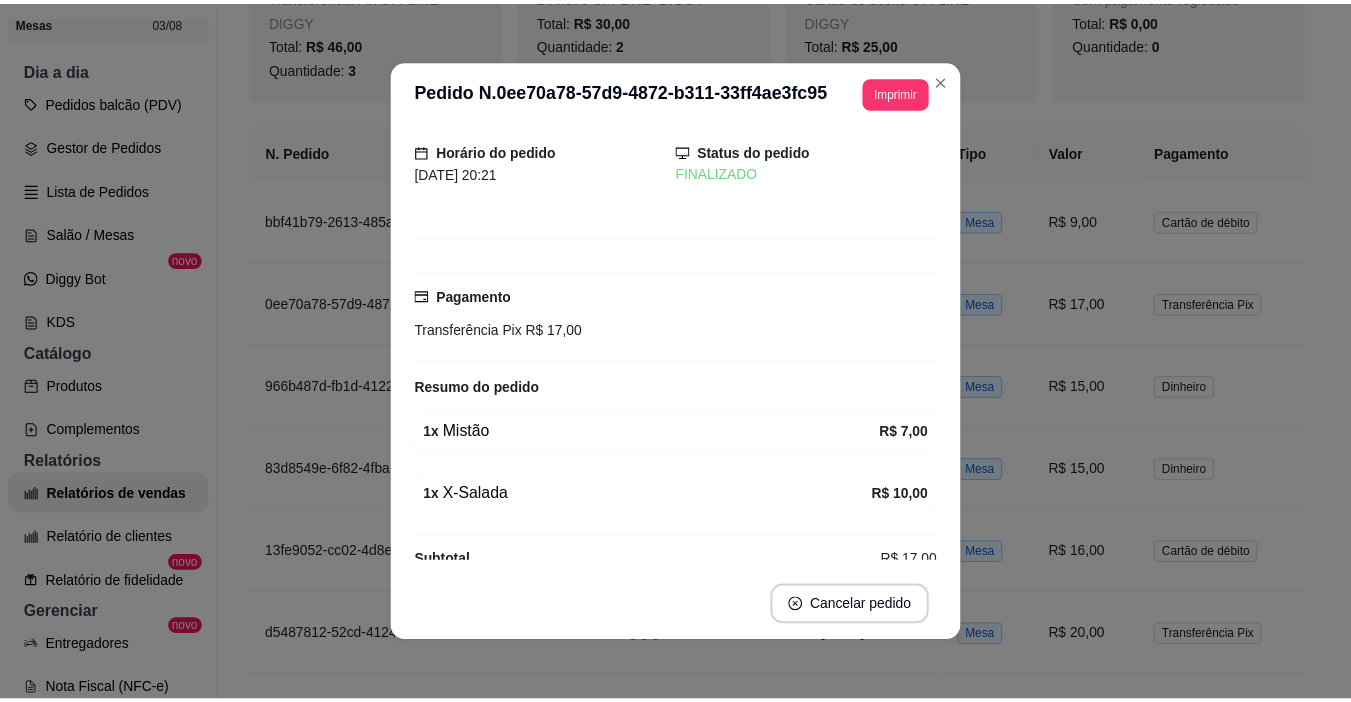 scroll, scrollTop: 87, scrollLeft: 0, axis: vertical 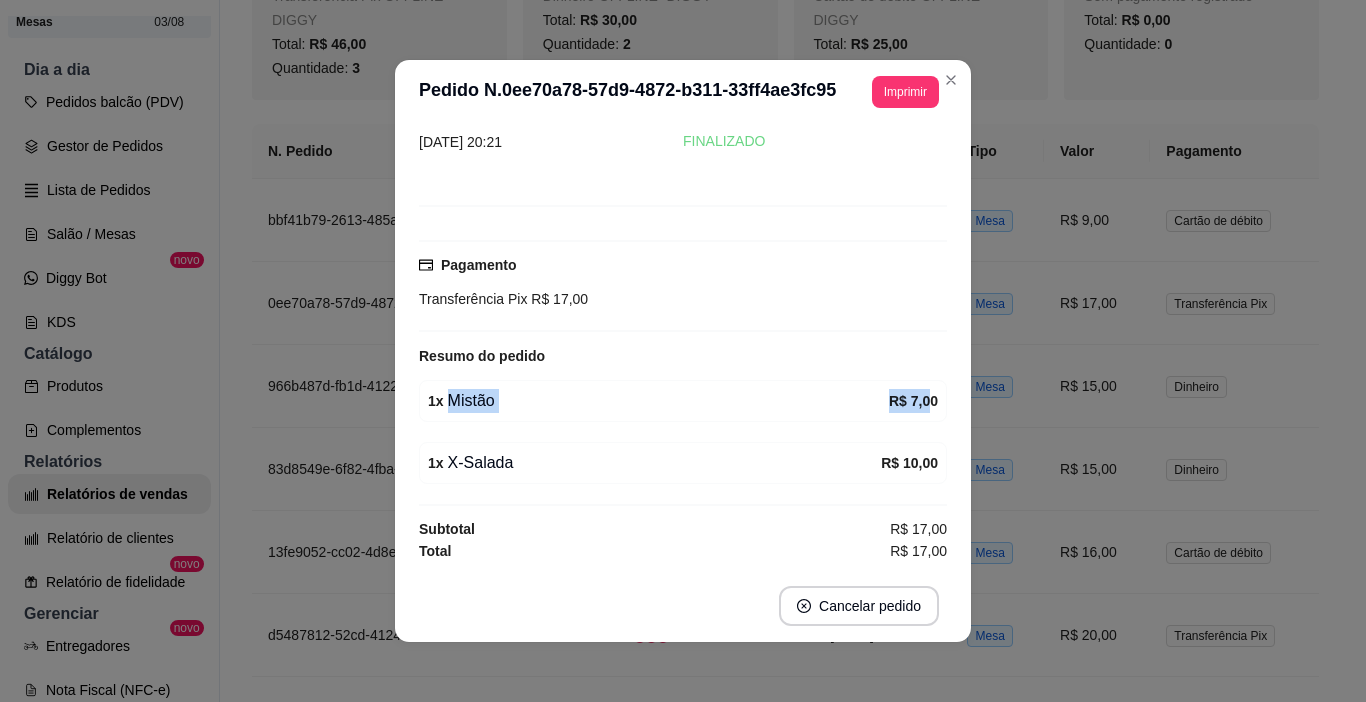drag, startPoint x: 827, startPoint y: 391, endPoint x: 907, endPoint y: 390, distance: 80.00625 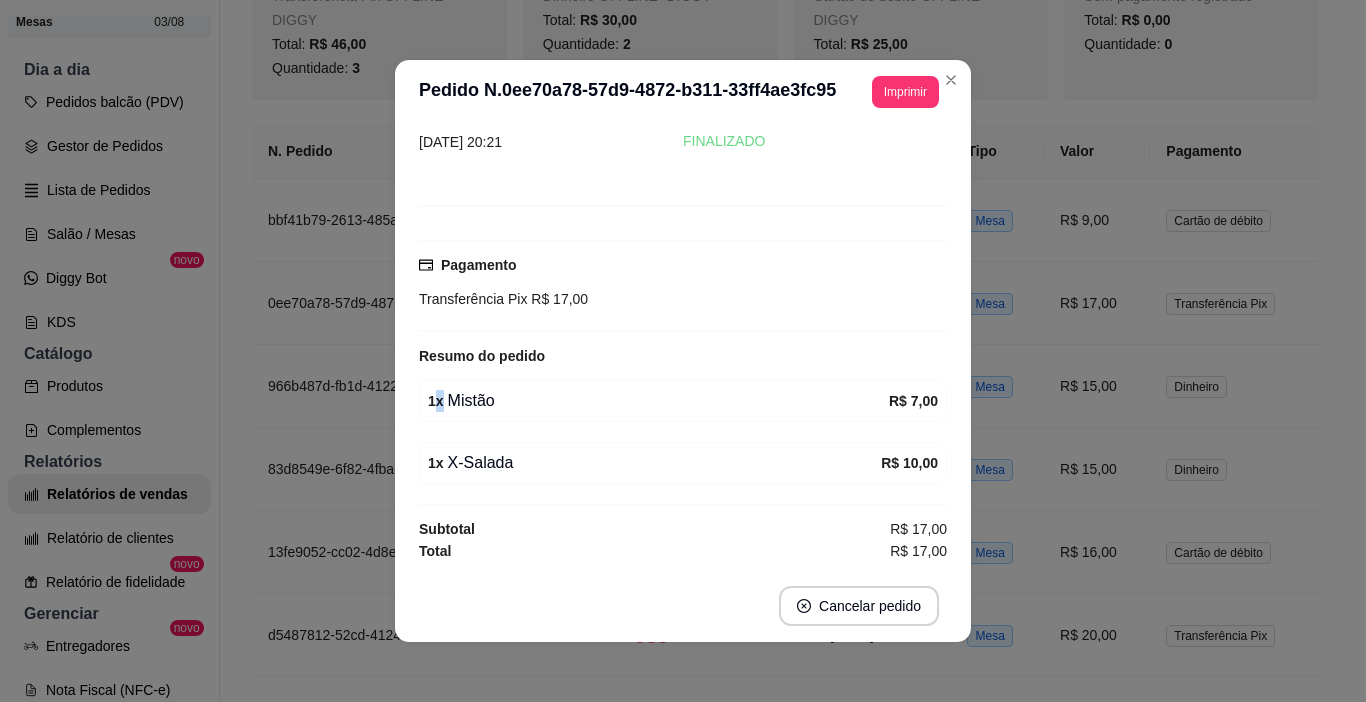 drag, startPoint x: 428, startPoint y: 408, endPoint x: 497, endPoint y: 398, distance: 69.72087 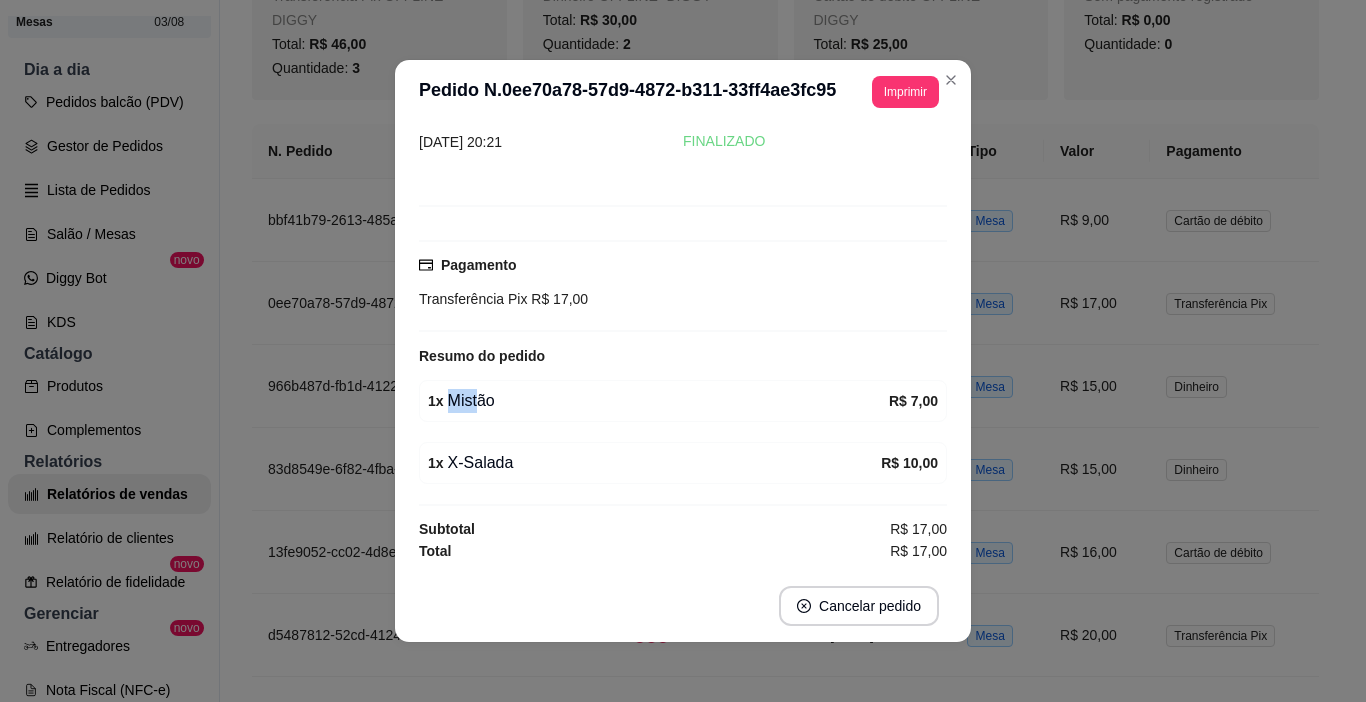 drag, startPoint x: 440, startPoint y: 408, endPoint x: 471, endPoint y: 399, distance: 32.280025 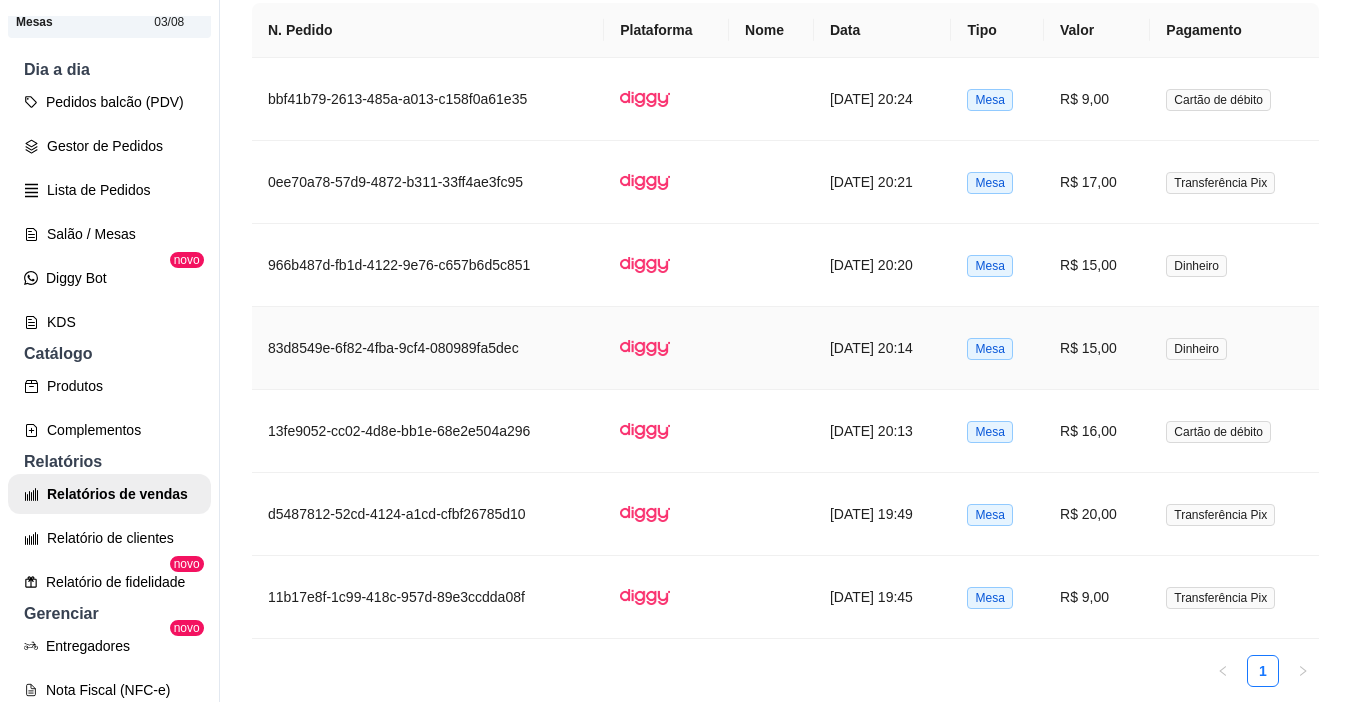 scroll, scrollTop: 1017, scrollLeft: 0, axis: vertical 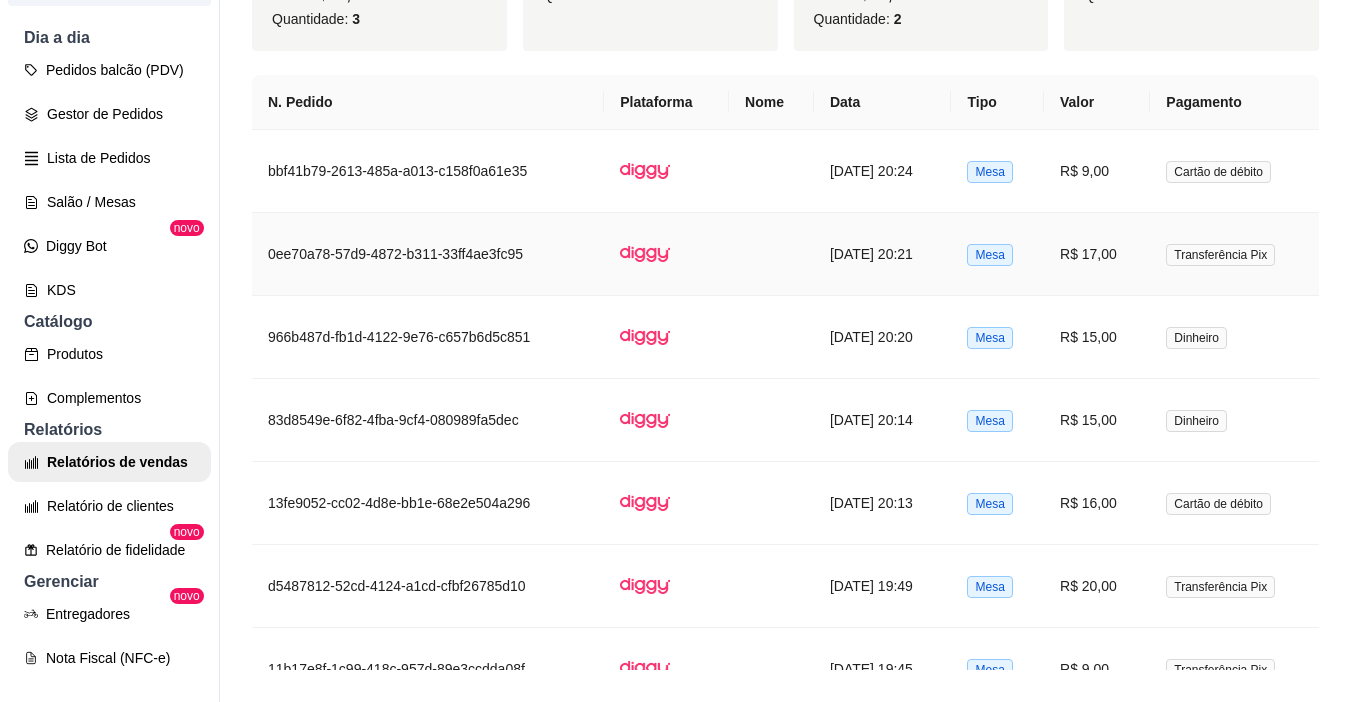 click on "R$ 17,00" at bounding box center (1097, 254) 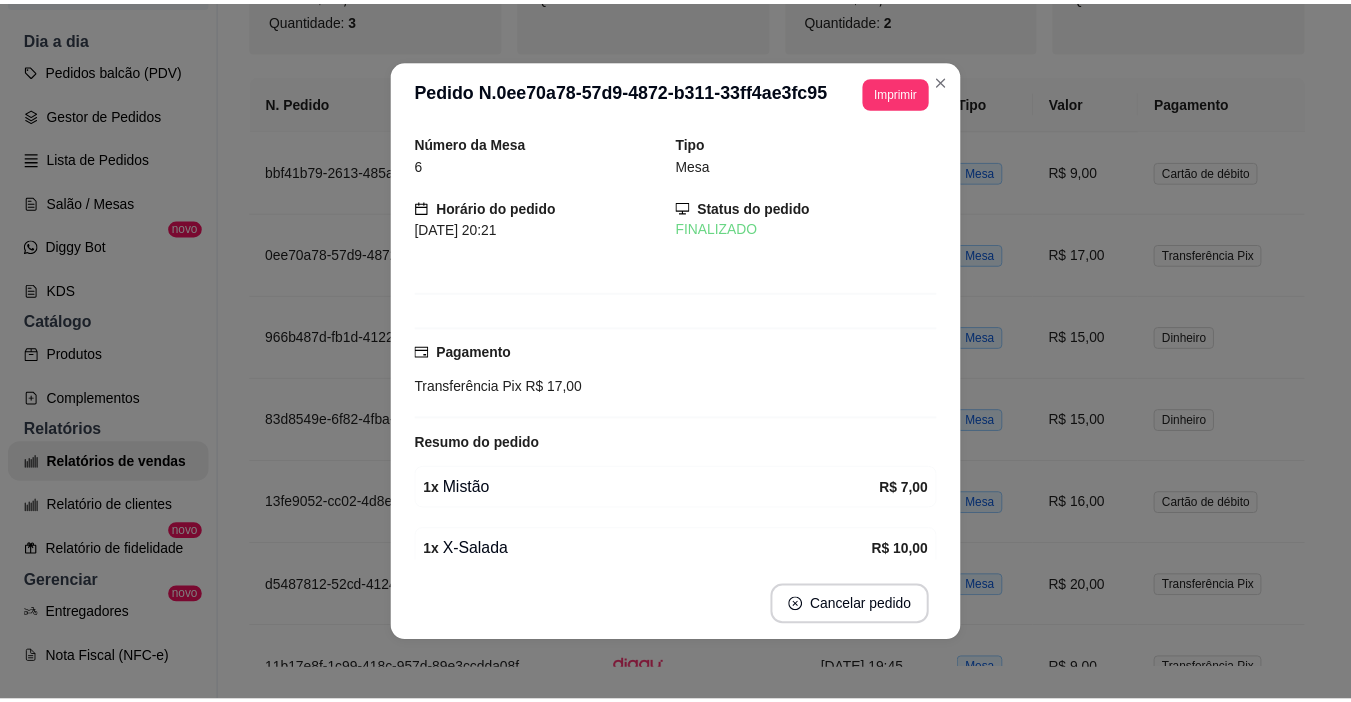 scroll, scrollTop: 87, scrollLeft: 0, axis: vertical 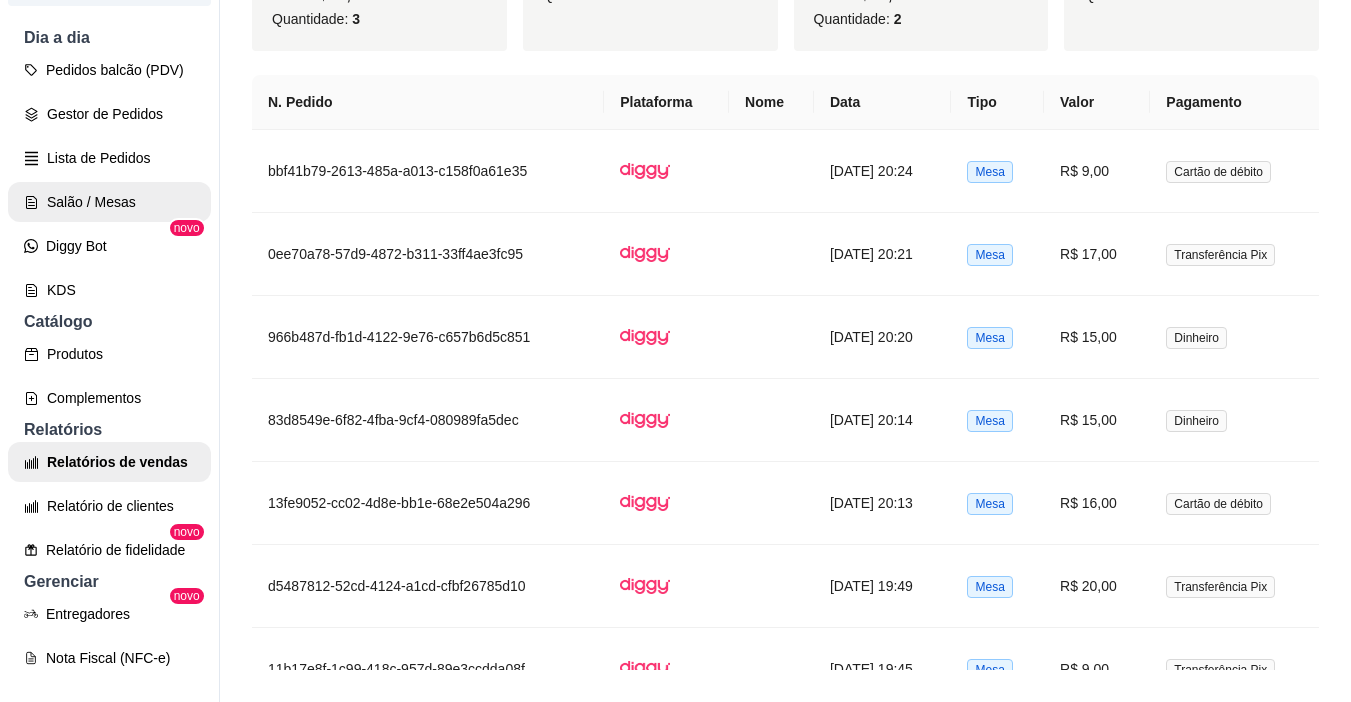 click on "Salão / Mesas" at bounding box center [109, 202] 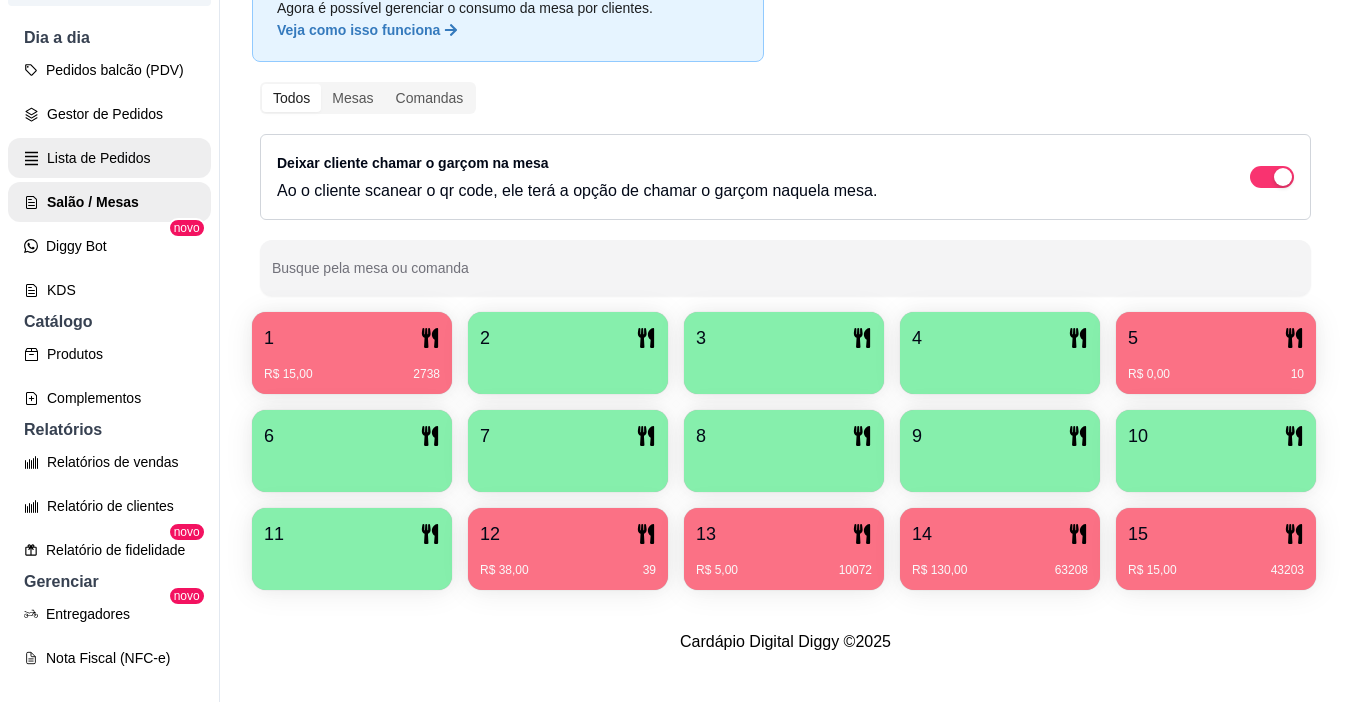 scroll, scrollTop: 0, scrollLeft: 0, axis: both 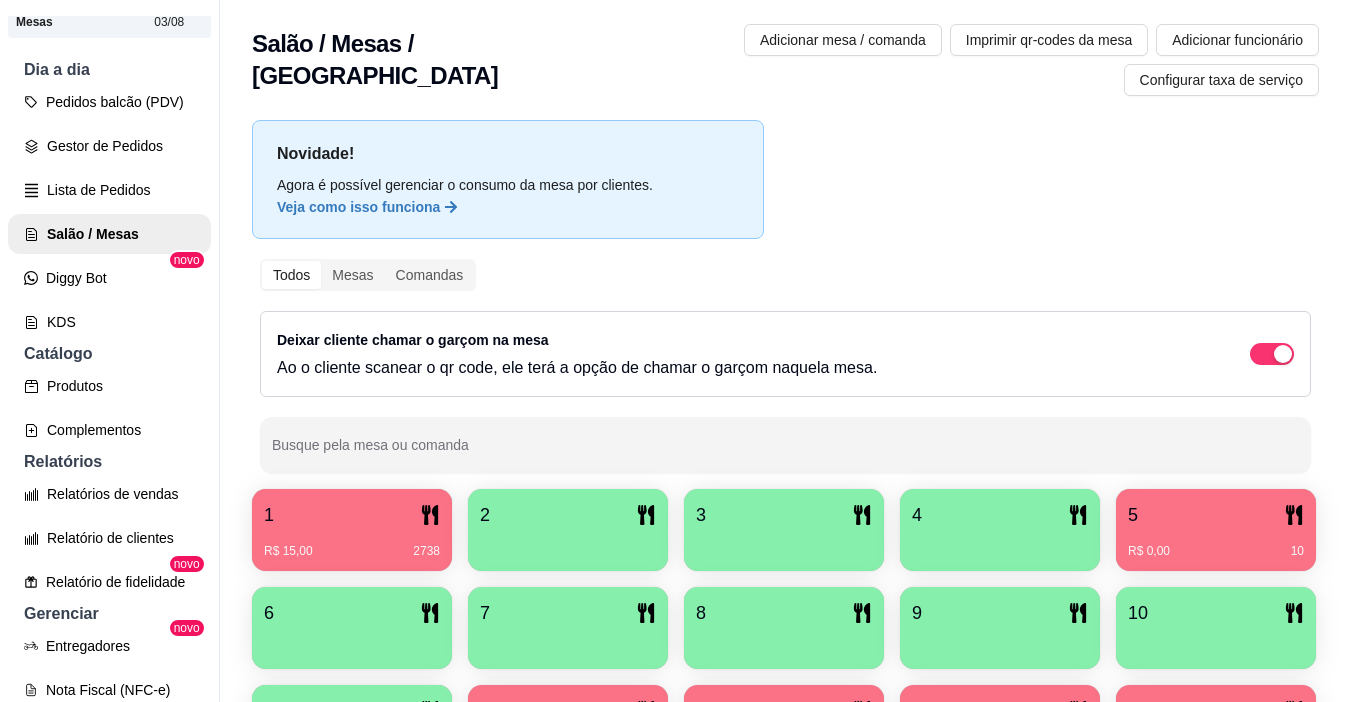 click at bounding box center [568, 544] 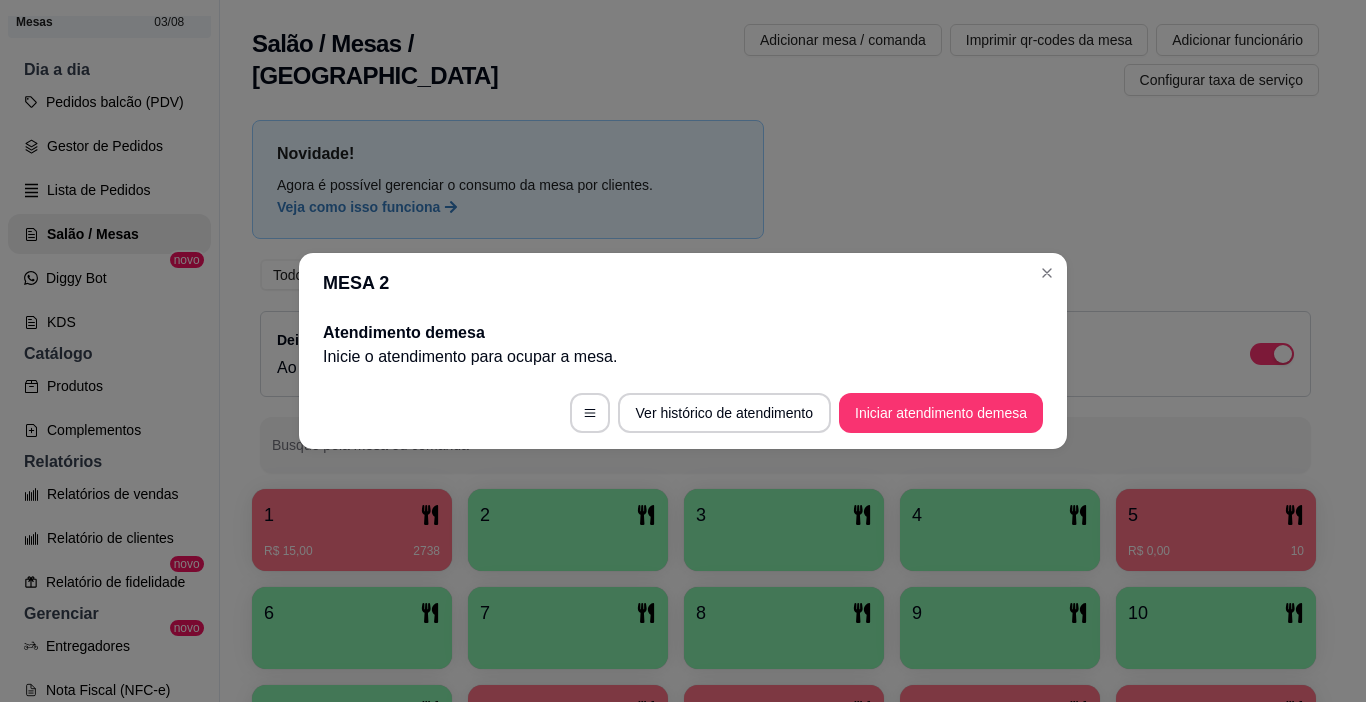 click on "Iniciar atendimento de  mesa" at bounding box center [941, 413] 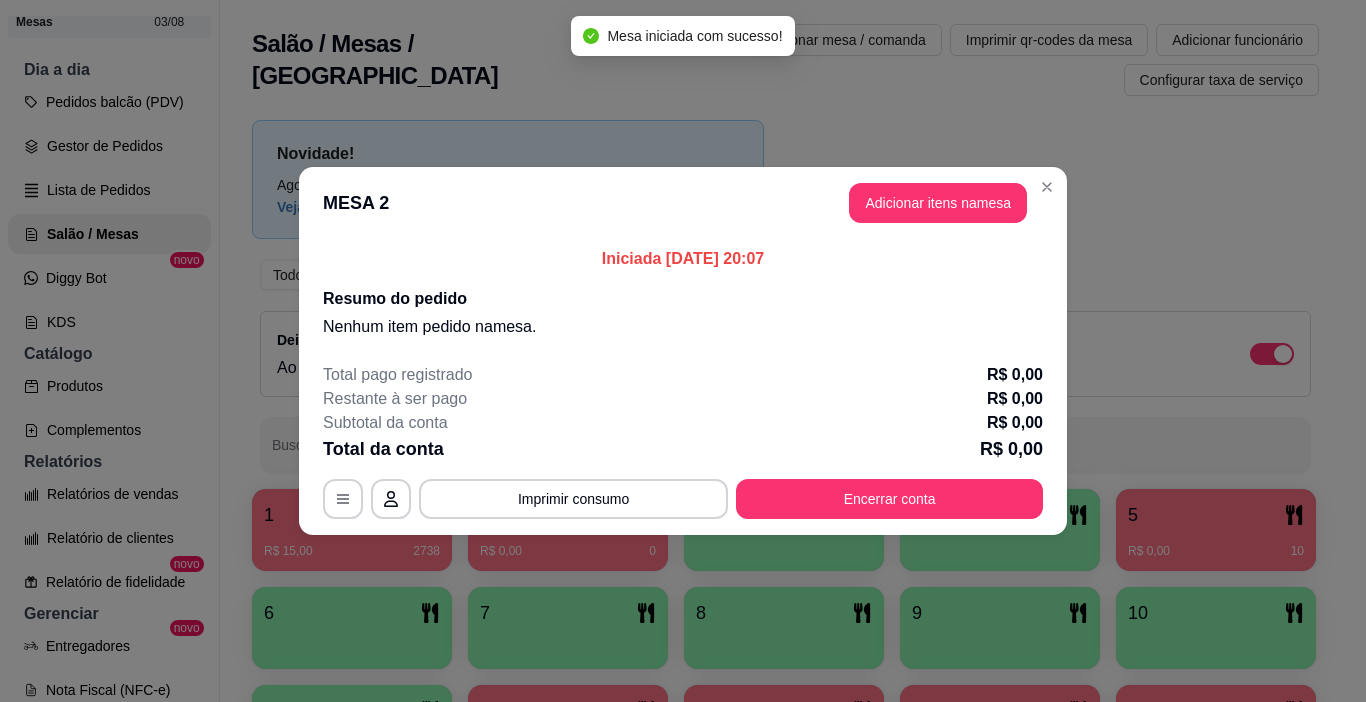 click on "Iniciada   [DATE] 20:07 Resumo do pedido Nenhum item pedido na  mesa ." at bounding box center (683, 293) 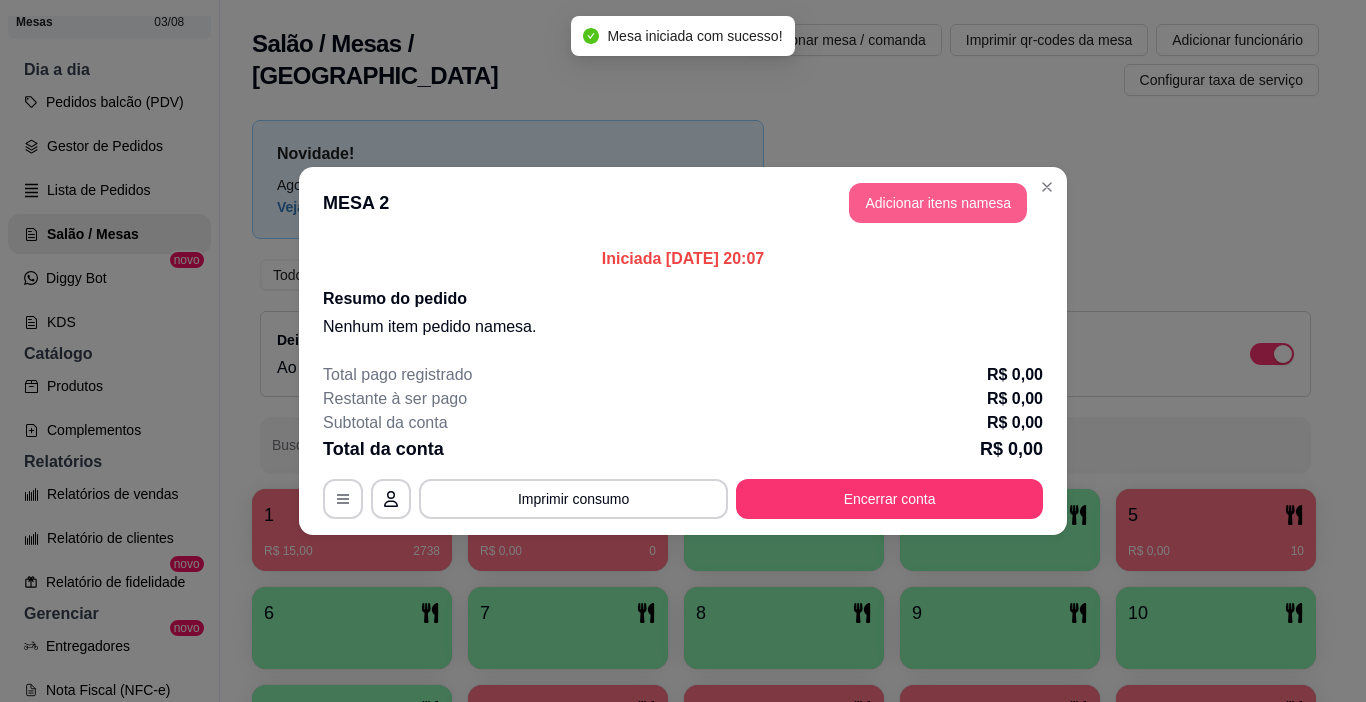 click on "Adicionar itens na  mesa" at bounding box center (938, 203) 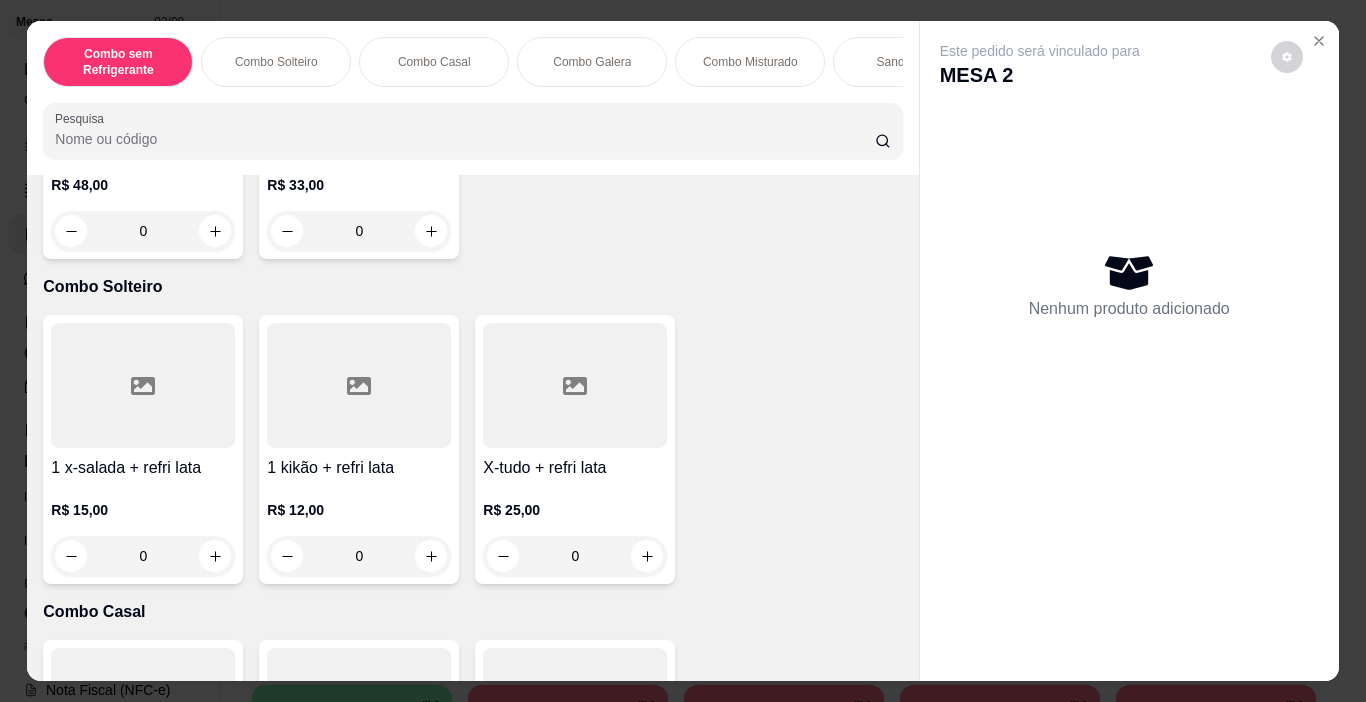 scroll, scrollTop: 0, scrollLeft: 0, axis: both 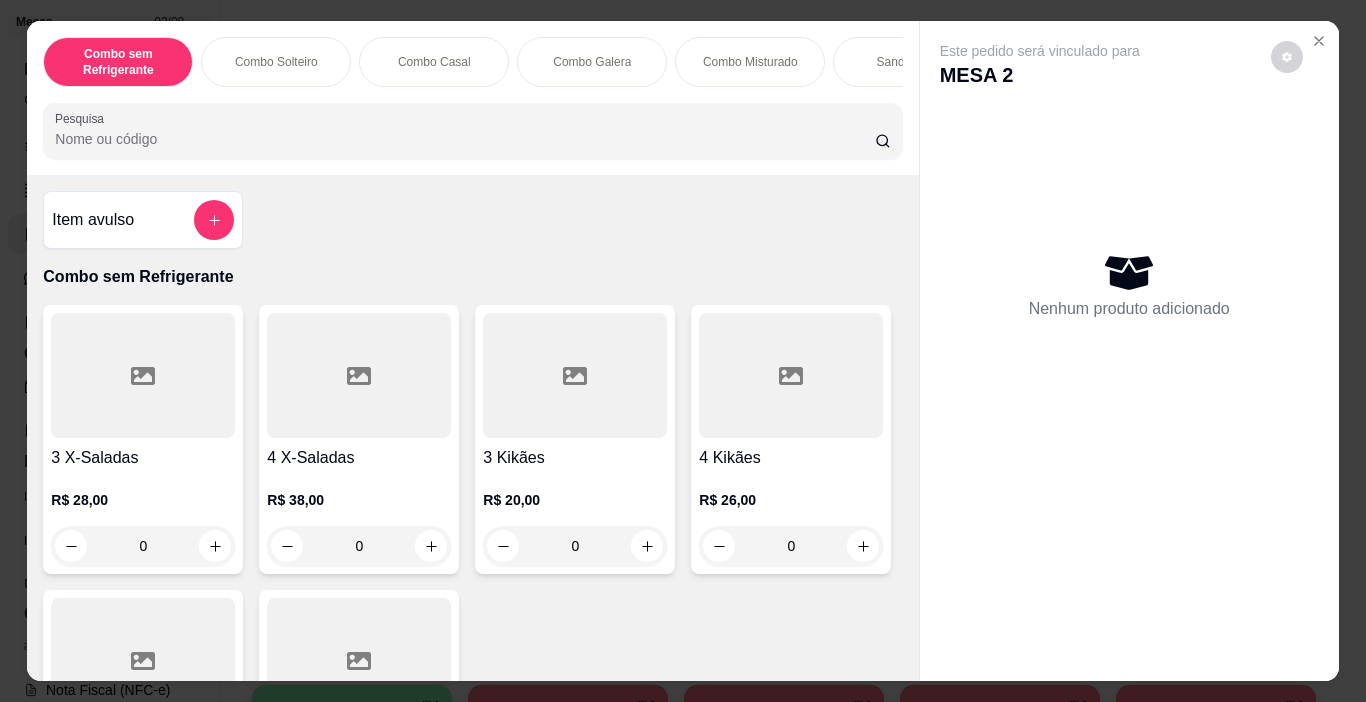 click on "Combo sem Refrigerante Combo Solteiro Combo Casal Combo Galera Combo Misturado Sanduíches Kikão/Hot Dog Bebidas Copos de Açaí Frozen Pesquisa" at bounding box center (472, 98) 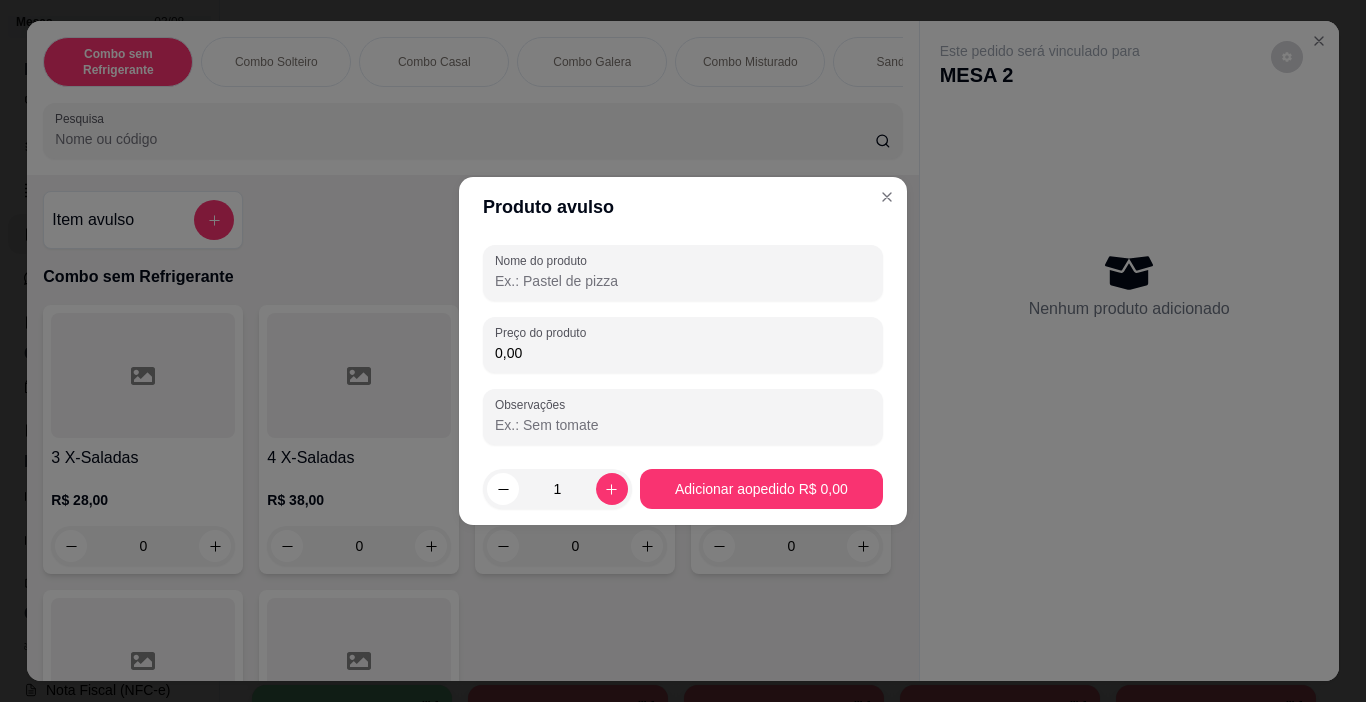 click on "Nome do produto" at bounding box center [683, 281] 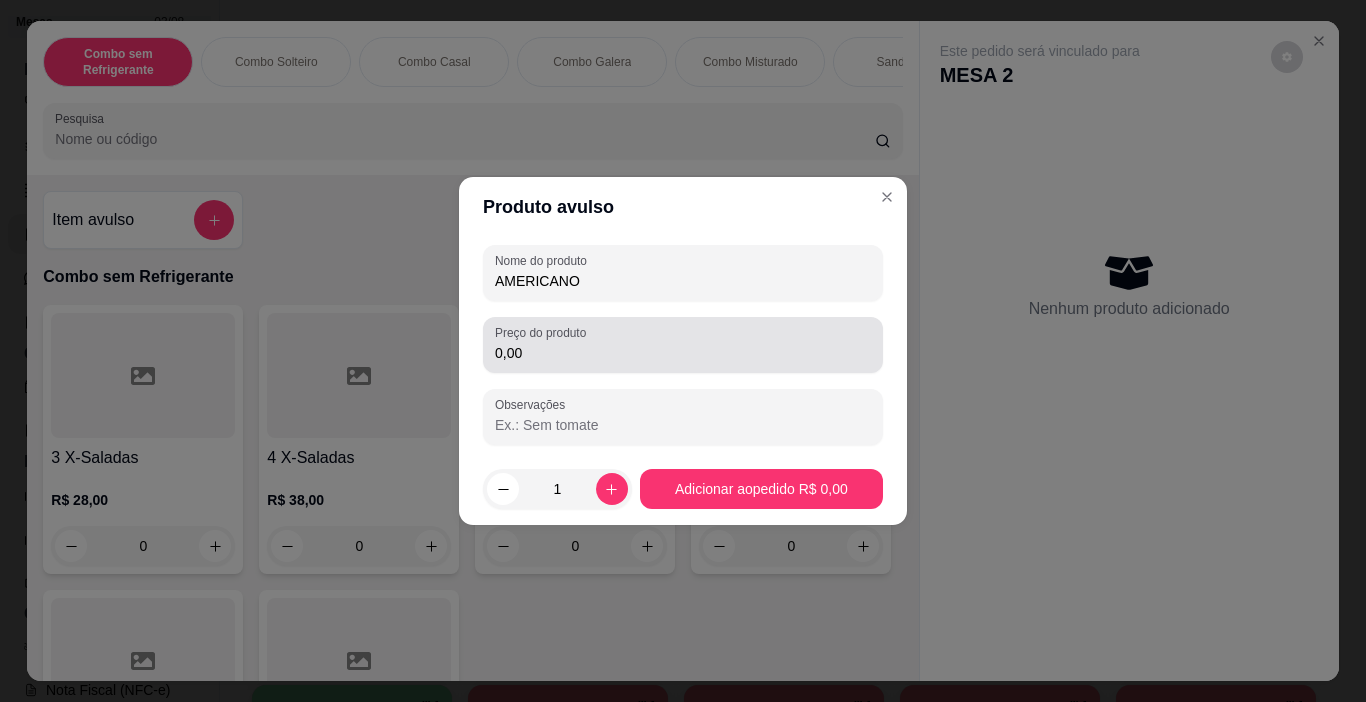 click on "Preço do produto 0,00" at bounding box center (683, 345) 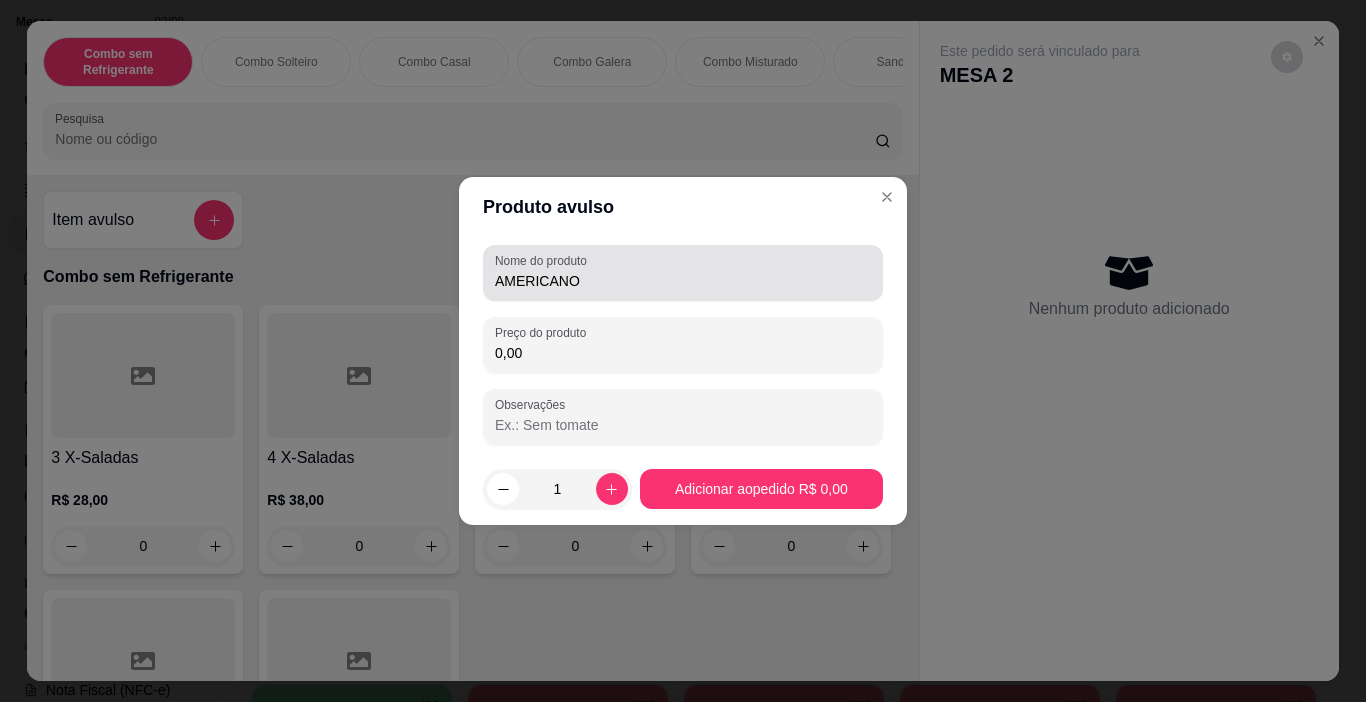 click on "AMERICANO" at bounding box center (683, 273) 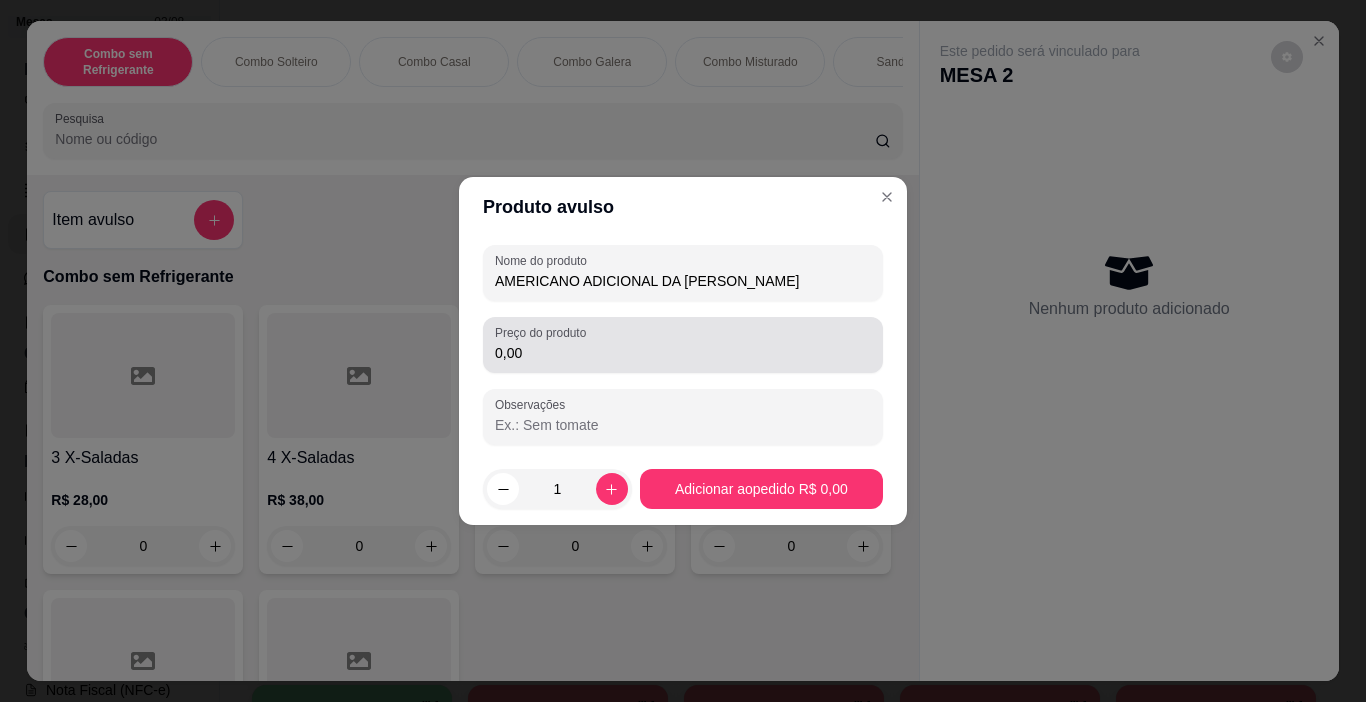 type on "AMERICANO ADICIONAL DA [PERSON_NAME]" 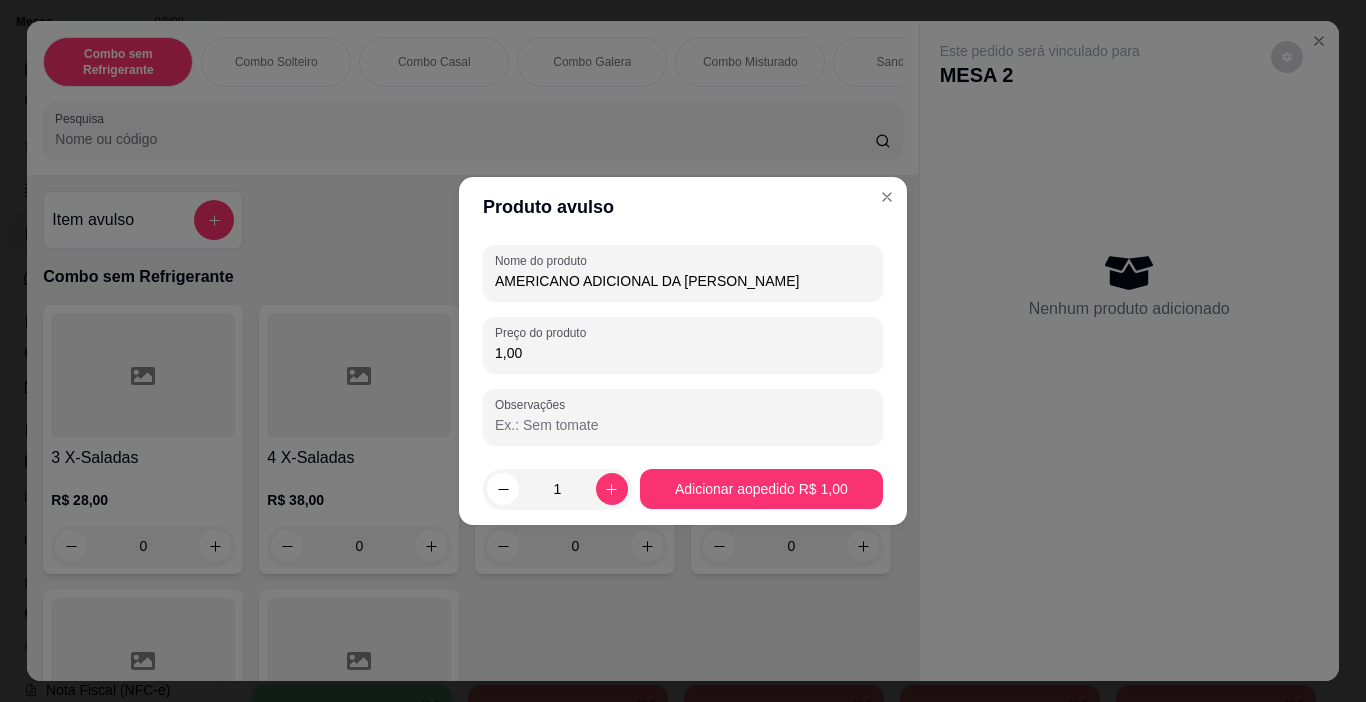 type on "1,00" 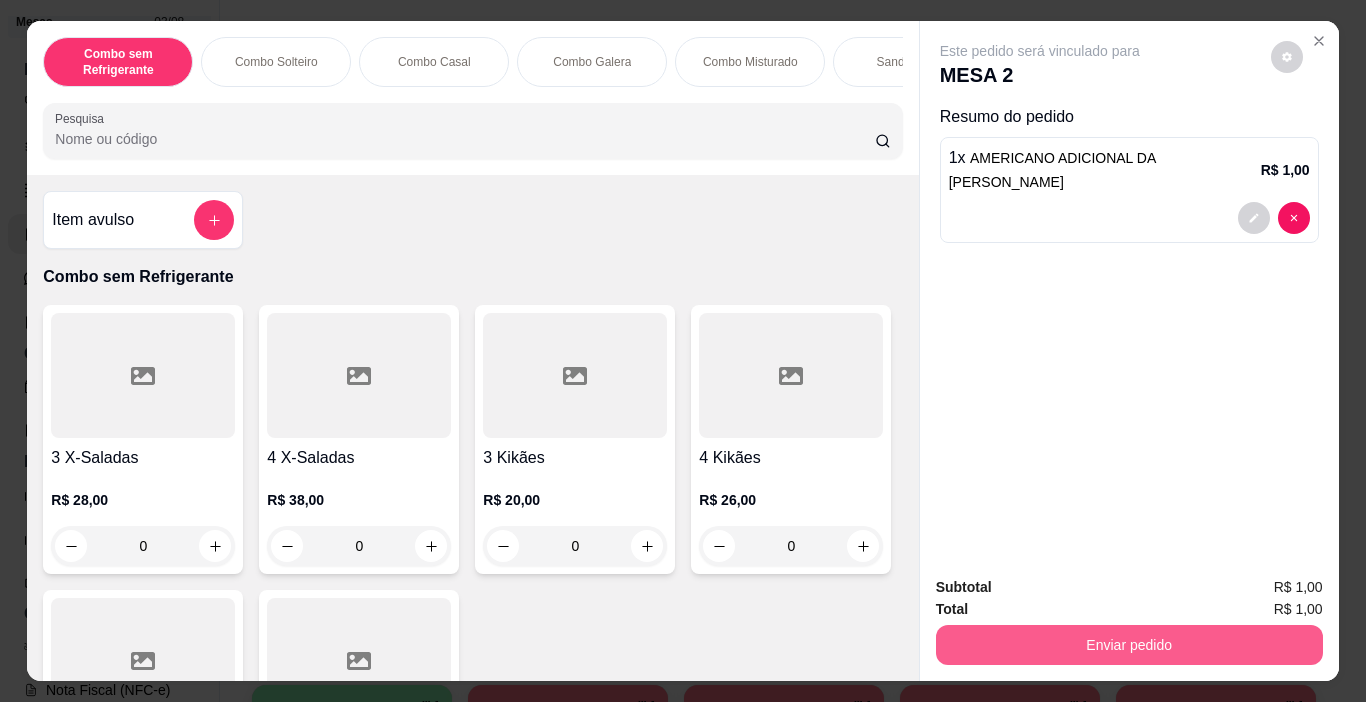 click on "Enviar pedido" at bounding box center [1129, 645] 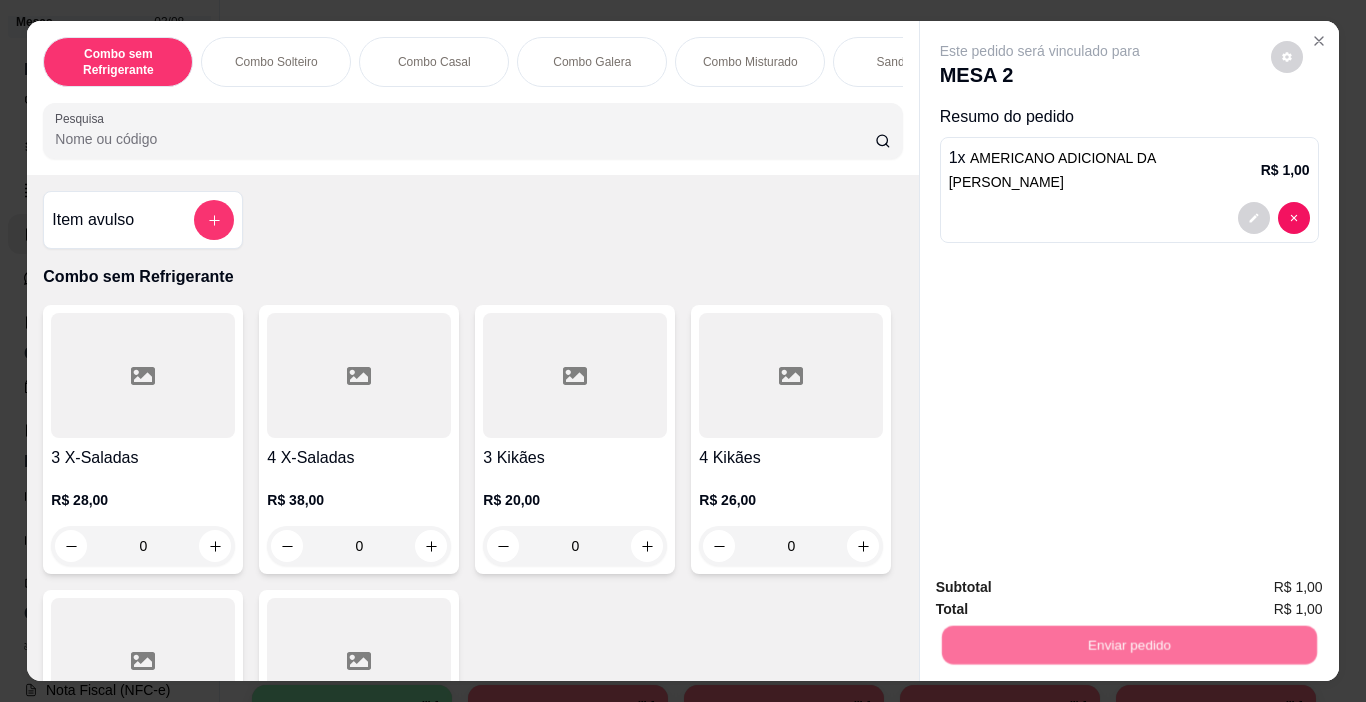 click on "Não registrar e enviar pedido" at bounding box center [1063, 587] 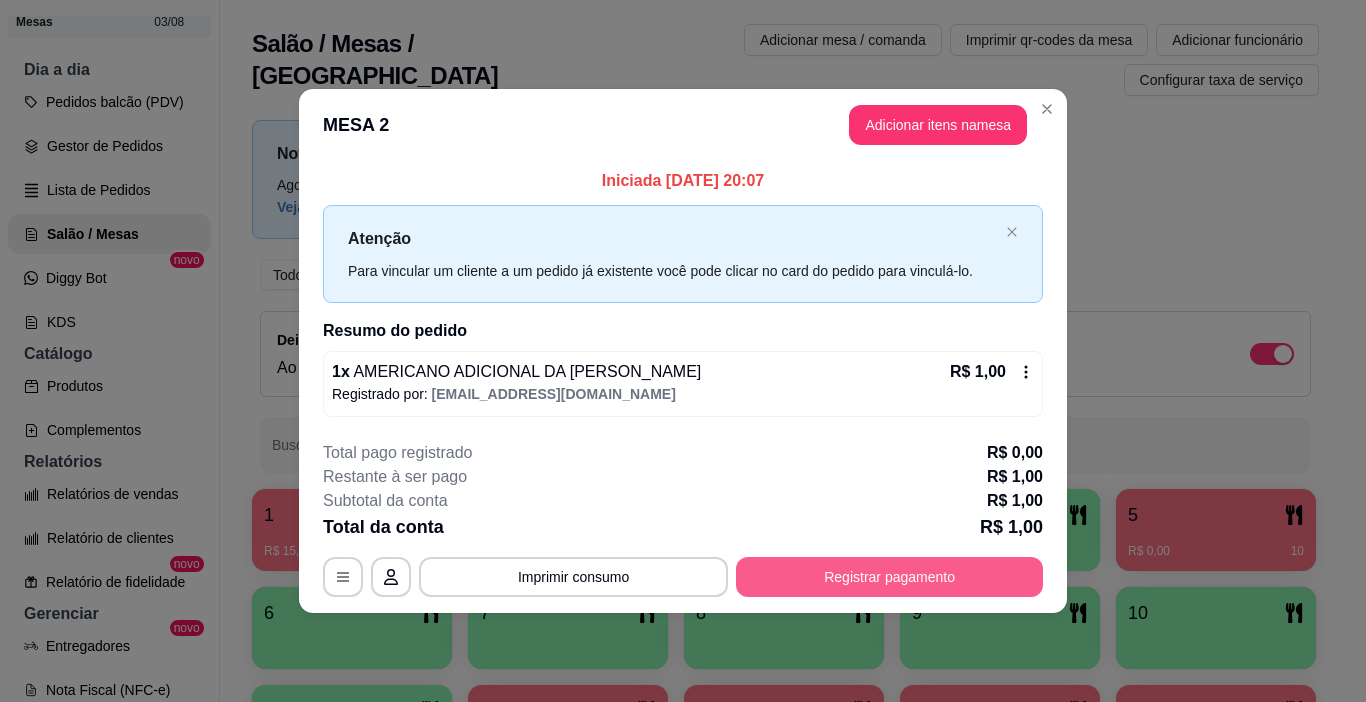 click on "Registrar pagamento" at bounding box center (889, 577) 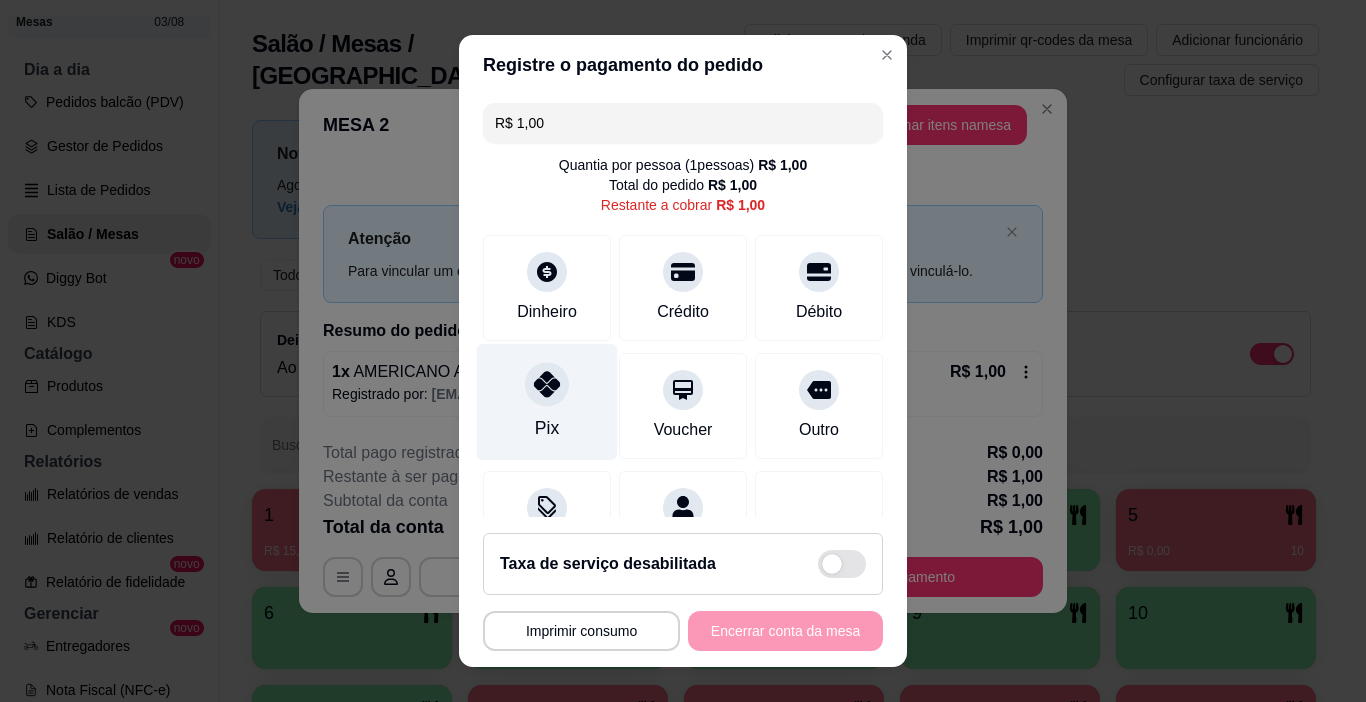 click on "Pix" at bounding box center (547, 402) 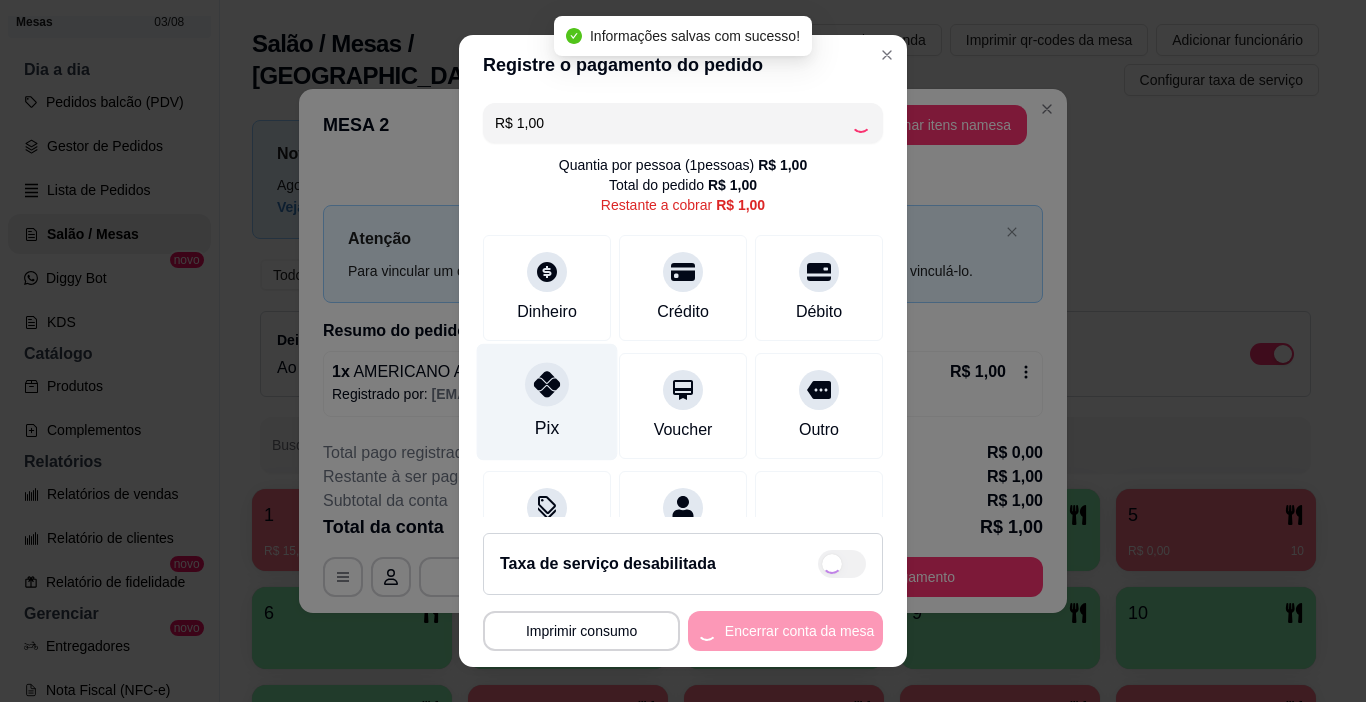 type on "R$ 0,00" 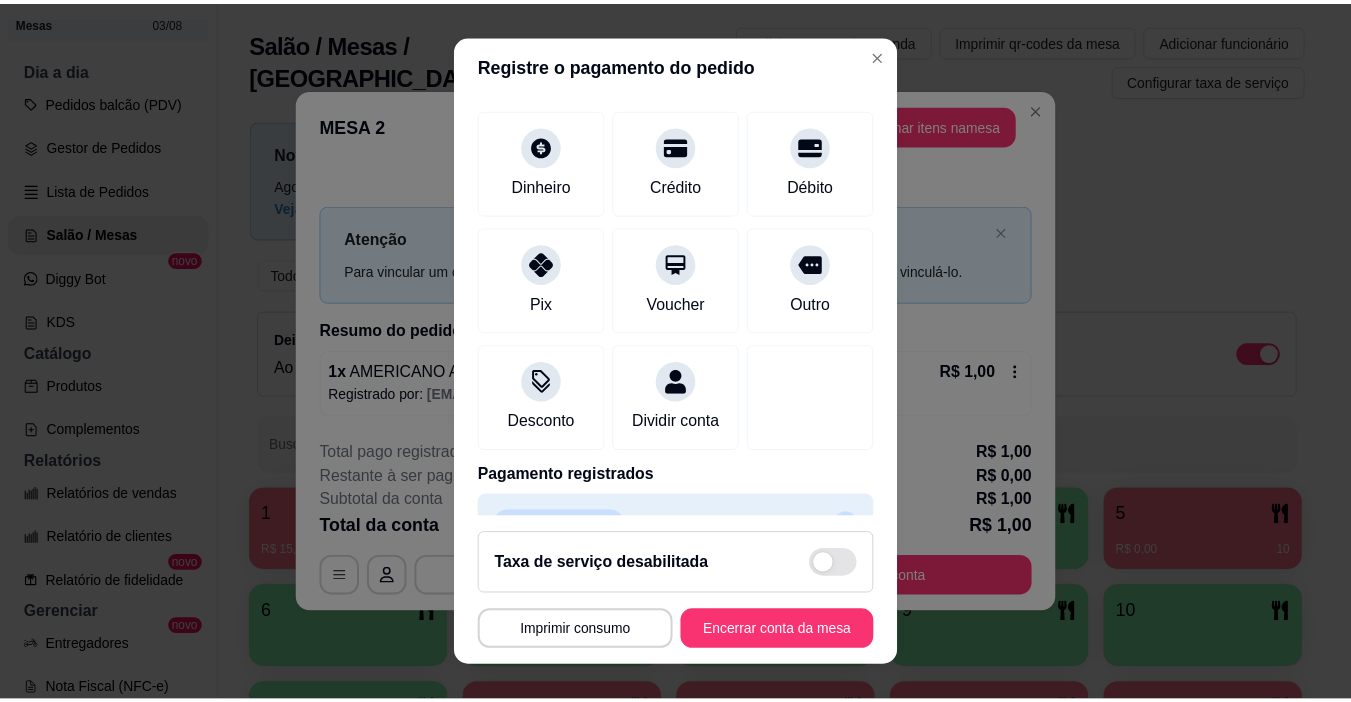 scroll, scrollTop: 176, scrollLeft: 0, axis: vertical 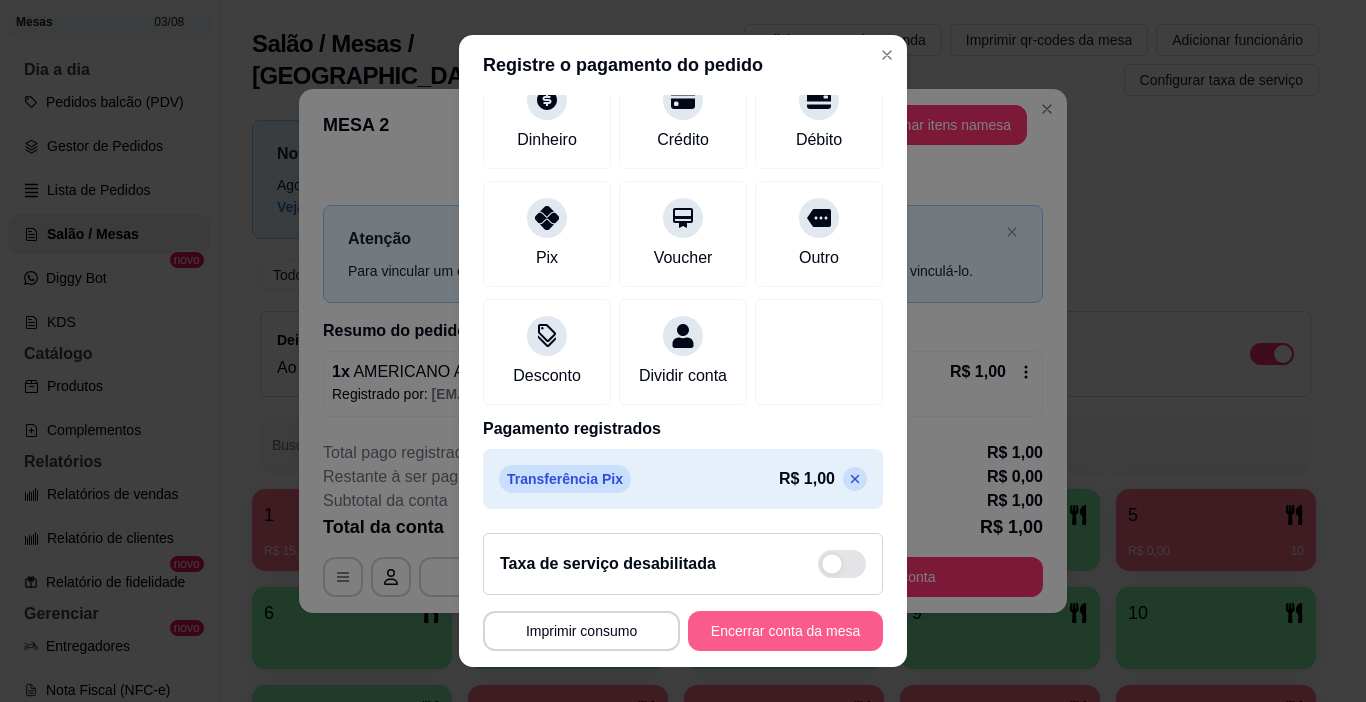 click on "Encerrar conta da mesa" at bounding box center [785, 631] 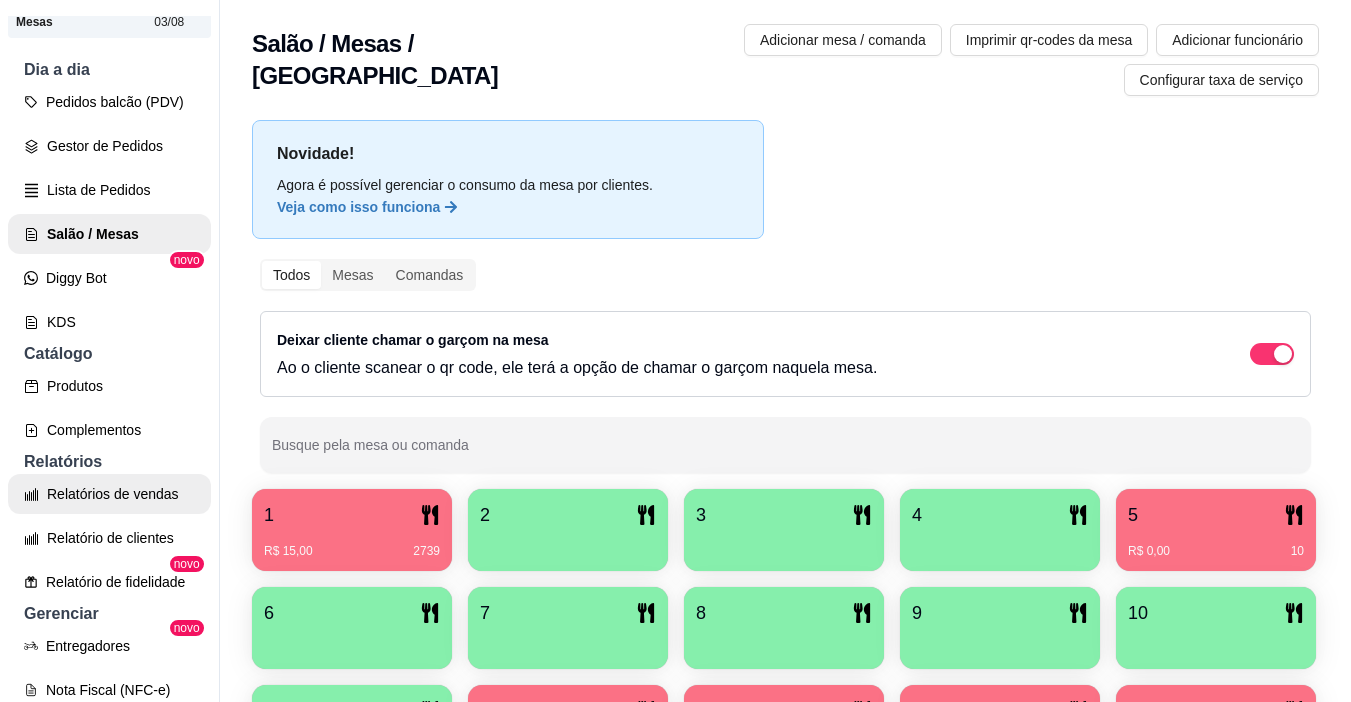click on "Relatórios de vendas" at bounding box center [109, 494] 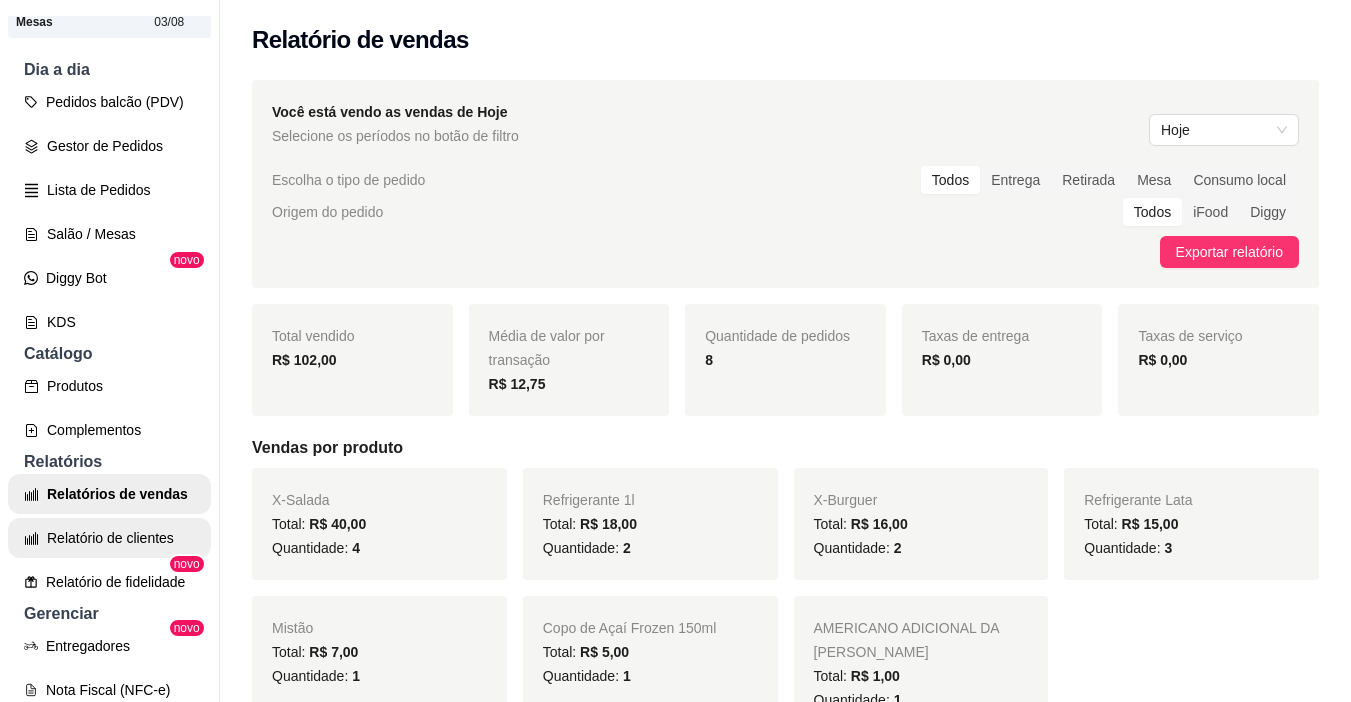 scroll, scrollTop: 684, scrollLeft: 0, axis: vertical 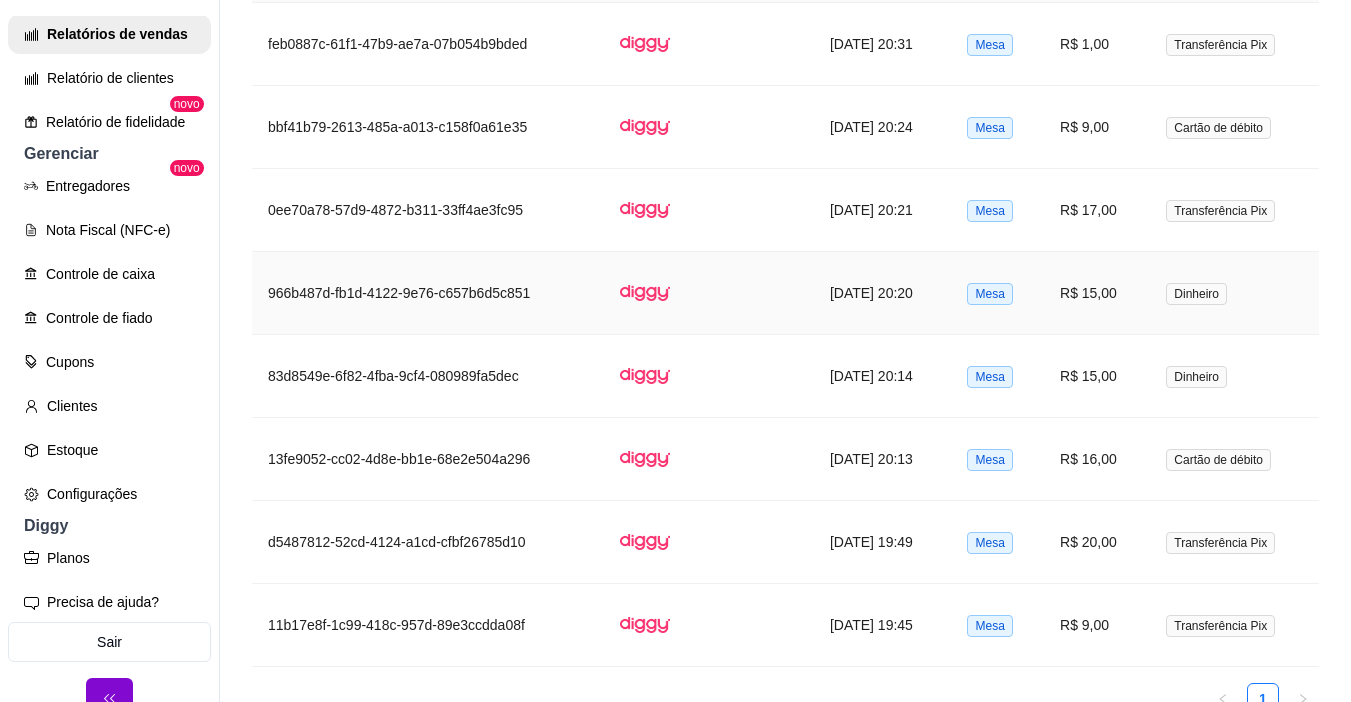 click on "R$ 15,00" at bounding box center (1097, 293) 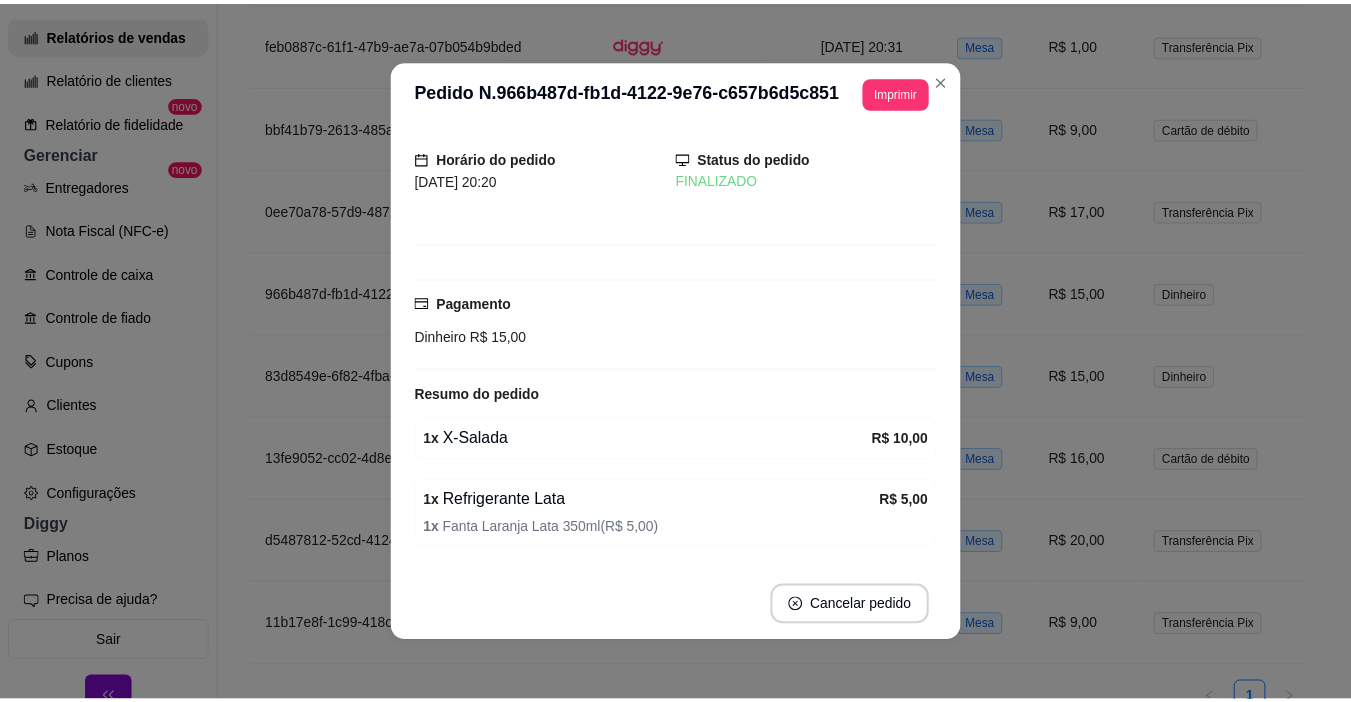 scroll, scrollTop: 0, scrollLeft: 0, axis: both 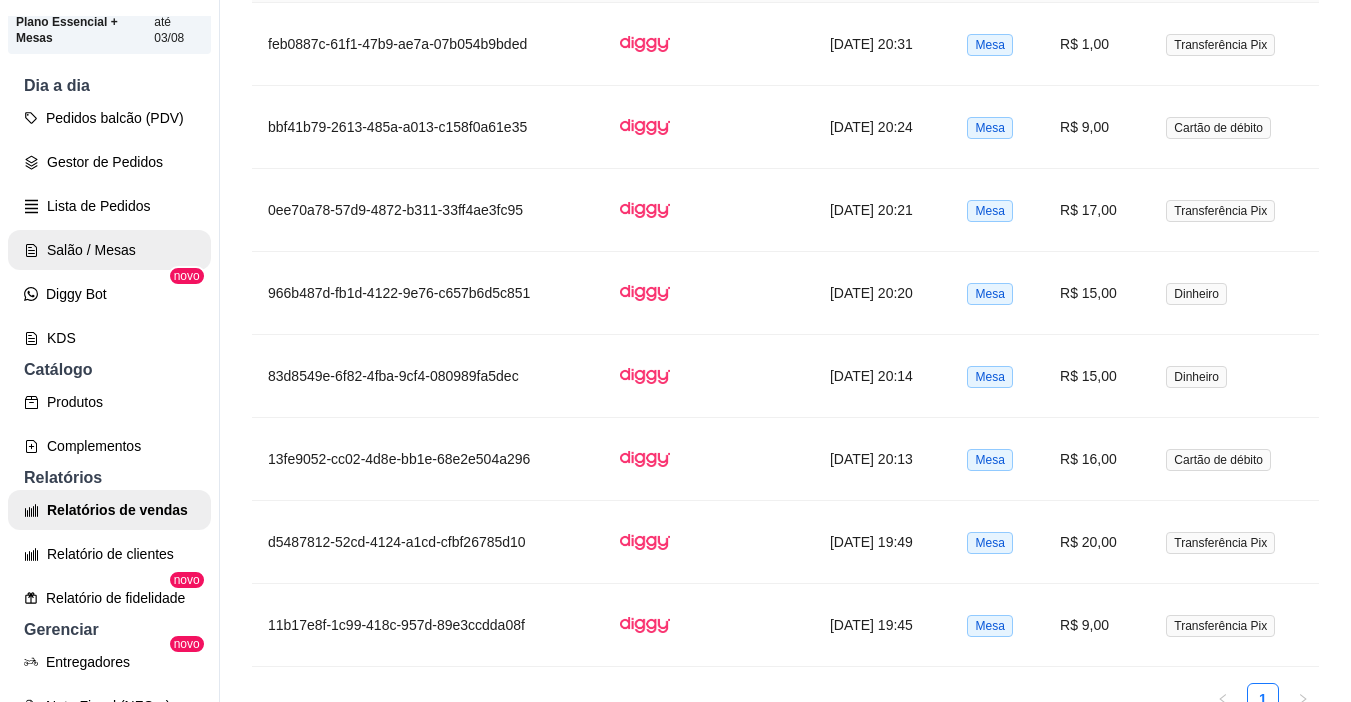 click on "Salão / Mesas" at bounding box center (109, 250) 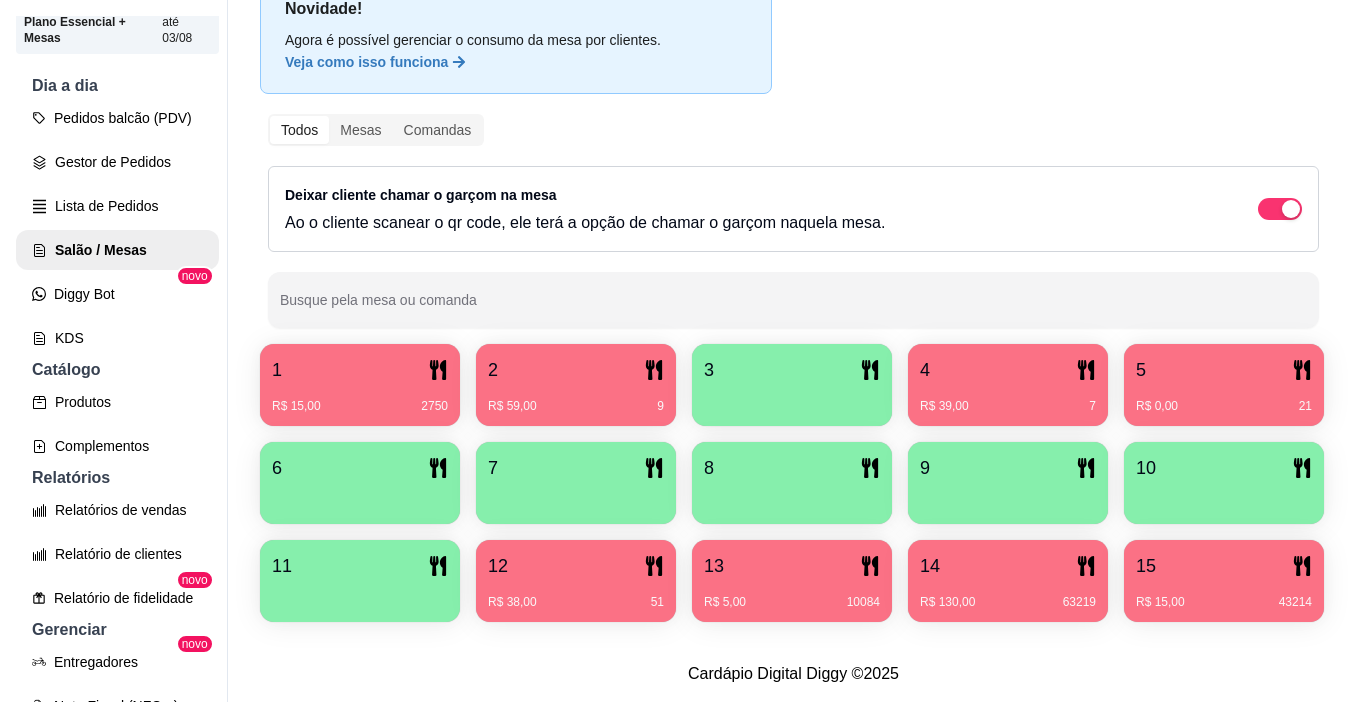scroll, scrollTop: 200, scrollLeft: 0, axis: vertical 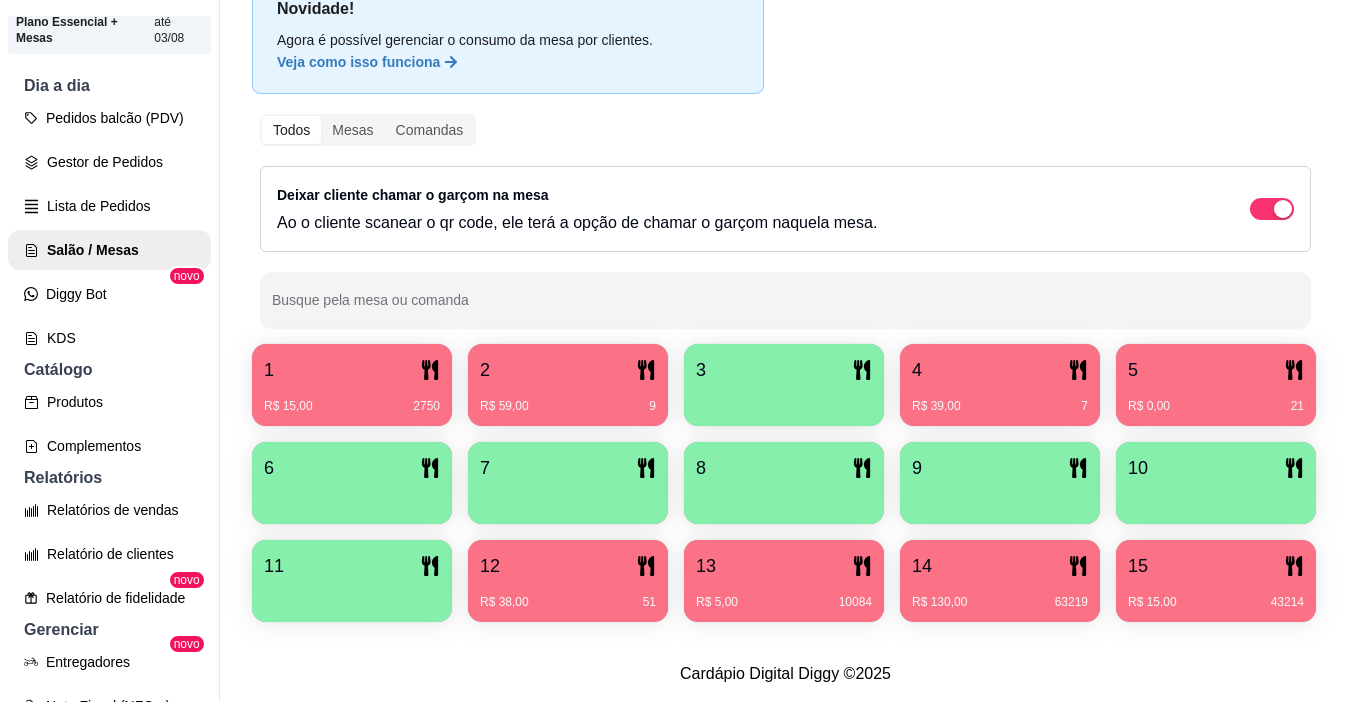 click on "2" at bounding box center (568, 370) 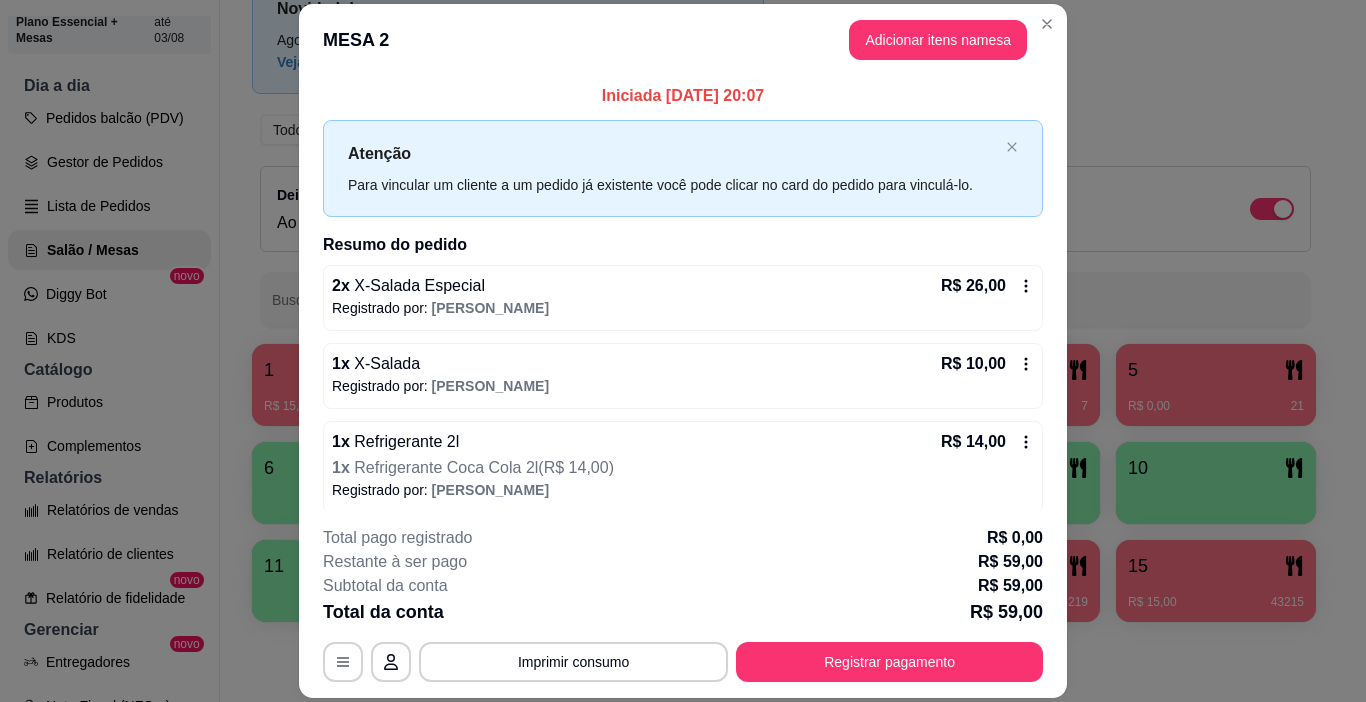 scroll, scrollTop: 114, scrollLeft: 0, axis: vertical 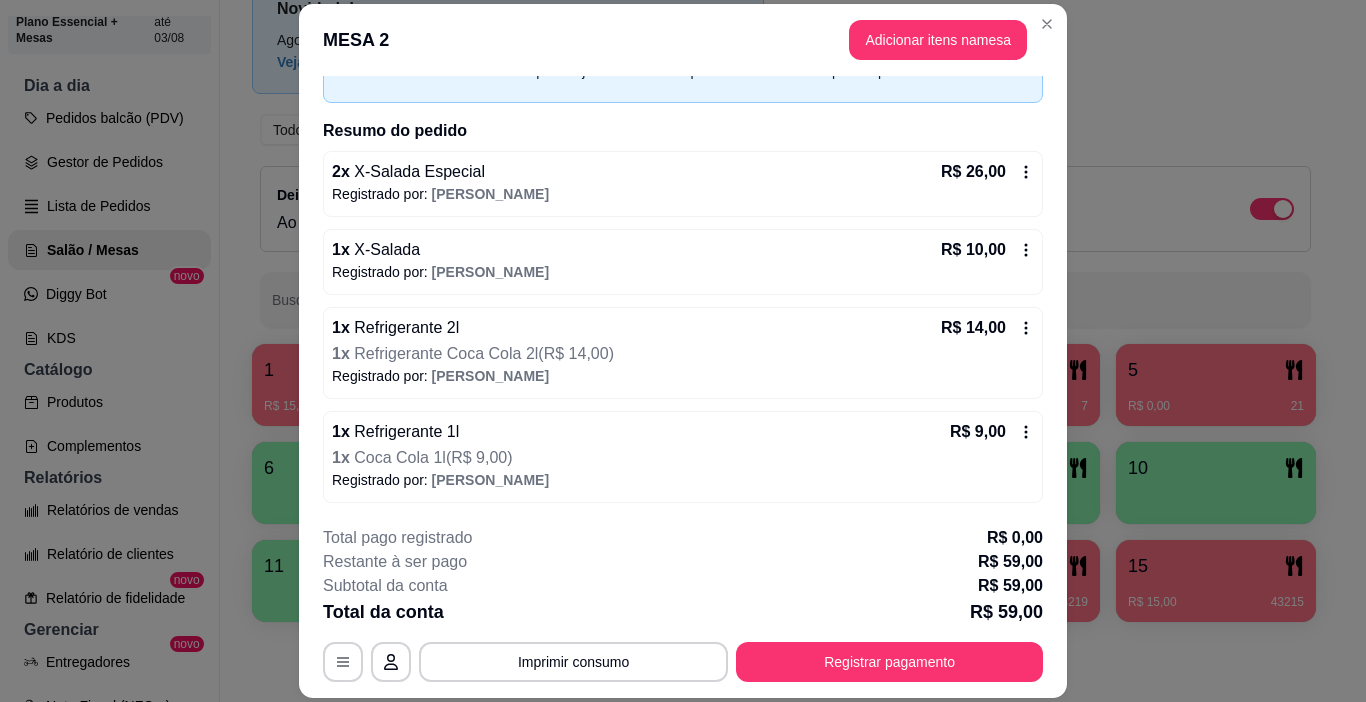 click on "Refrigerante Coca Cola 2l  ( R$ 14,00 )" at bounding box center [484, 353] 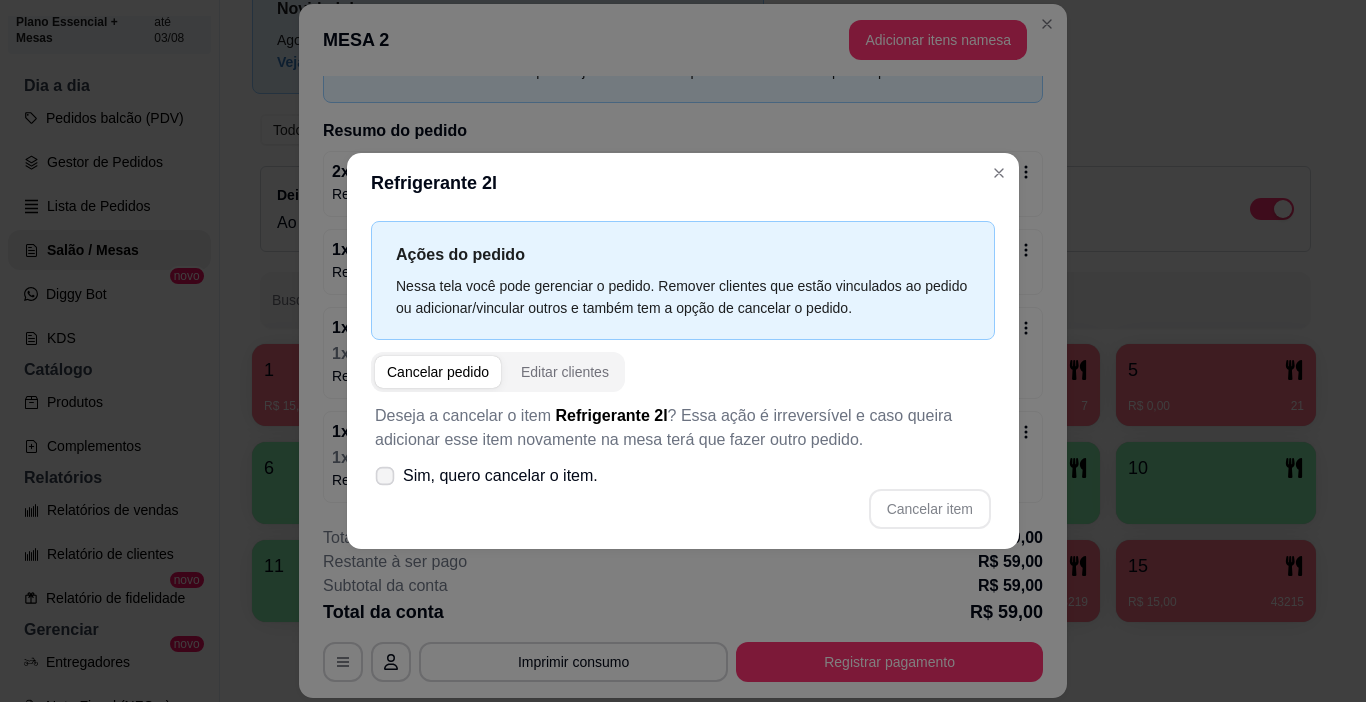 click 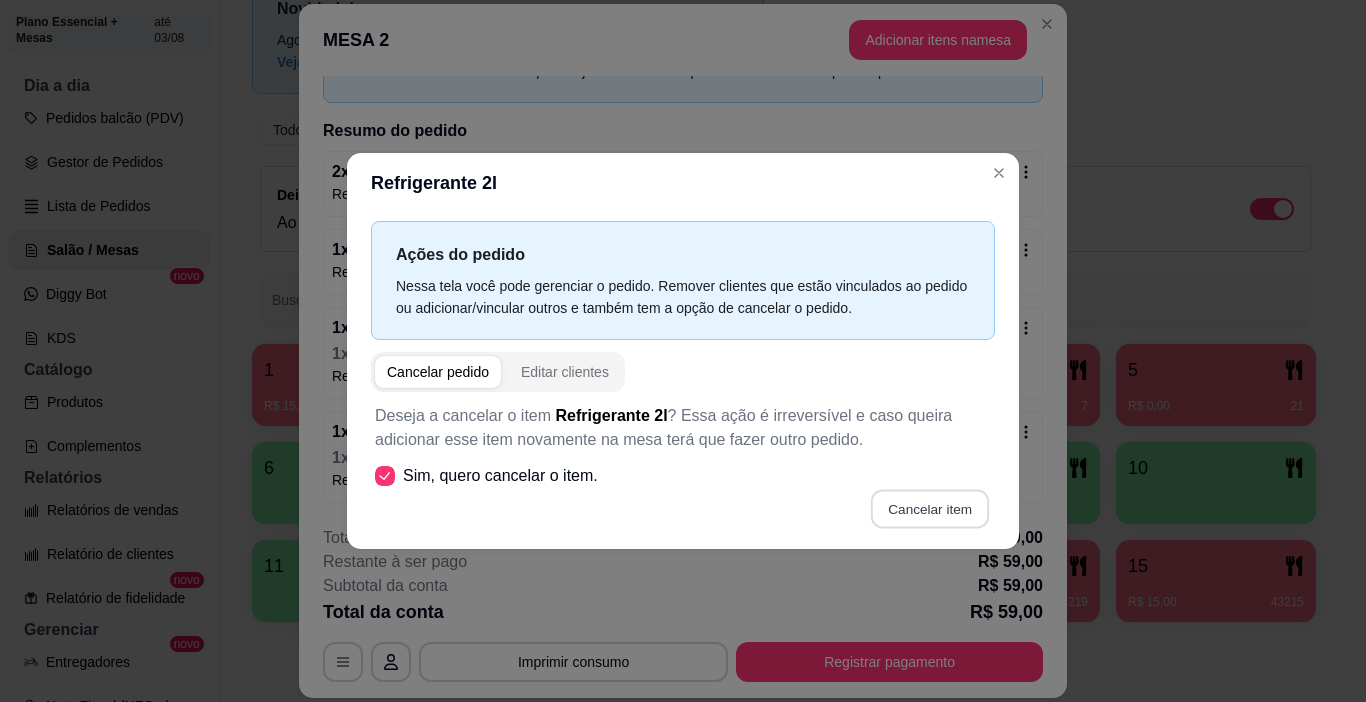 click on "Cancelar item" at bounding box center (929, 509) 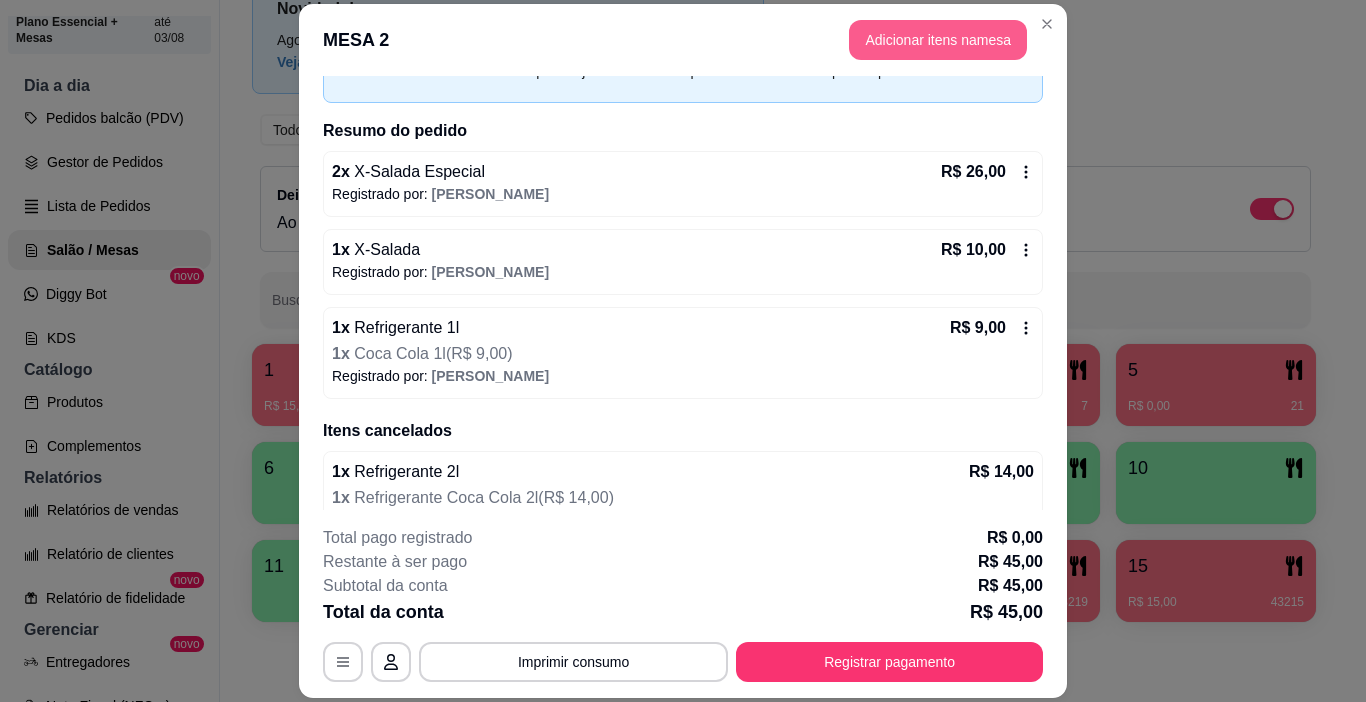 click on "Adicionar itens na  mesa" at bounding box center [938, 40] 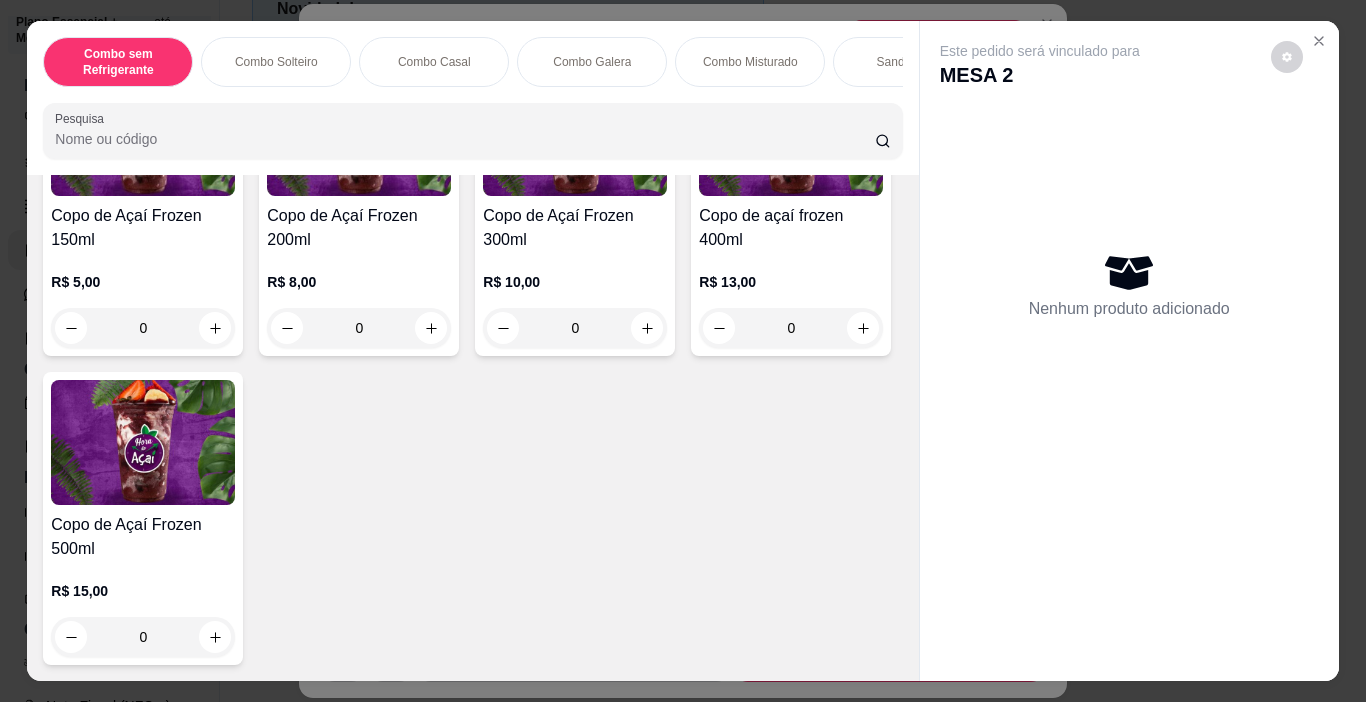 scroll, scrollTop: 4600, scrollLeft: 0, axis: vertical 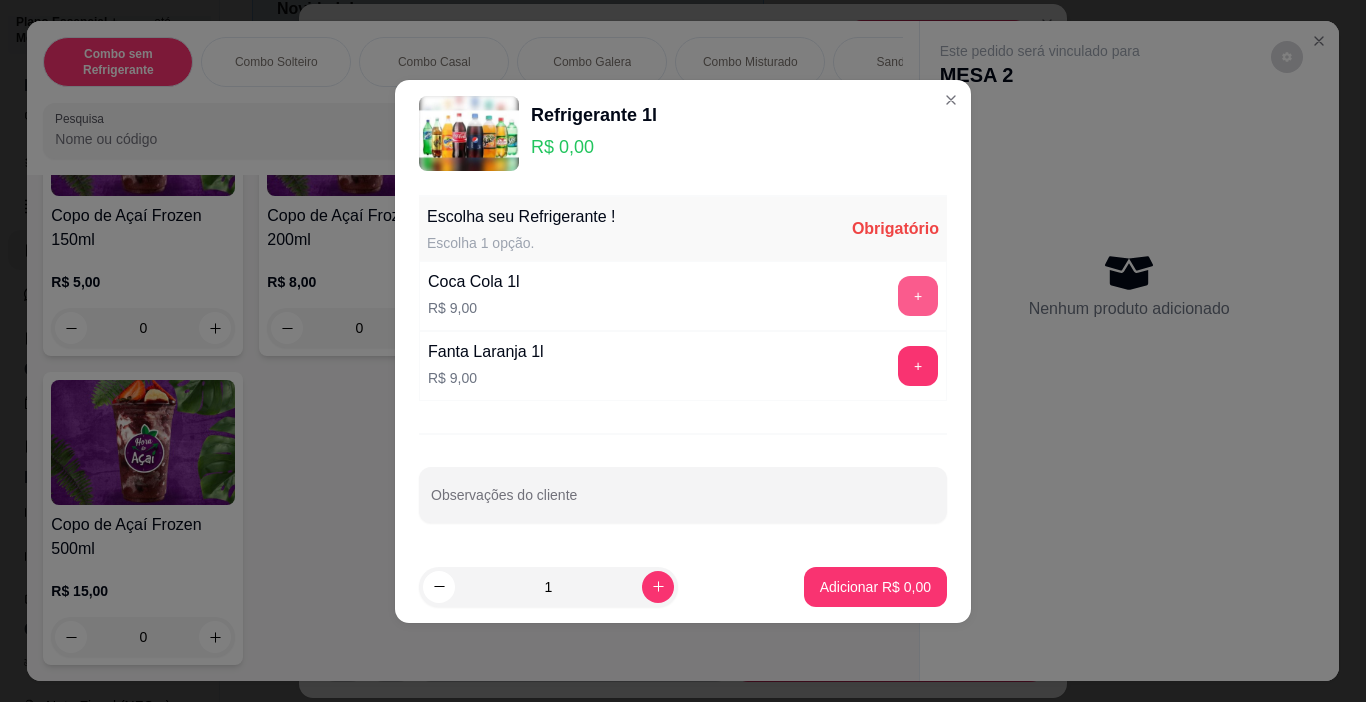 click on "+" at bounding box center [918, 296] 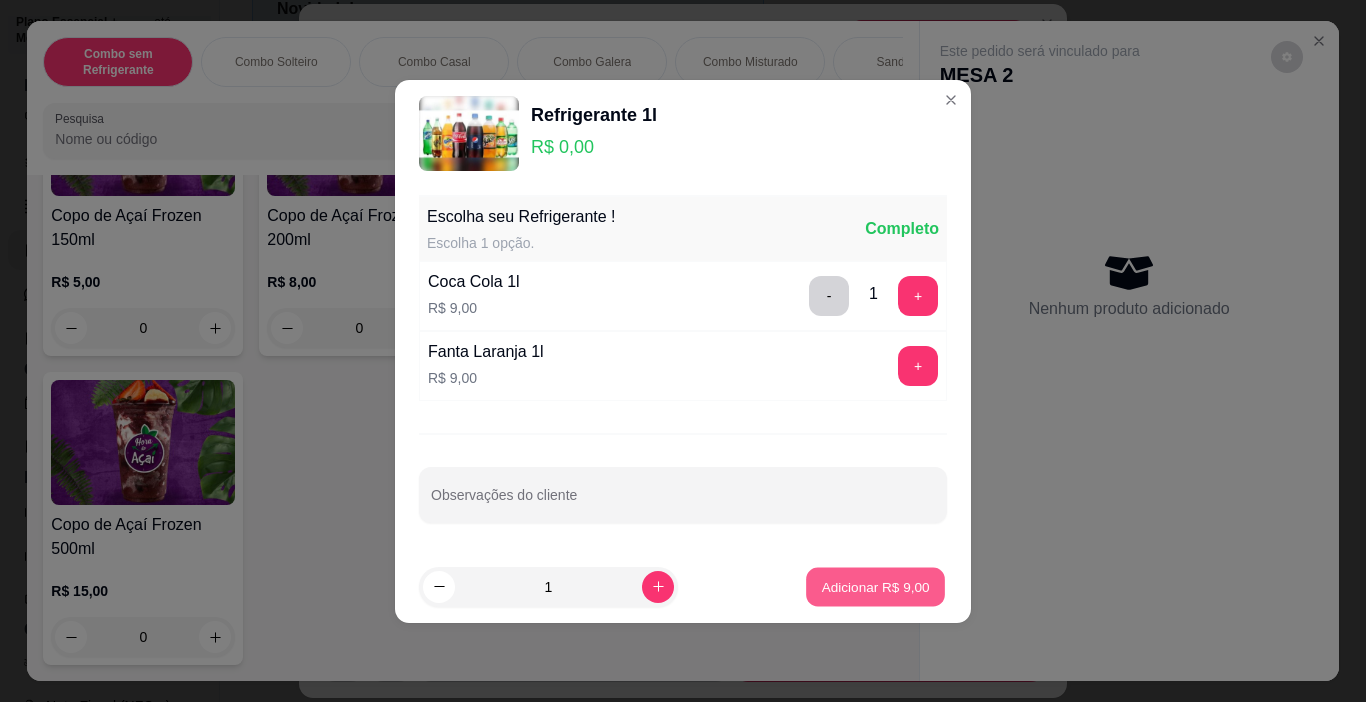 click on "Adicionar   R$ 9,00" at bounding box center (875, 586) 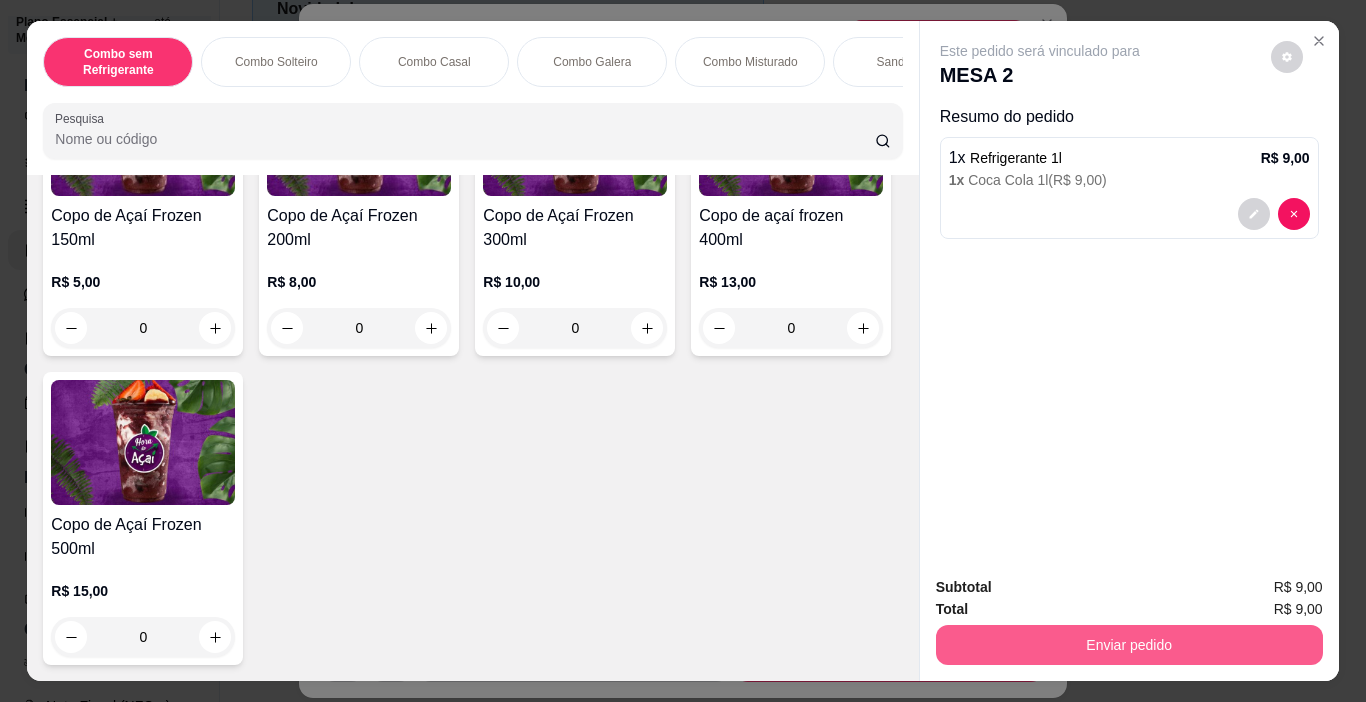 click on "Enviar pedido" at bounding box center [1129, 645] 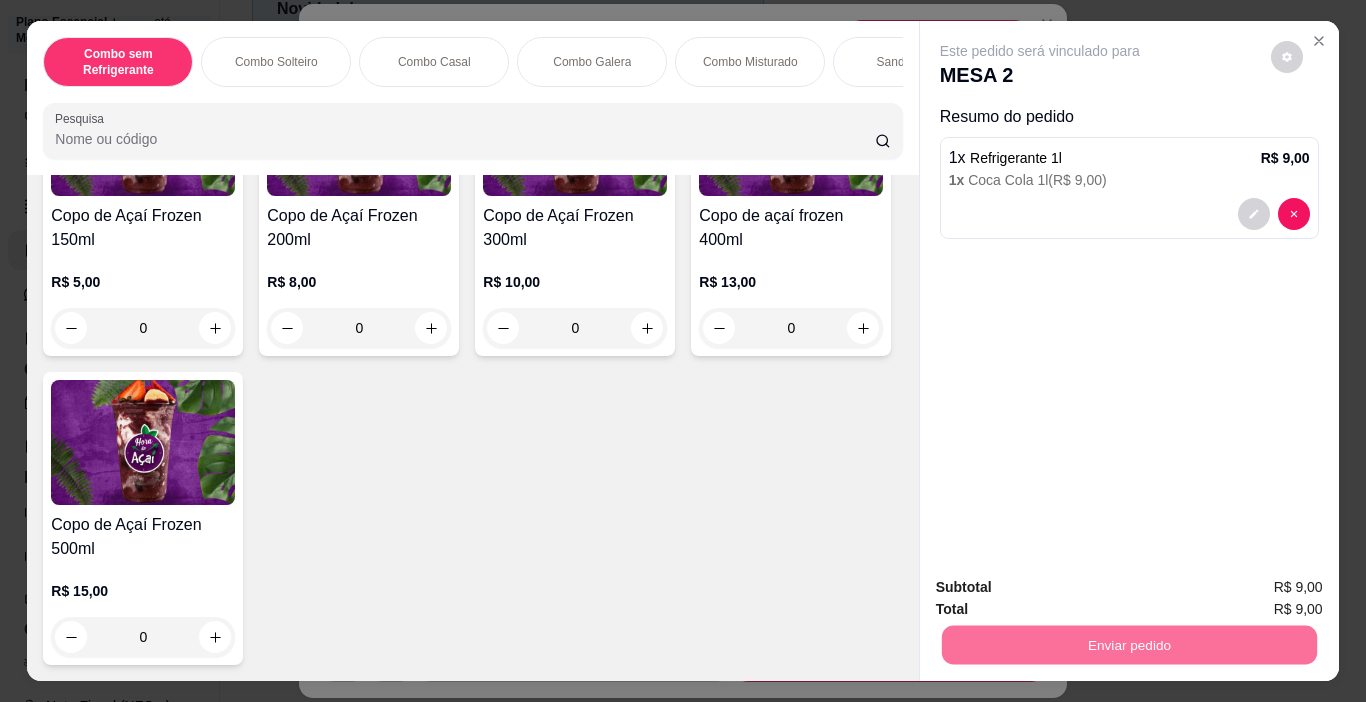 click on "Não registrar e enviar pedido" at bounding box center (1063, 587) 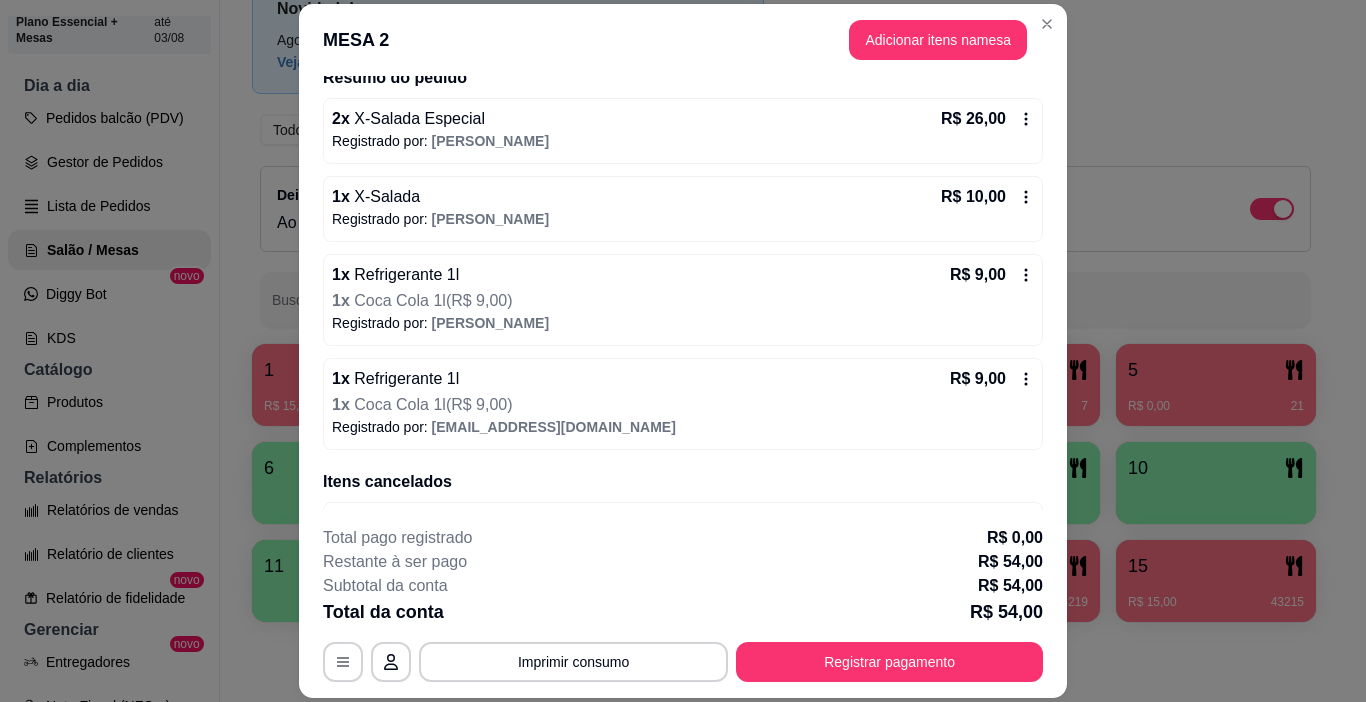 scroll, scrollTop: 254, scrollLeft: 0, axis: vertical 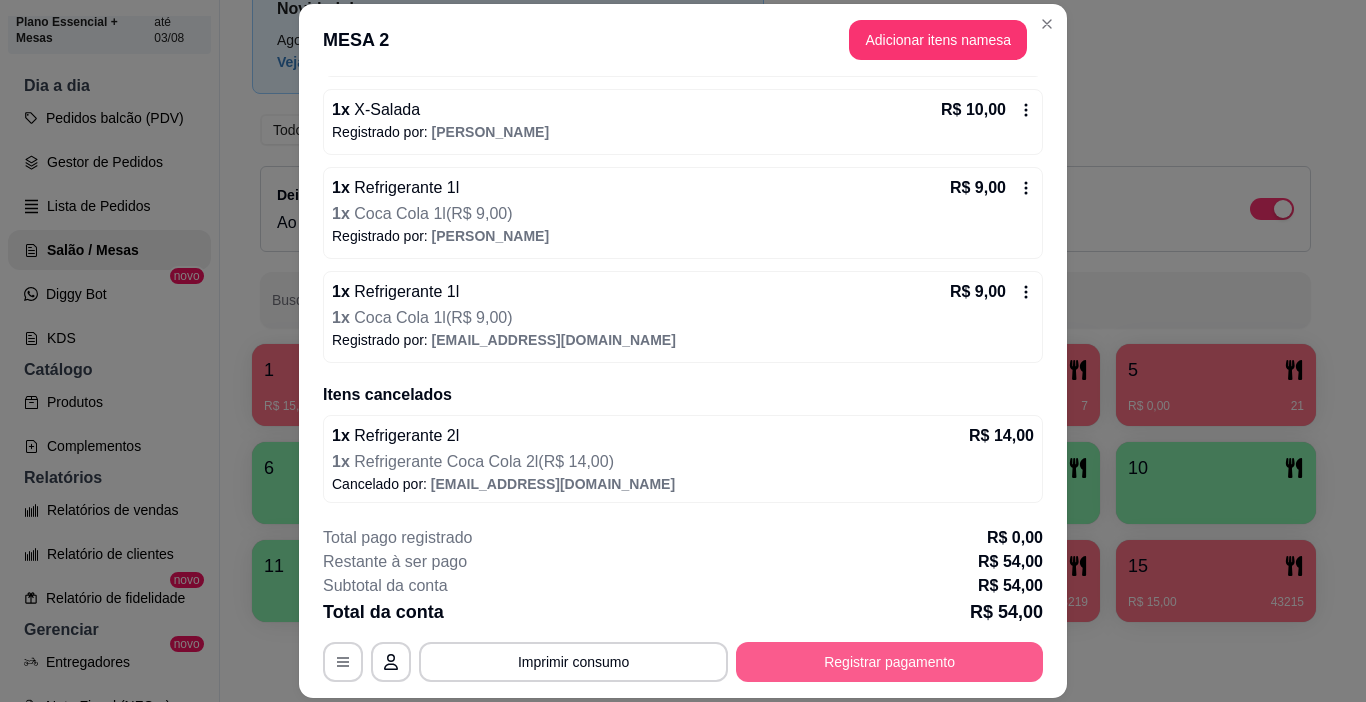click on "Registrar pagamento" at bounding box center [889, 662] 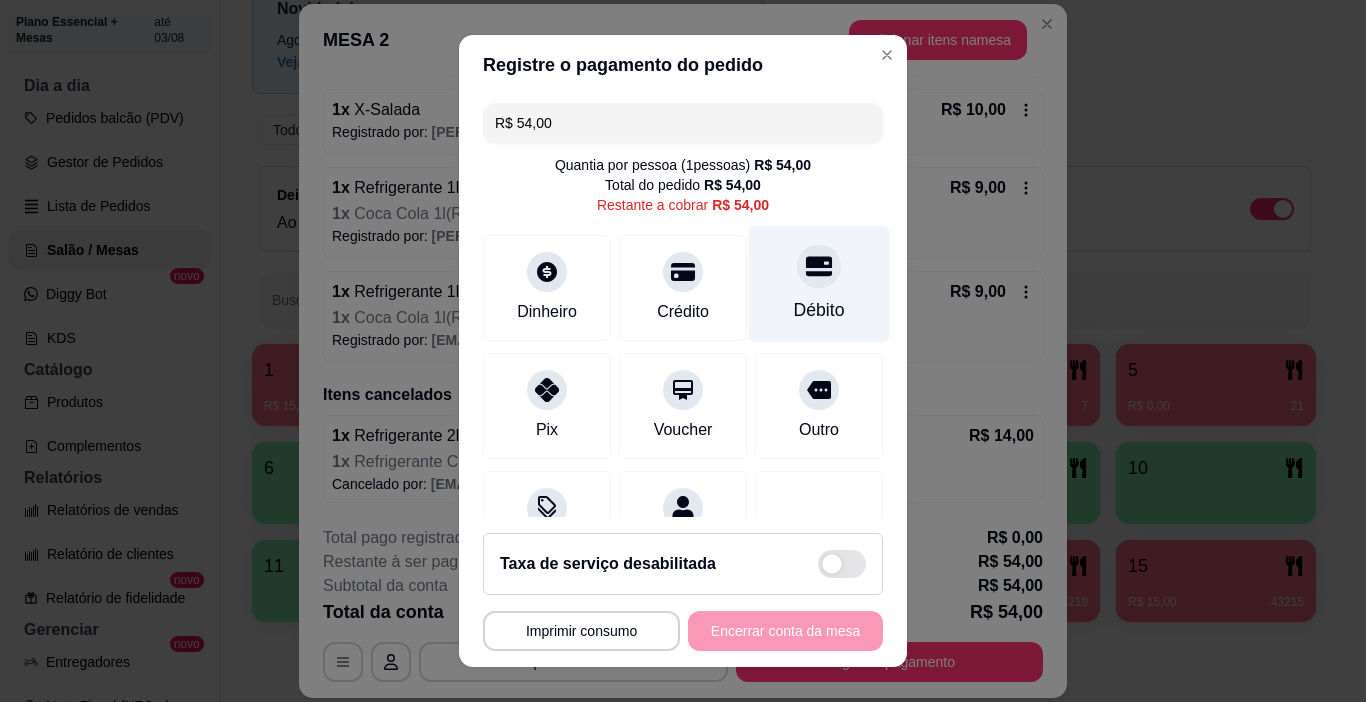 click on "Débito" at bounding box center (819, 284) 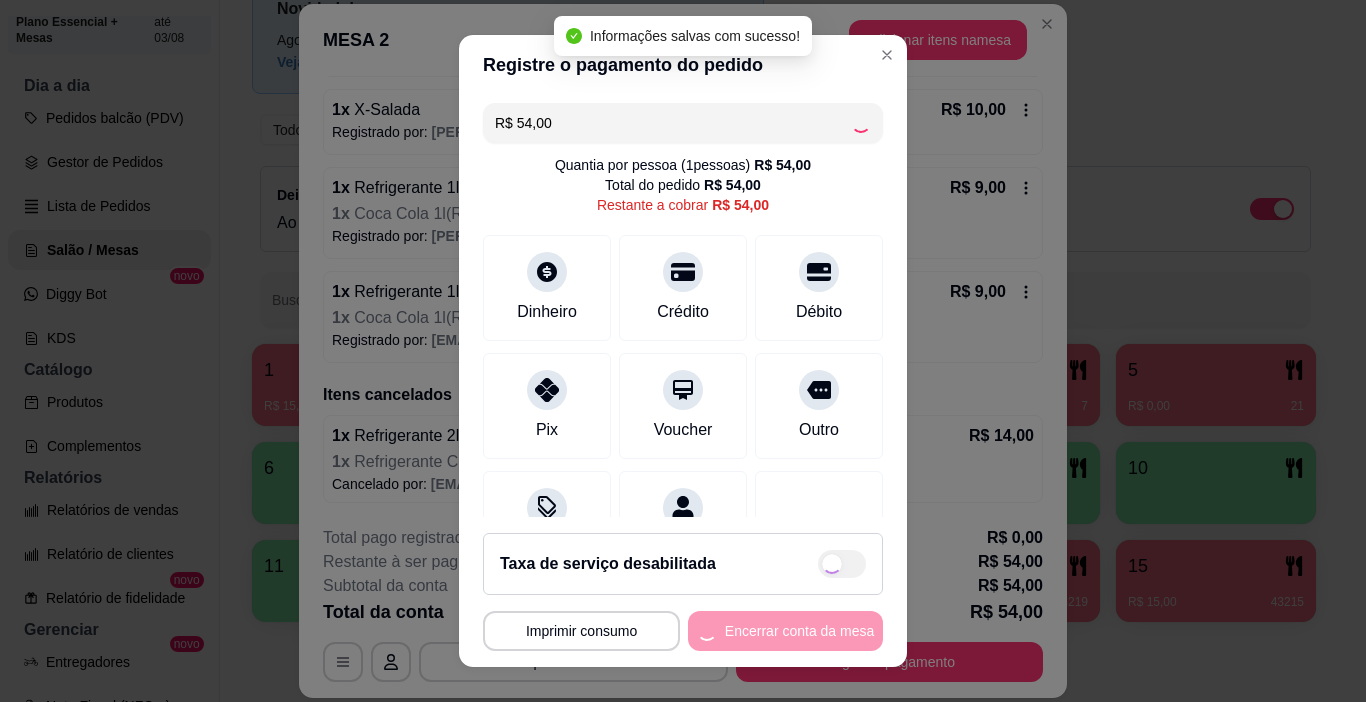 type on "R$ 0,00" 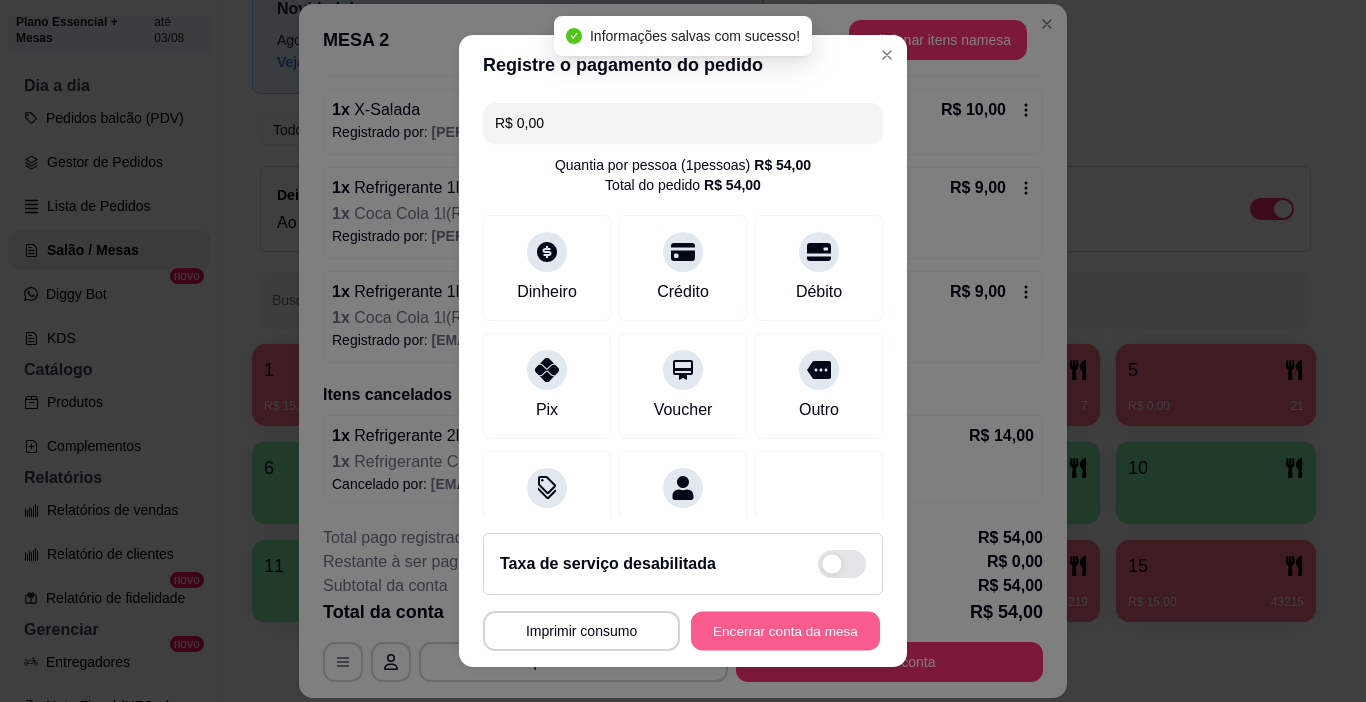 click on "Encerrar conta da mesa" at bounding box center (785, 631) 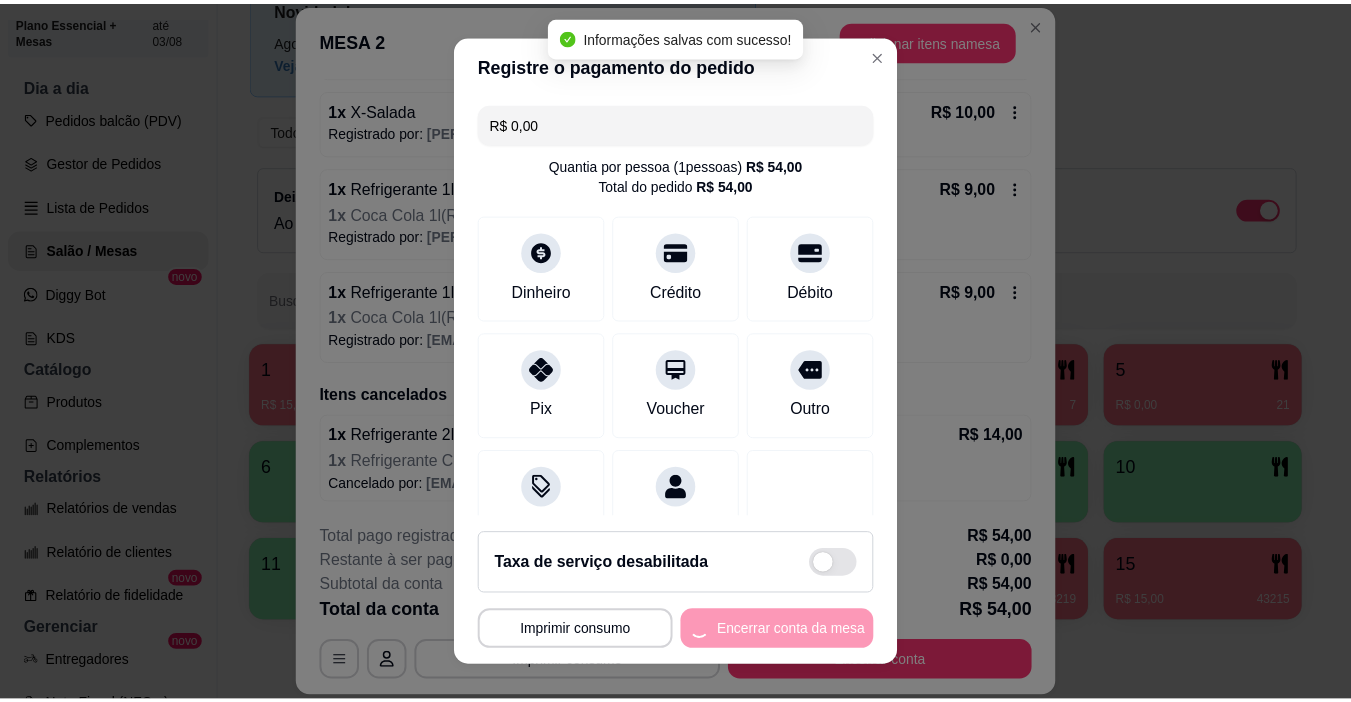 scroll, scrollTop: 0, scrollLeft: 0, axis: both 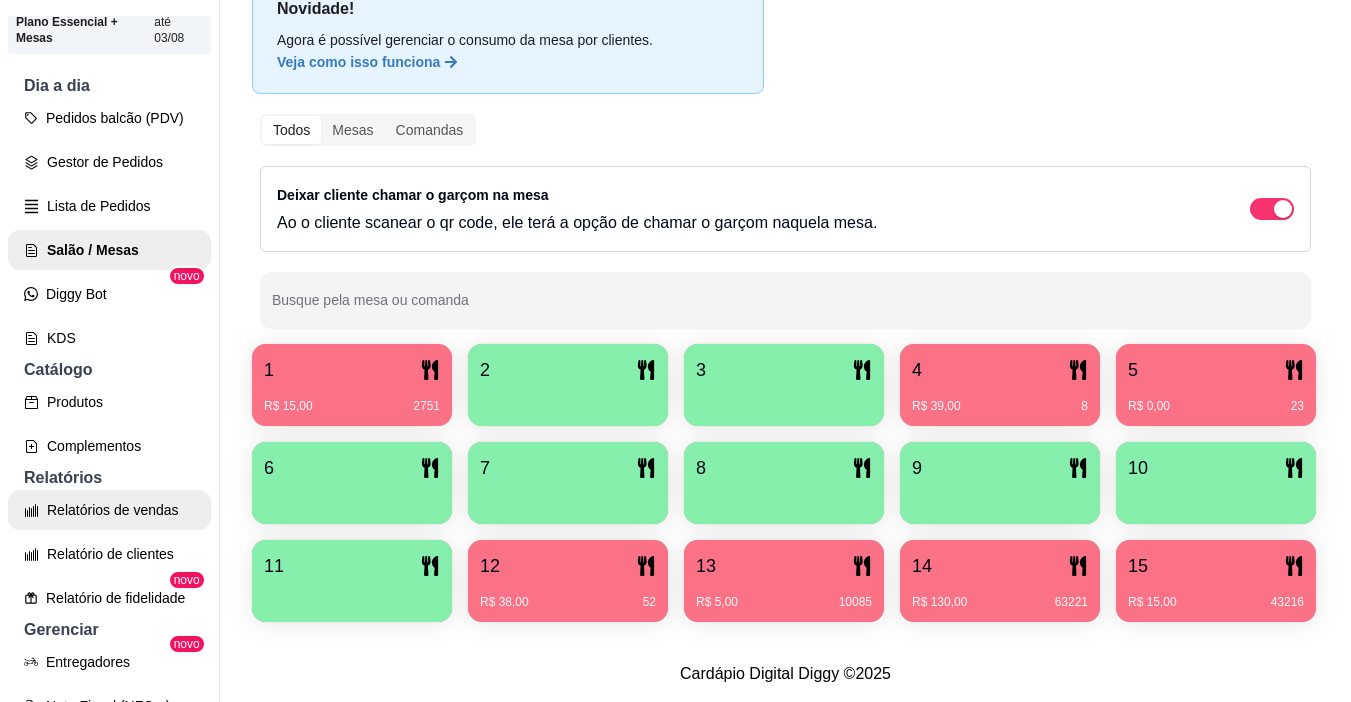 click on "Relatórios de vendas" at bounding box center [109, 510] 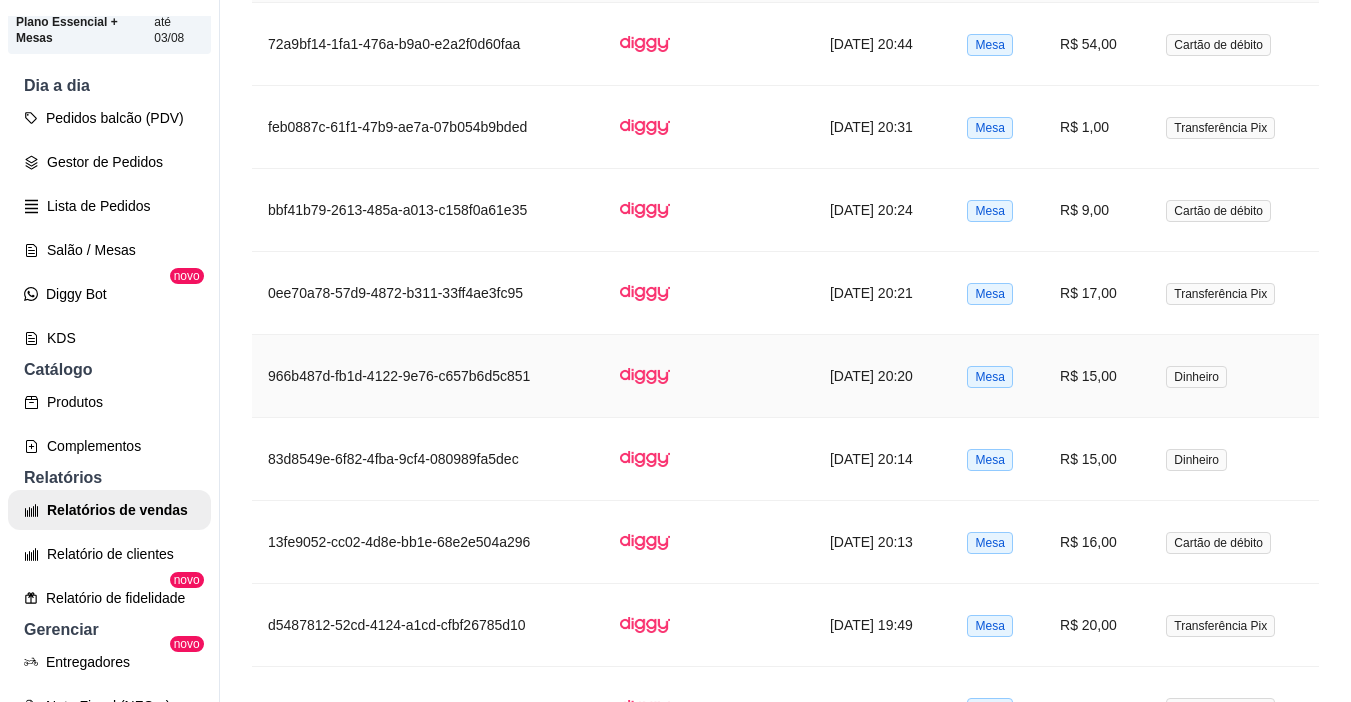 scroll, scrollTop: 900, scrollLeft: 0, axis: vertical 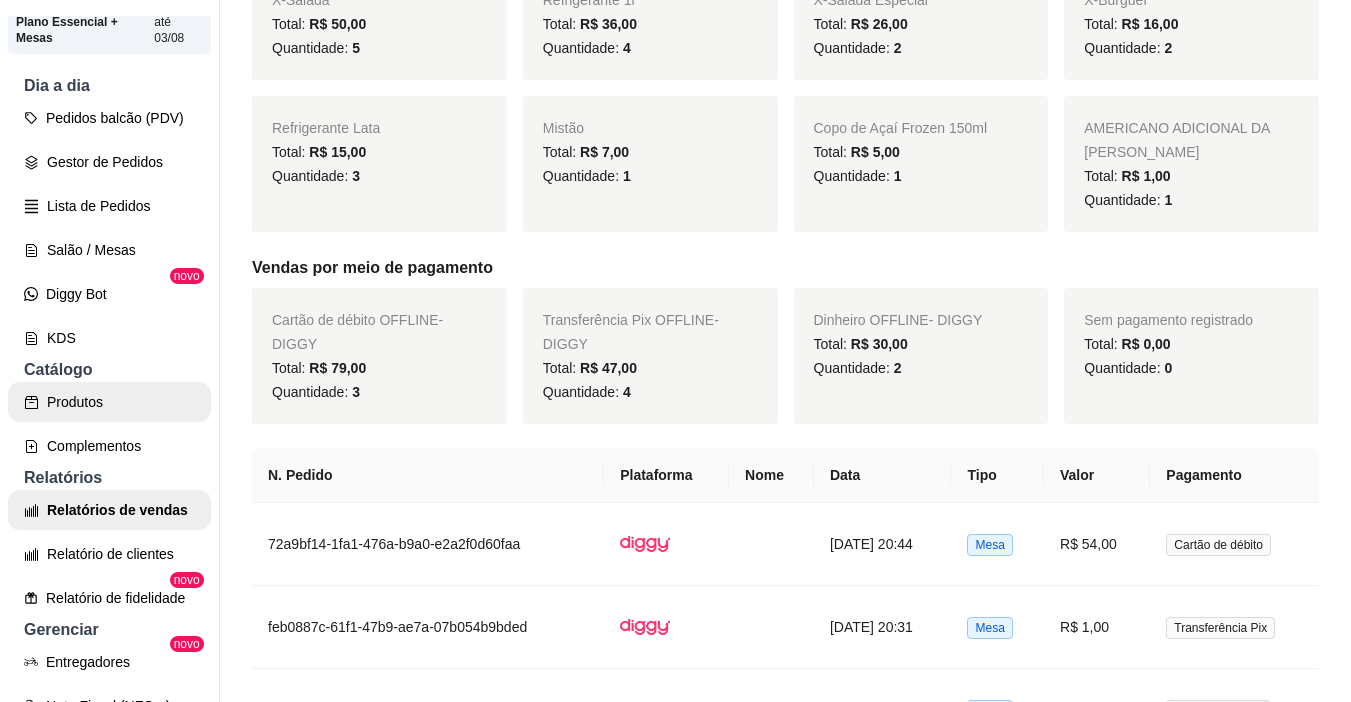 click on "Produtos" at bounding box center (109, 402) 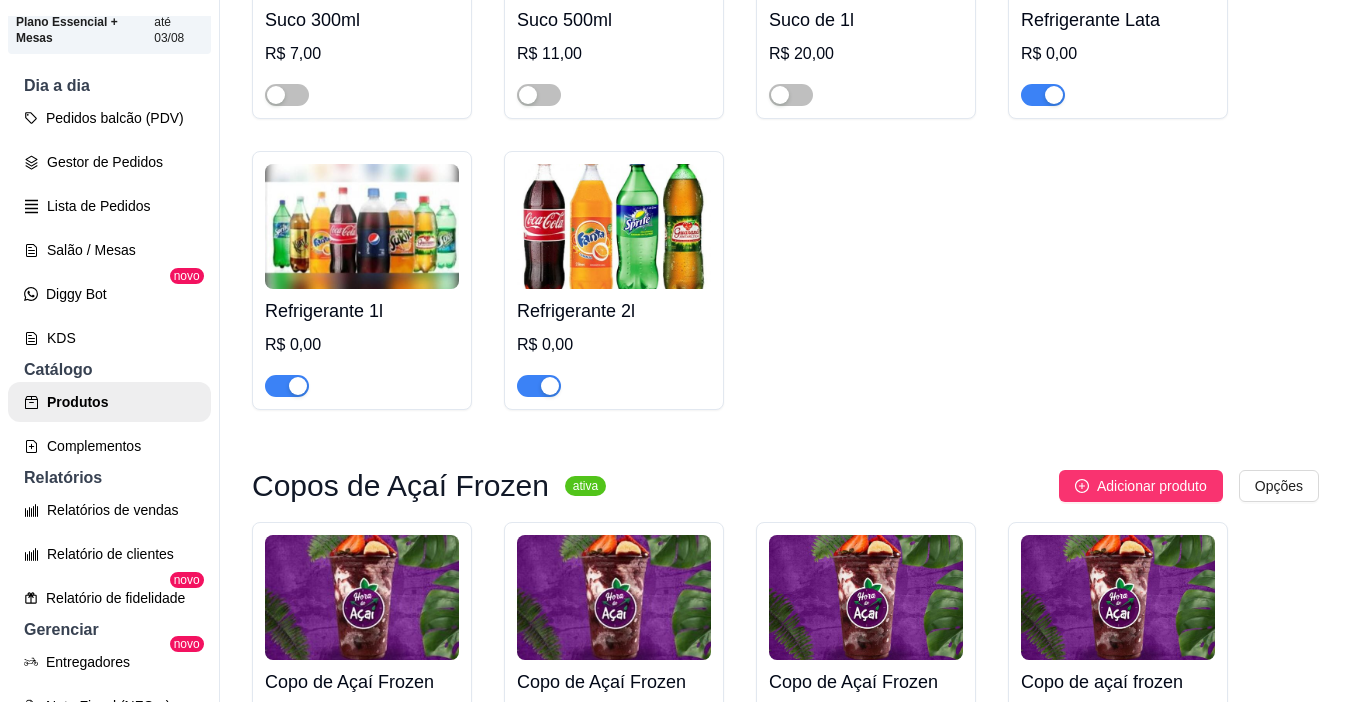 scroll, scrollTop: 5600, scrollLeft: 0, axis: vertical 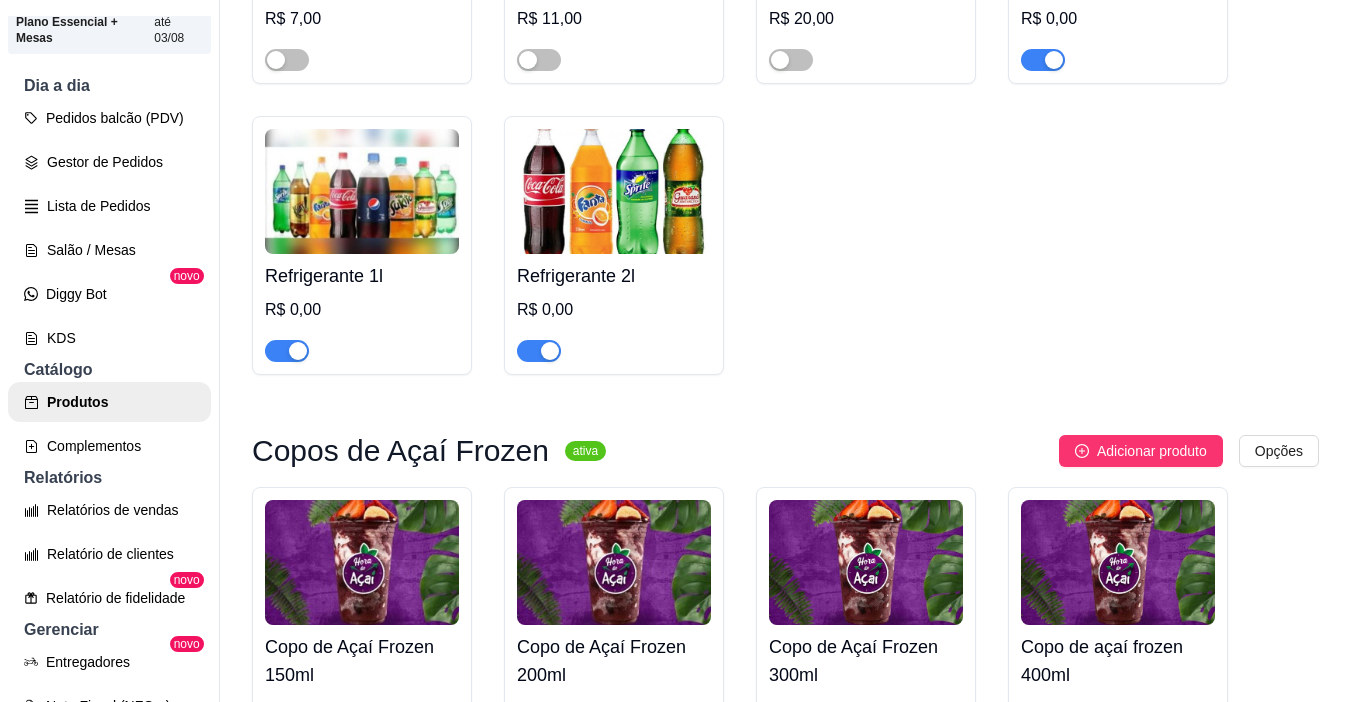 click at bounding box center (614, 191) 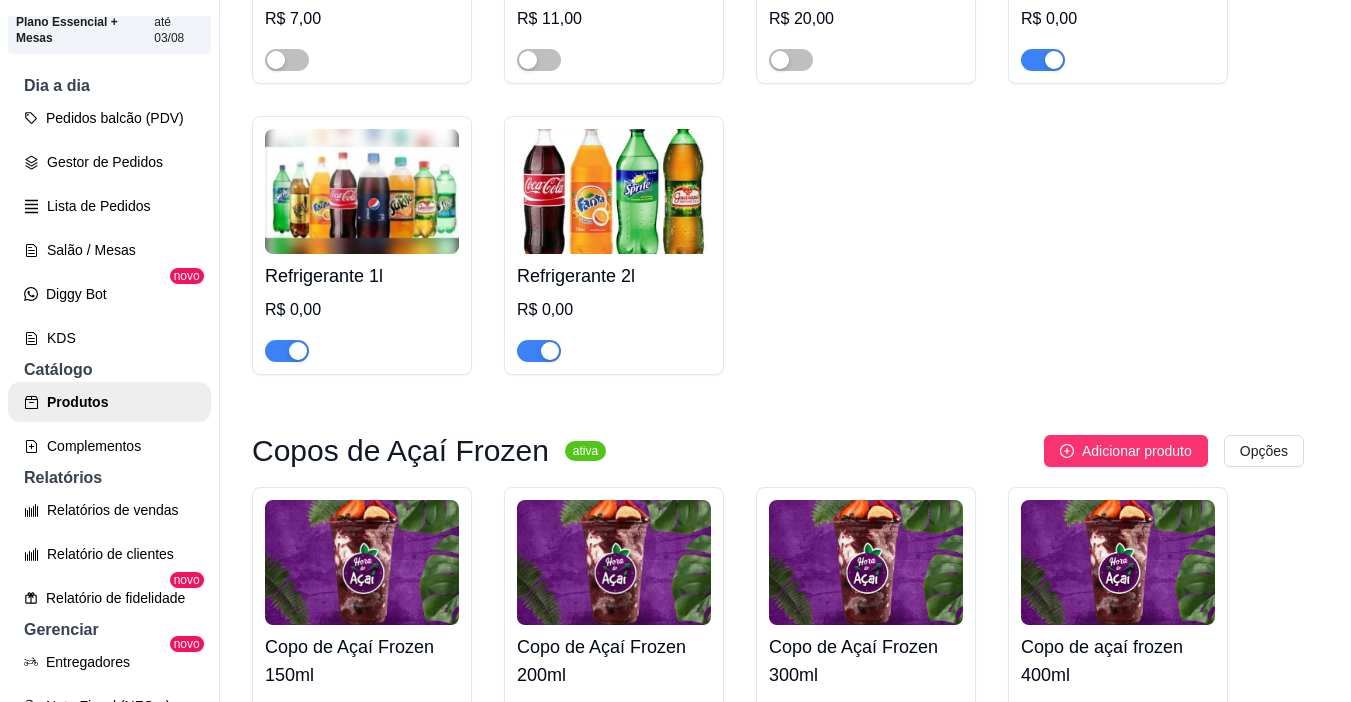 type 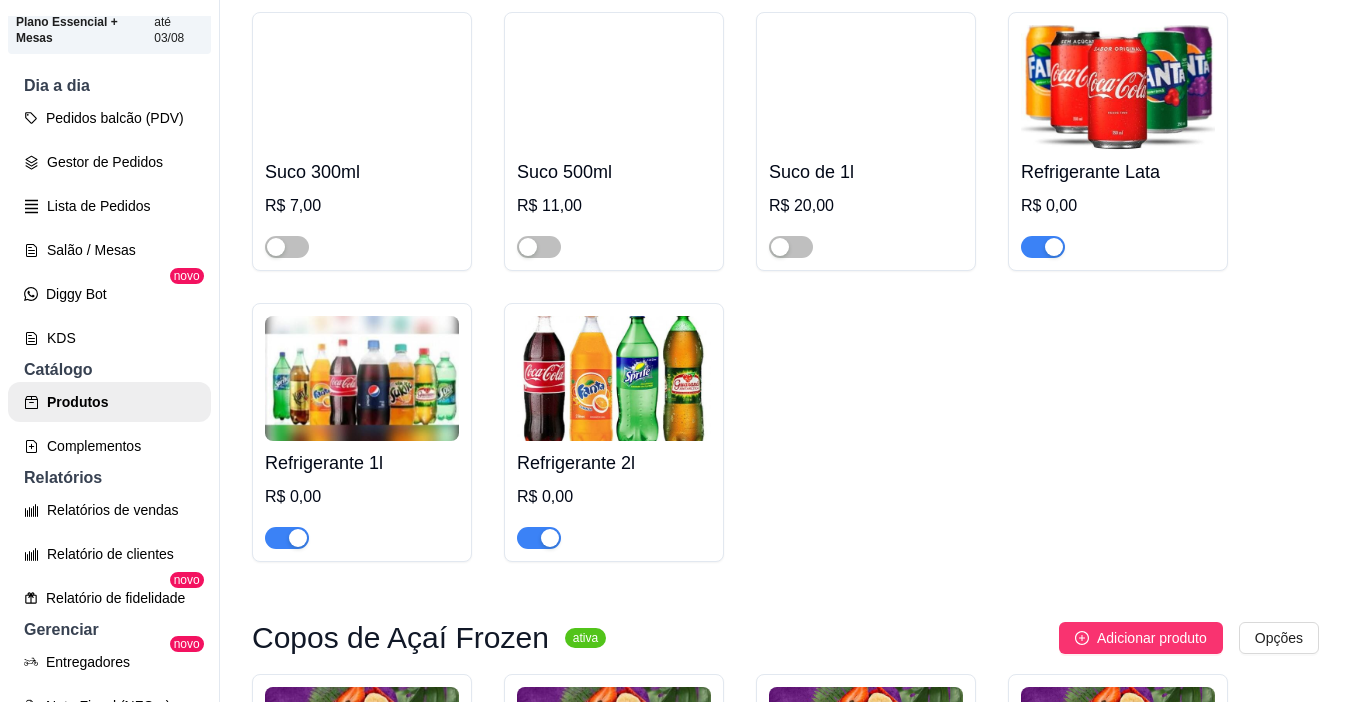 scroll, scrollTop: 5400, scrollLeft: 0, axis: vertical 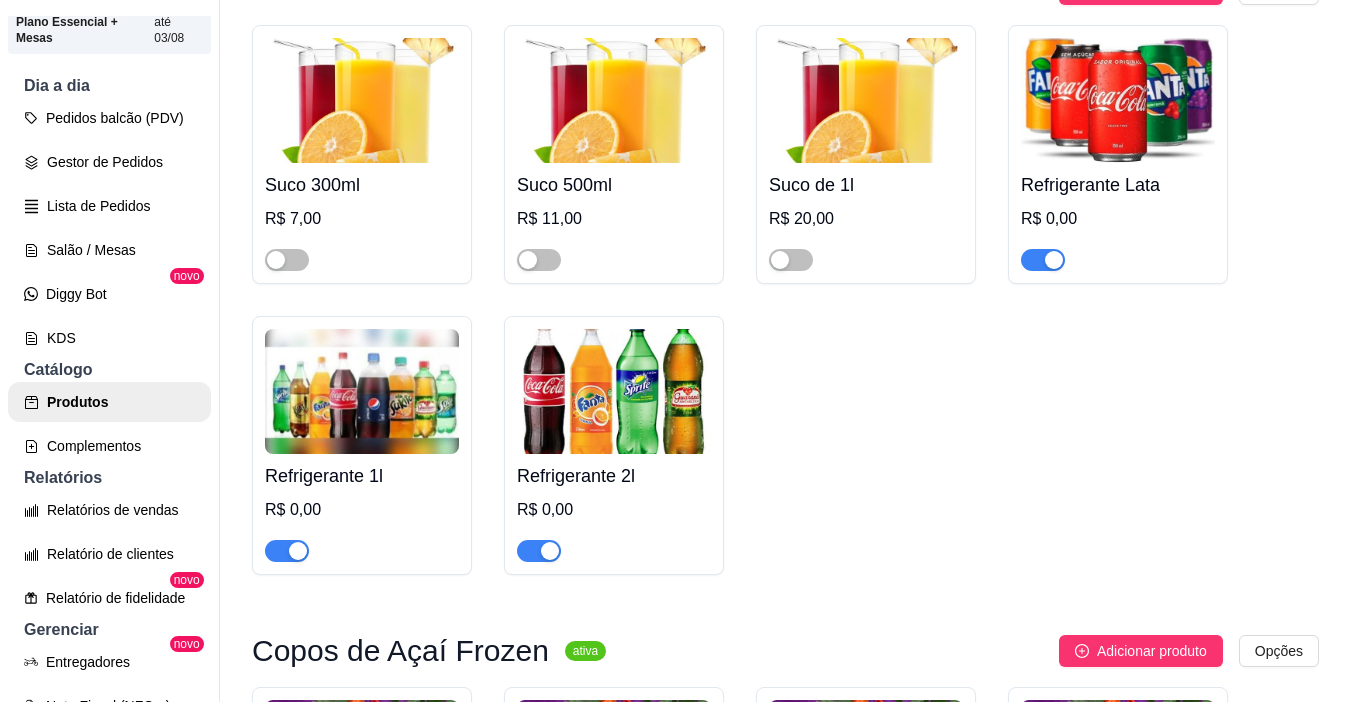 click on "Suco 300ml   R$ 7,00 Suco 500ml   R$ 11,00 Suco de 1l   R$ 20,00 Refrigerante Lata   R$ 0,00 Refrigerante 1l   R$ 0,00 Refrigerante 2l   R$ 0,00" at bounding box center (785, 300) 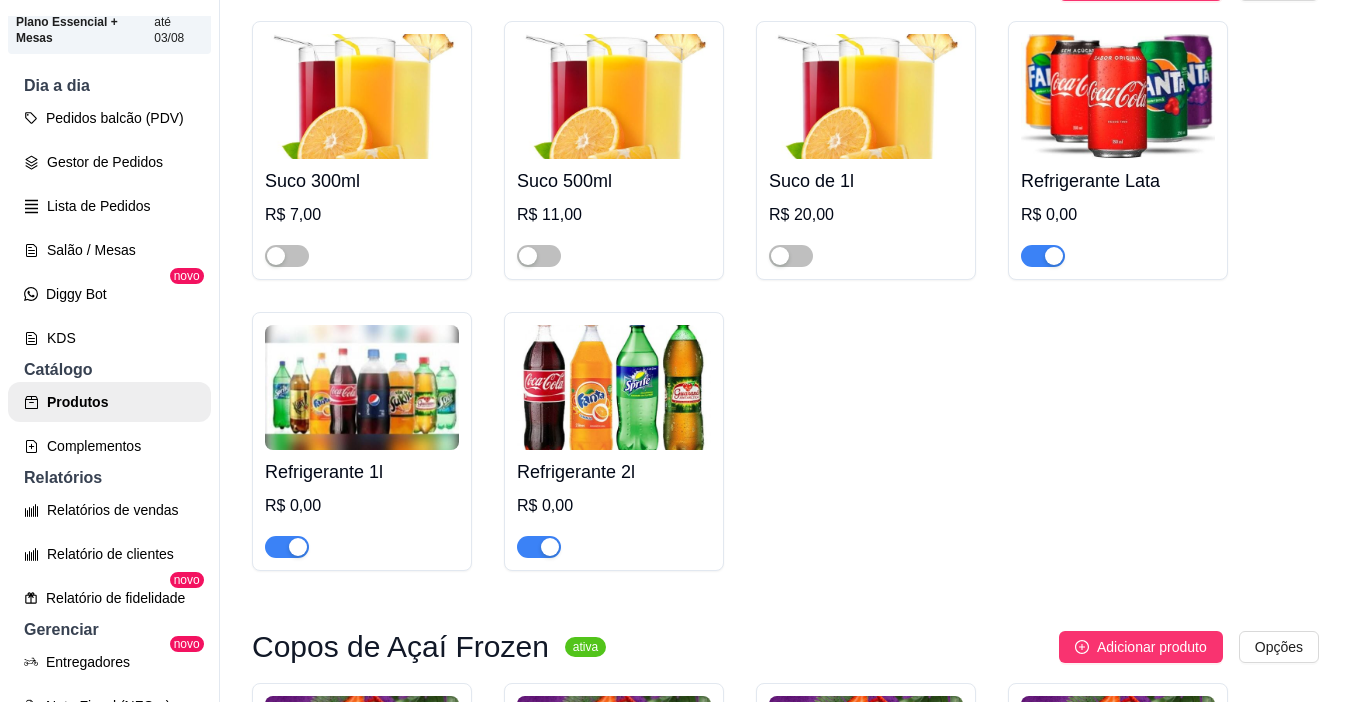 scroll, scrollTop: 5200, scrollLeft: 0, axis: vertical 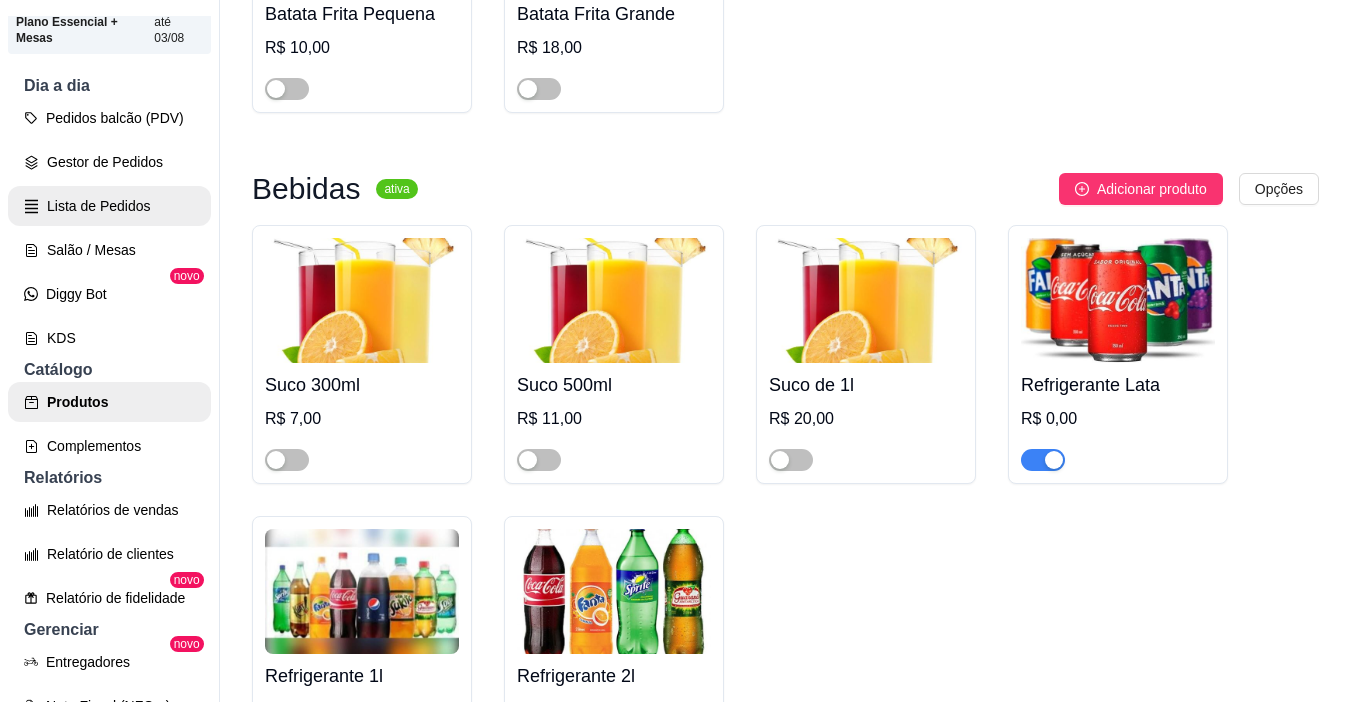 click on "Lista de Pedidos" at bounding box center (109, 206) 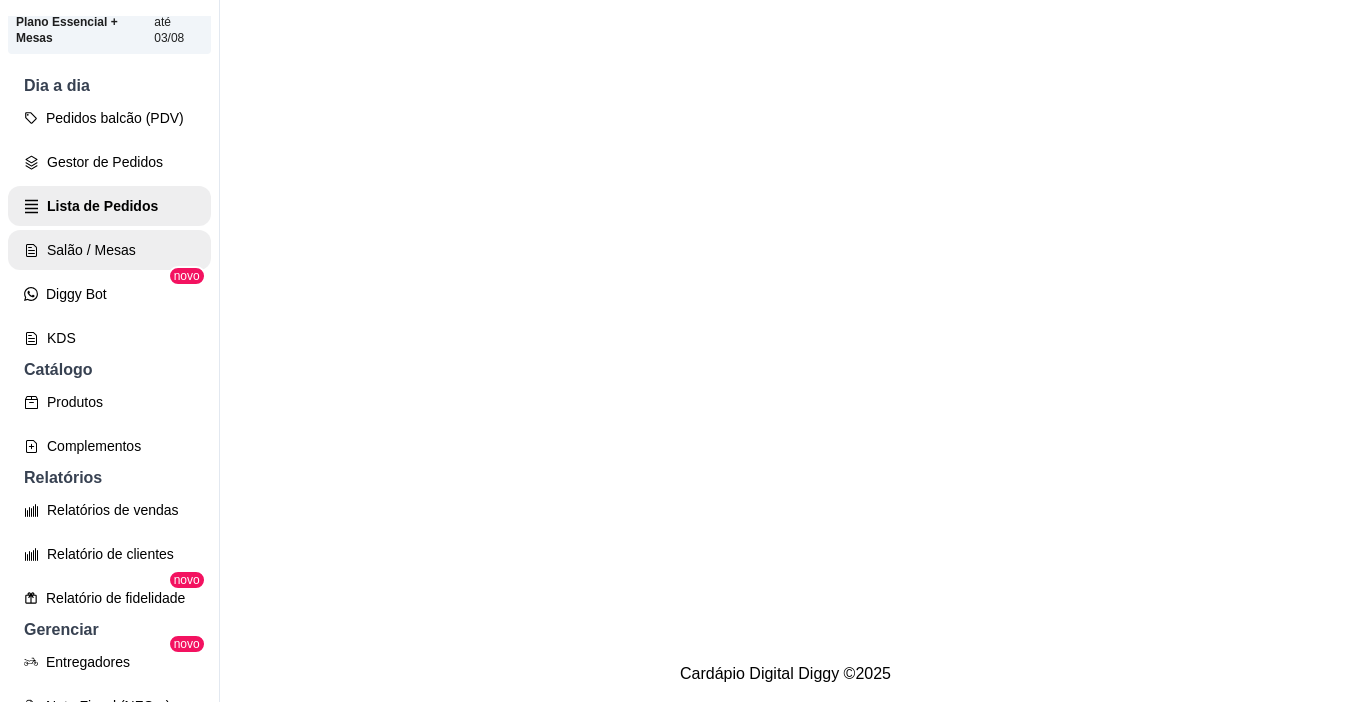 click on "Salão / Mesas" at bounding box center [109, 250] 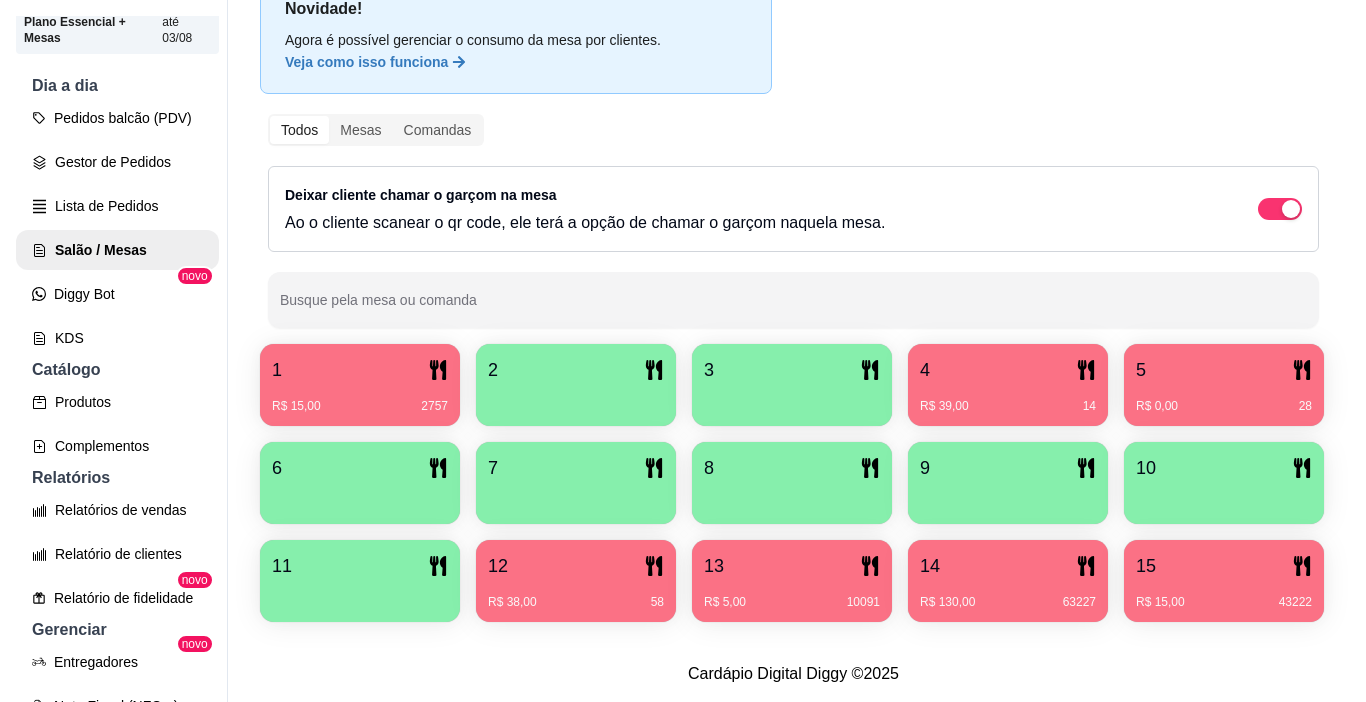 scroll, scrollTop: 200, scrollLeft: 0, axis: vertical 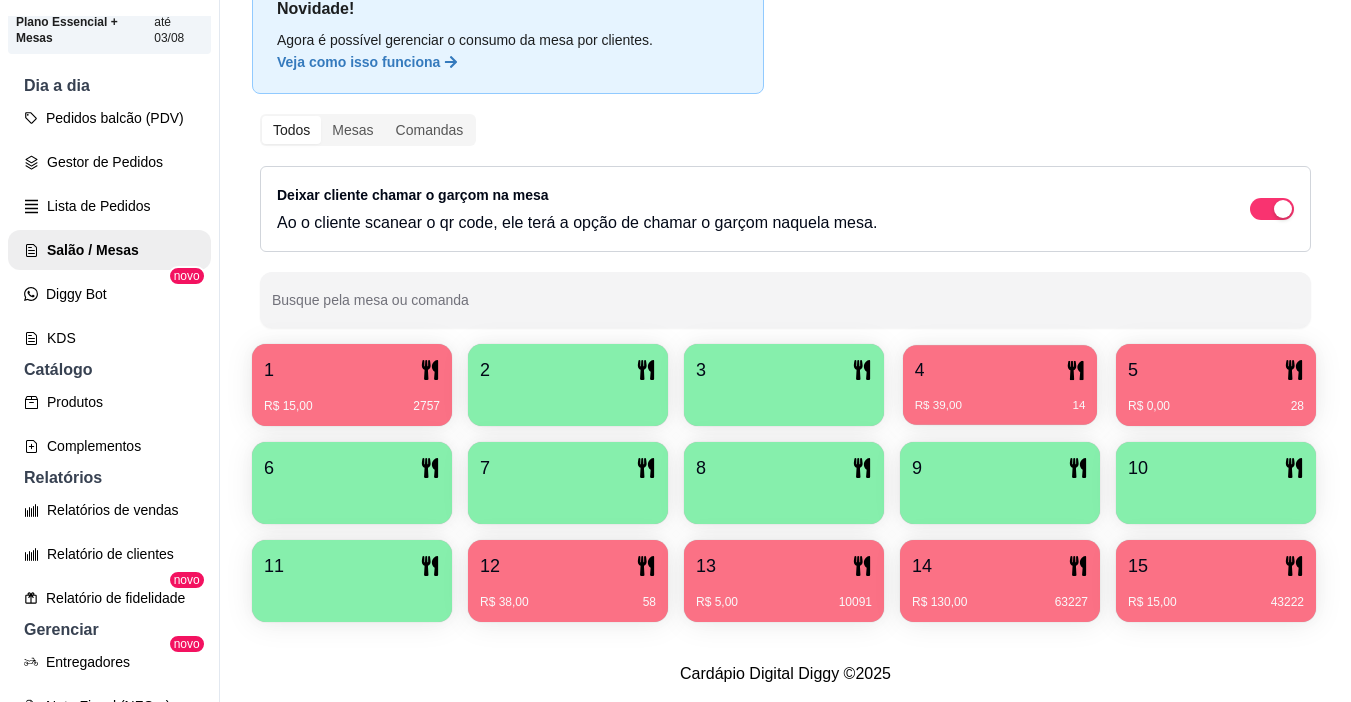 click on "R$ 39,00 14" at bounding box center (1000, 406) 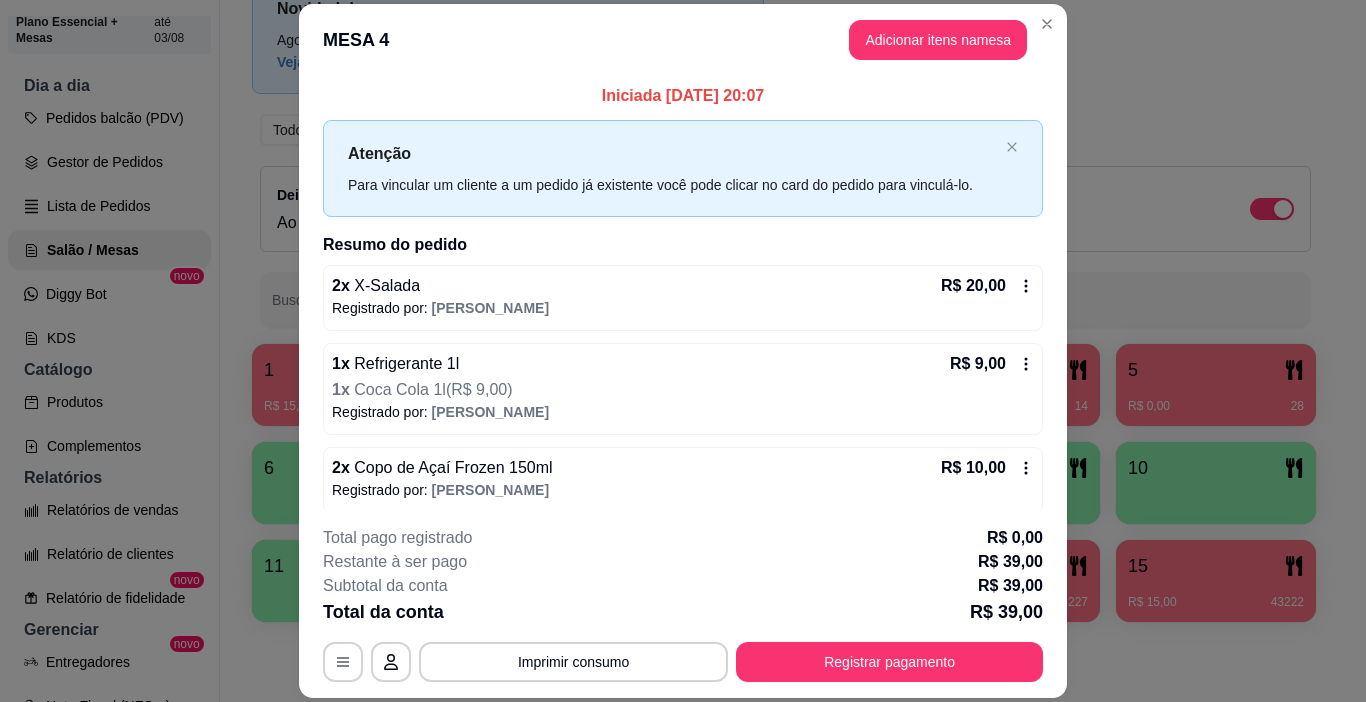 scroll, scrollTop: 10, scrollLeft: 0, axis: vertical 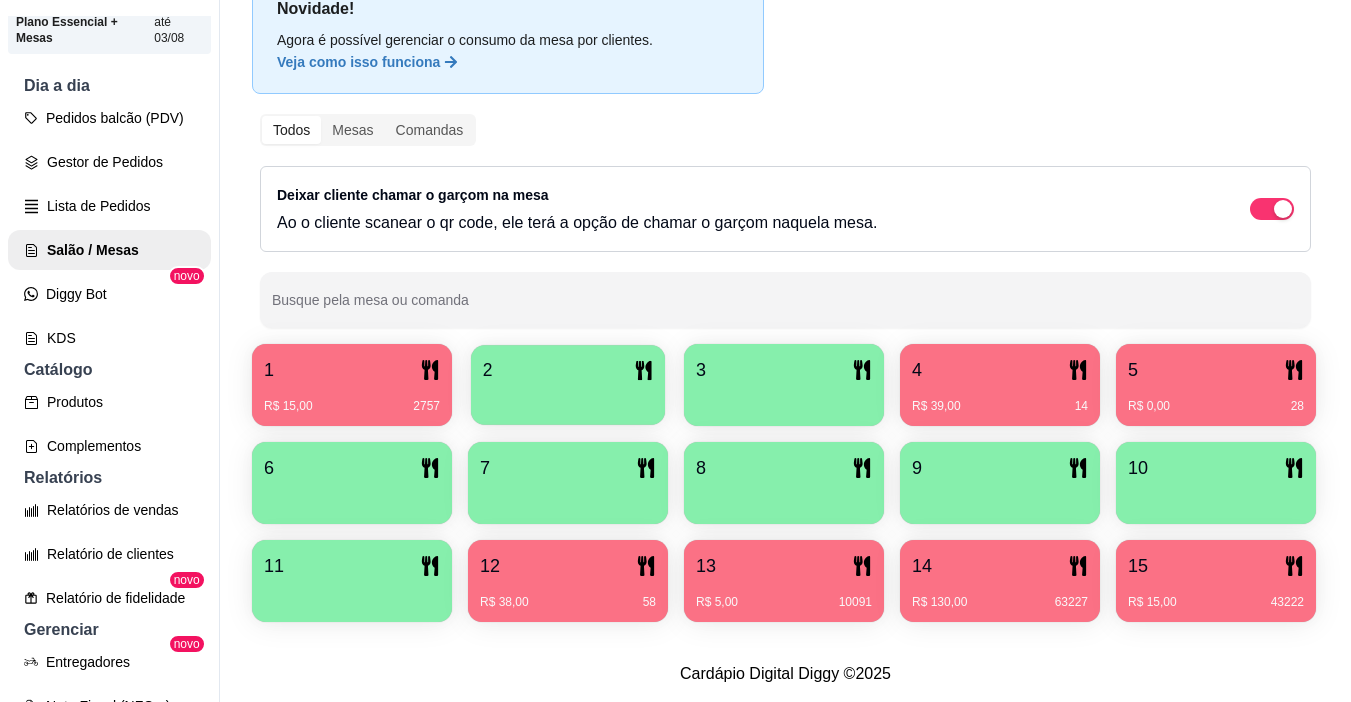 click on "2" at bounding box center (568, 370) 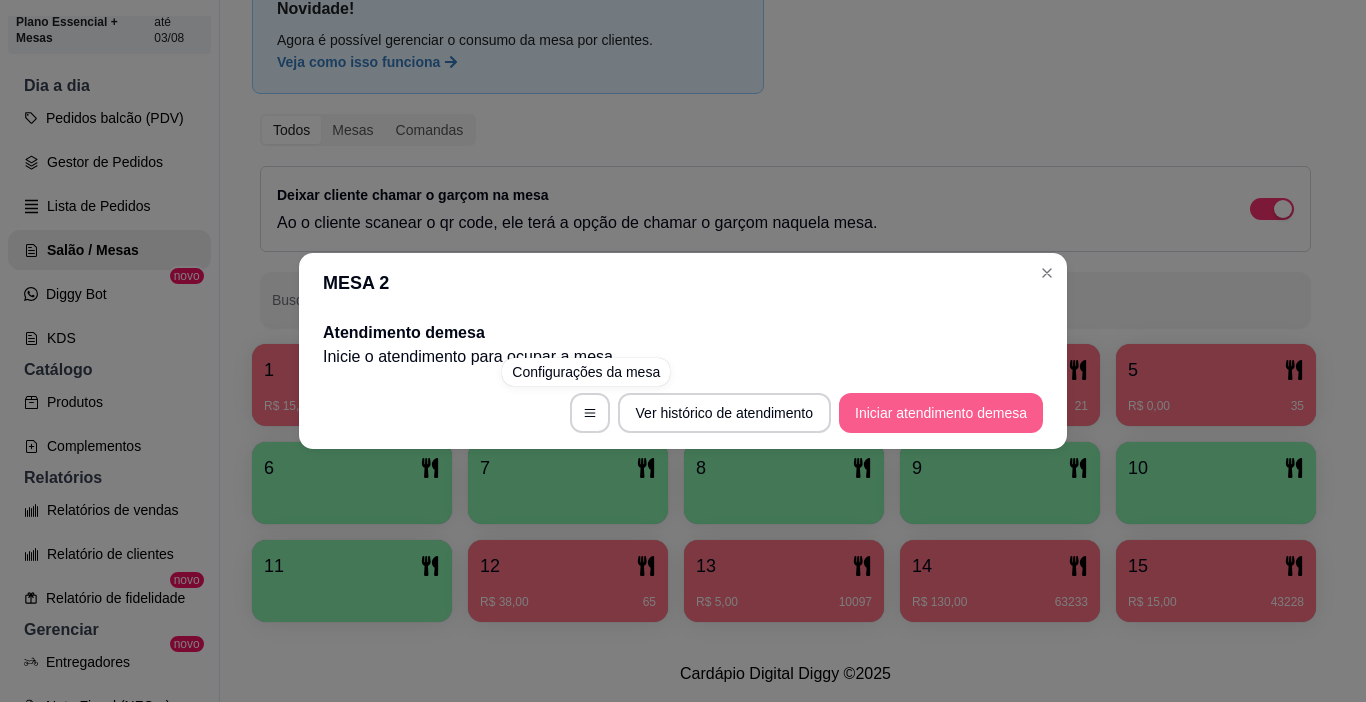 click on "Iniciar atendimento de  mesa" at bounding box center [941, 413] 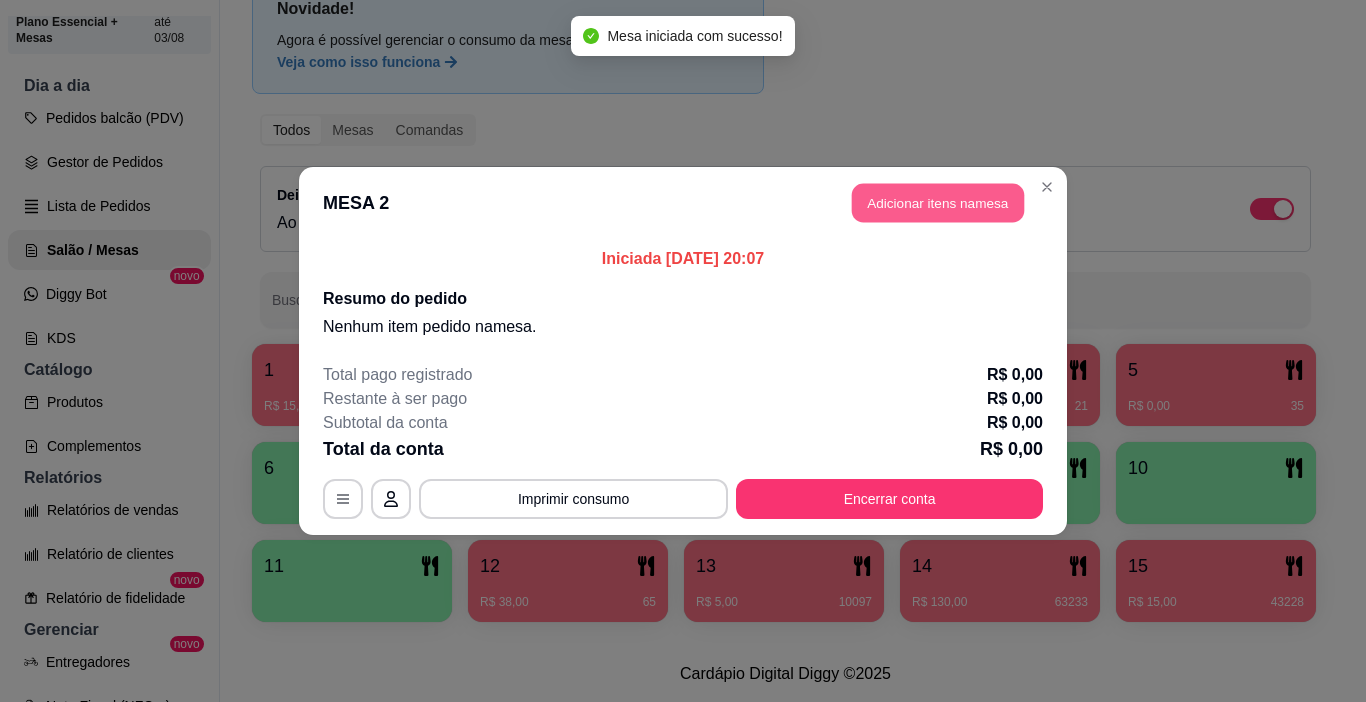 click on "Adicionar itens na  mesa" at bounding box center [938, 203] 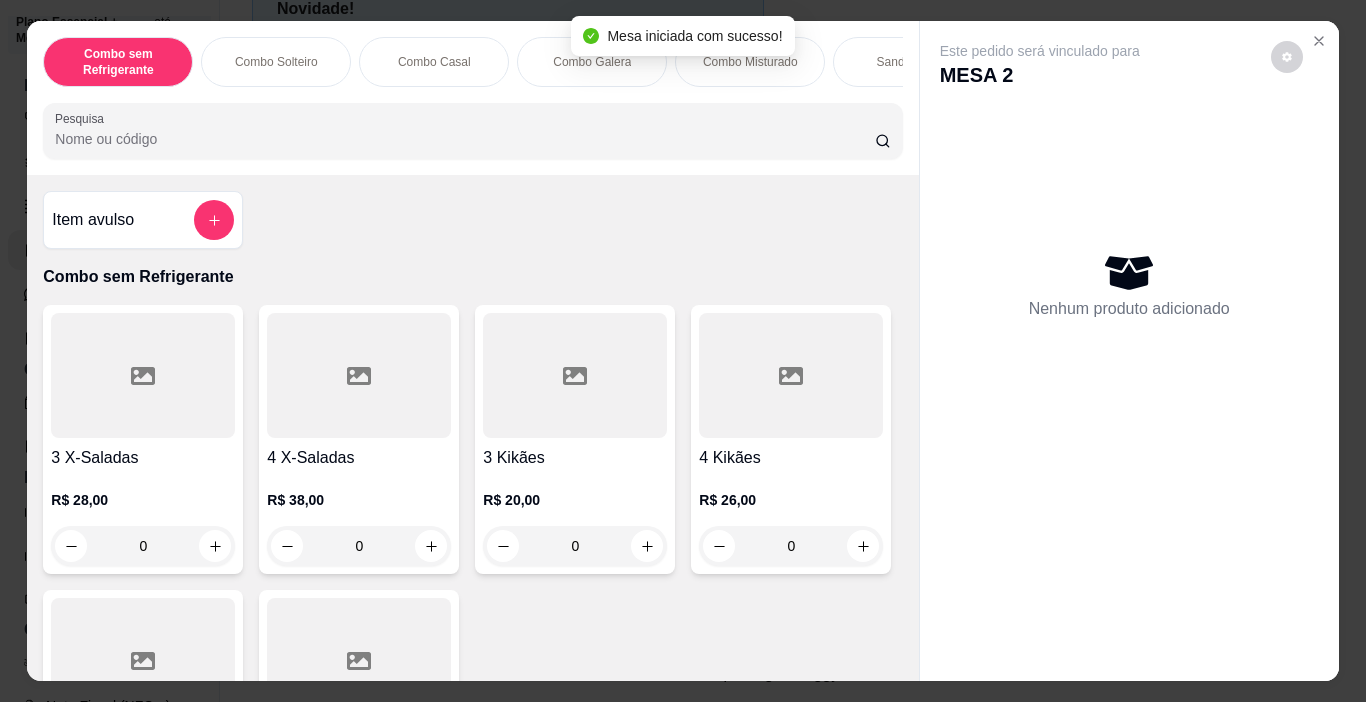 click on "Item avulso" at bounding box center (143, 220) 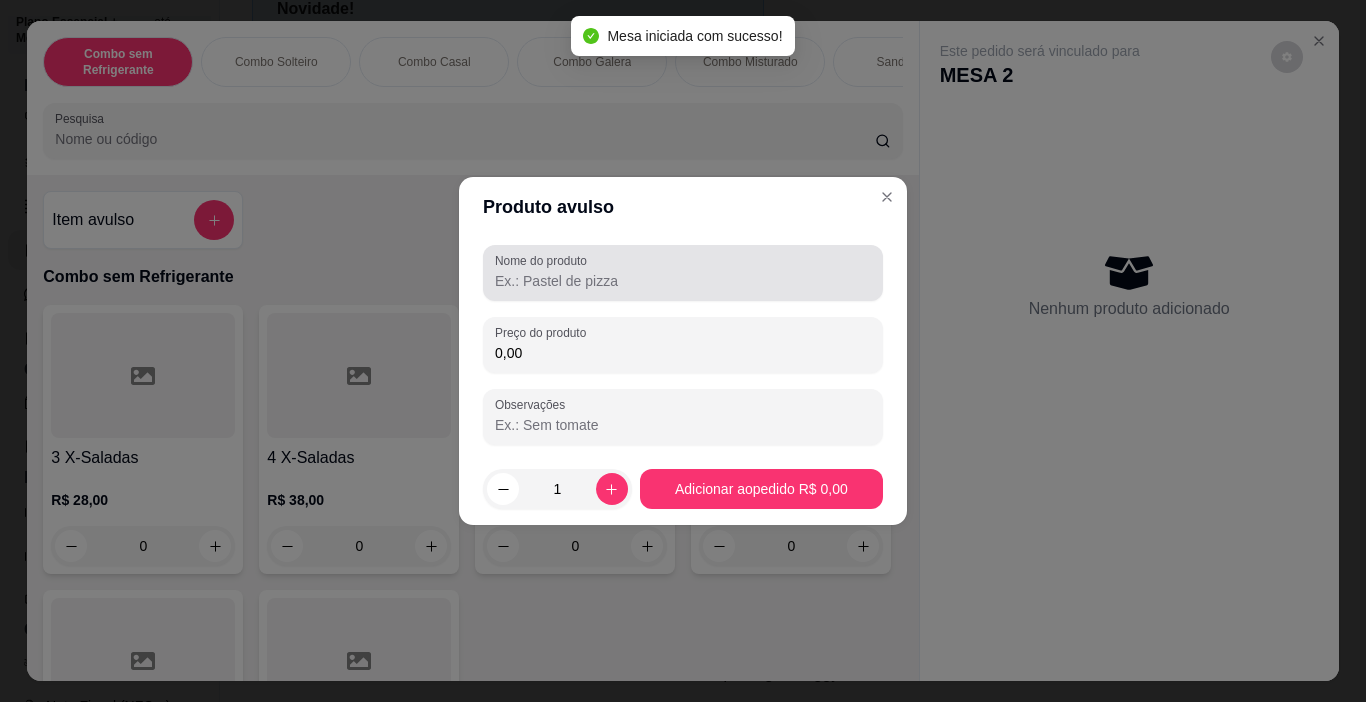click on "Nome do produto" at bounding box center (683, 281) 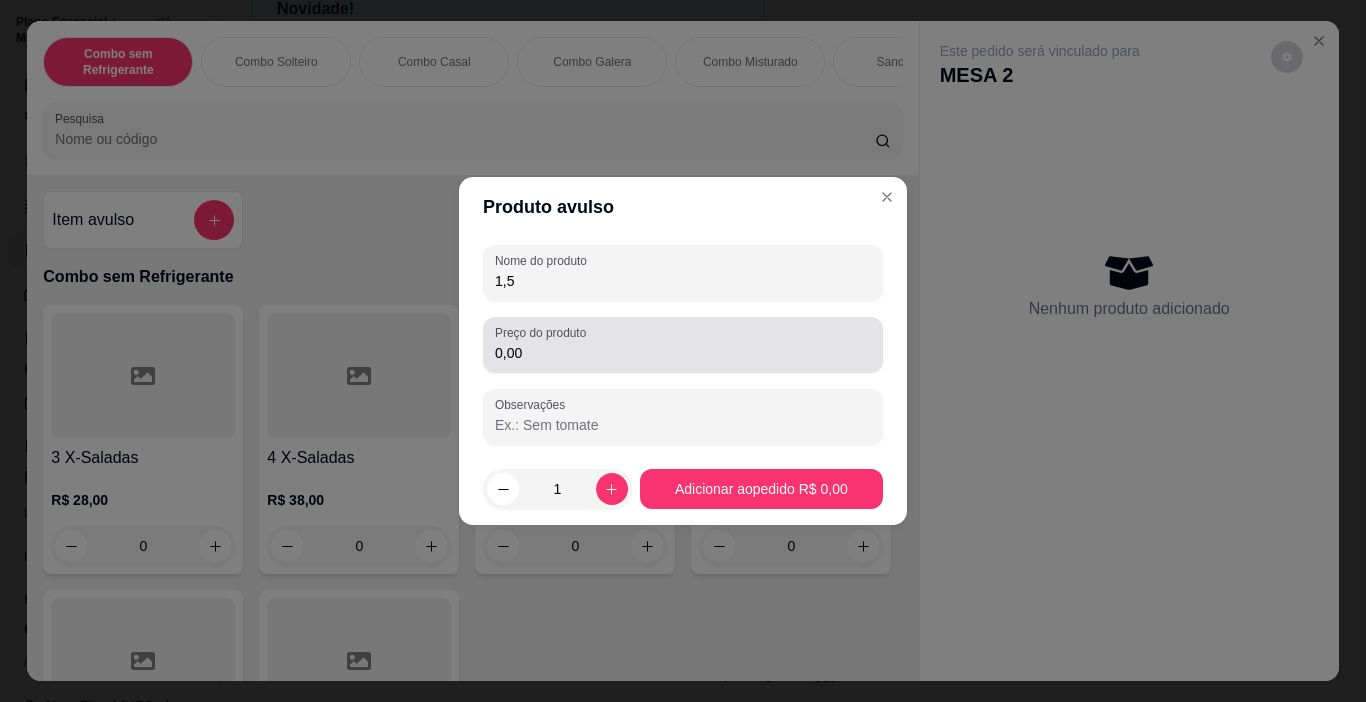type on "1,5" 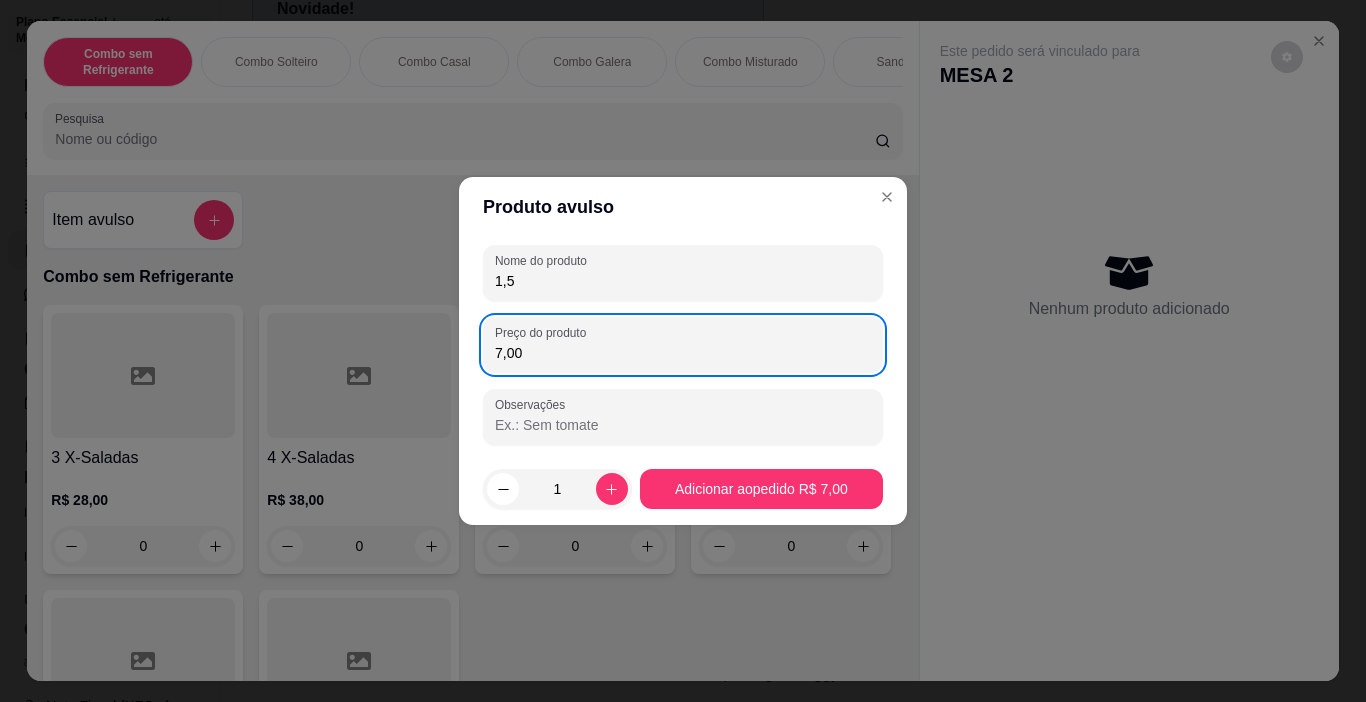 type on "7,00" 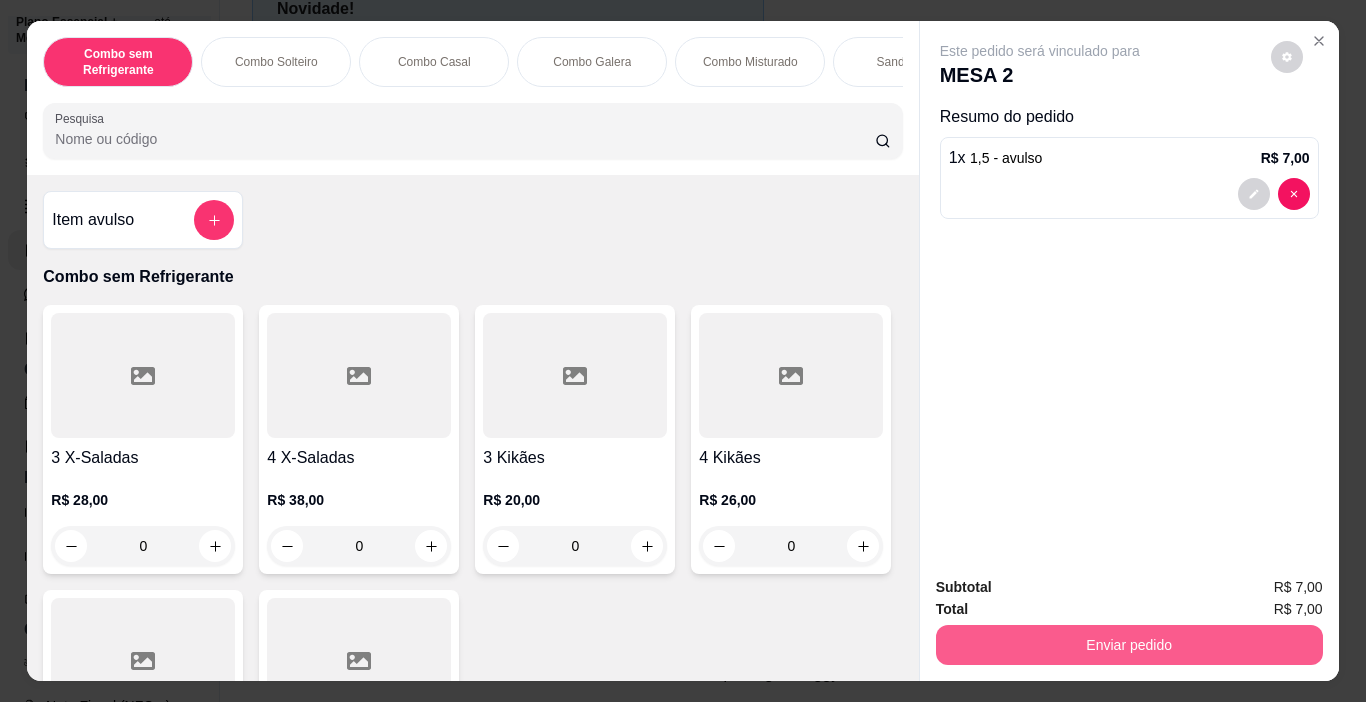 click on "Enviar pedido" at bounding box center (1129, 645) 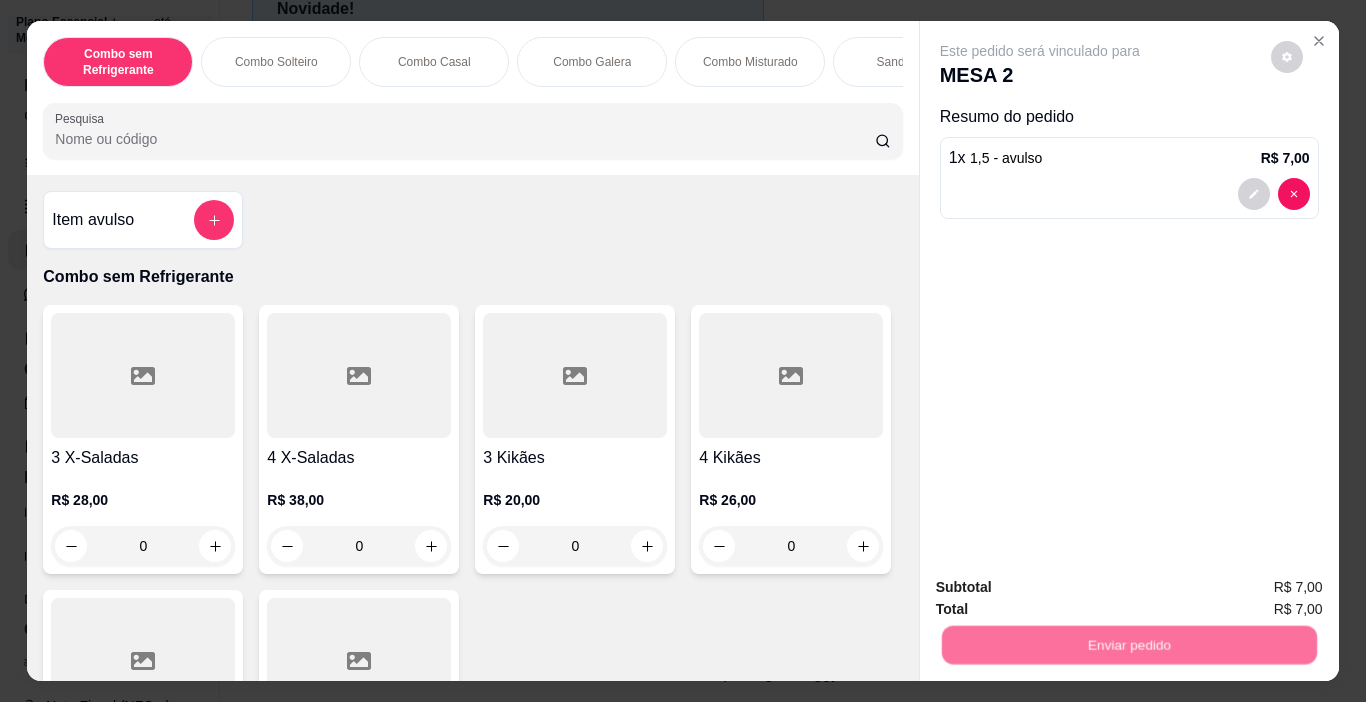 click on "Não registrar e enviar pedido" at bounding box center (1063, 588) 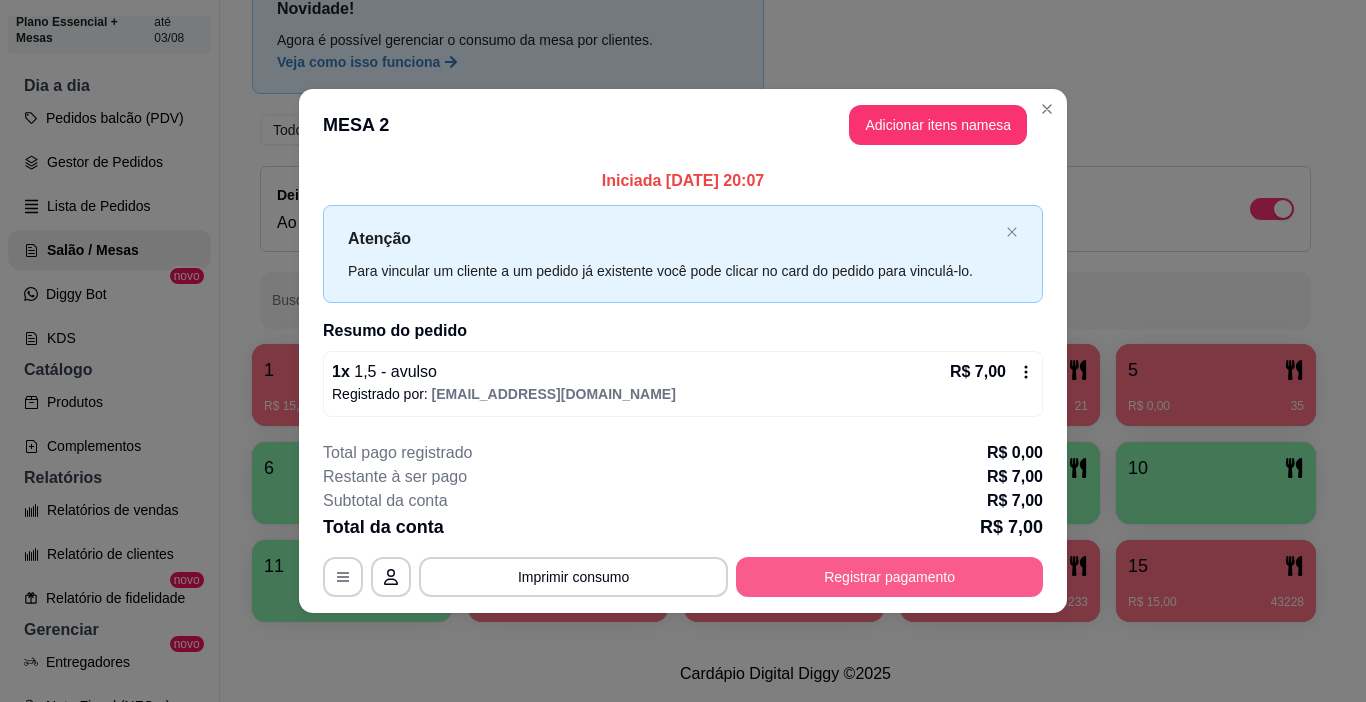 click on "Registrar pagamento" at bounding box center [889, 577] 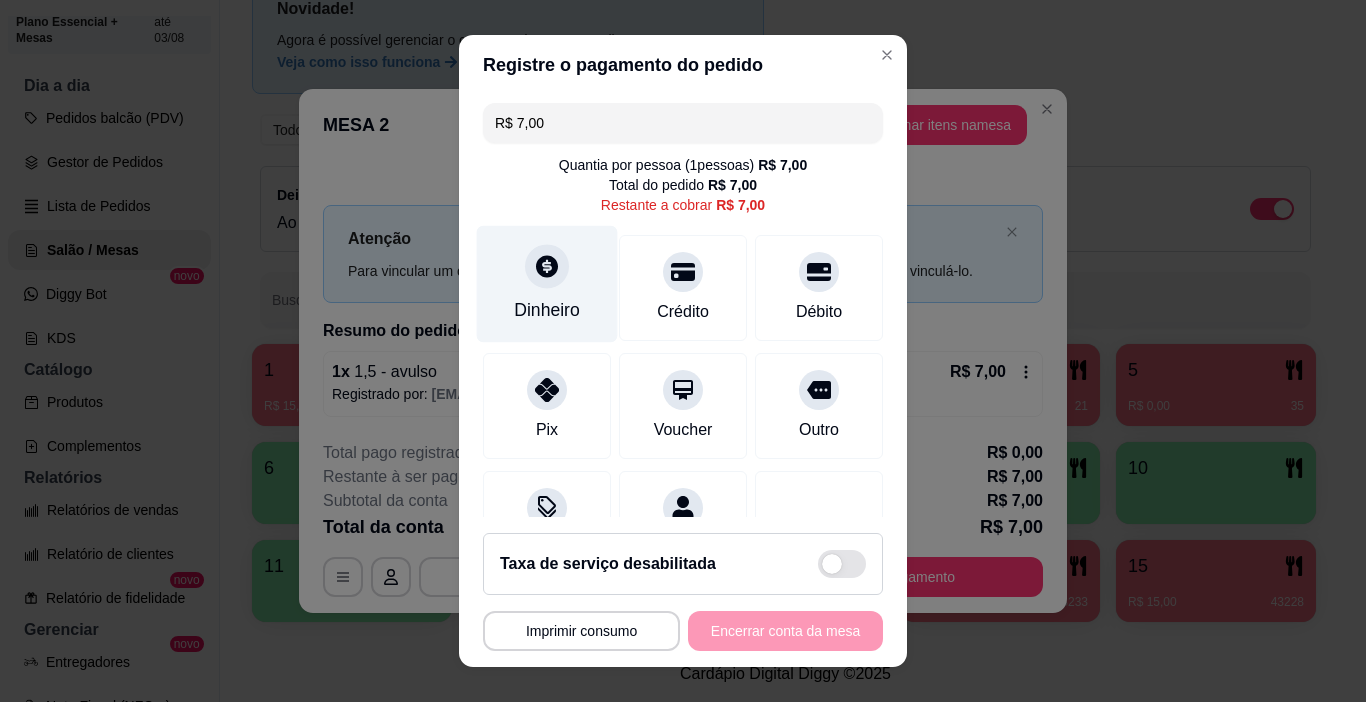 click on "Dinheiro" at bounding box center [547, 284] 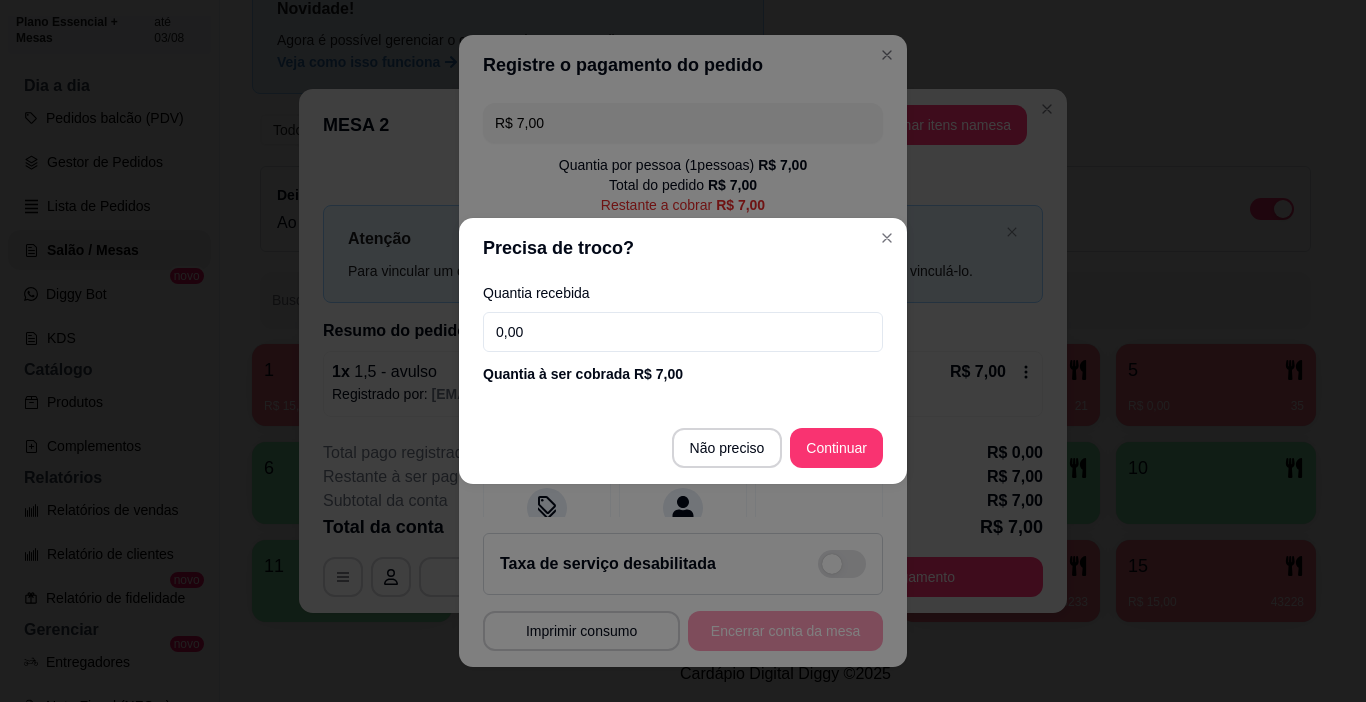 click on "0,00" at bounding box center (683, 332) 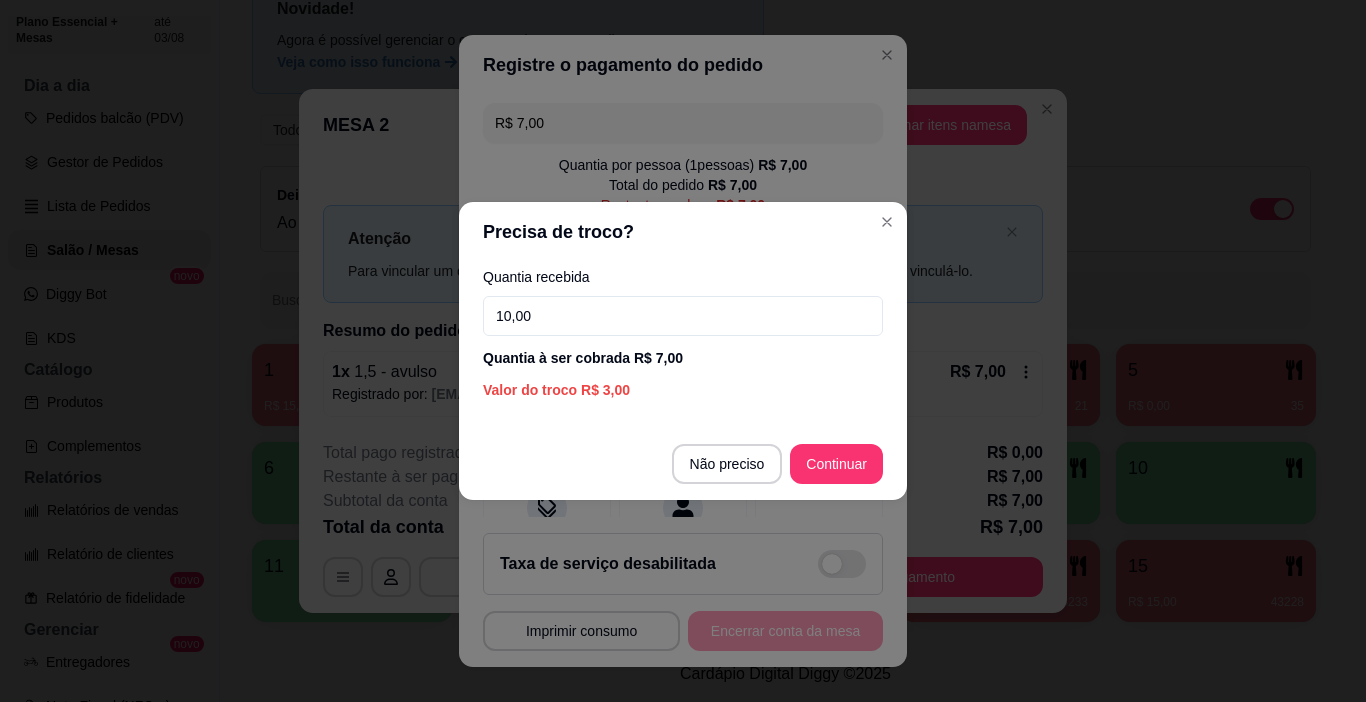 type on "10,00" 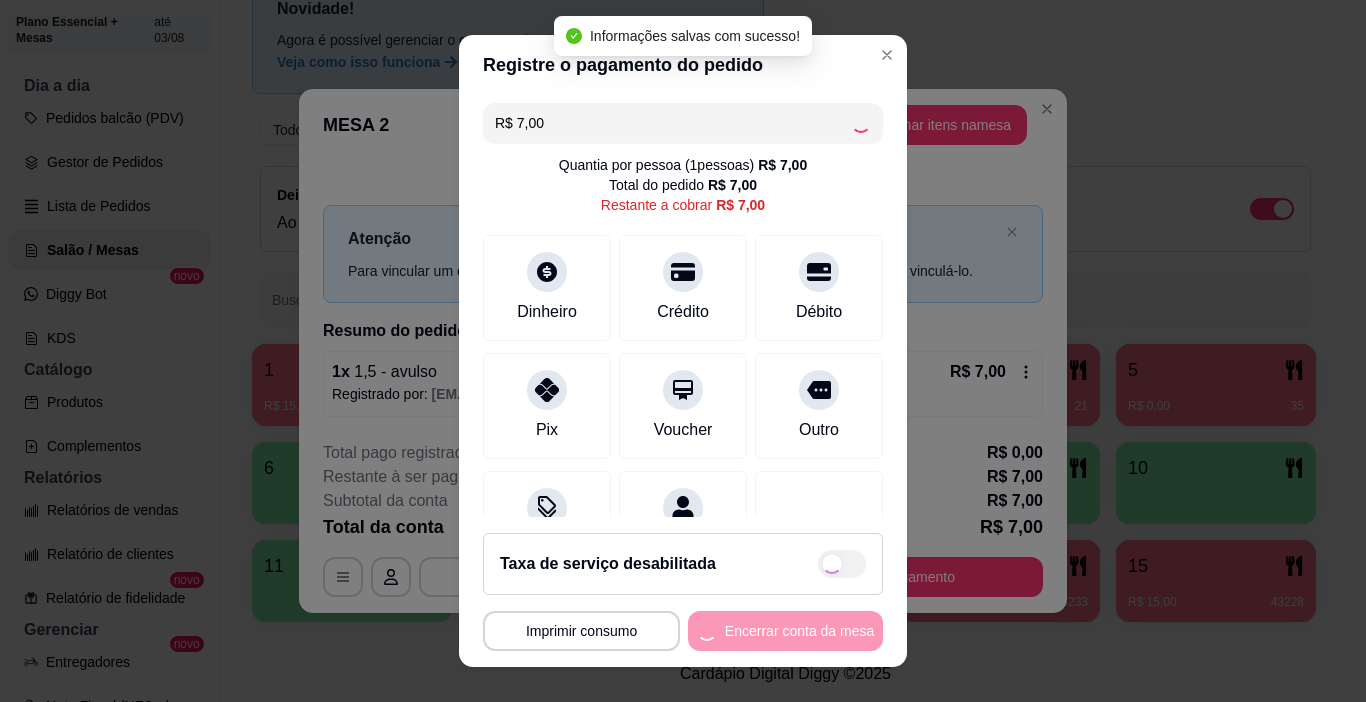 type on "R$ 0,00" 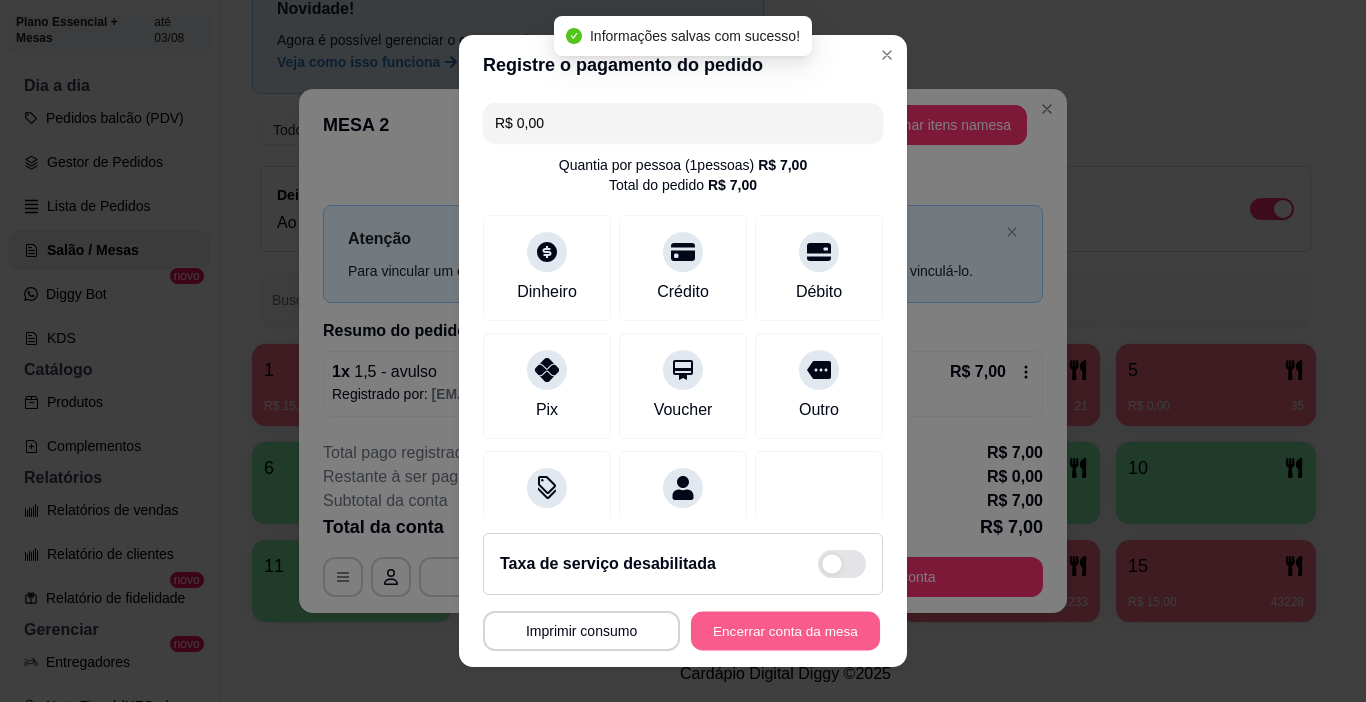 click on "Encerrar conta da mesa" at bounding box center [785, 631] 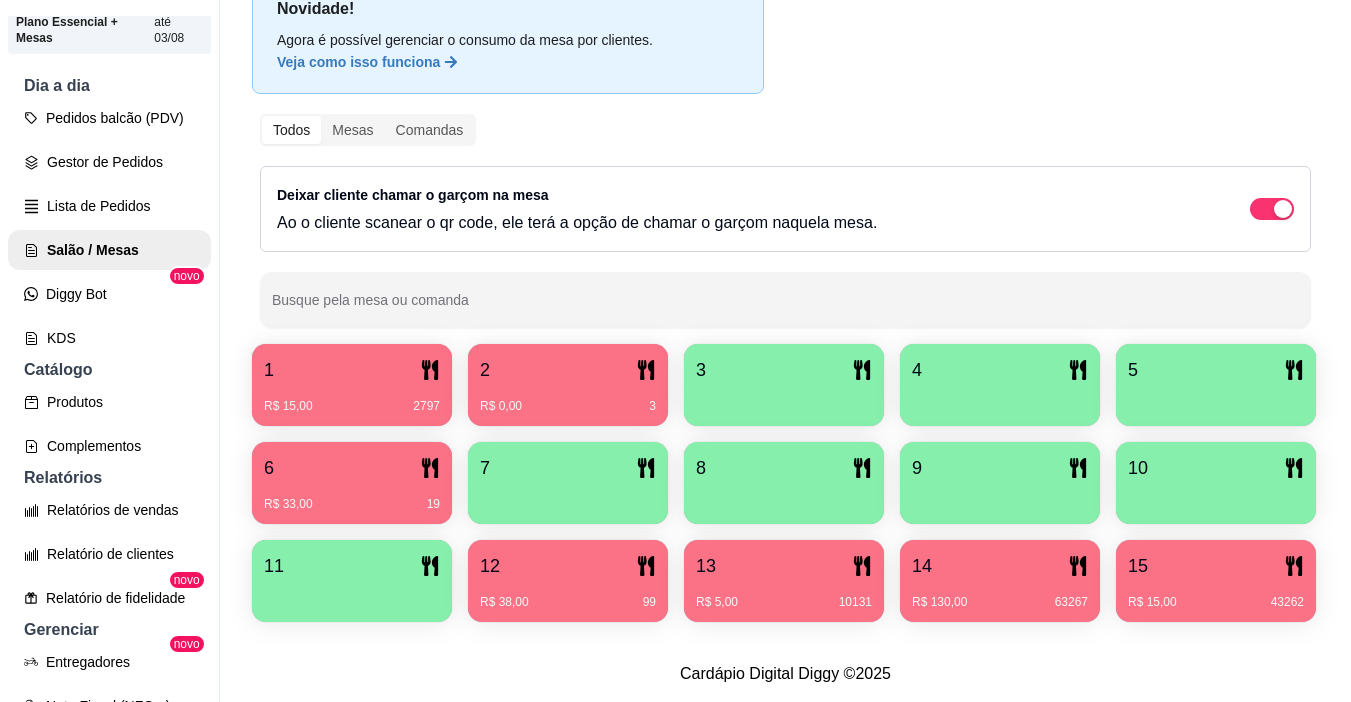 click on "R$ 33,00 19" at bounding box center [352, 497] 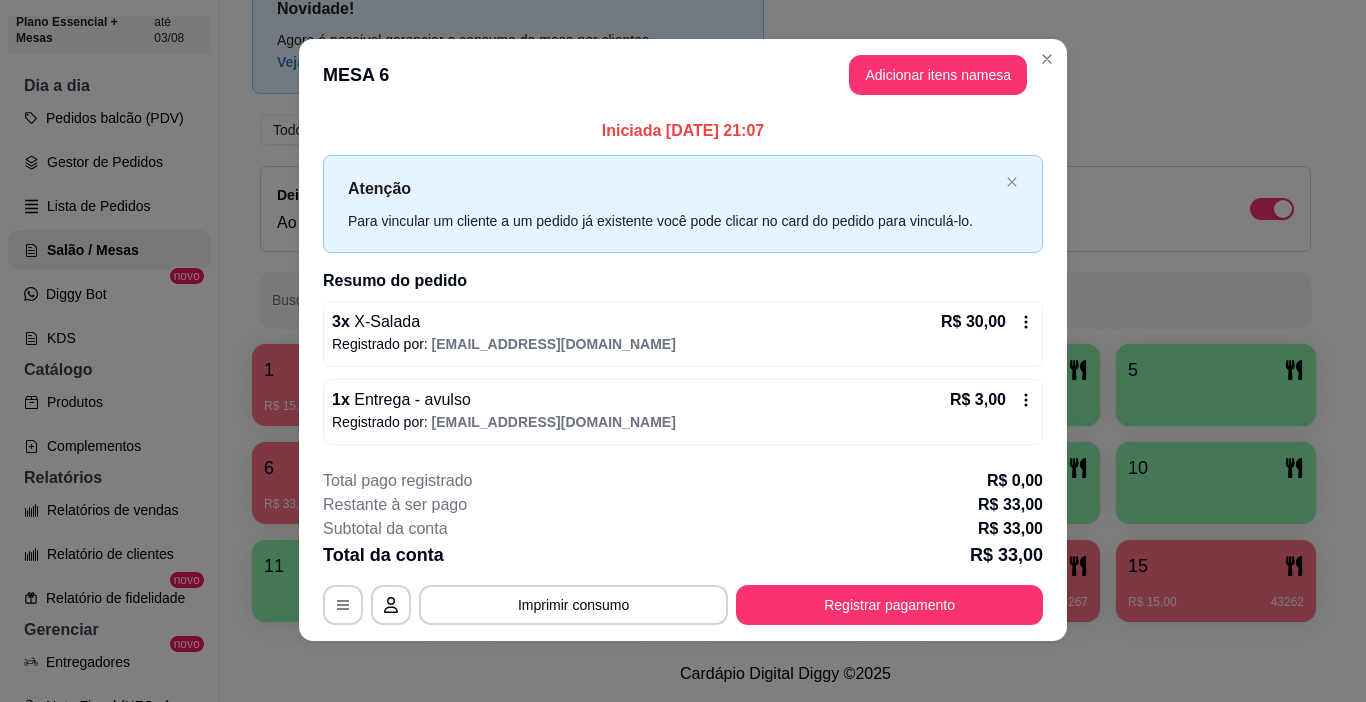 scroll, scrollTop: 14, scrollLeft: 0, axis: vertical 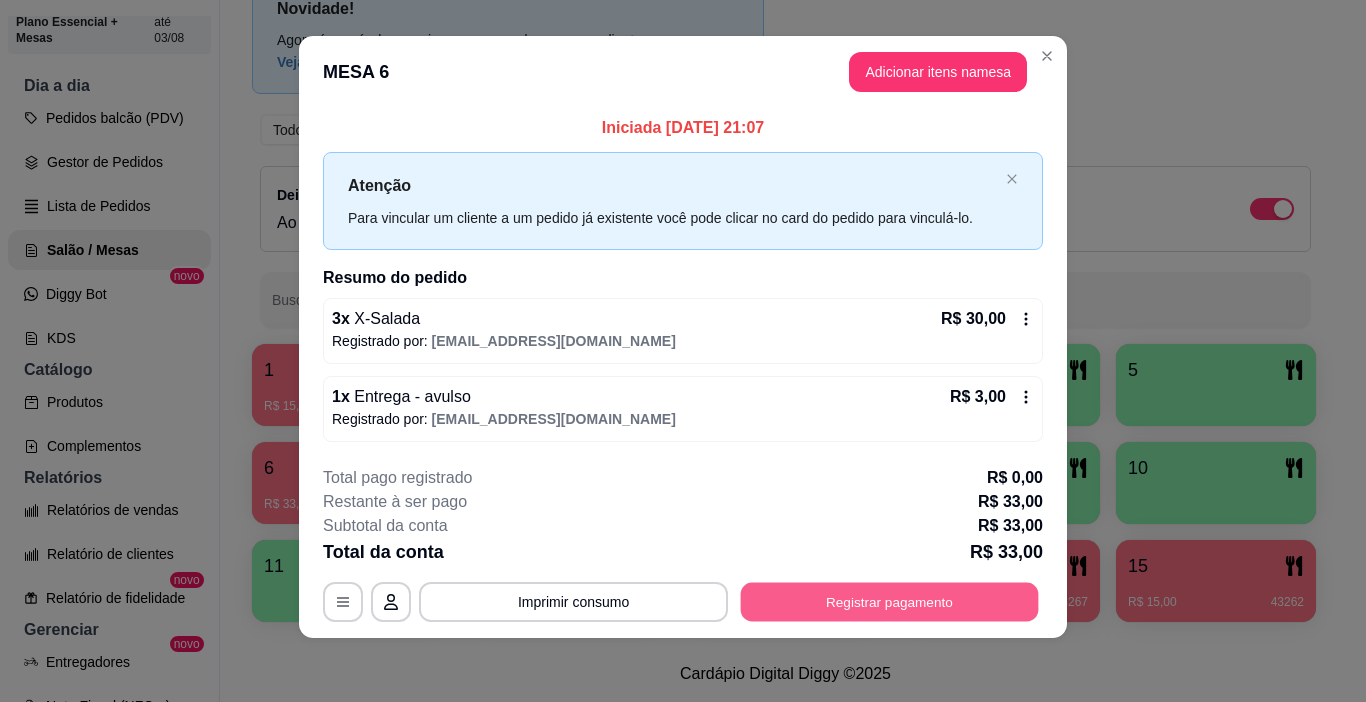 click on "Registrar pagamento" at bounding box center (890, 601) 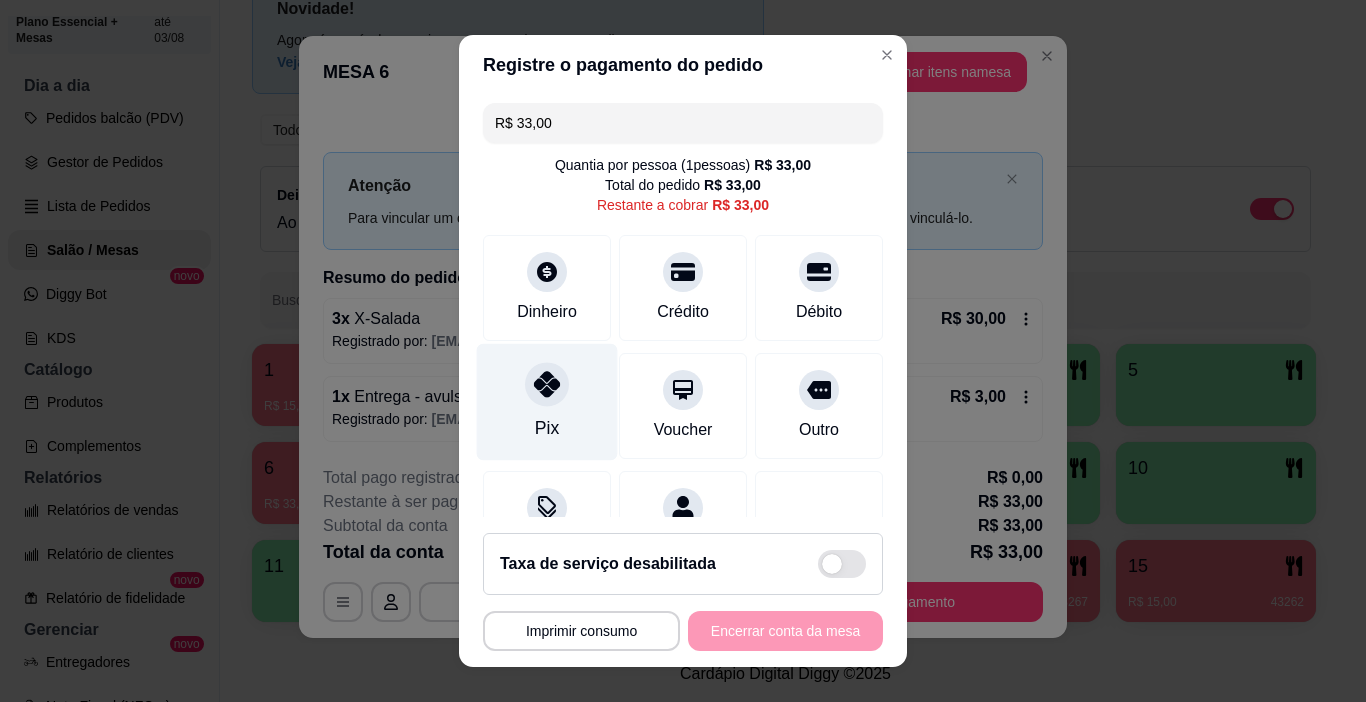 click on "Pix" at bounding box center (547, 402) 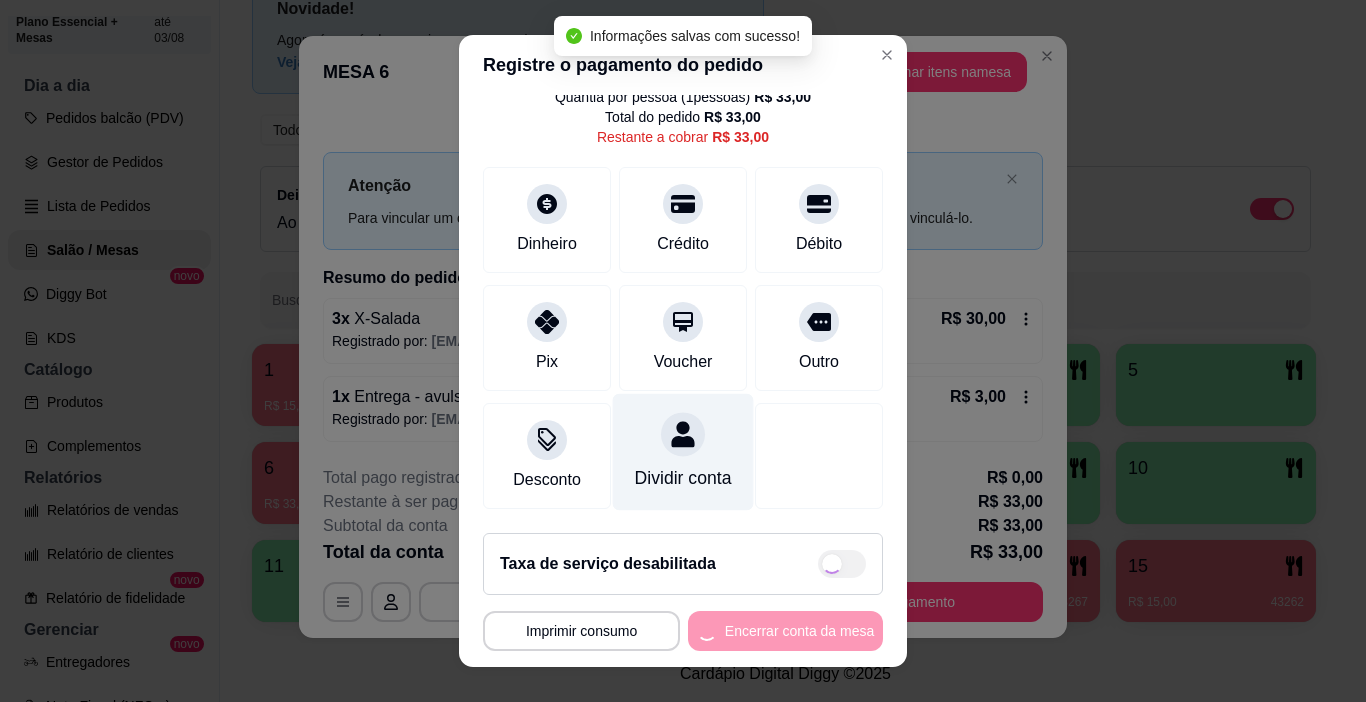 type on "R$ 0,00" 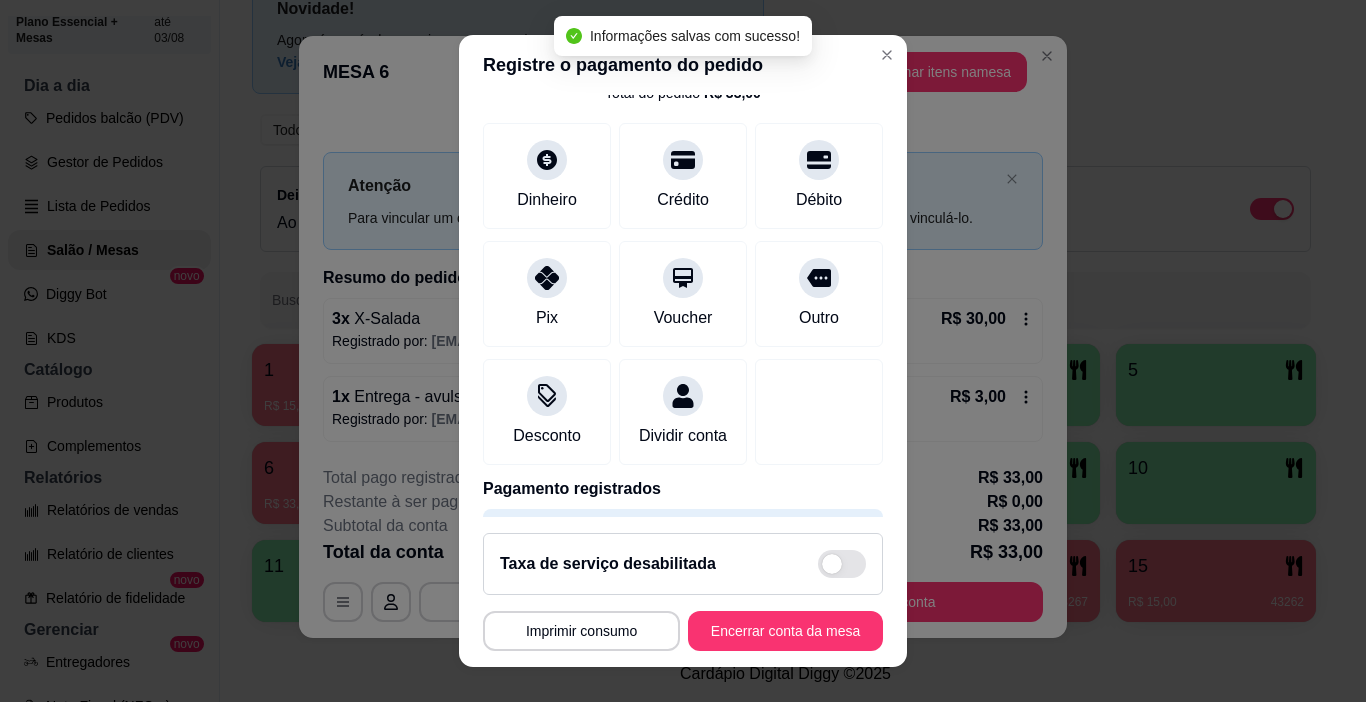 scroll, scrollTop: 176, scrollLeft: 0, axis: vertical 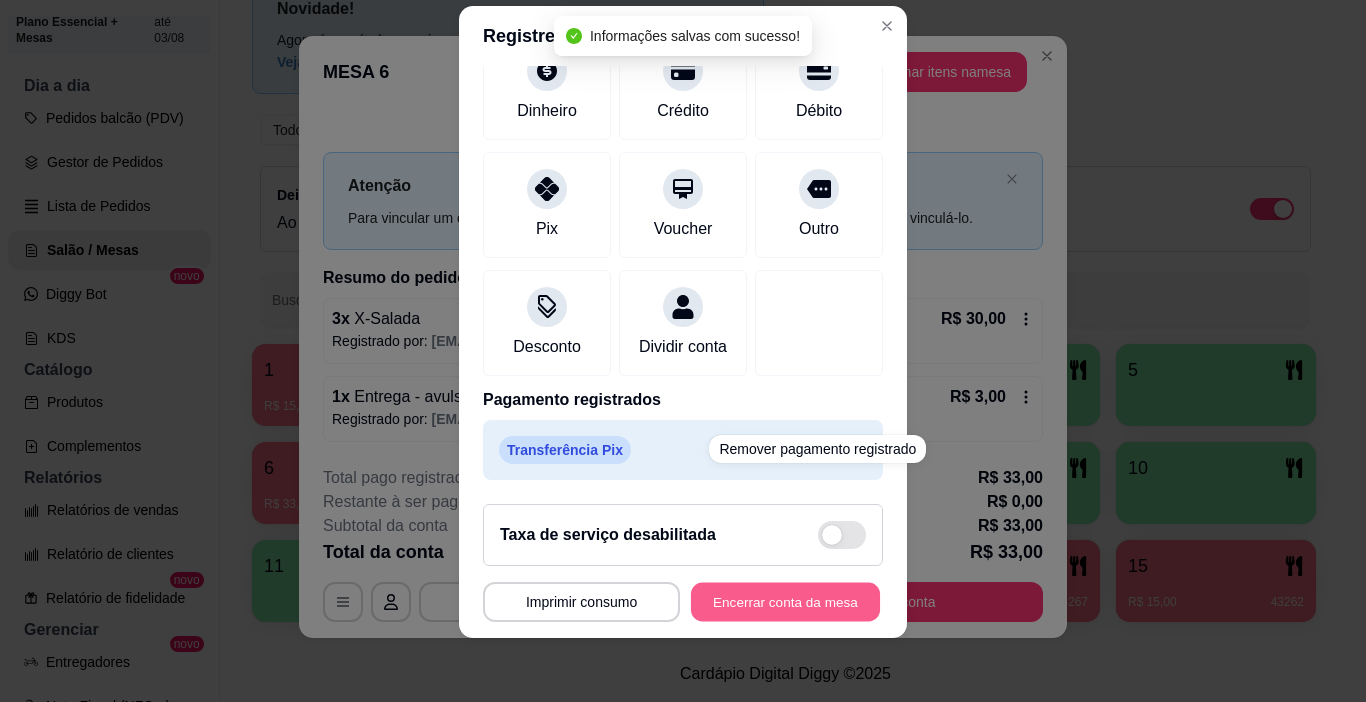 click on "Encerrar conta da mesa" at bounding box center [785, 602] 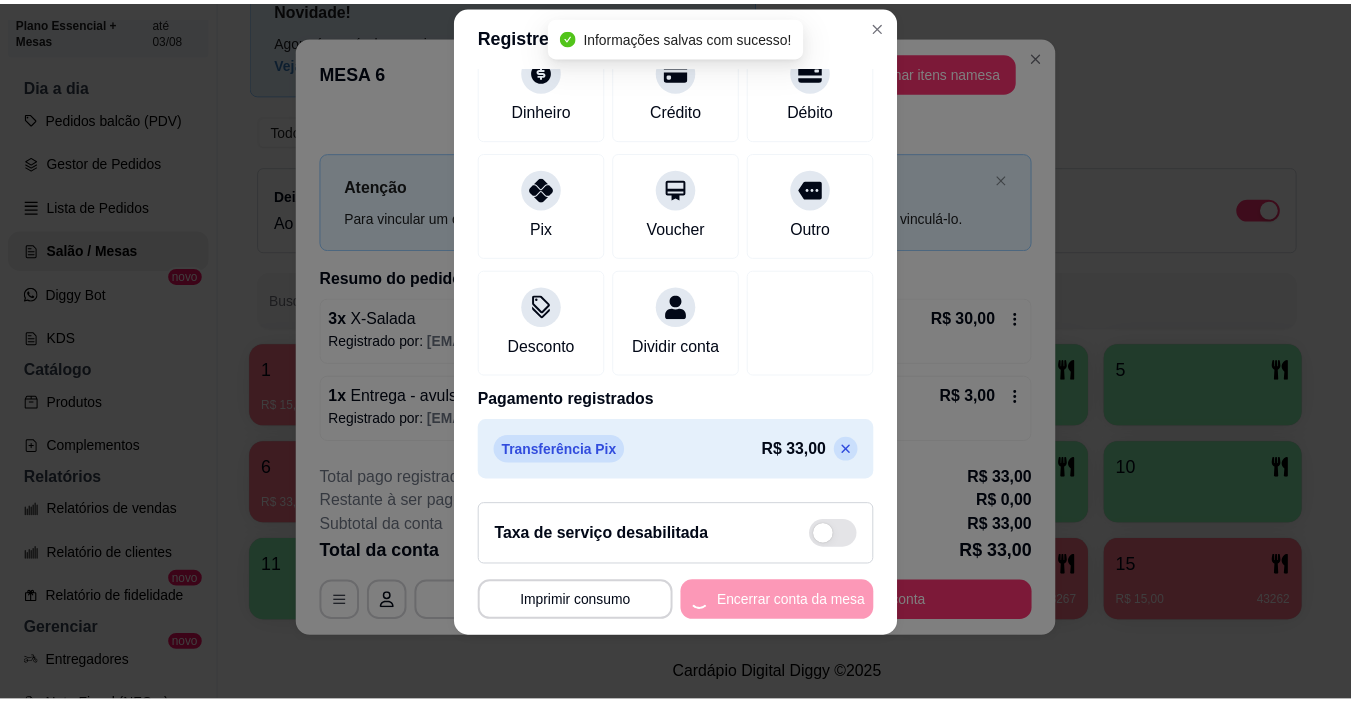 scroll, scrollTop: 0, scrollLeft: 0, axis: both 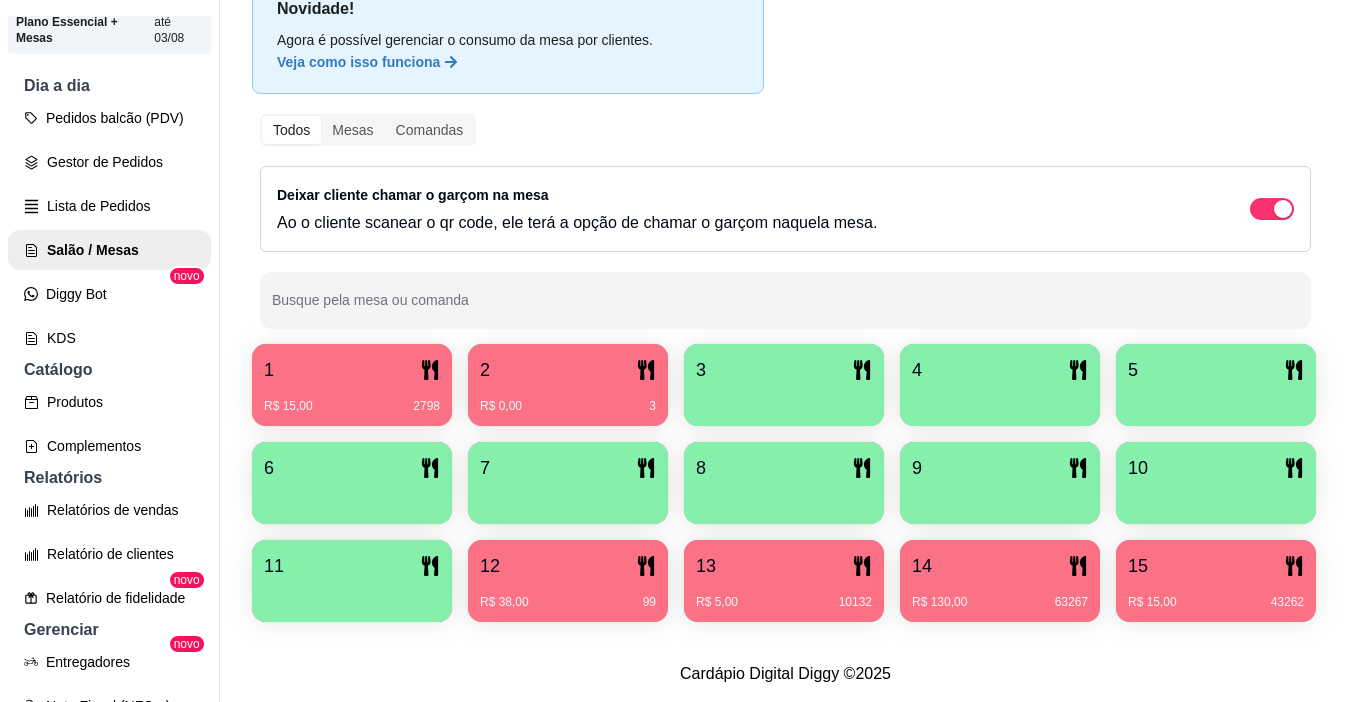 click on "2" at bounding box center (568, 370) 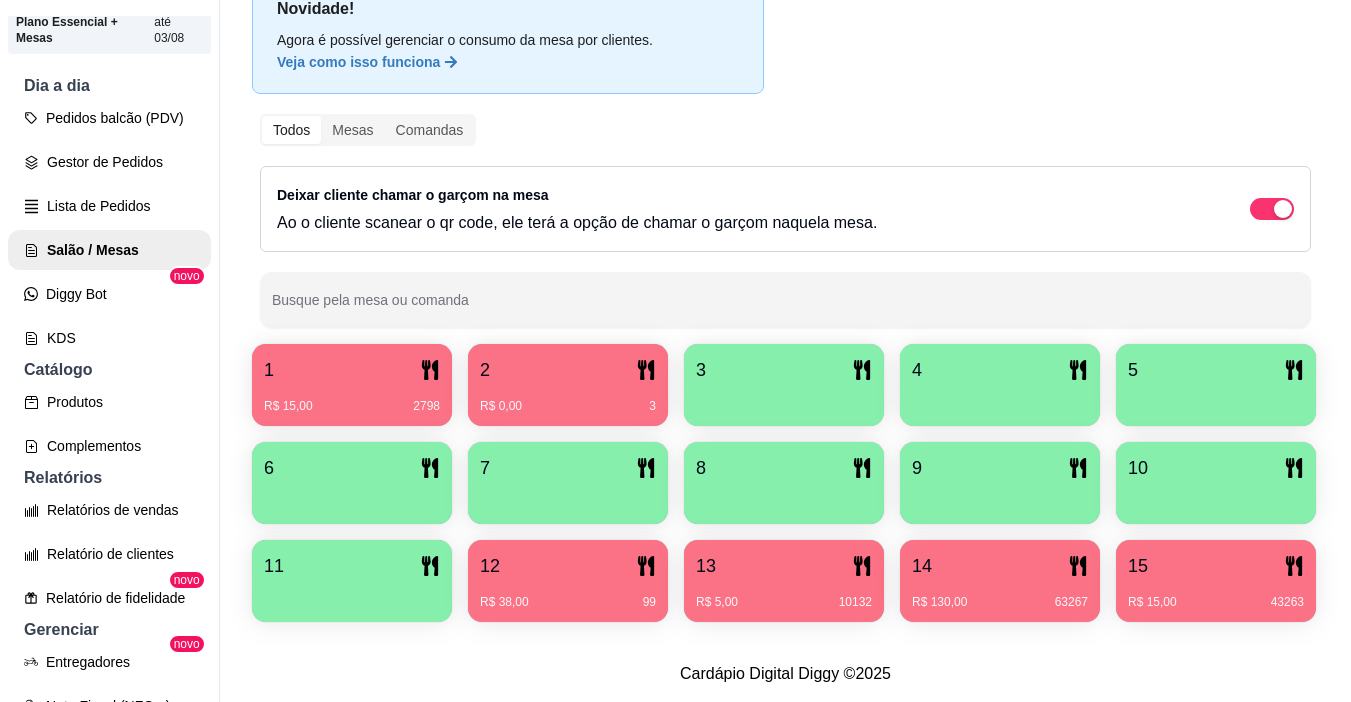 click on "1" at bounding box center (352, 370) 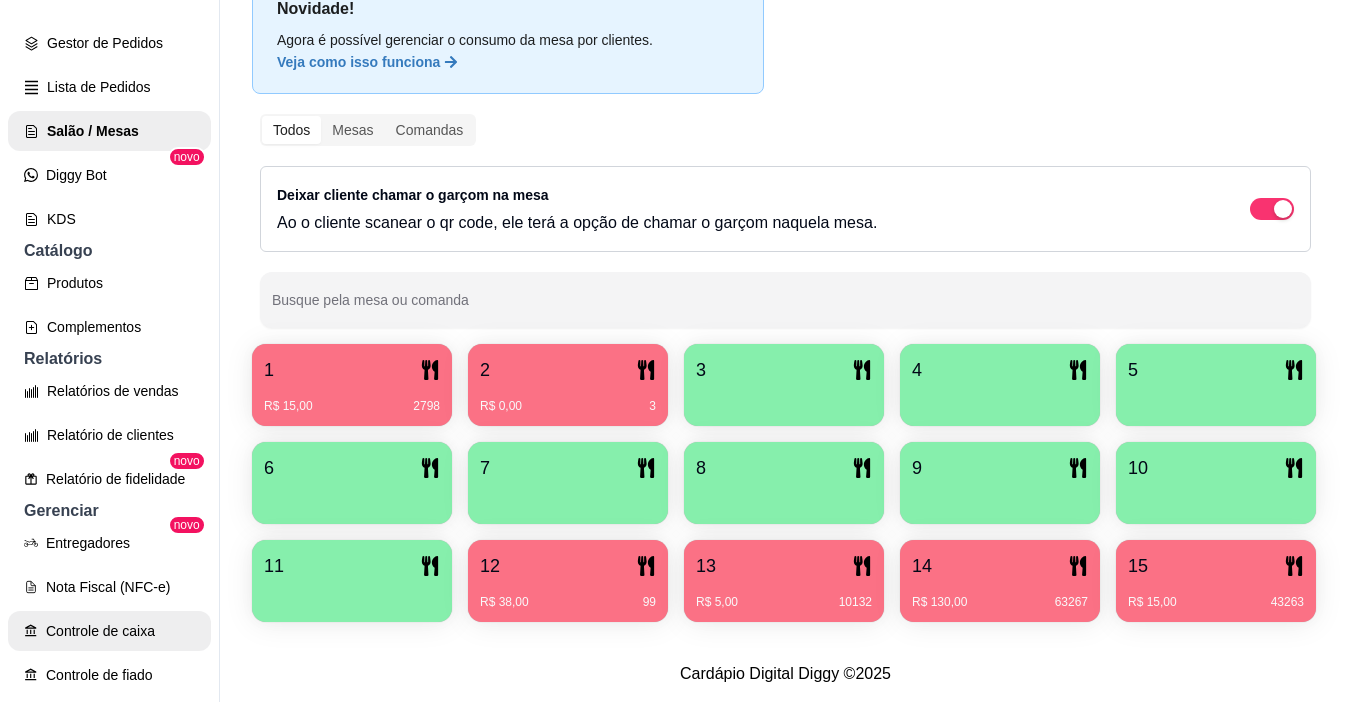 scroll, scrollTop: 484, scrollLeft: 0, axis: vertical 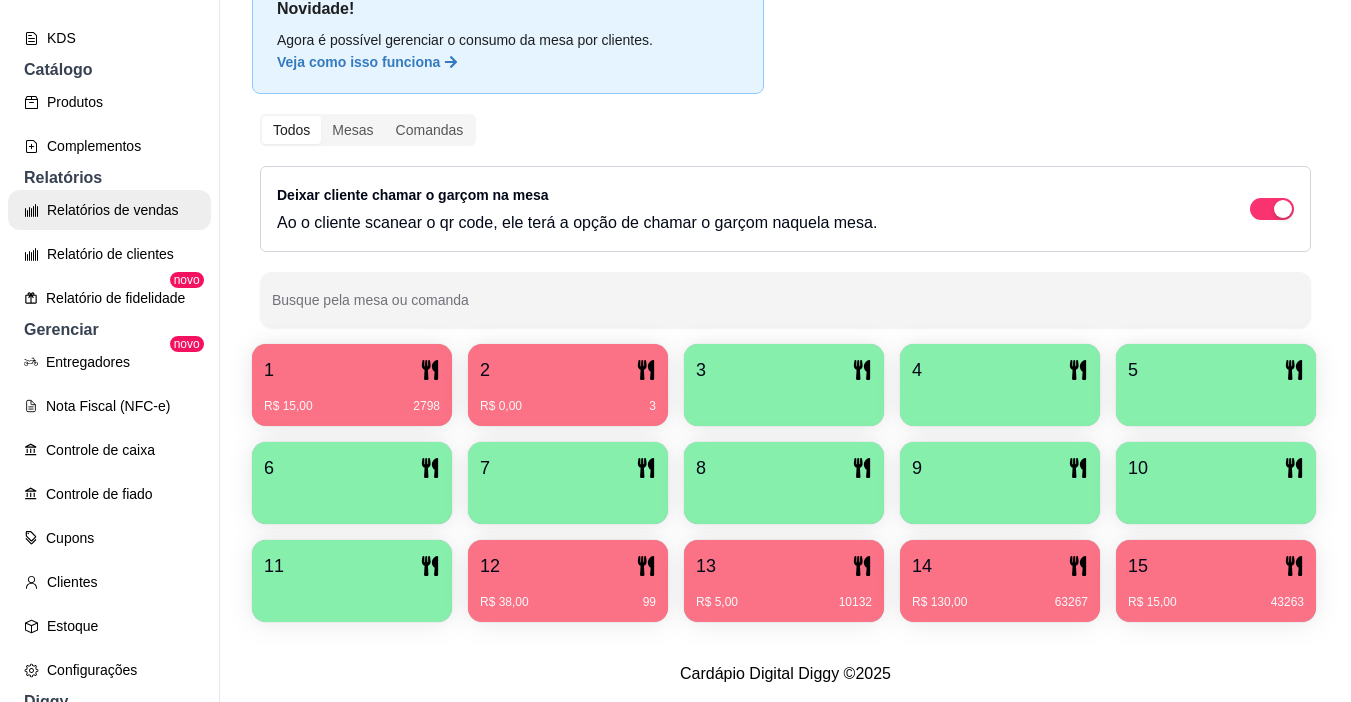 click on "Relatórios de vendas" at bounding box center [109, 210] 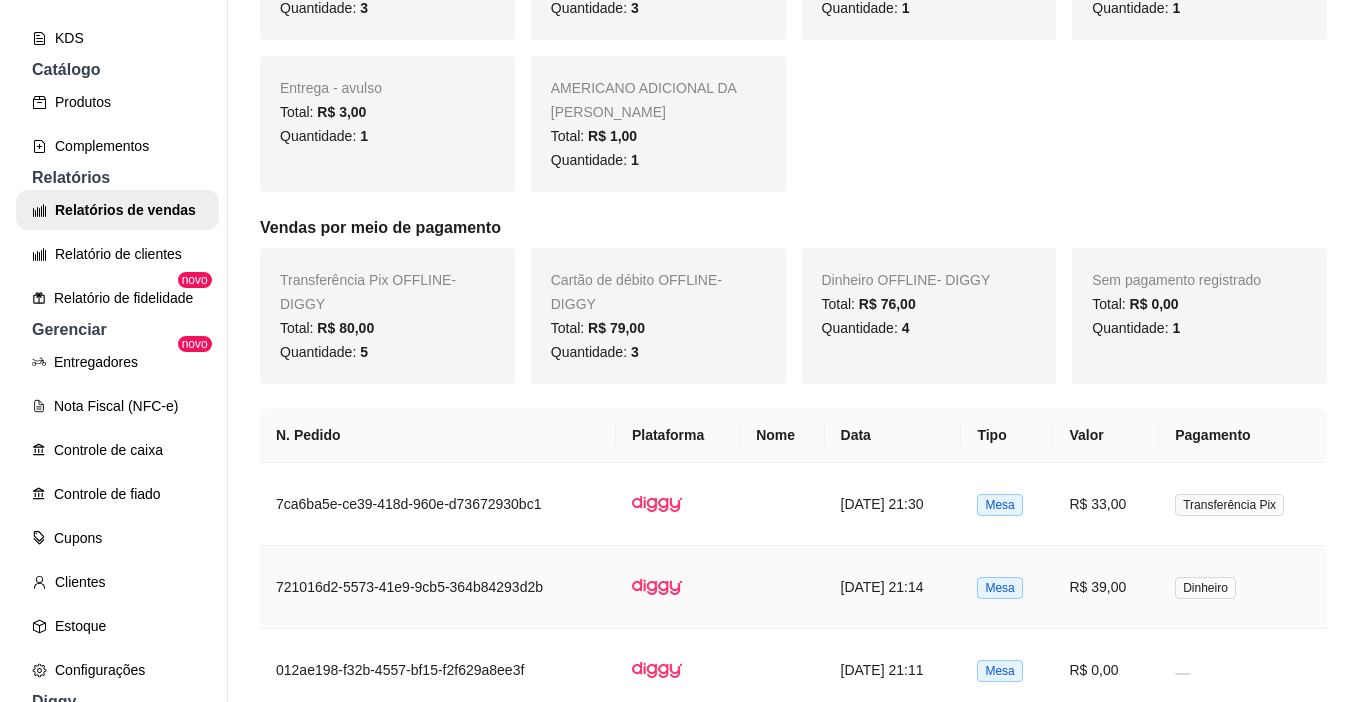 scroll, scrollTop: 700, scrollLeft: 0, axis: vertical 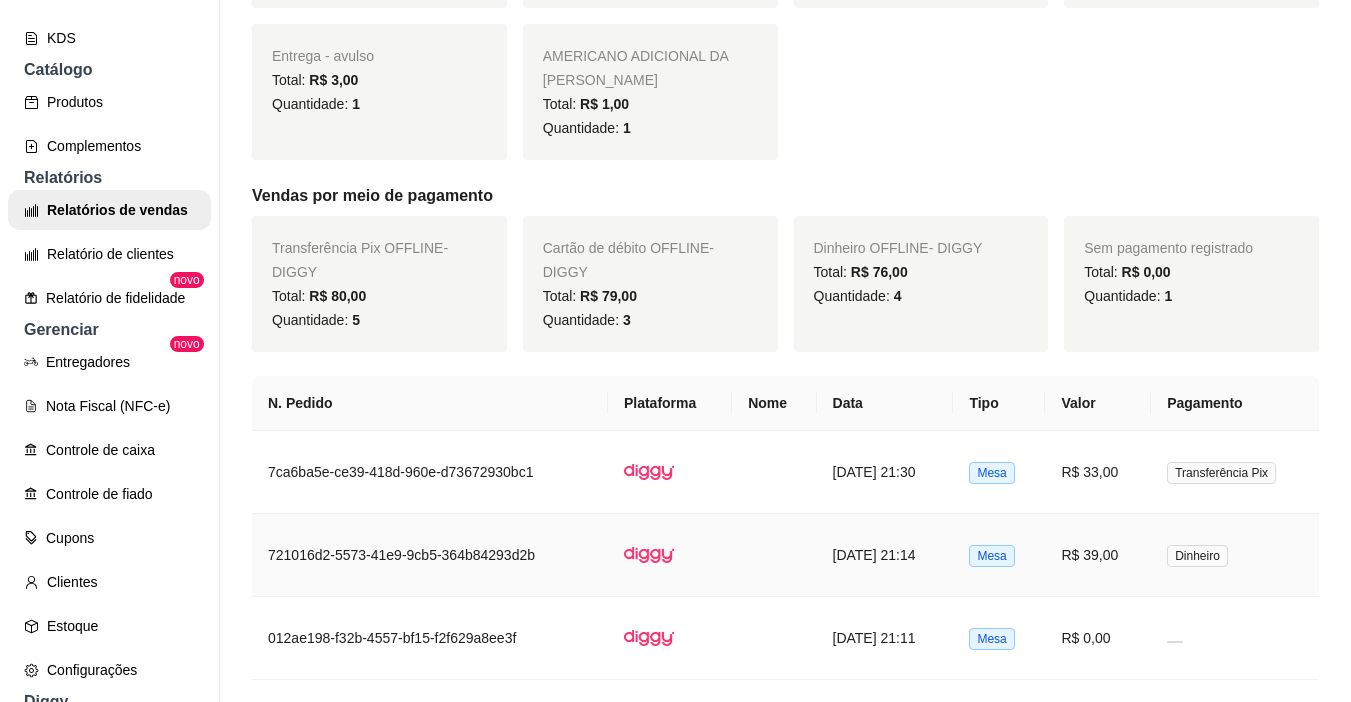 click on "R$ 39,00" at bounding box center [1098, 555] 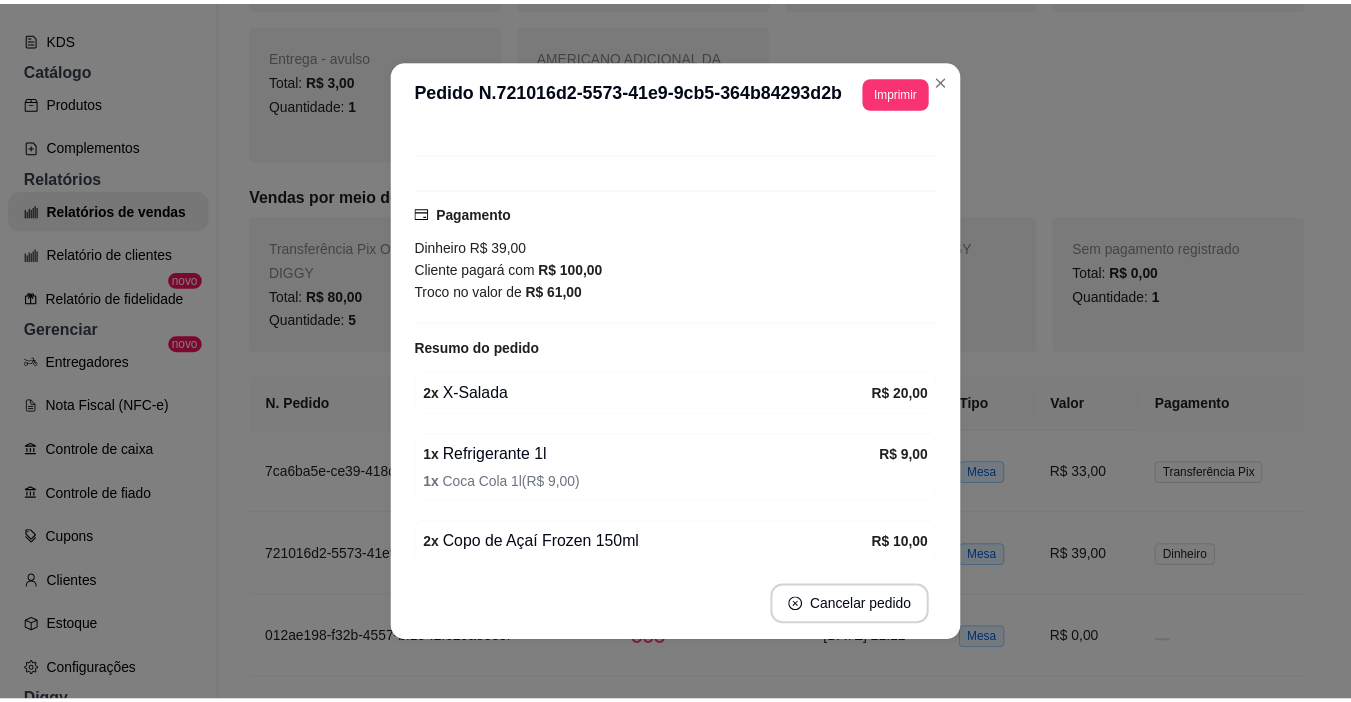 scroll, scrollTop: 19, scrollLeft: 0, axis: vertical 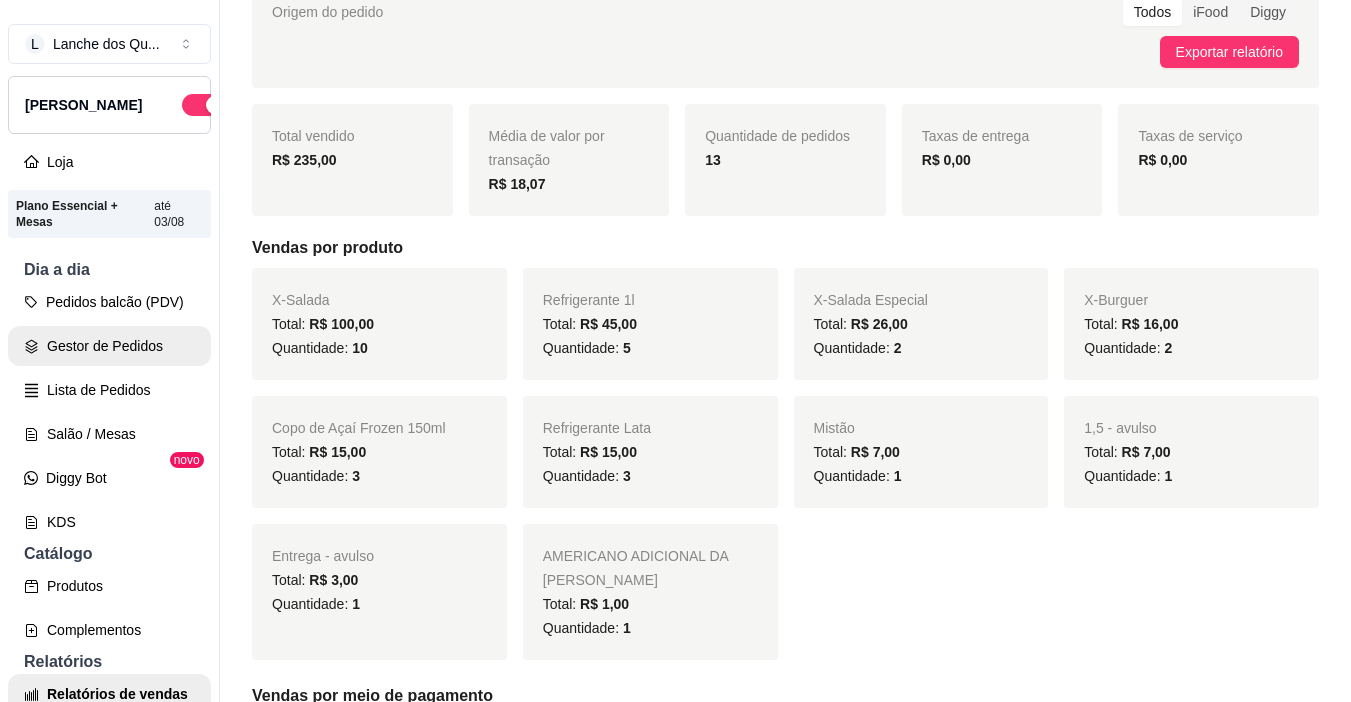 click on "Gestor de Pedidos" at bounding box center [109, 346] 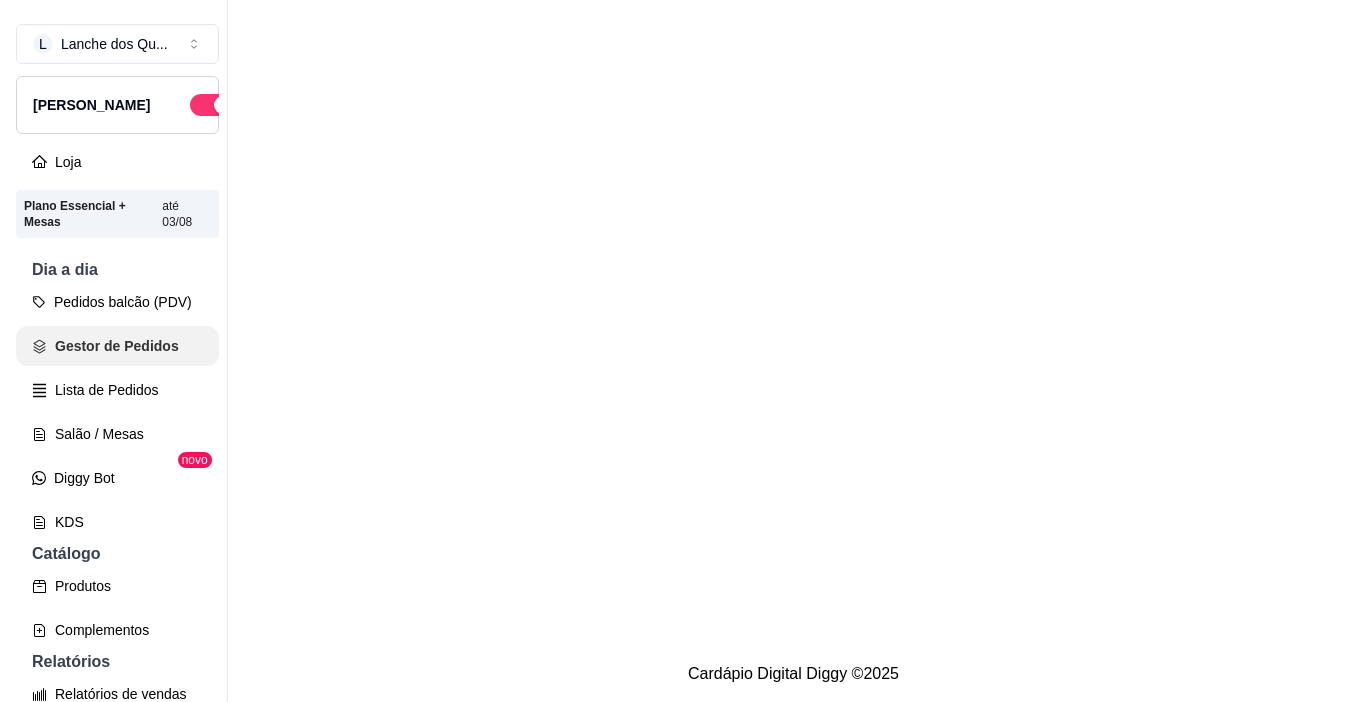 scroll, scrollTop: 0, scrollLeft: 0, axis: both 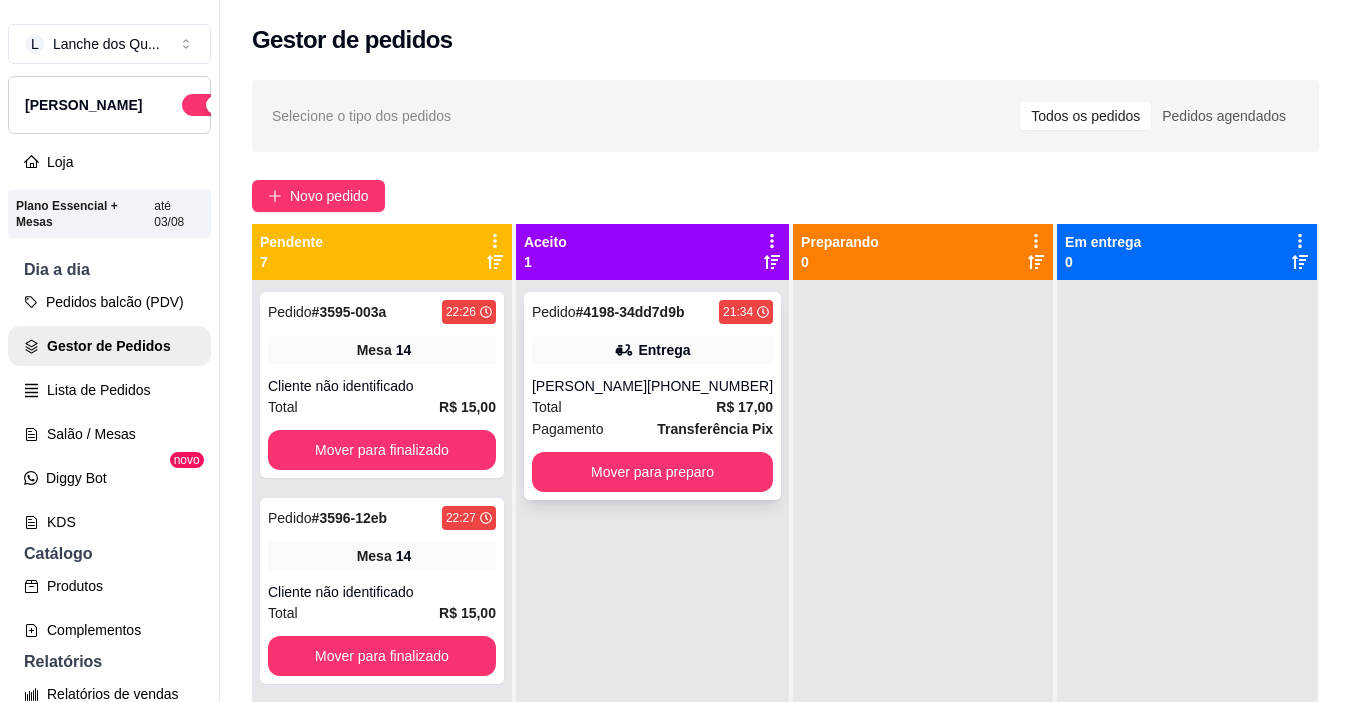 click on "Entrega" at bounding box center [652, 350] 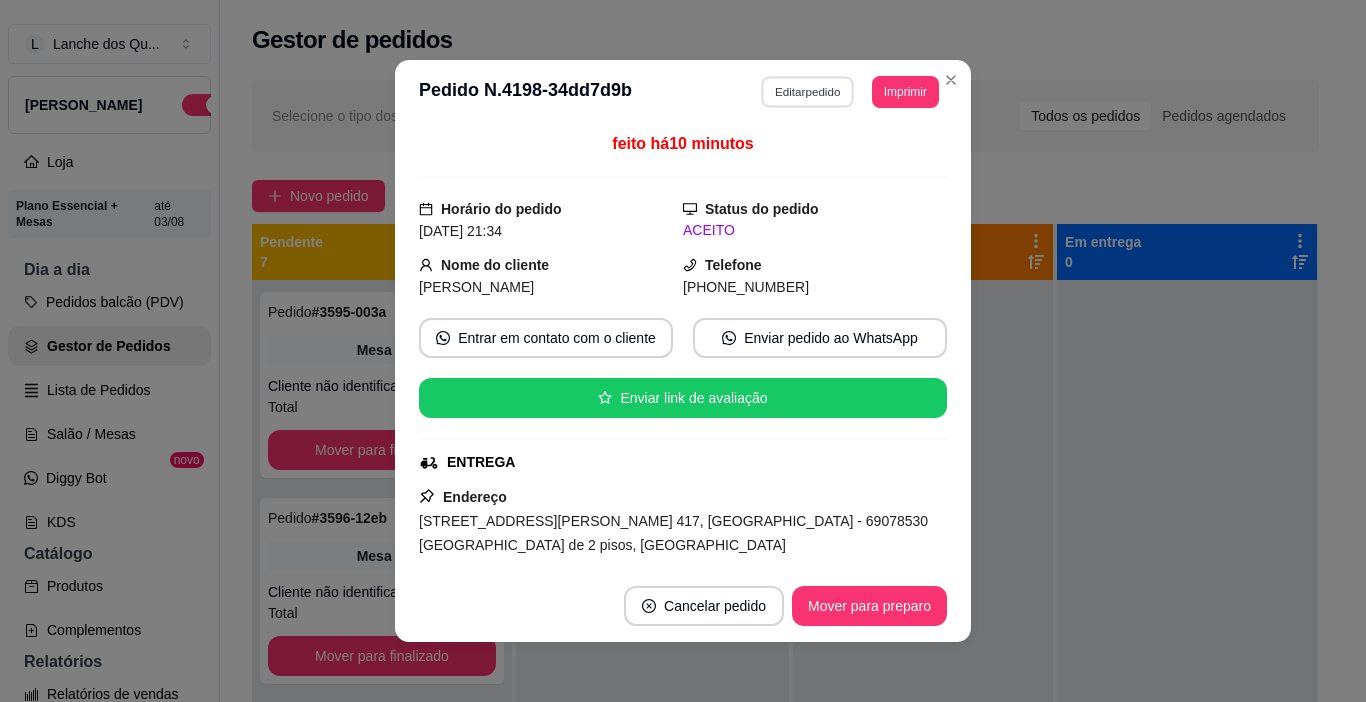 click on "Editar  pedido" at bounding box center [808, 91] 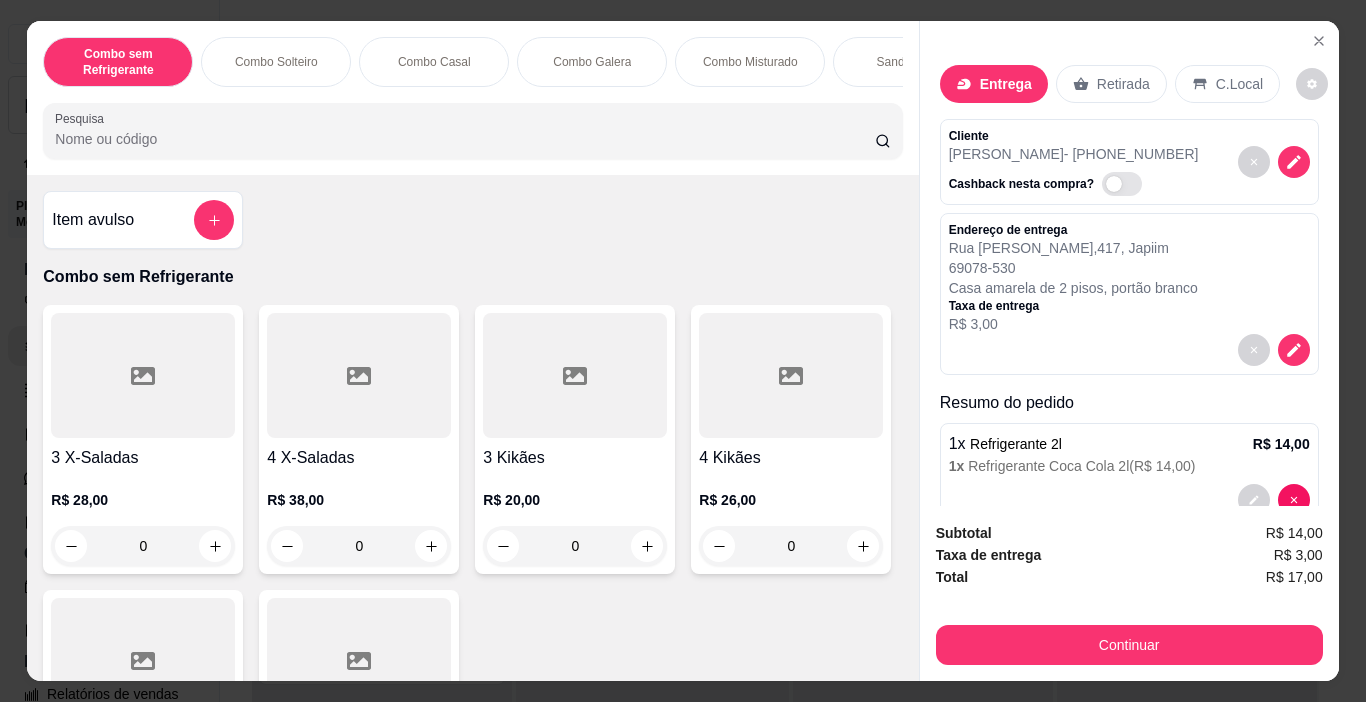 scroll, scrollTop: 700, scrollLeft: 0, axis: vertical 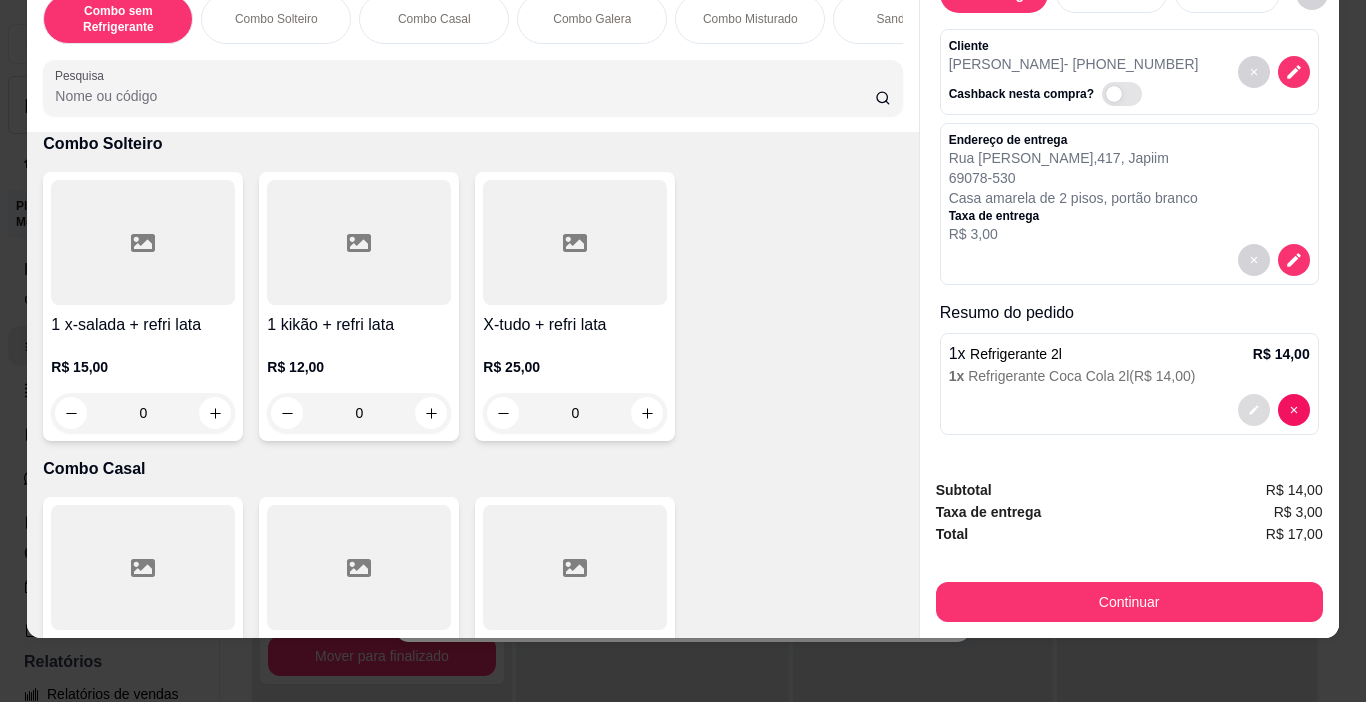 click at bounding box center (1254, 410) 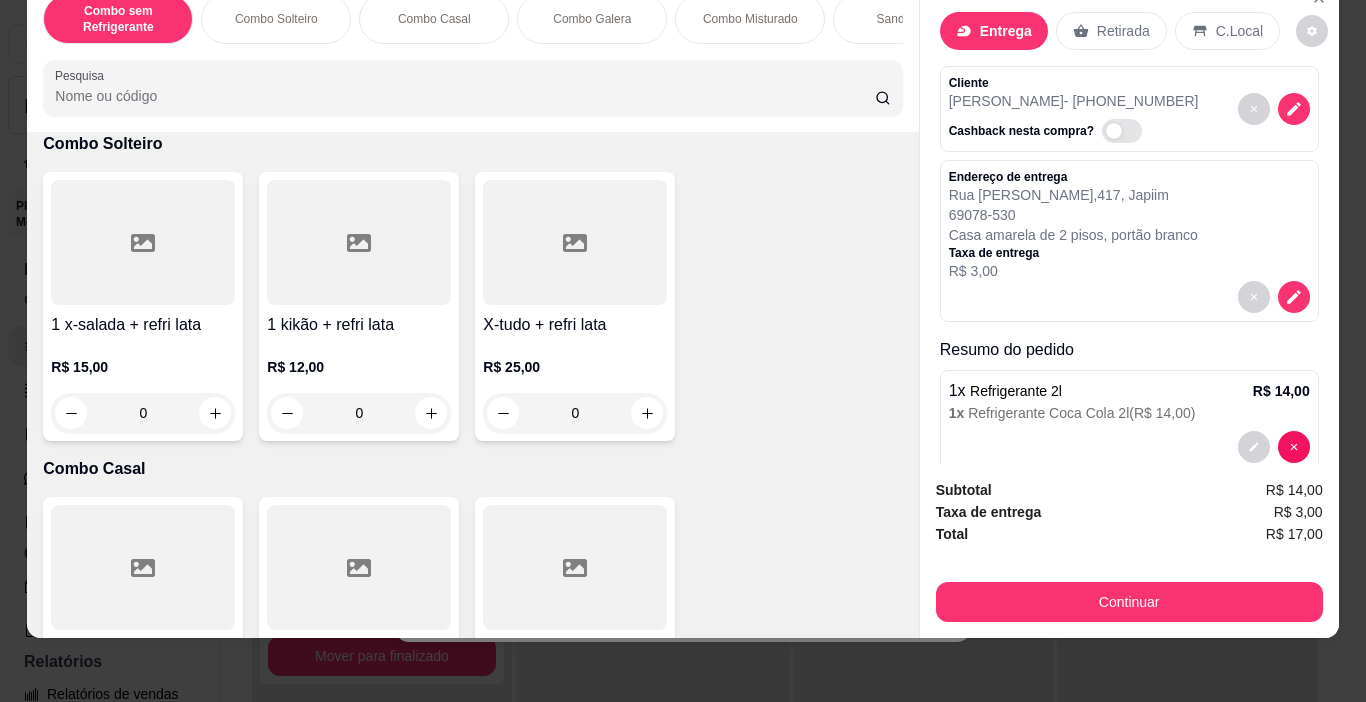 scroll, scrollTop: 0, scrollLeft: 0, axis: both 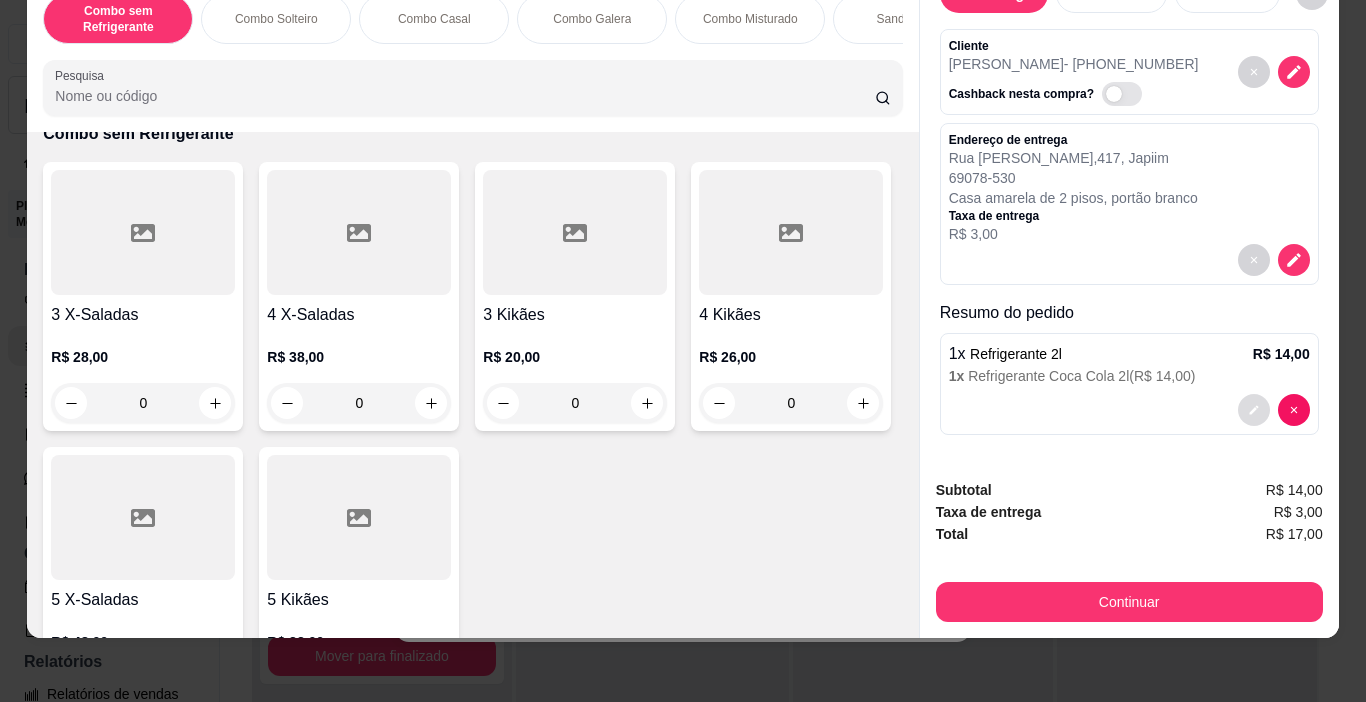 click 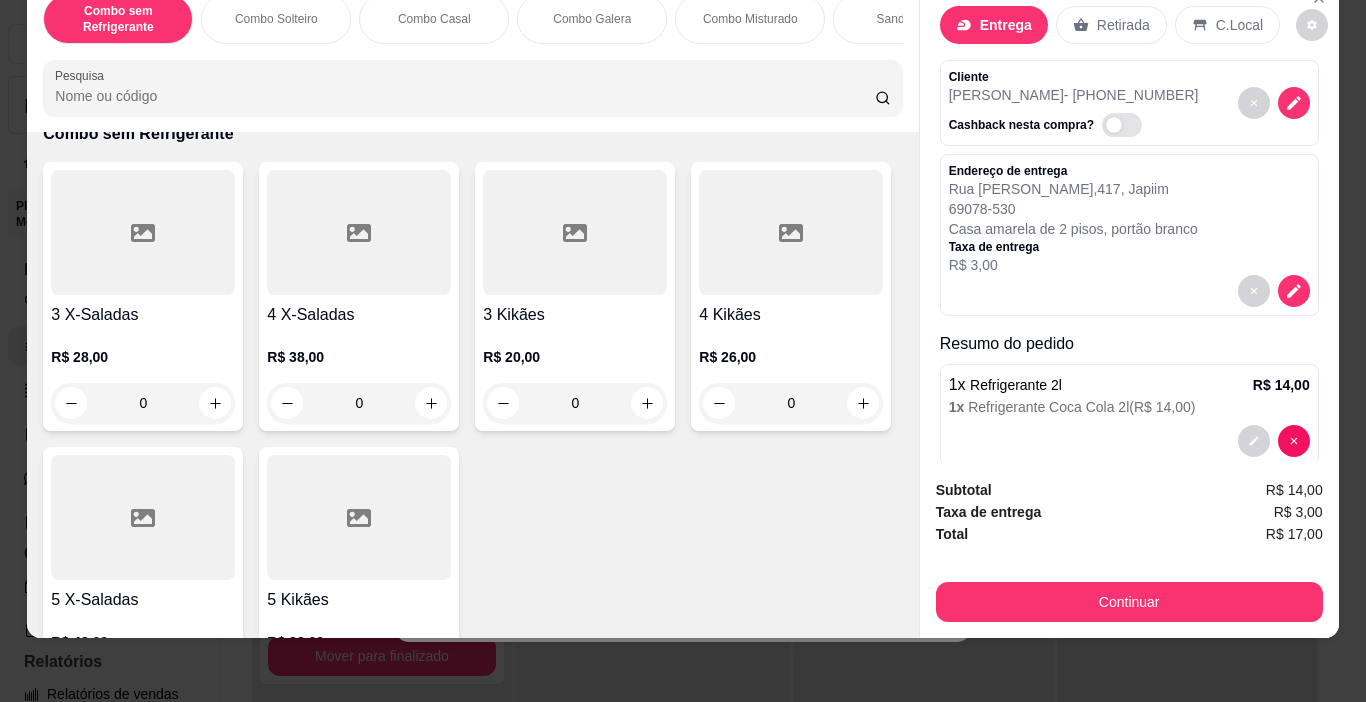 scroll, scrollTop: 0, scrollLeft: 0, axis: both 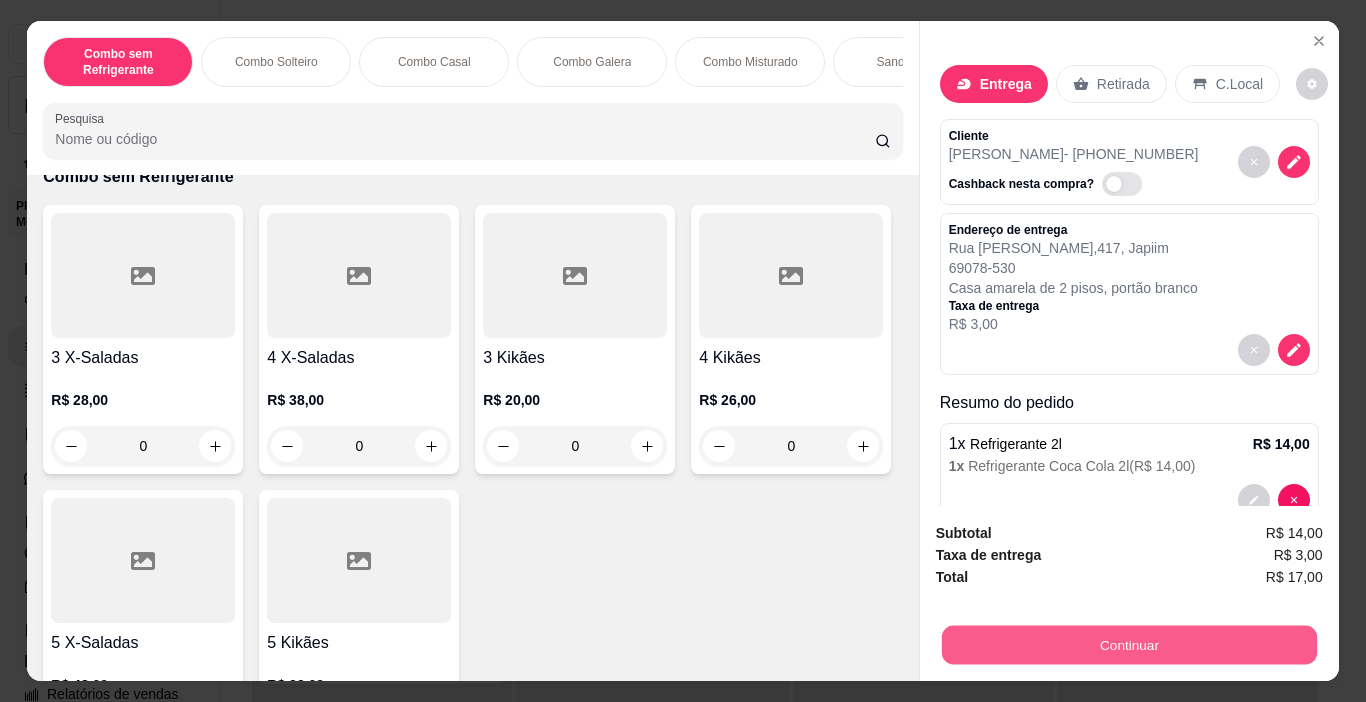 click on "Continuar" at bounding box center [1128, 645] 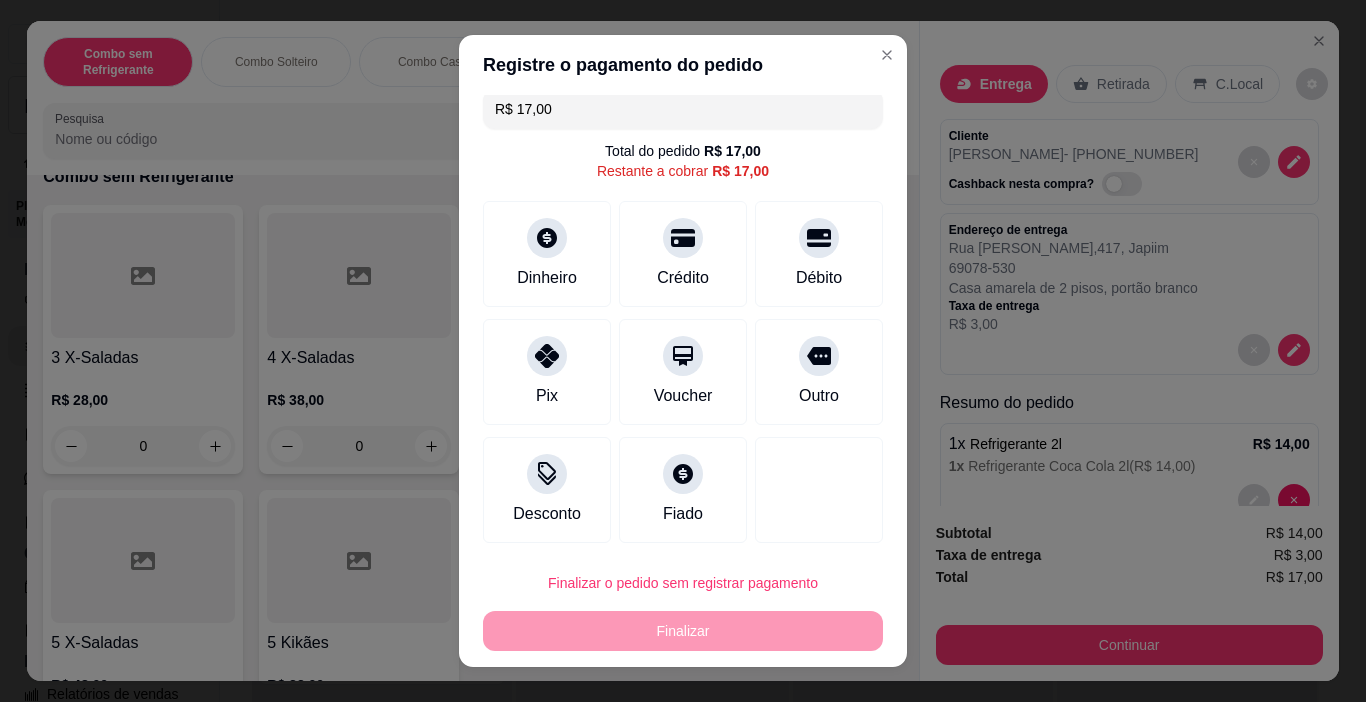 scroll, scrollTop: 18, scrollLeft: 0, axis: vertical 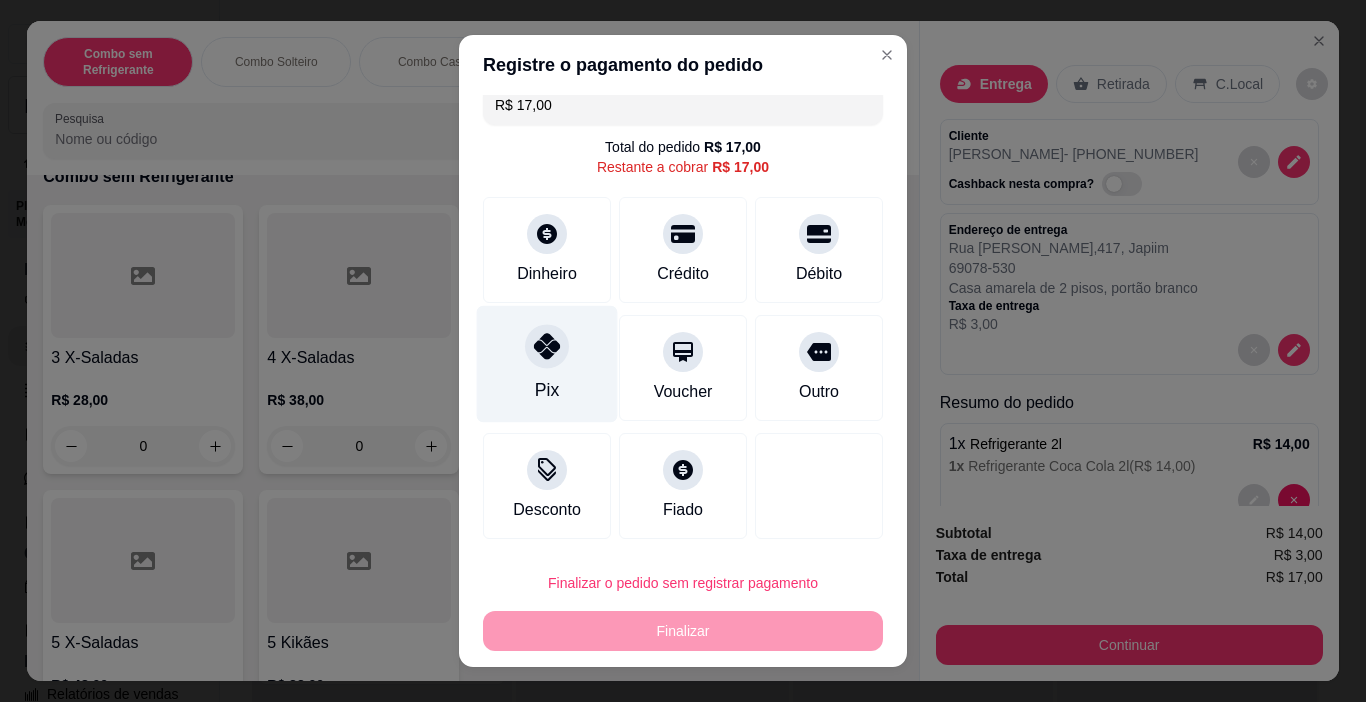 click on "Pix" at bounding box center [547, 364] 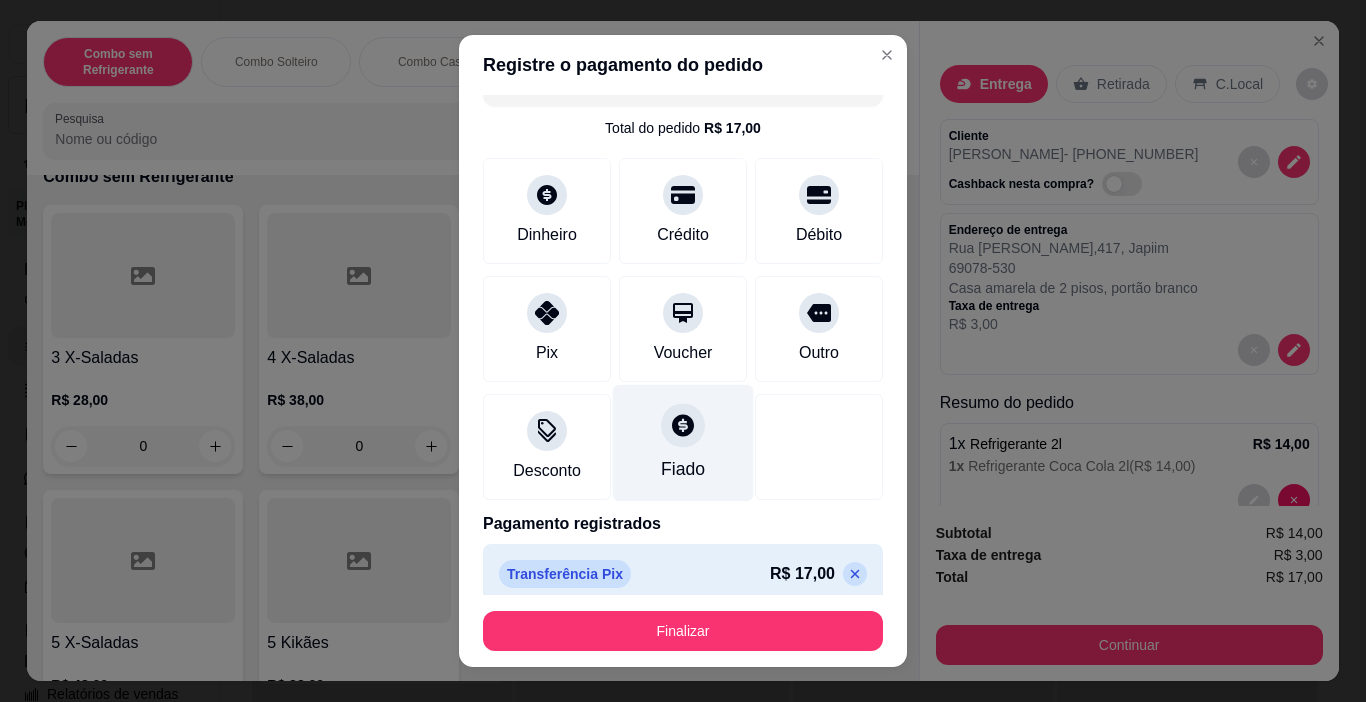 scroll, scrollTop: 54, scrollLeft: 0, axis: vertical 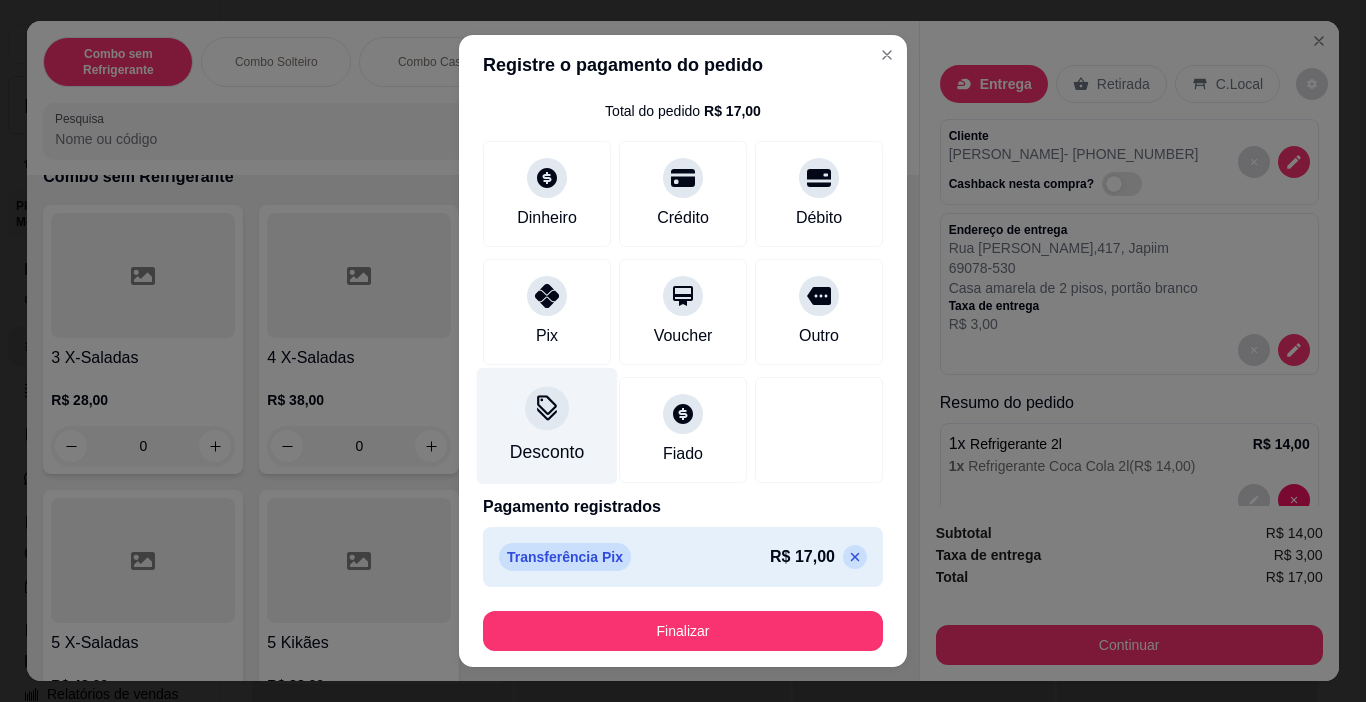 click on "Desconto" at bounding box center [547, 426] 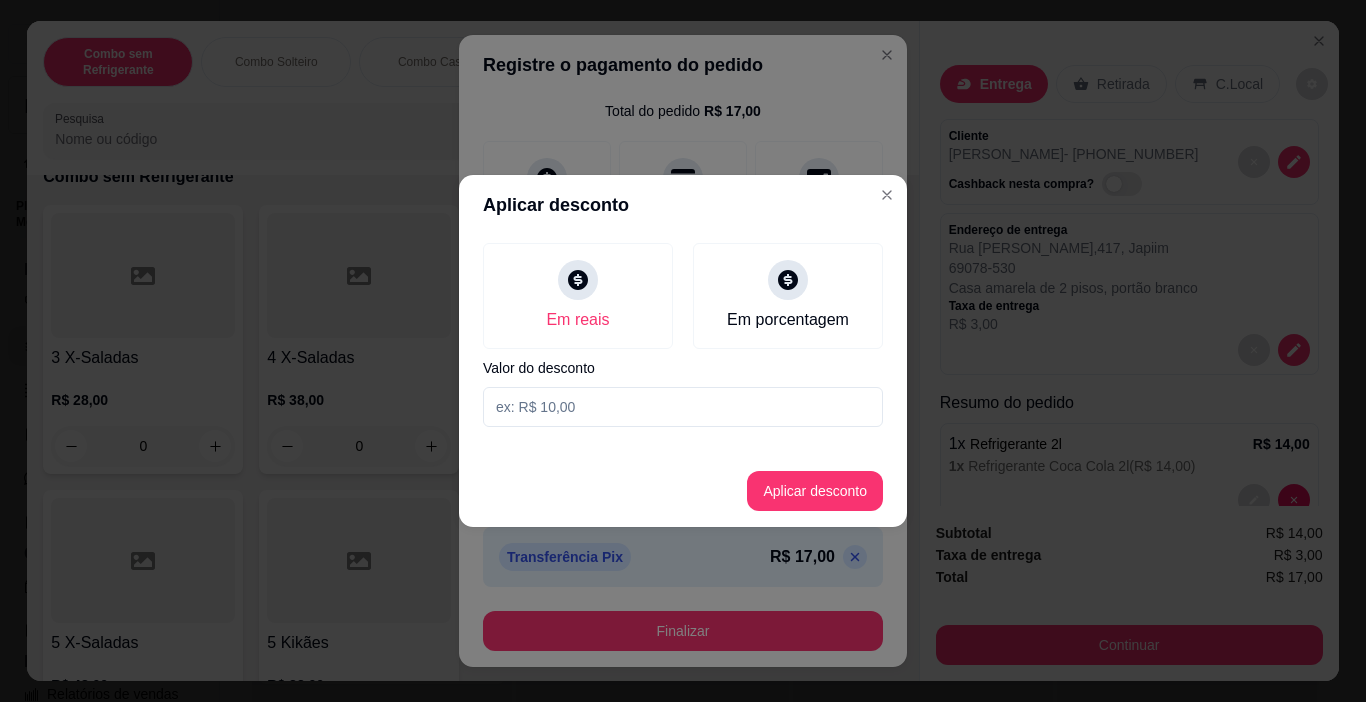 click at bounding box center [683, 407] 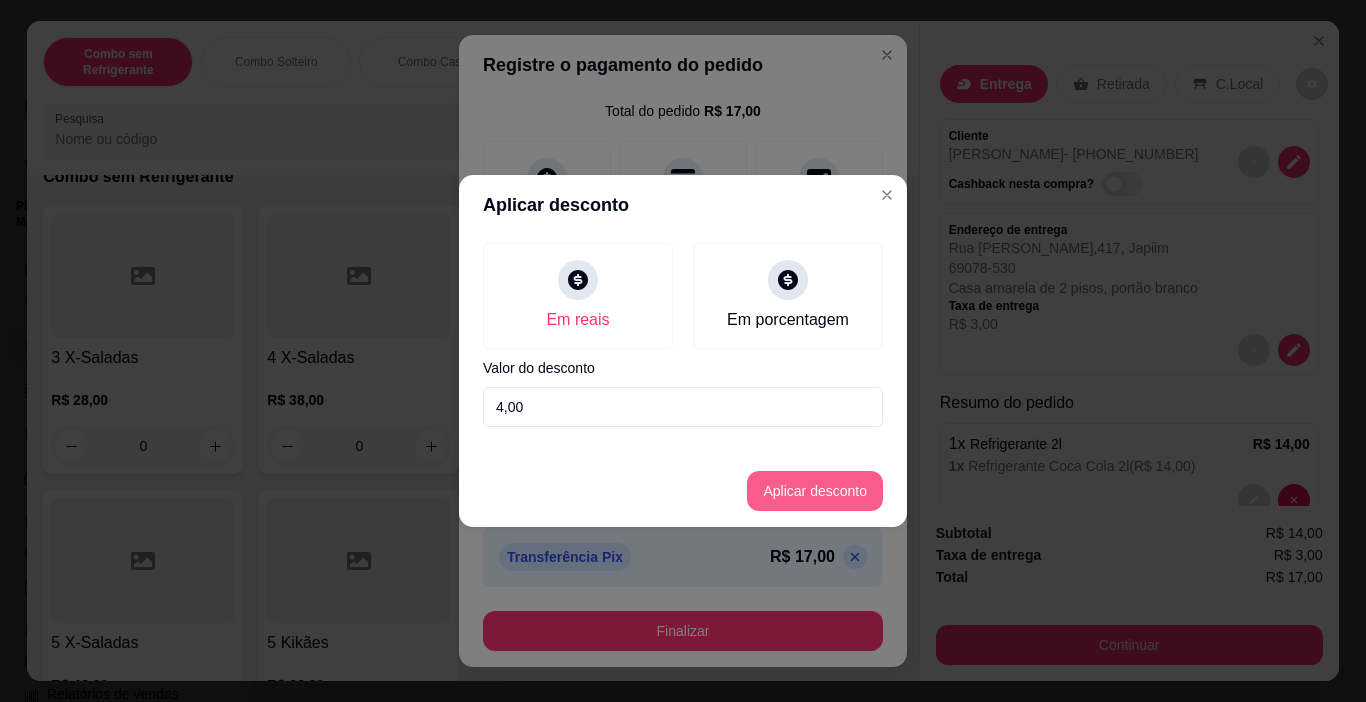 type on "4,00" 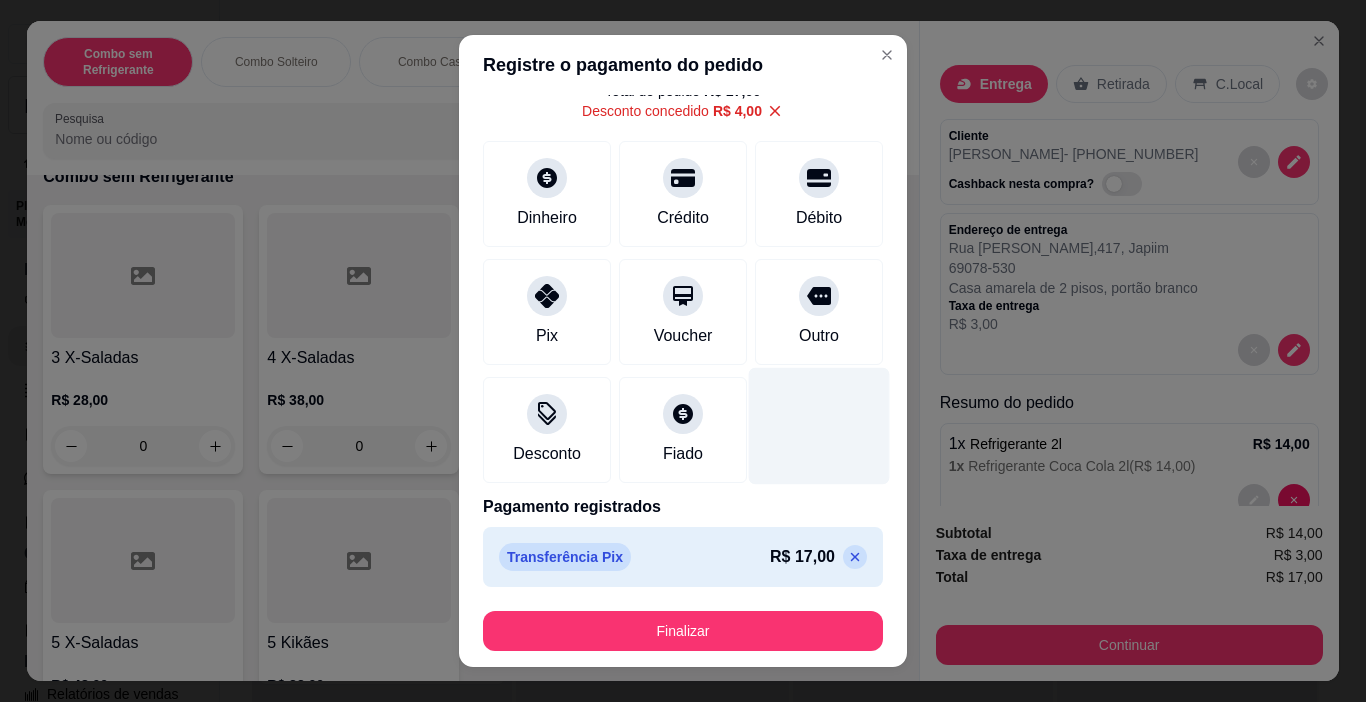 scroll, scrollTop: 0, scrollLeft: 0, axis: both 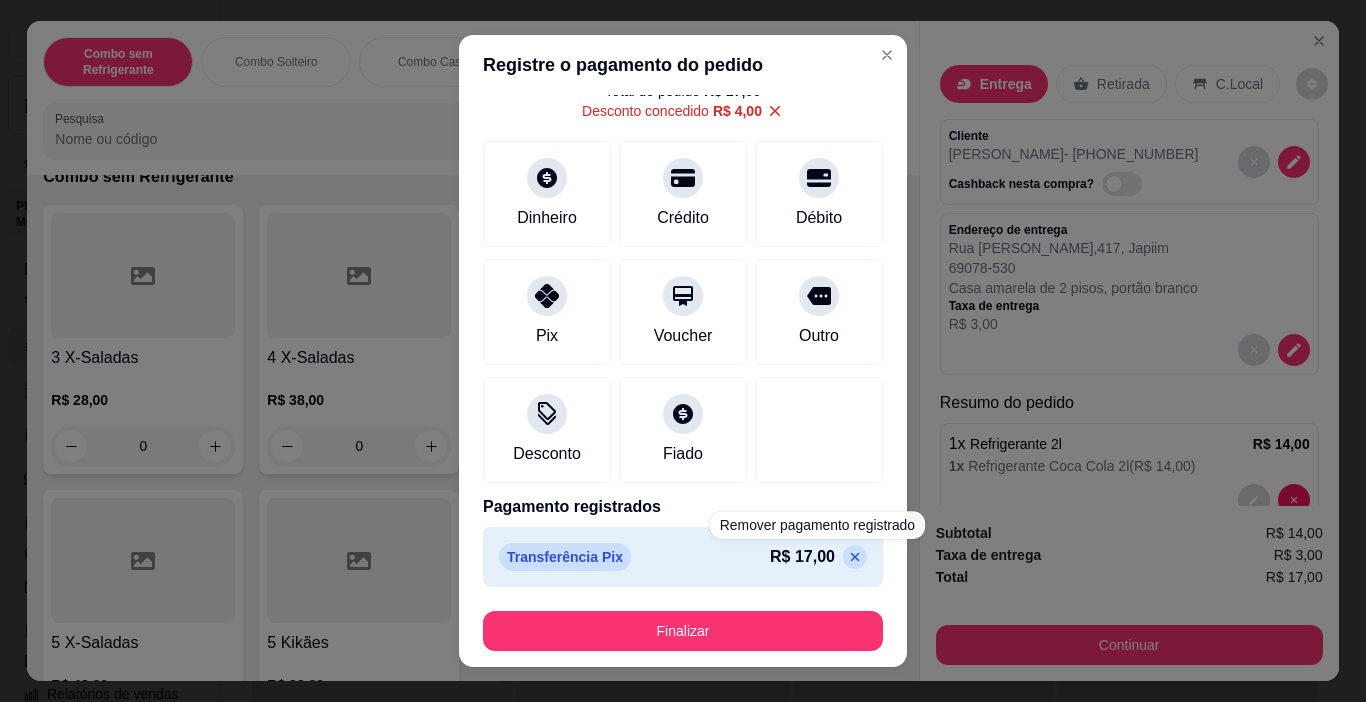 click 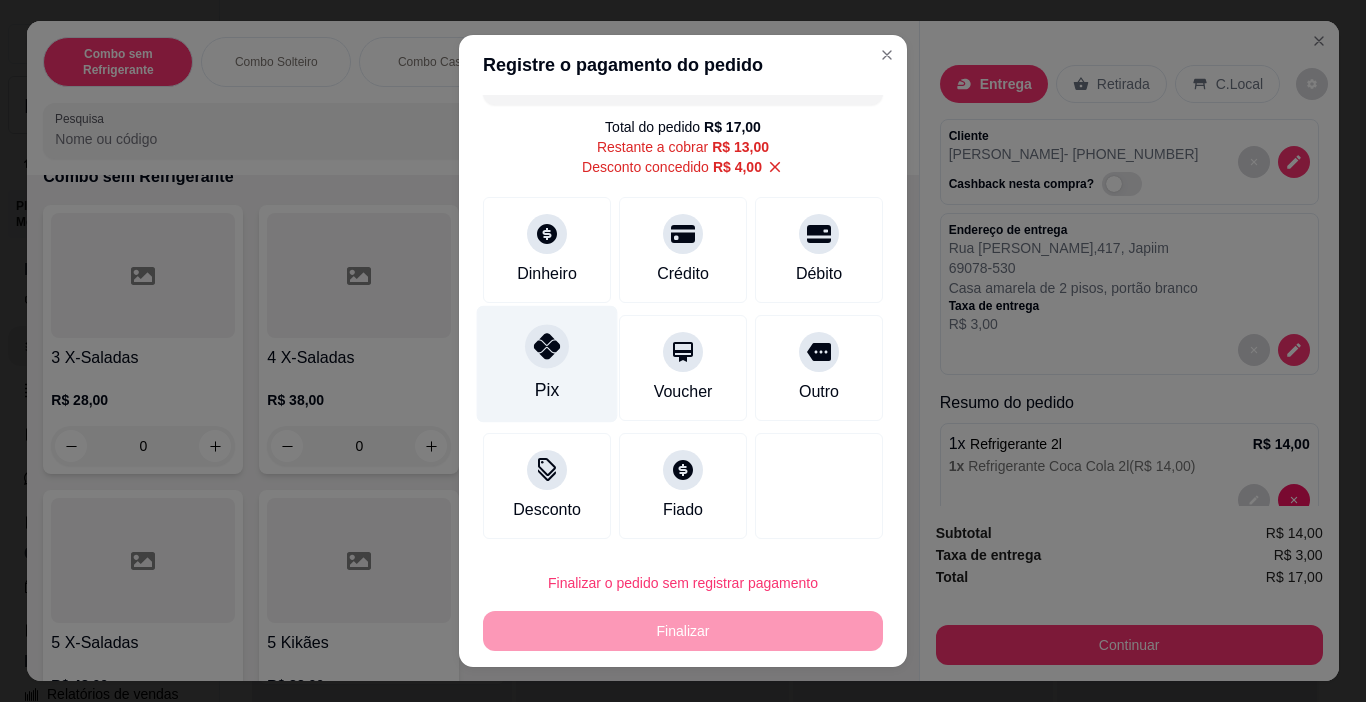 click at bounding box center [547, 347] 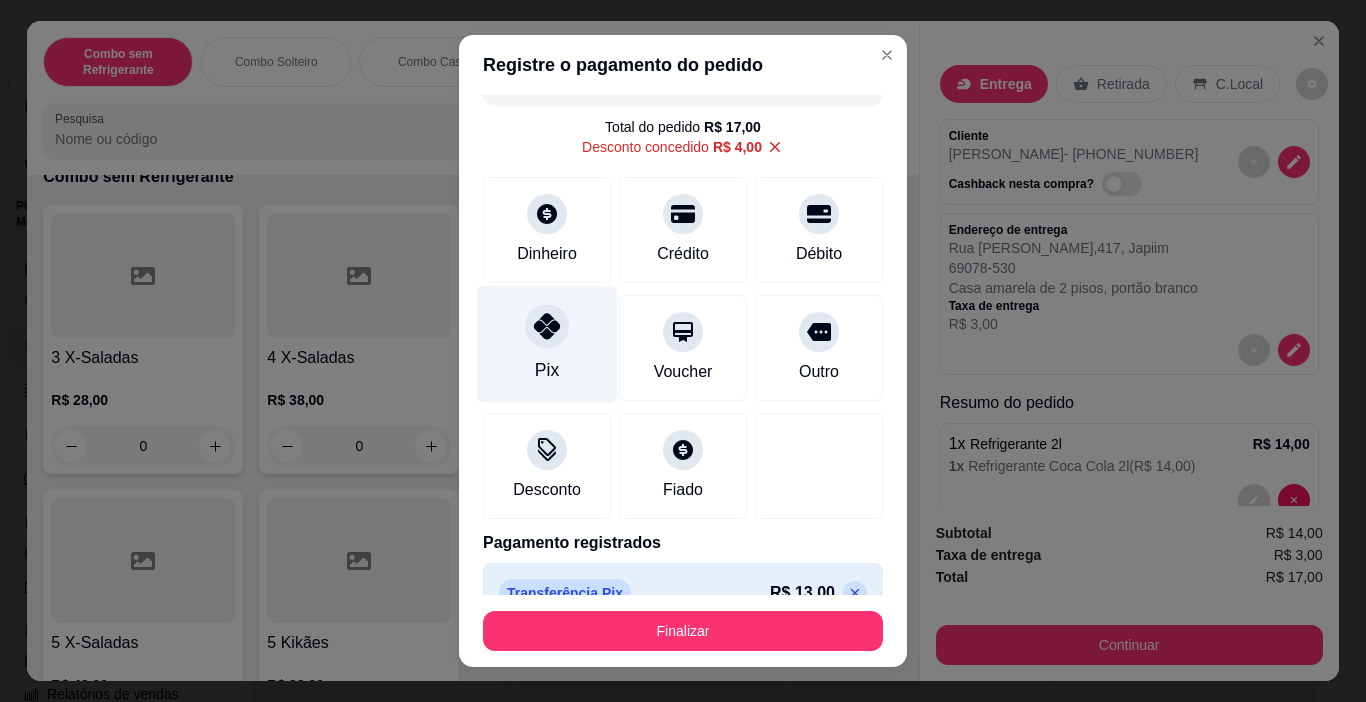 scroll, scrollTop: 74, scrollLeft: 0, axis: vertical 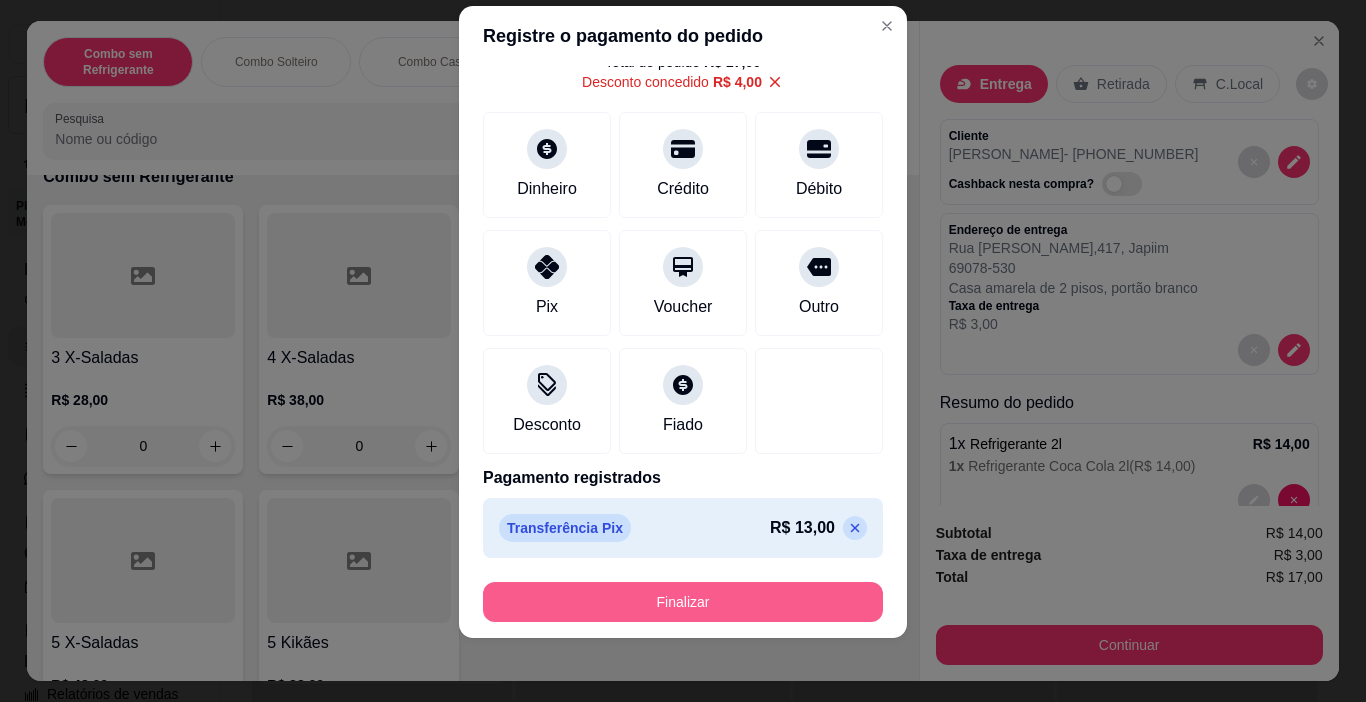 click on "Finalizar" at bounding box center (683, 602) 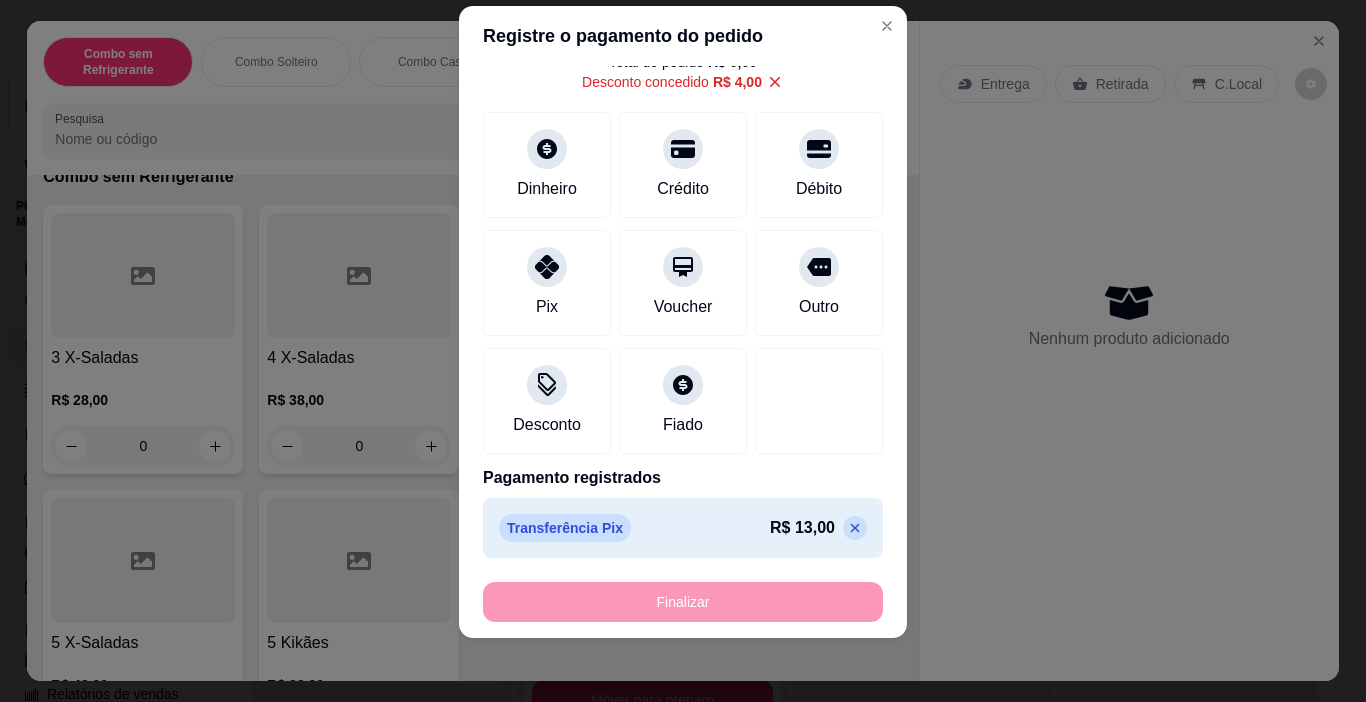 type on "-R$ 17,00" 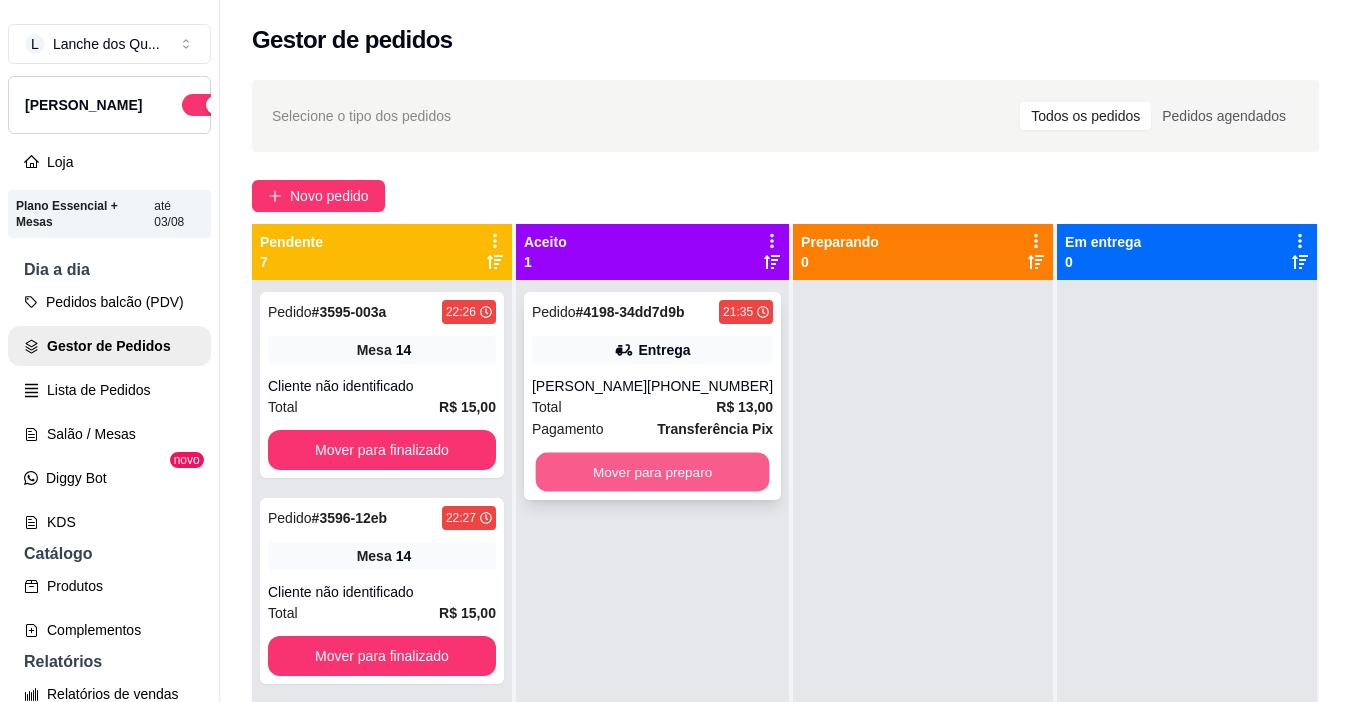 click on "Mover para preparo" at bounding box center (653, 472) 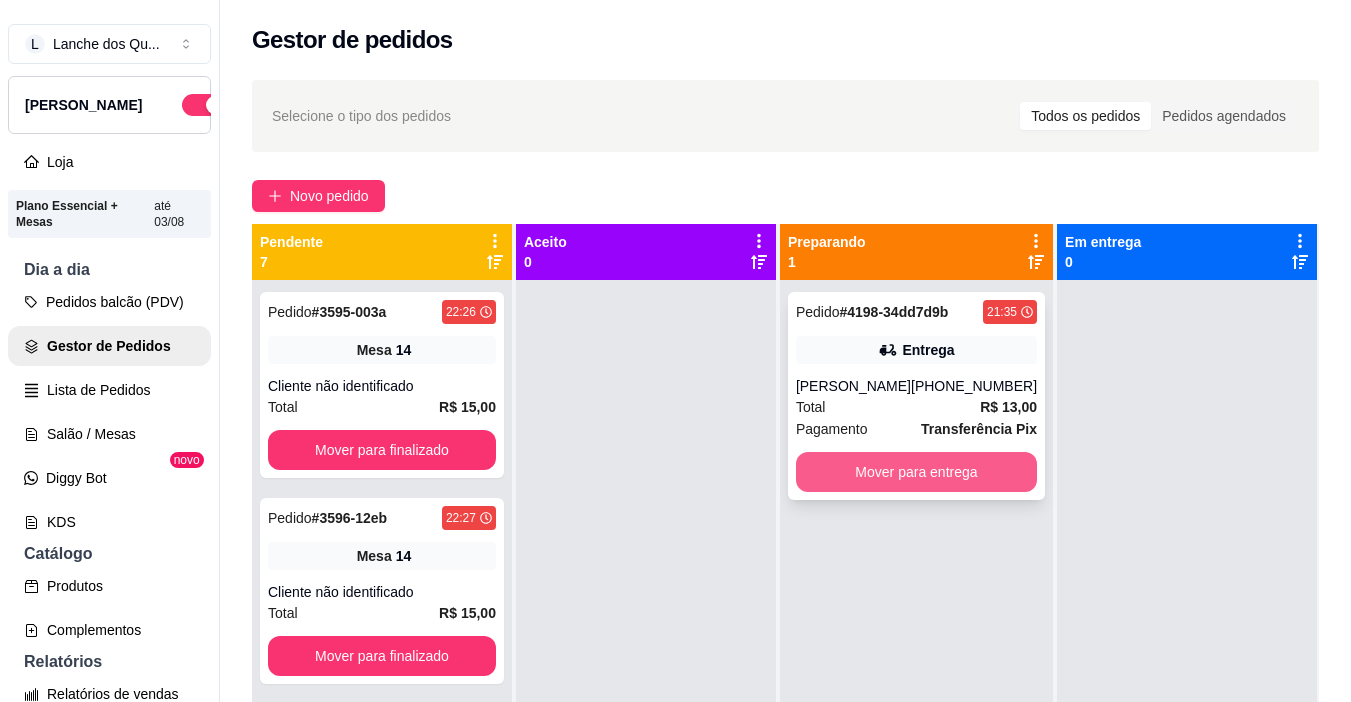 click on "Mover para entrega" at bounding box center [916, 472] 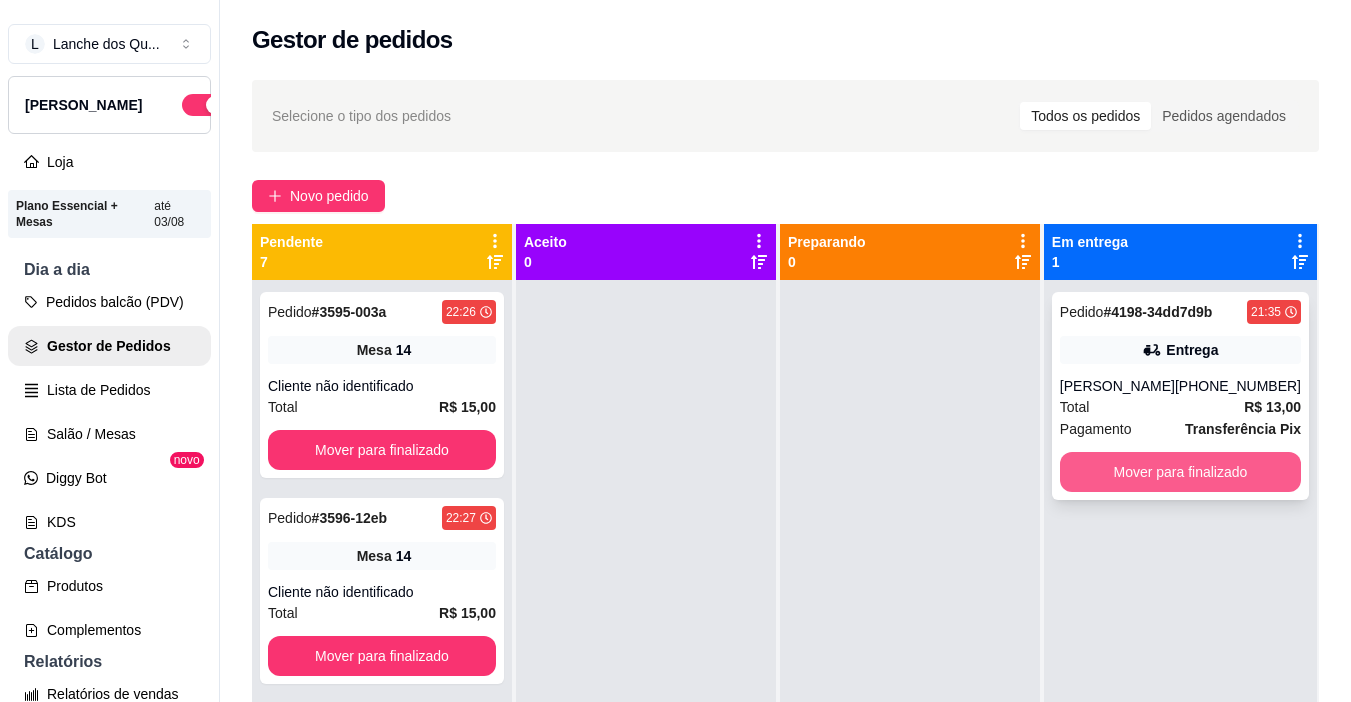 click on "Mover para finalizado" at bounding box center [1180, 472] 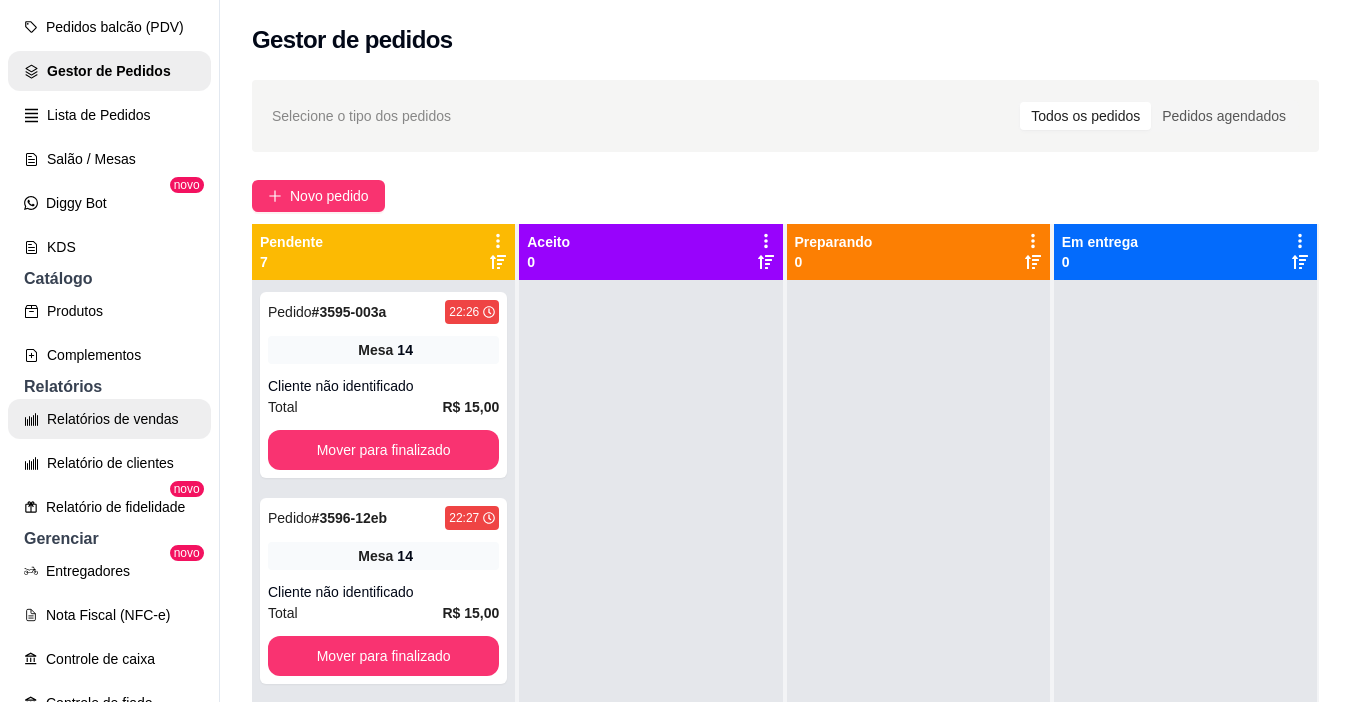 scroll, scrollTop: 300, scrollLeft: 0, axis: vertical 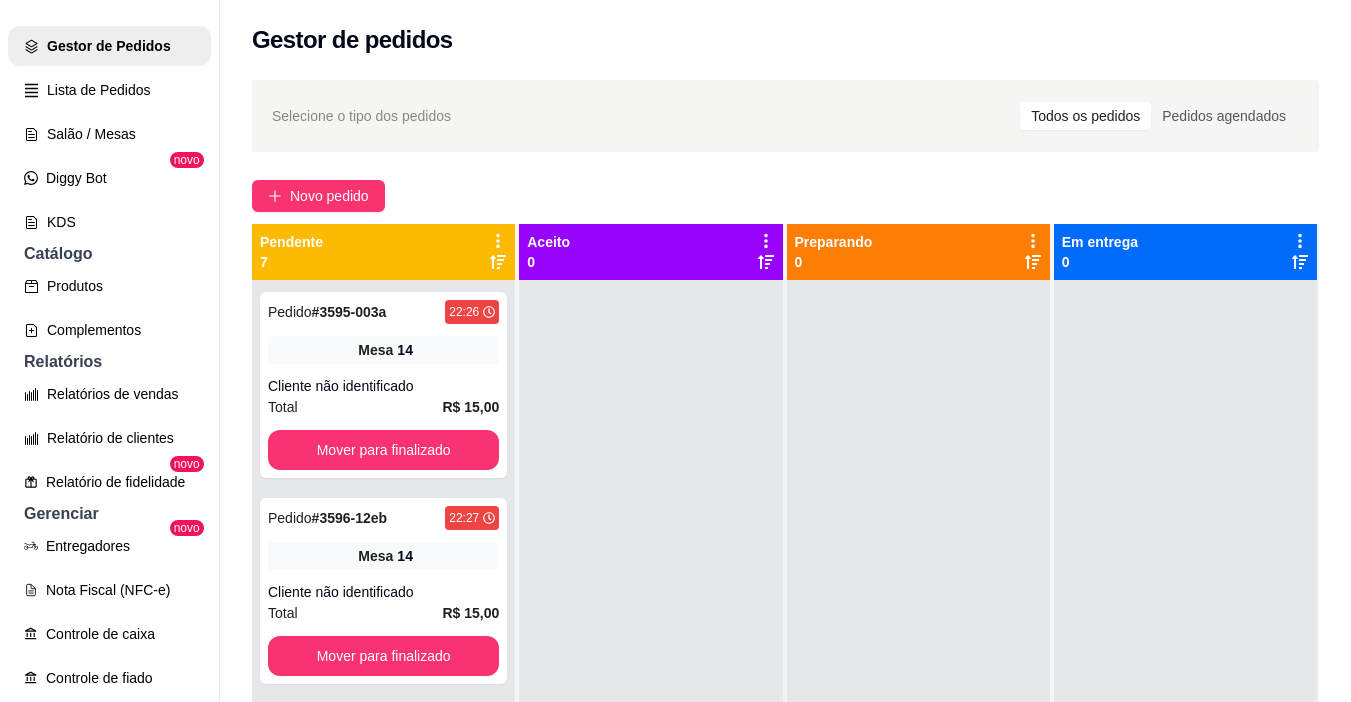 click on "Relatórios de vendas" at bounding box center [109, 394] 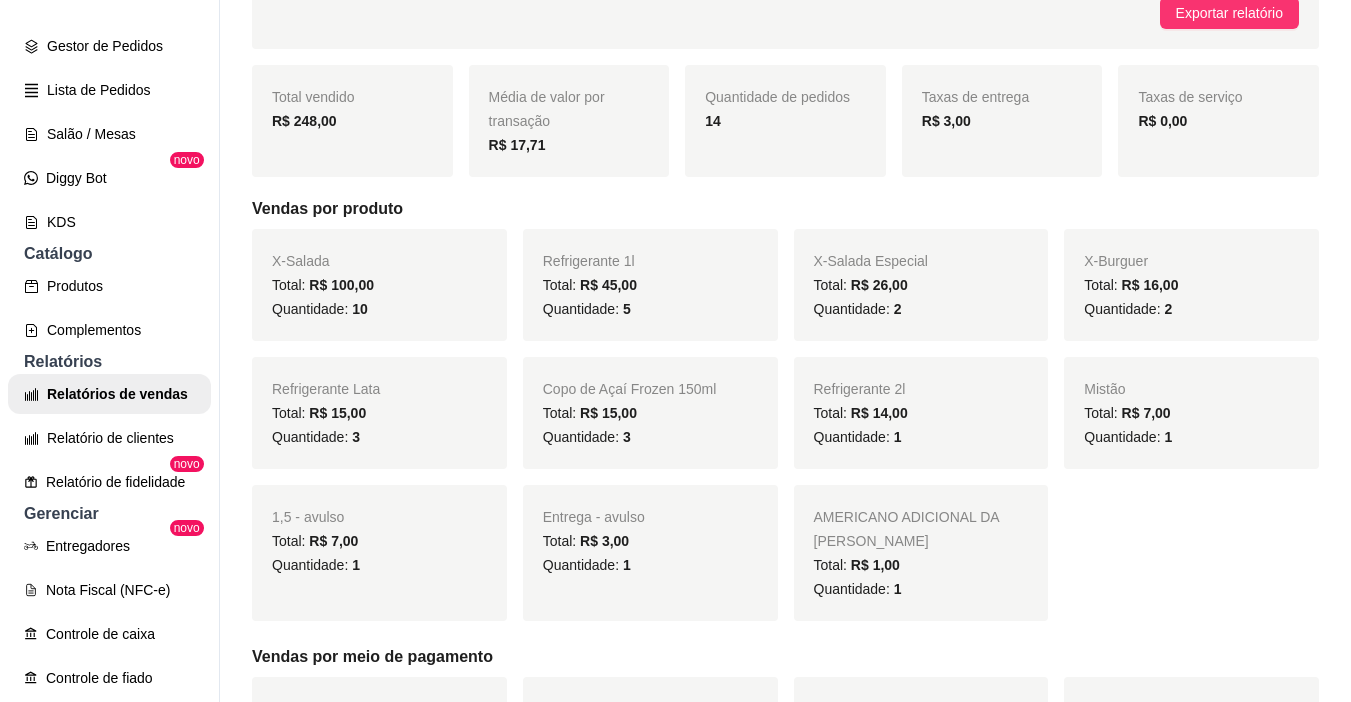 scroll, scrollTop: 600, scrollLeft: 0, axis: vertical 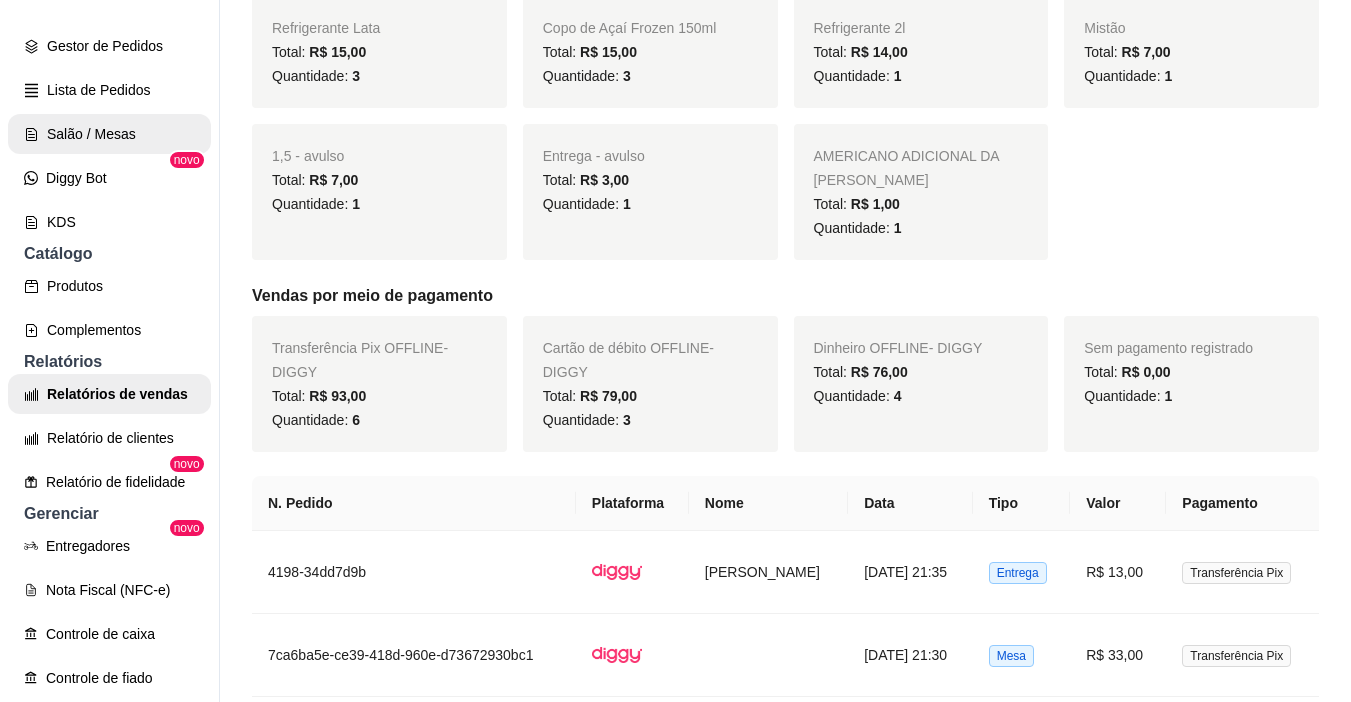 click on "Salão / Mesas" at bounding box center [109, 134] 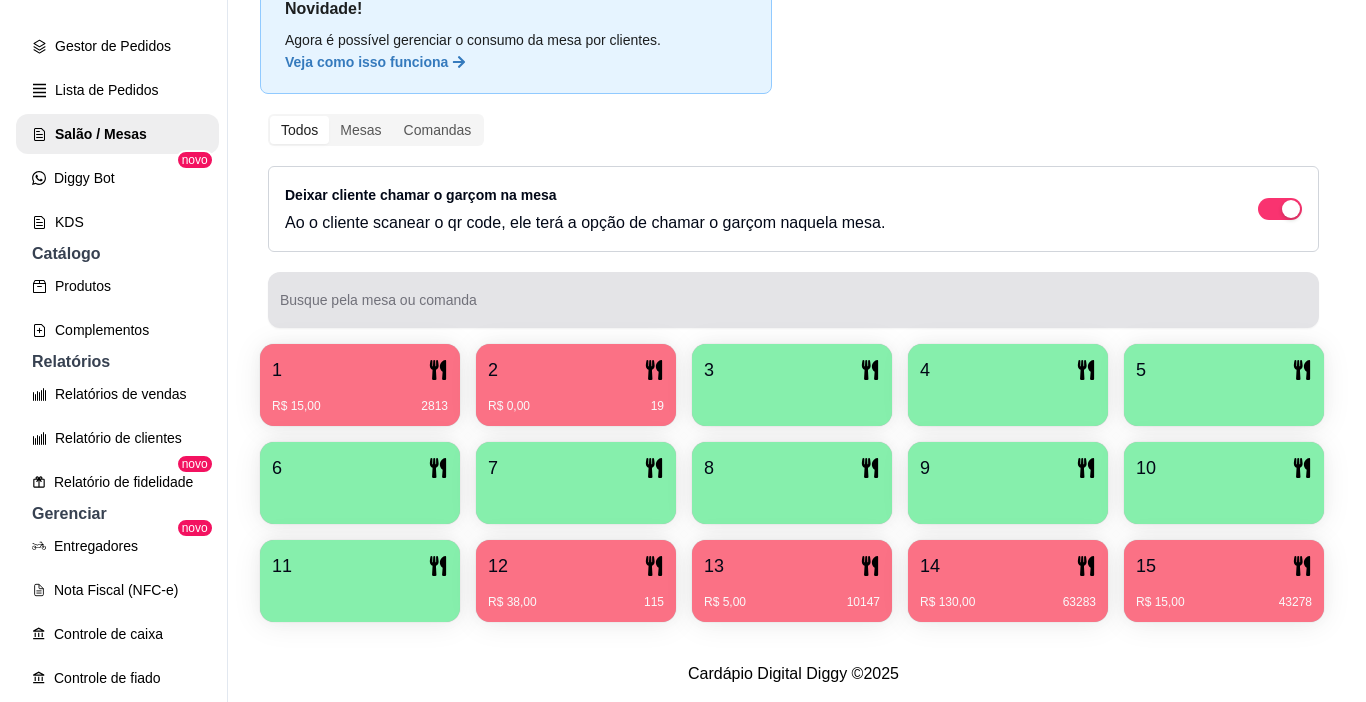 scroll, scrollTop: 258, scrollLeft: 0, axis: vertical 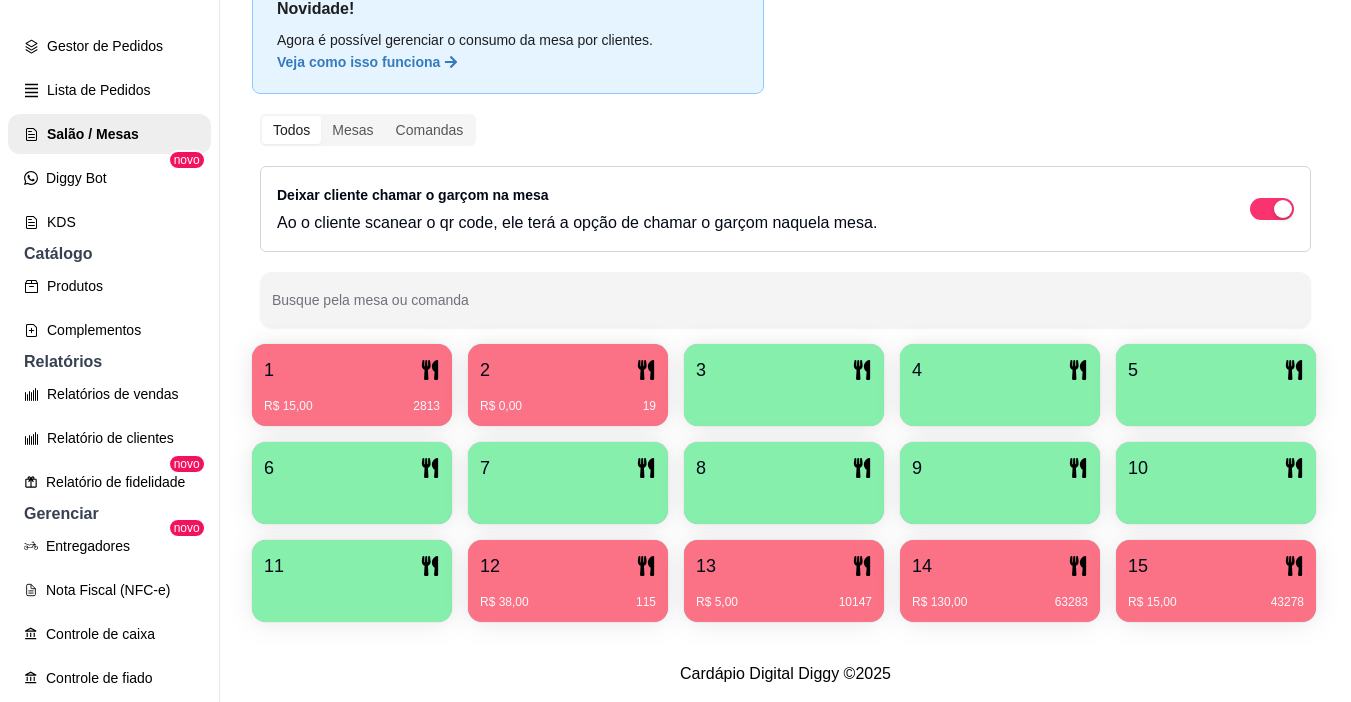 click on "R$ 0,00 19" at bounding box center (568, 399) 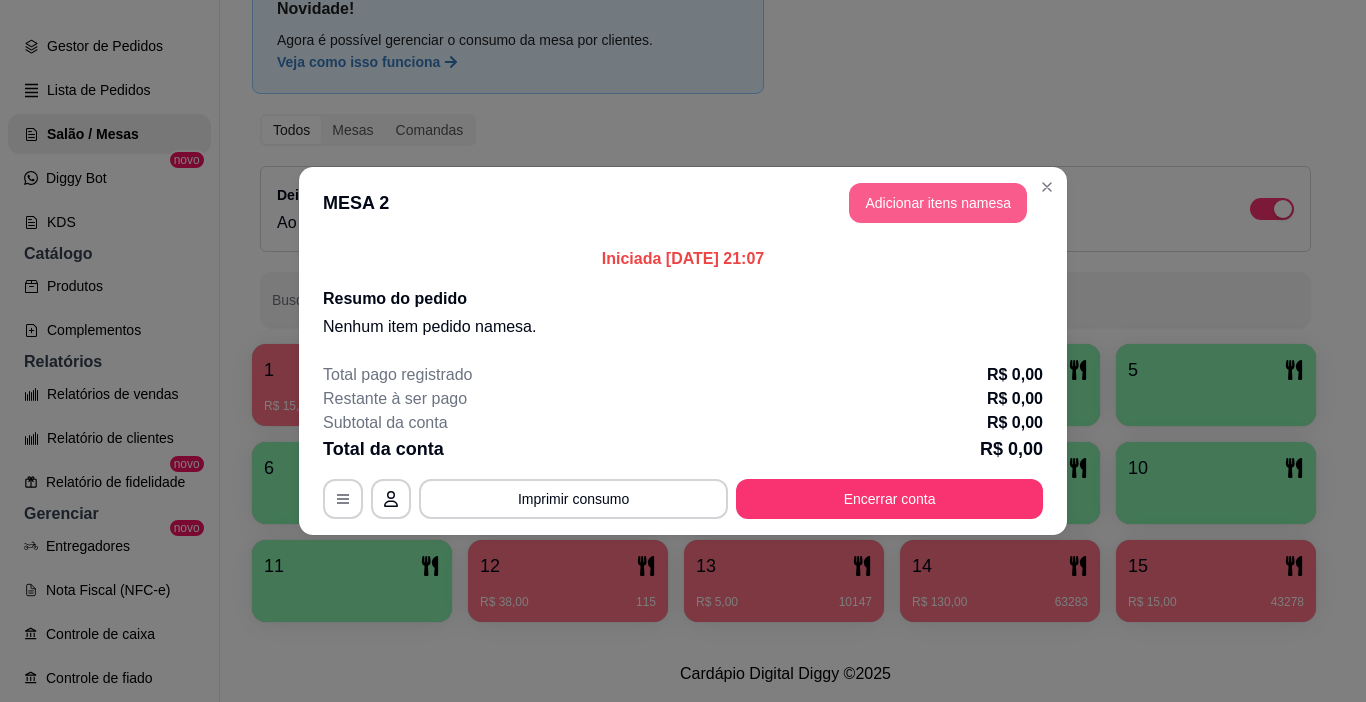click on "Adicionar itens na  mesa" at bounding box center (938, 203) 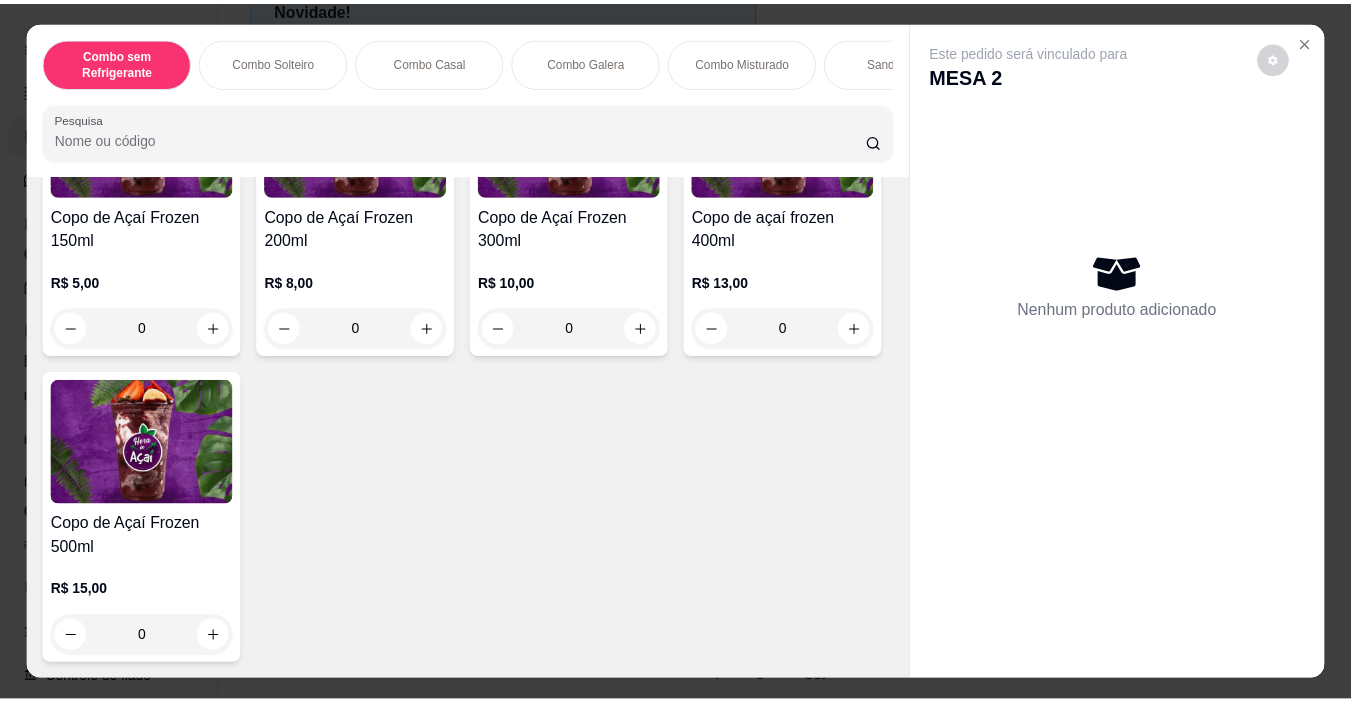 scroll, scrollTop: 5109, scrollLeft: 0, axis: vertical 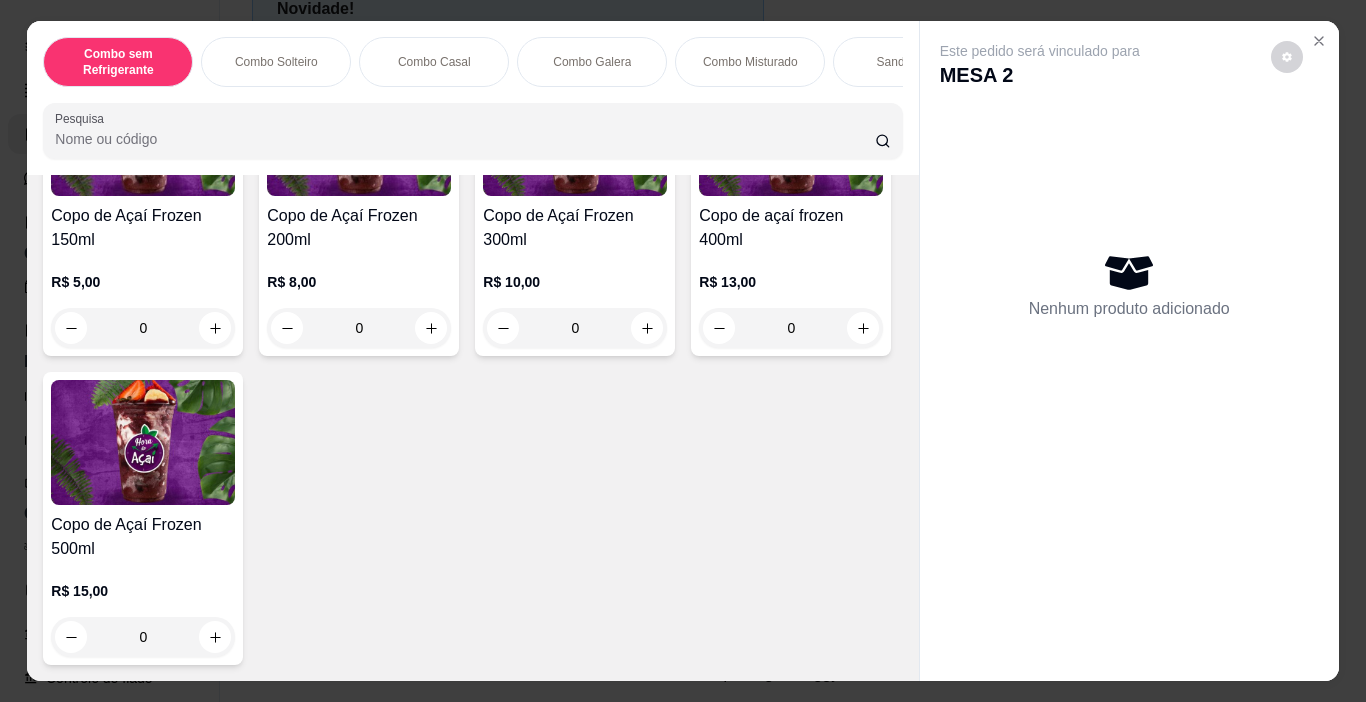 click on "0" at bounding box center [359, 328] 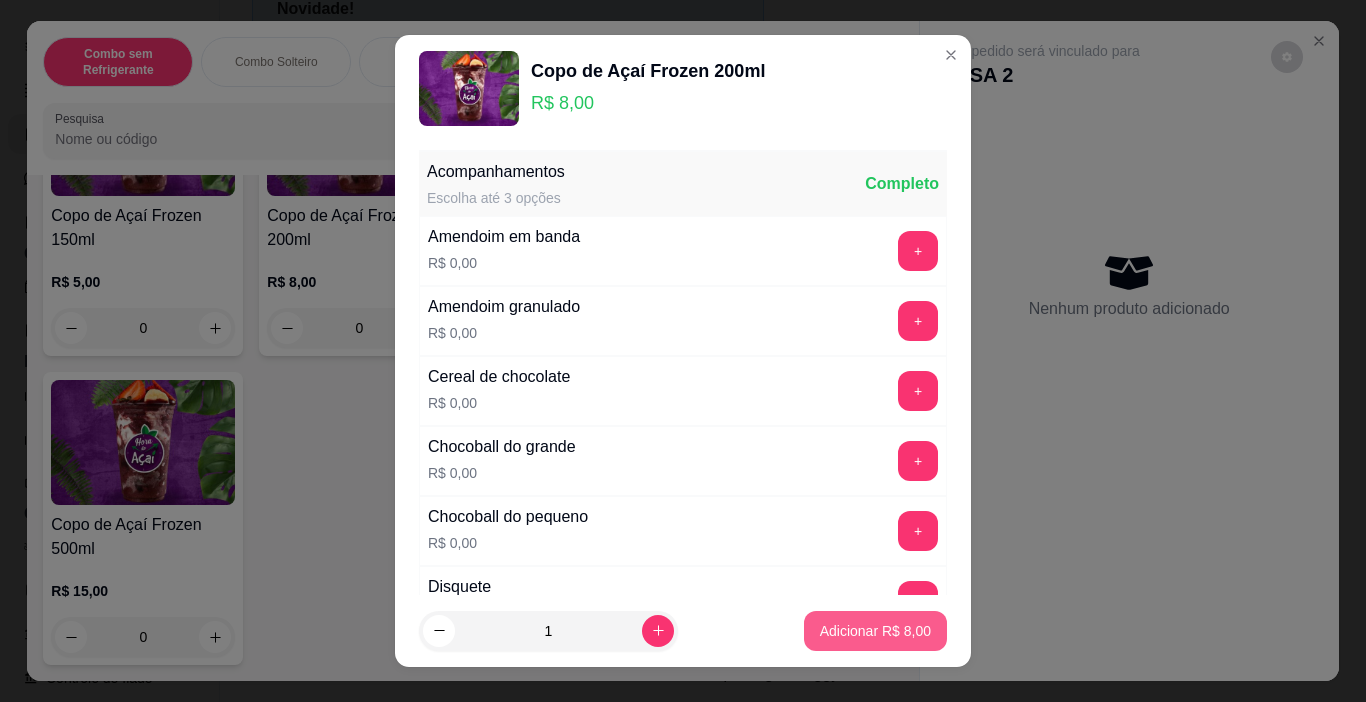 click on "Adicionar   R$ 8,00" at bounding box center (875, 631) 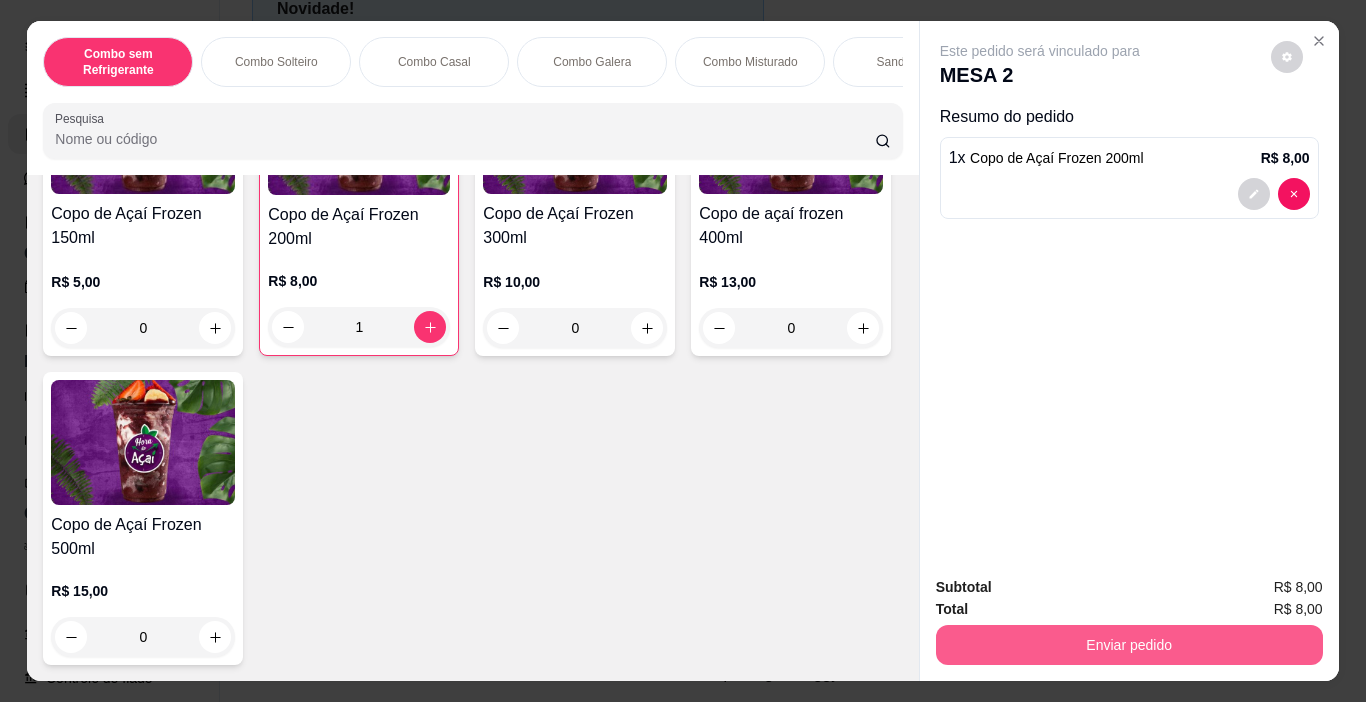 click on "Enviar pedido" at bounding box center [1129, 645] 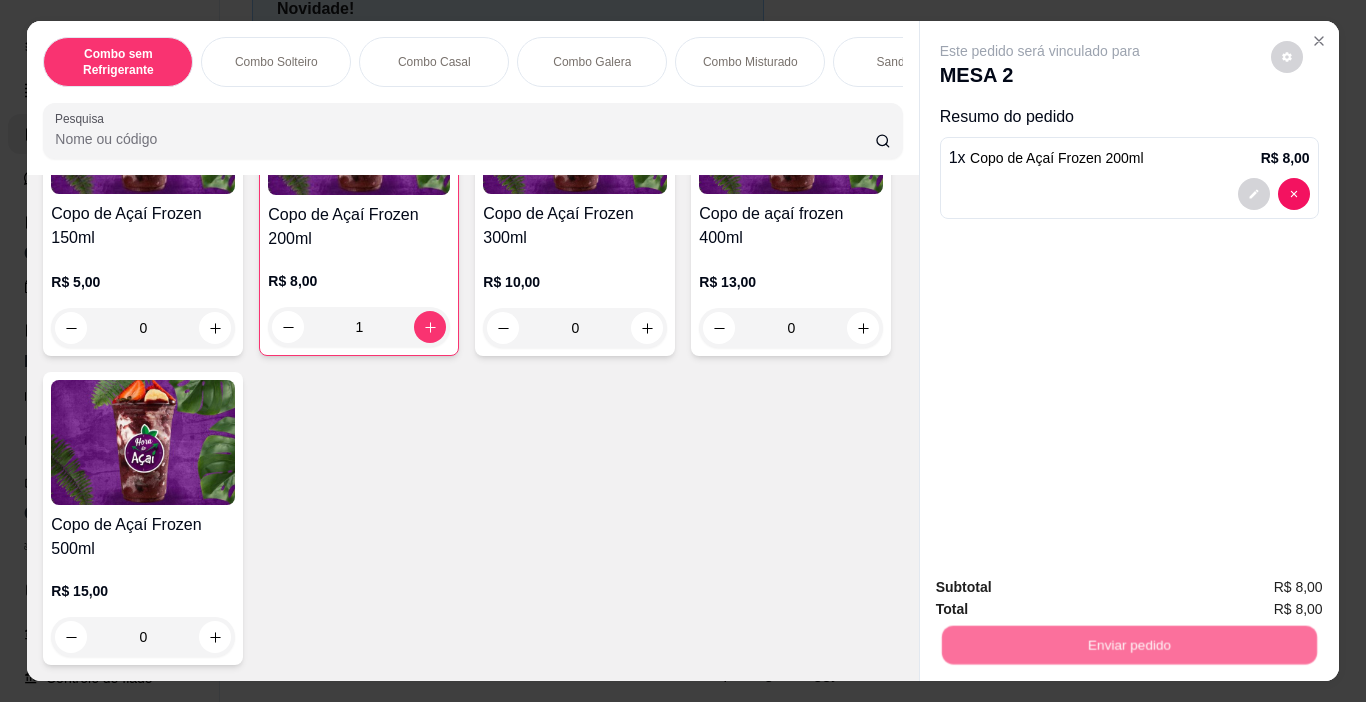 click on "Não registrar e enviar pedido" at bounding box center (1063, 587) 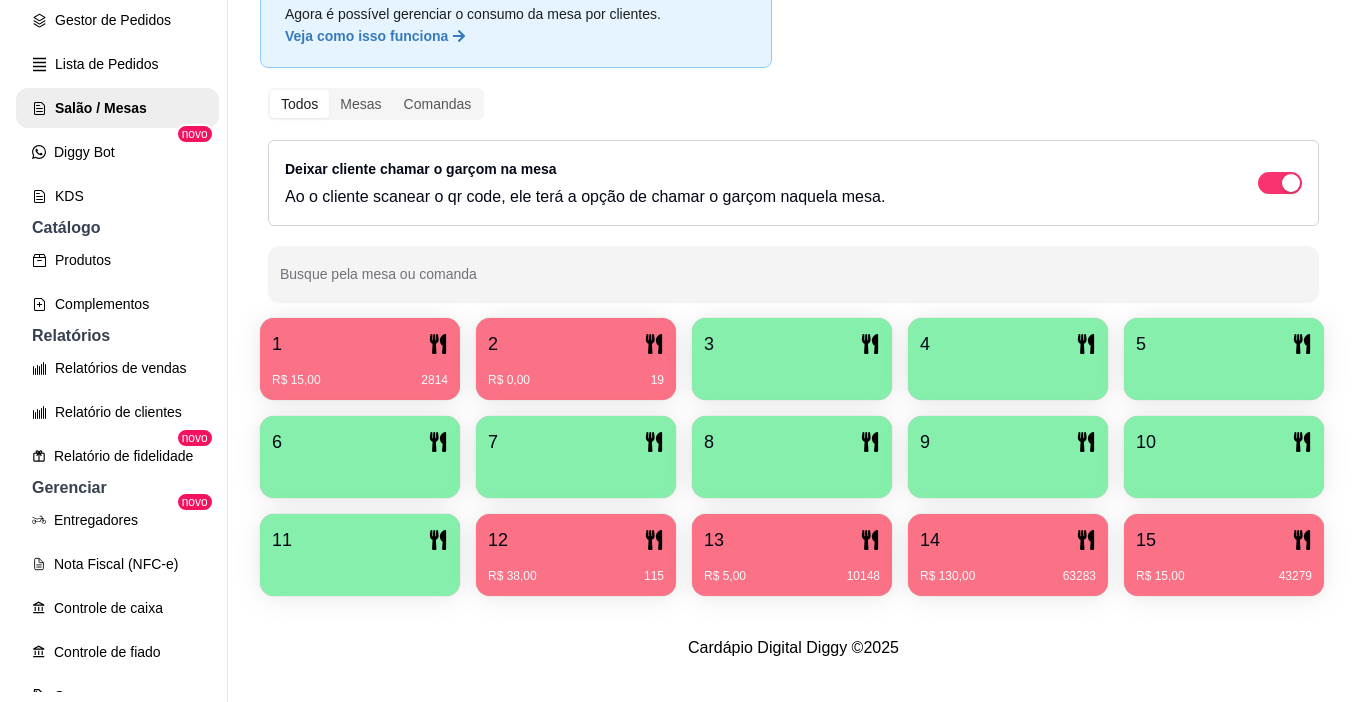 scroll, scrollTop: 32, scrollLeft: 0, axis: vertical 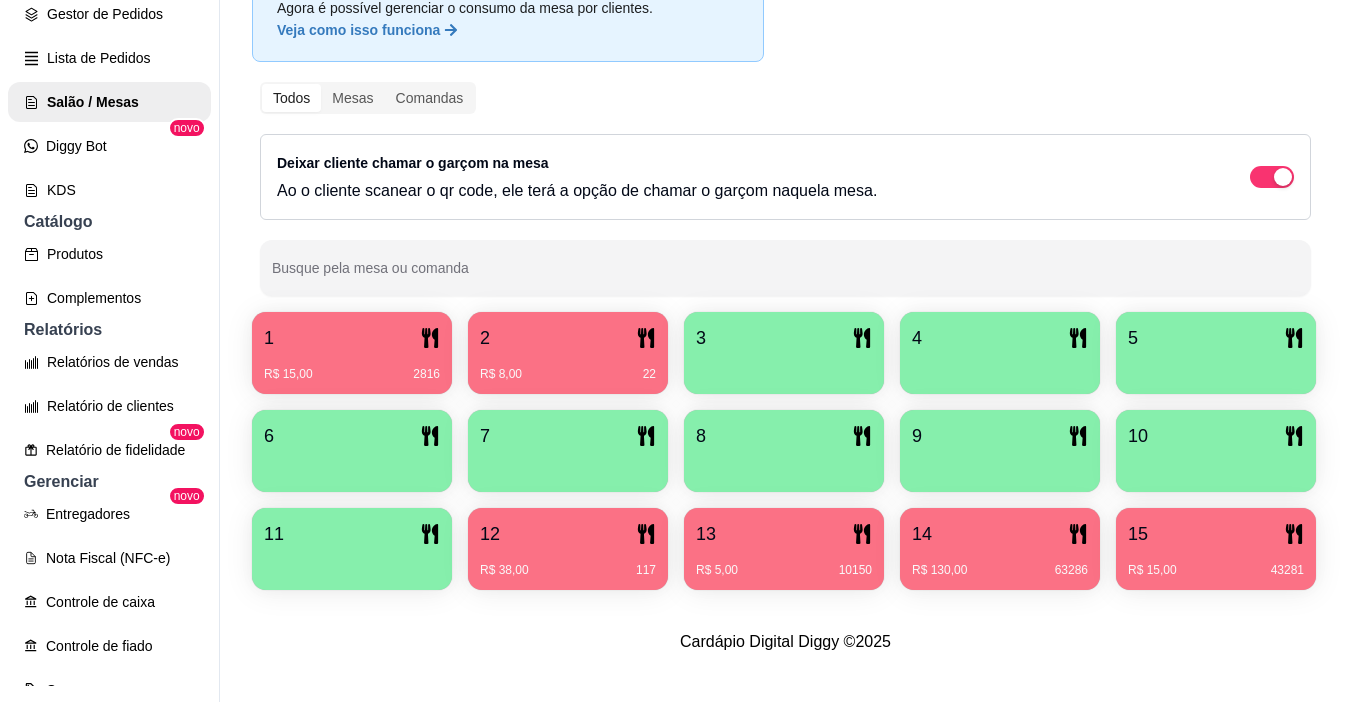 click at bounding box center (784, 367) 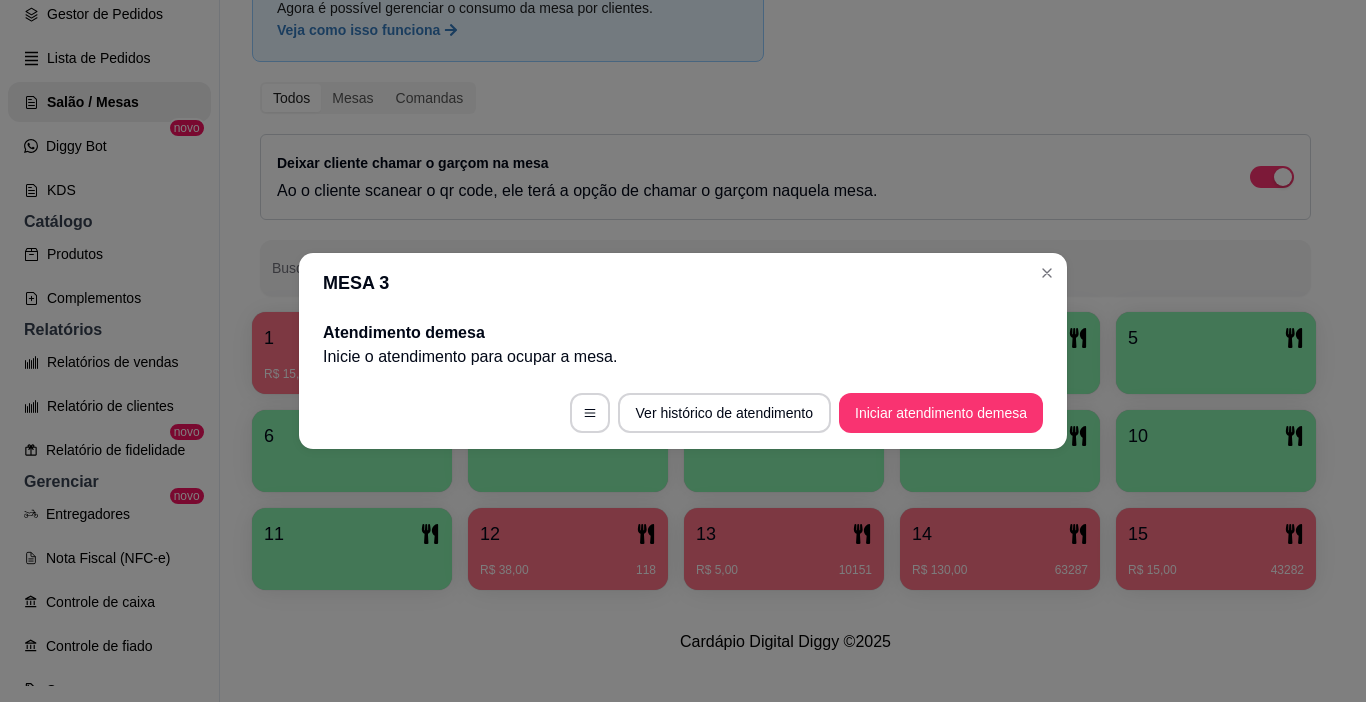 click on "Iniciar atendimento de  mesa" at bounding box center [941, 413] 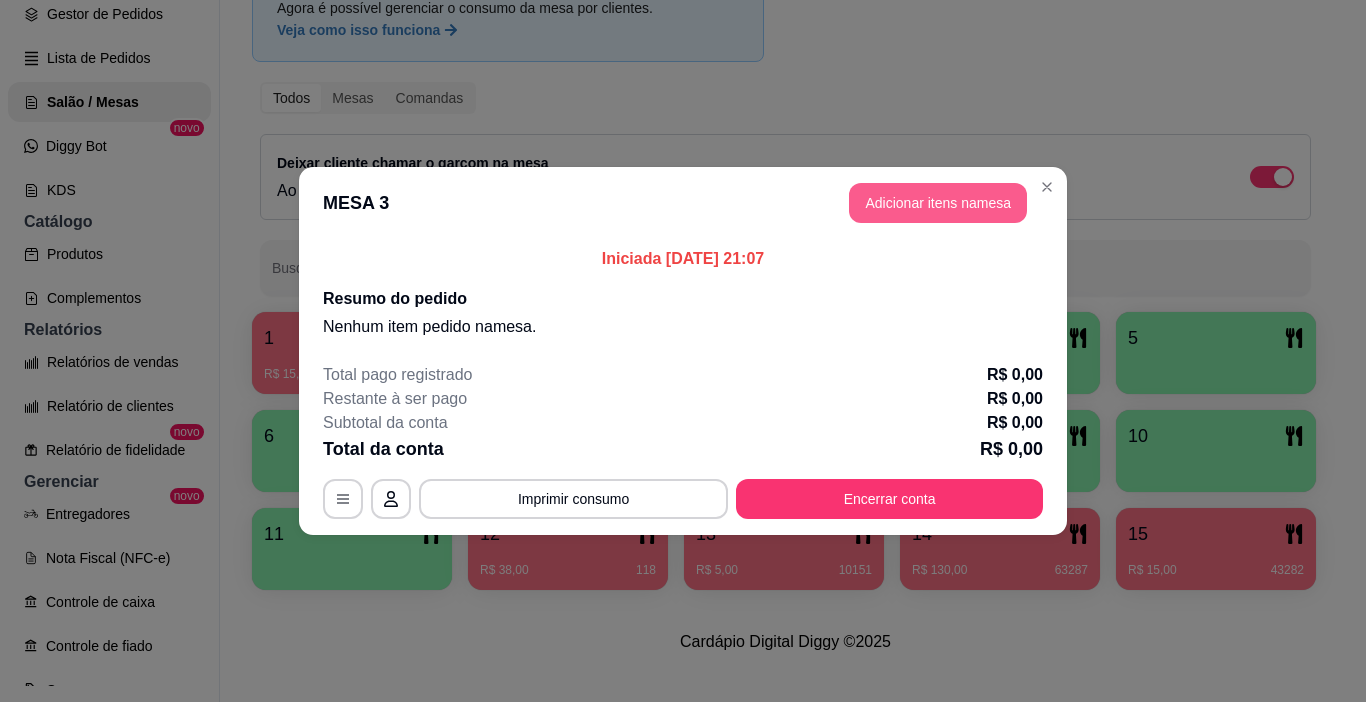 click on "Adicionar itens na  mesa" at bounding box center (938, 203) 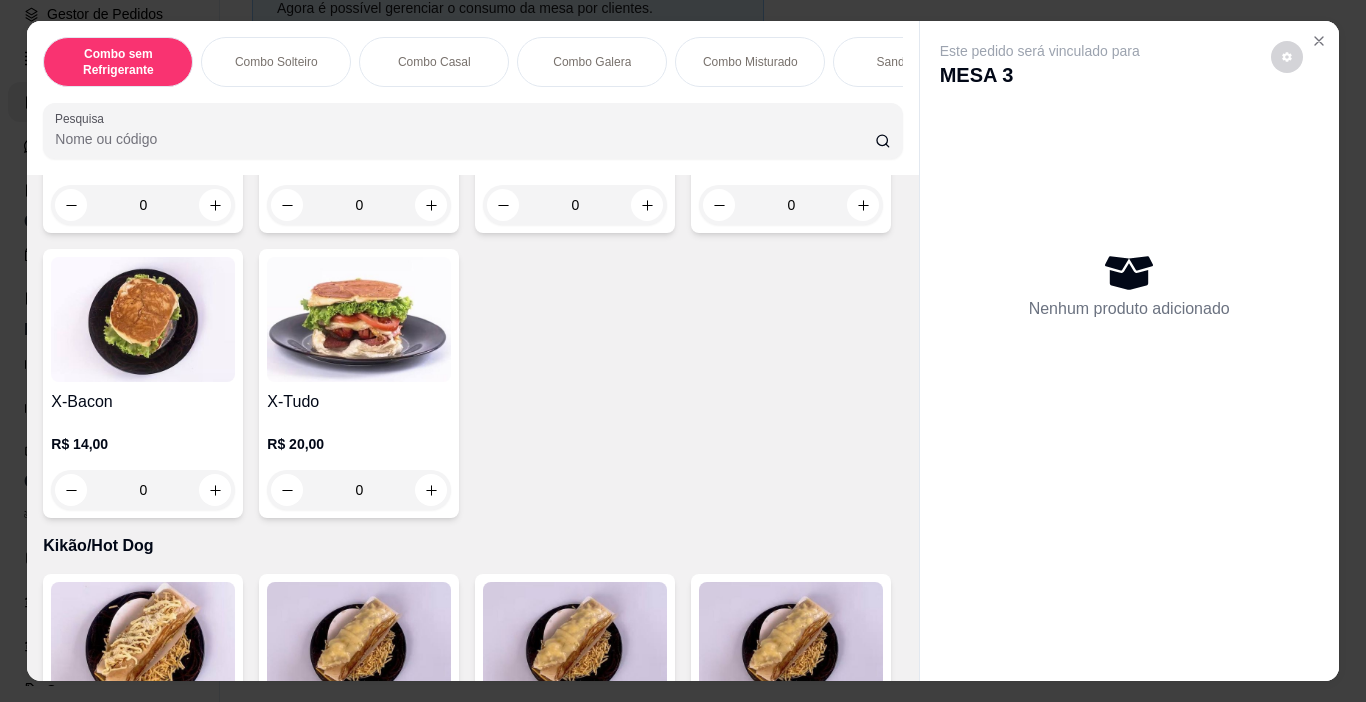 scroll, scrollTop: 3300, scrollLeft: 0, axis: vertical 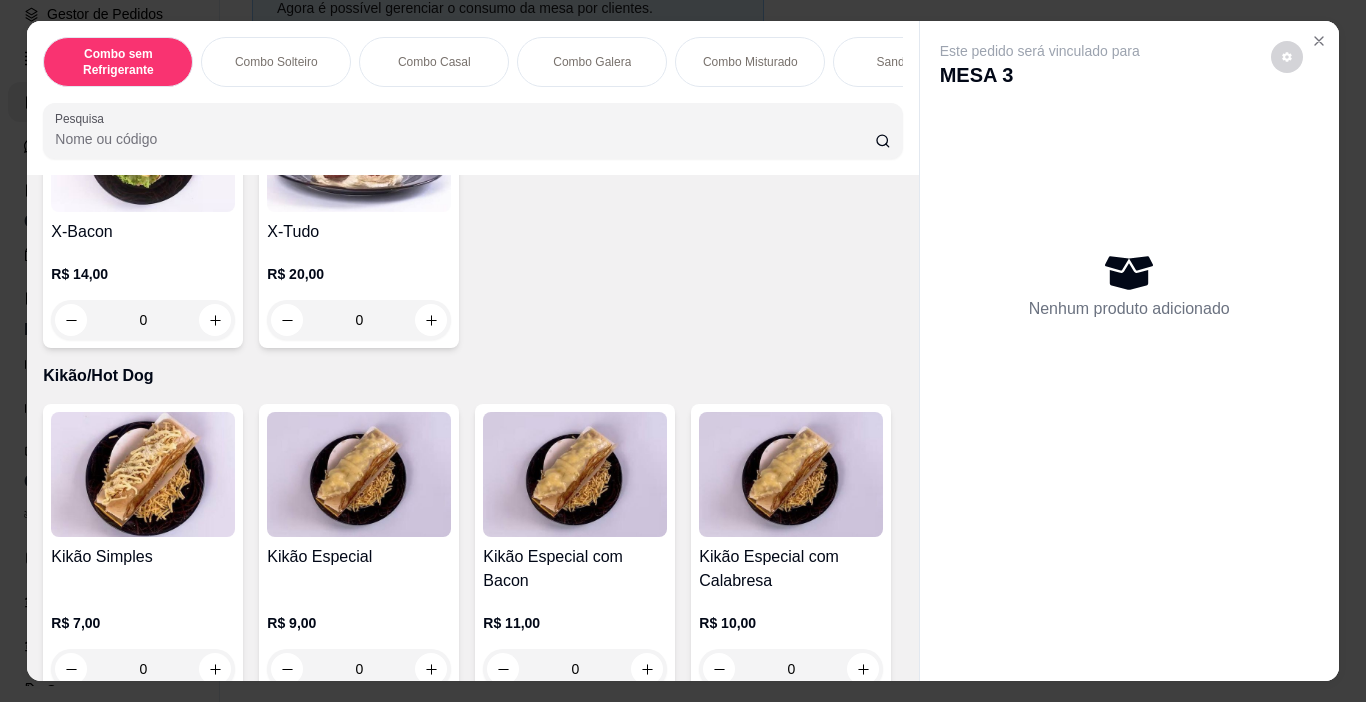 click on "0" at bounding box center [143, 35] 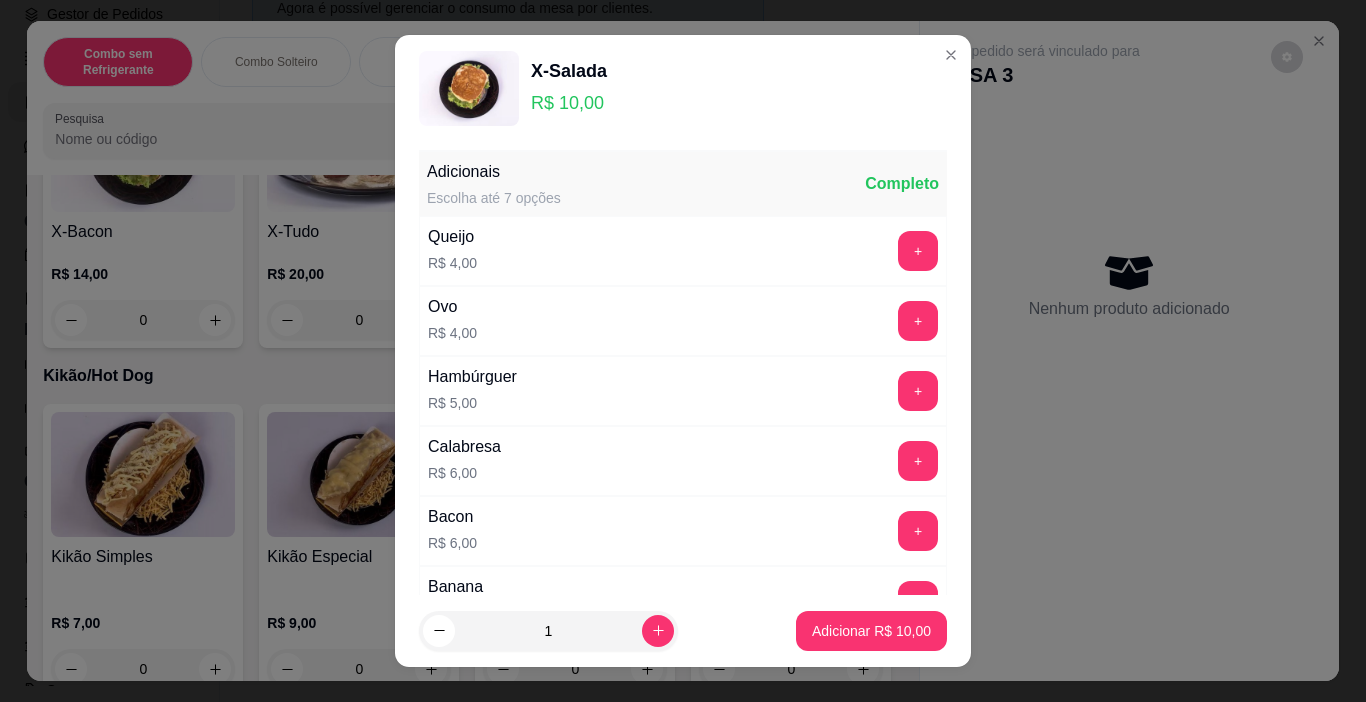 click on "Adicionar   R$ 10,00" at bounding box center (871, 631) 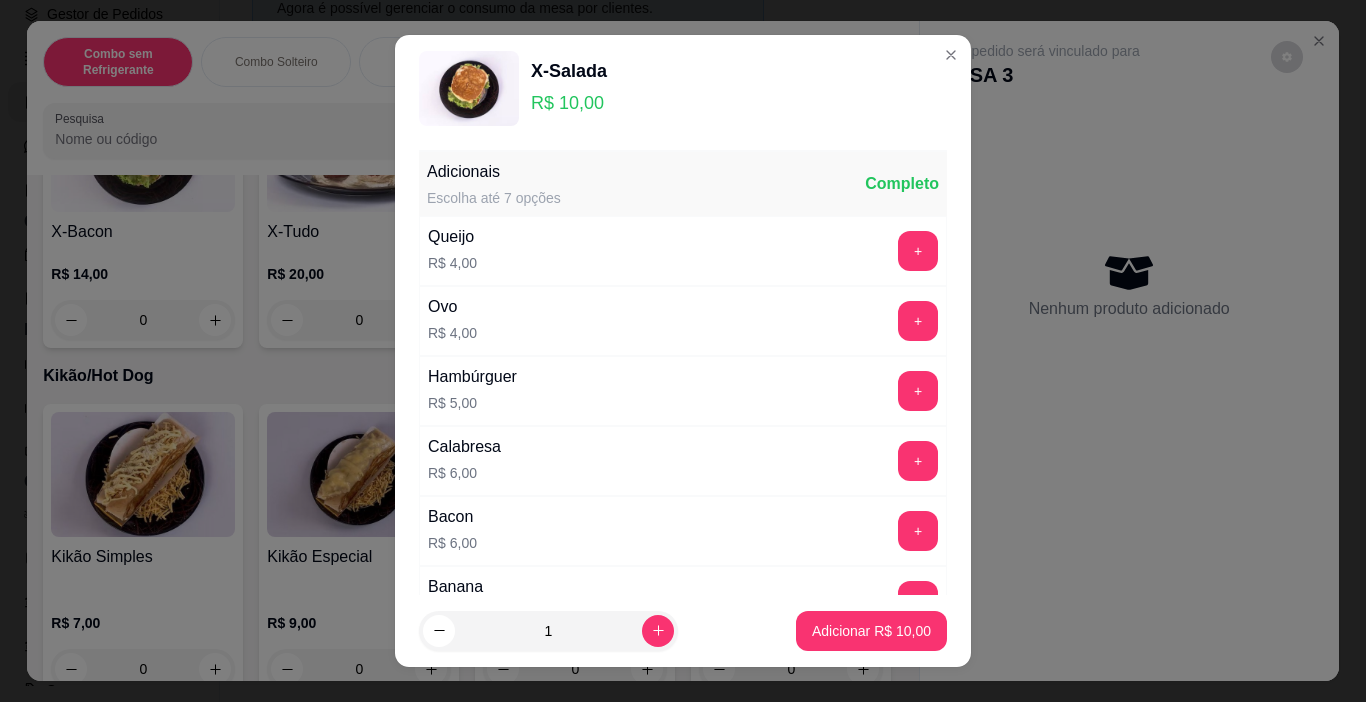 type on "1" 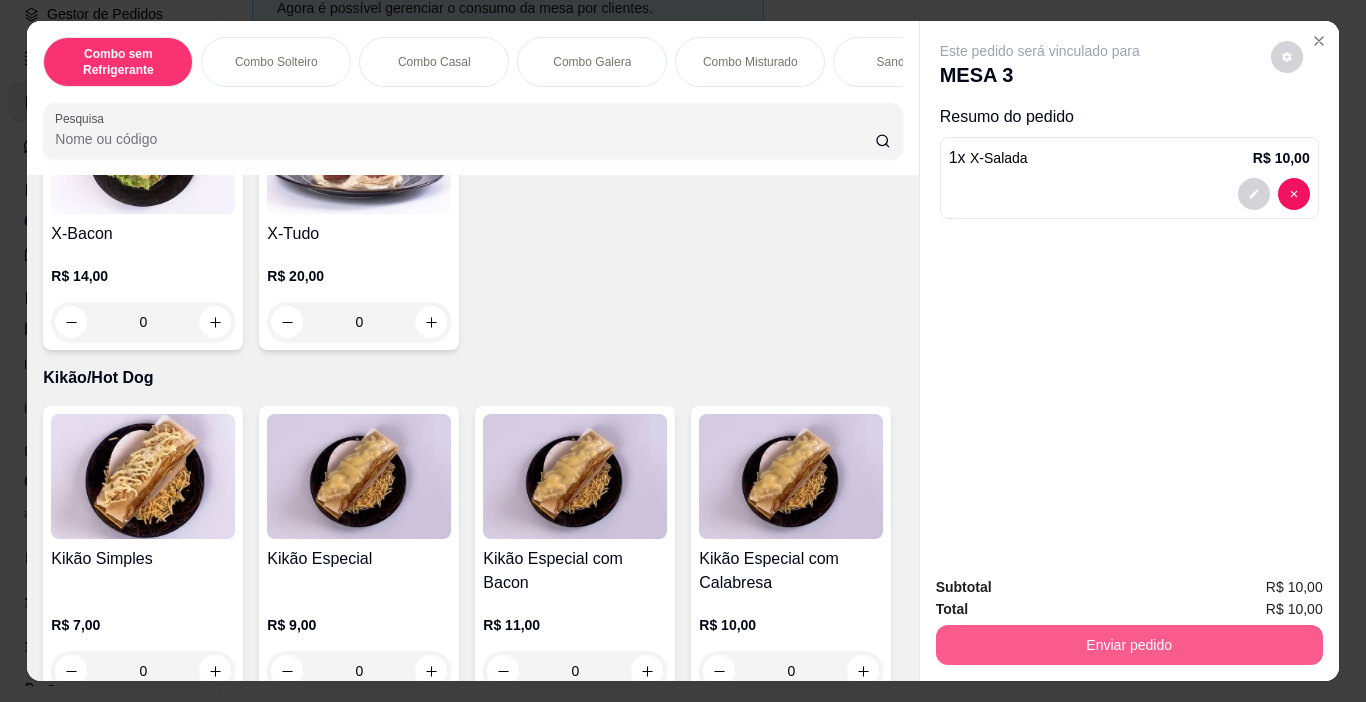 click on "Enviar pedido" at bounding box center [1129, 645] 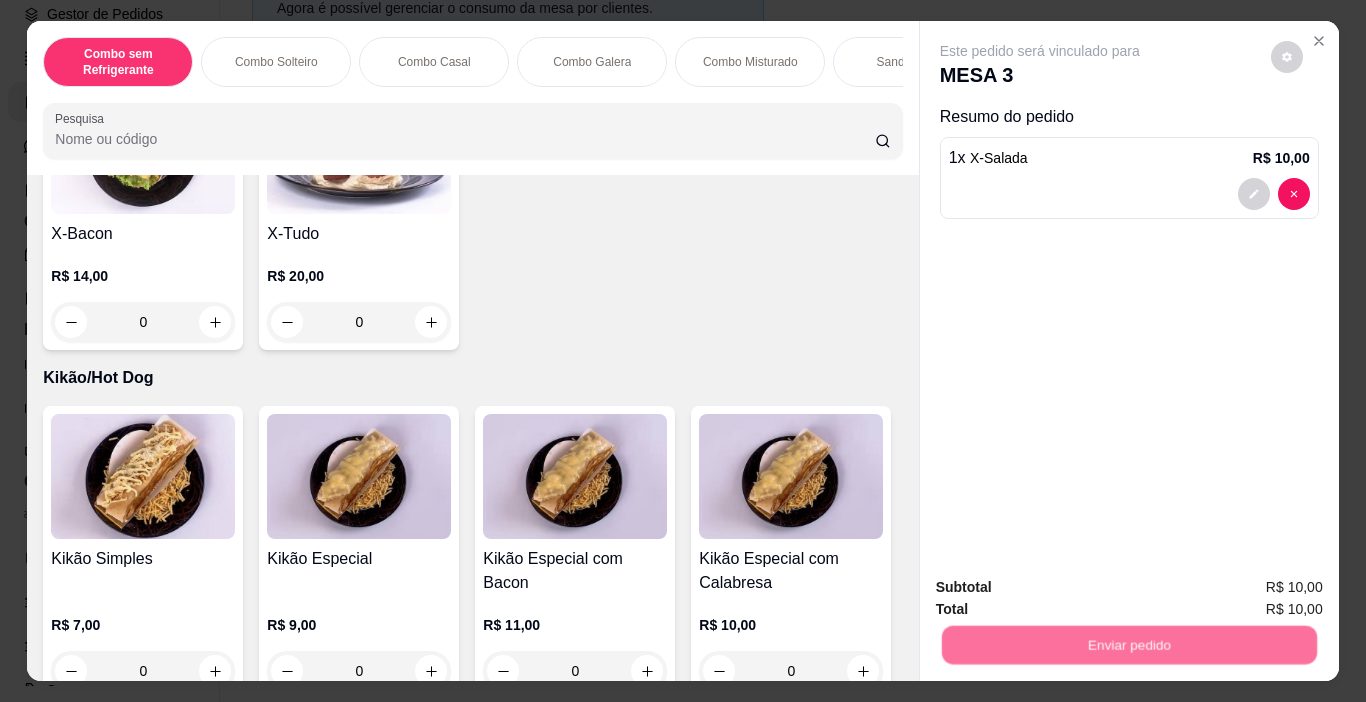 click on "Não registrar e enviar pedido" at bounding box center (1063, 588) 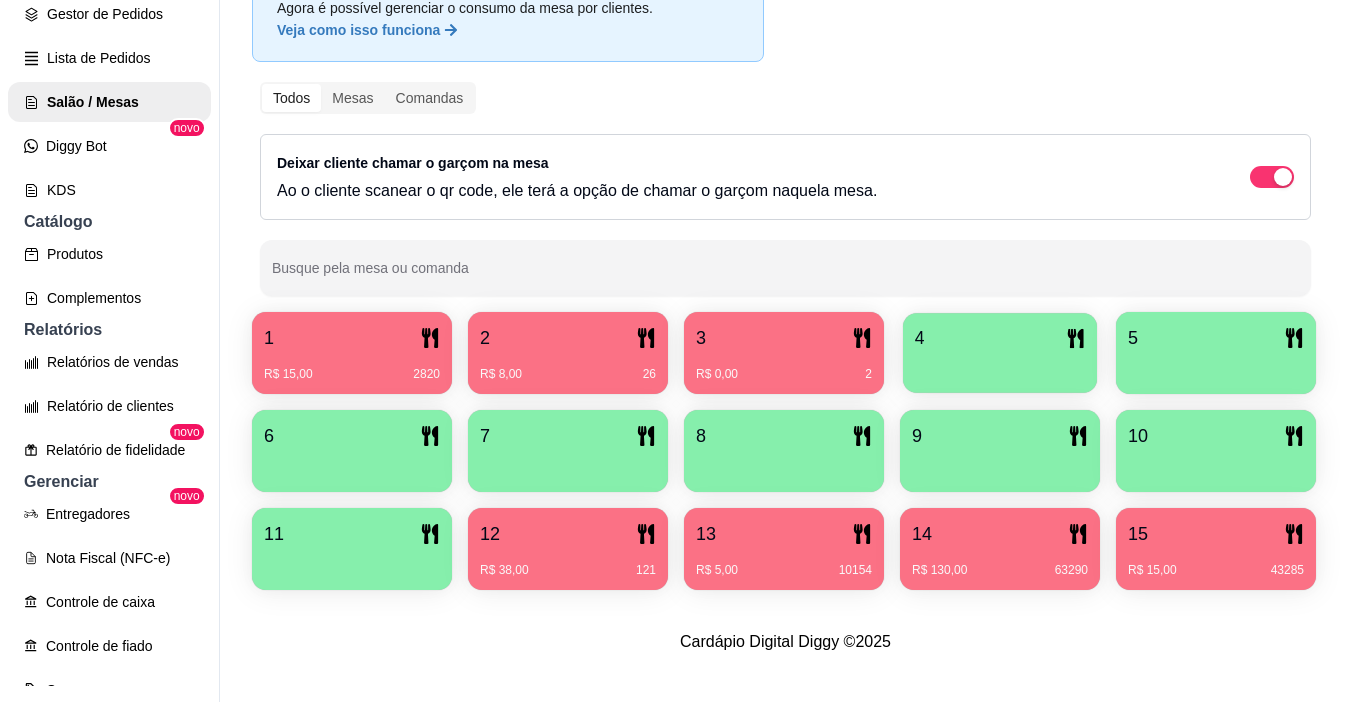 click at bounding box center [1000, 366] 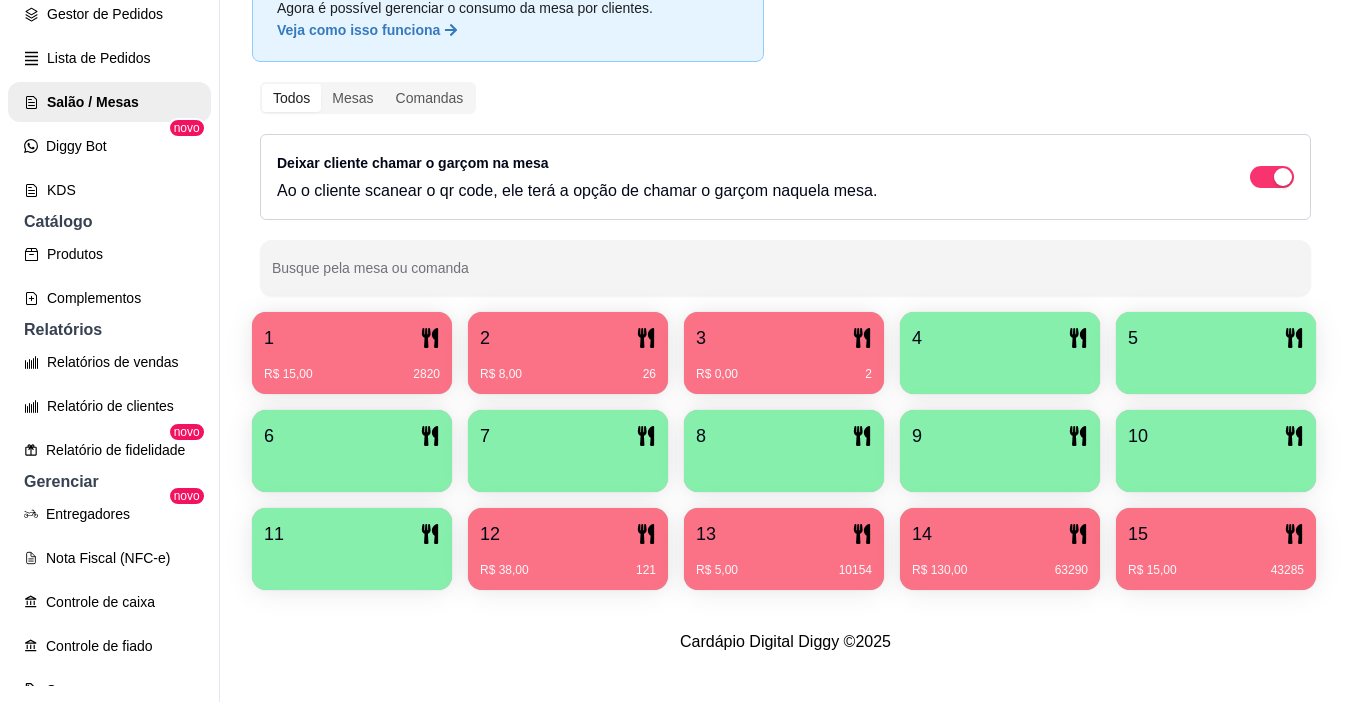 click on "3" at bounding box center [784, 338] 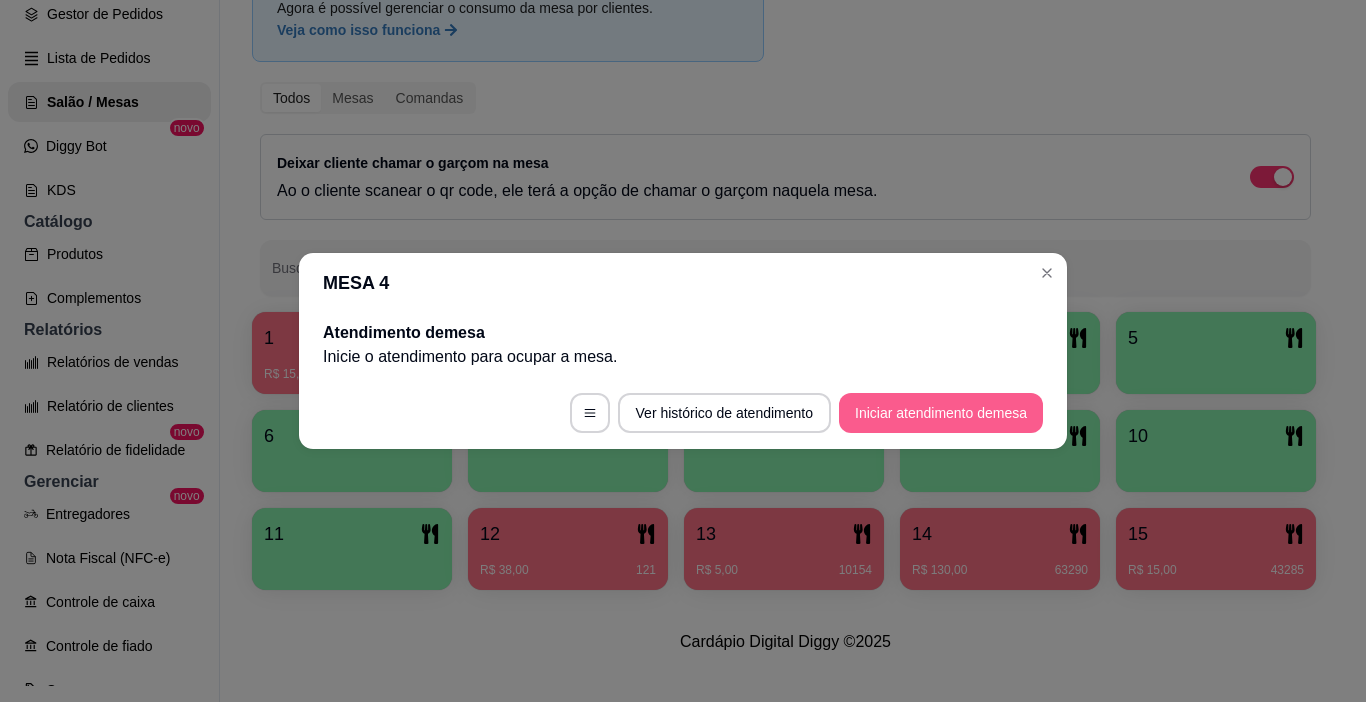 click on "Iniciar atendimento de  mesa" at bounding box center (941, 413) 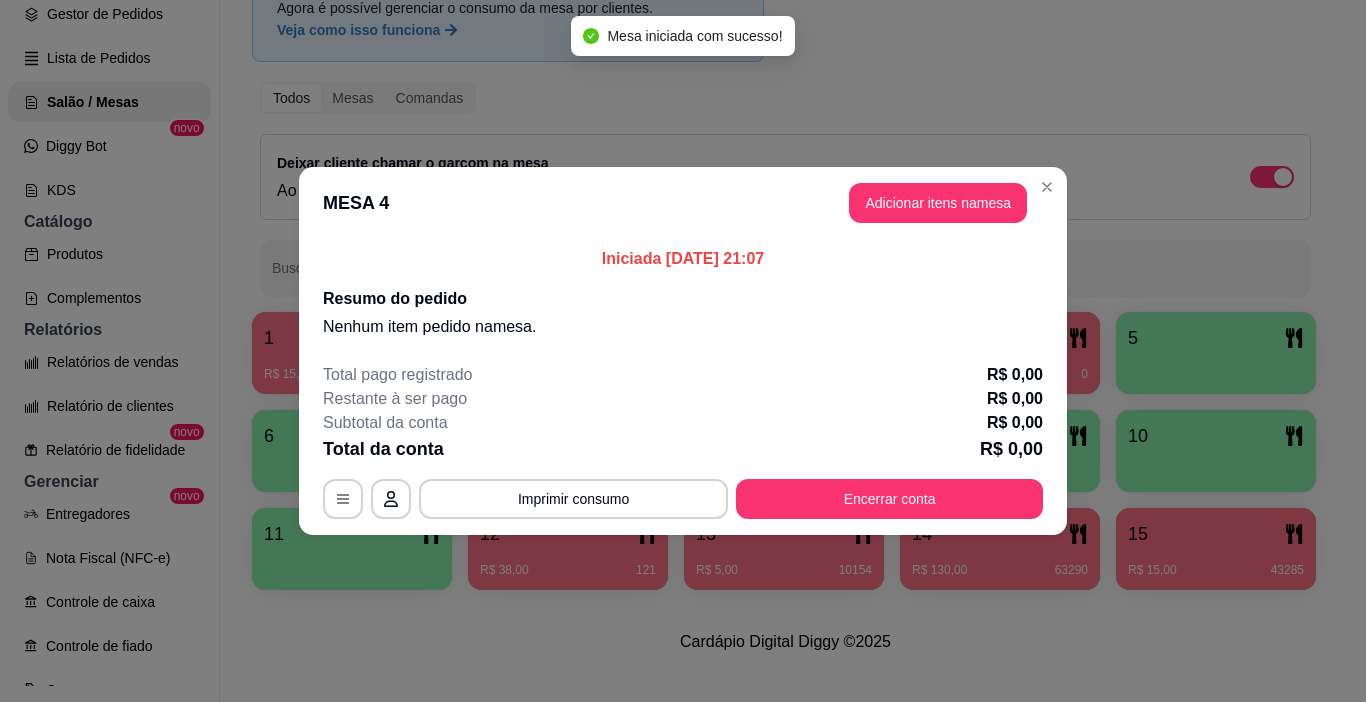 click on "Adicionar itens na  mesa" at bounding box center [938, 203] 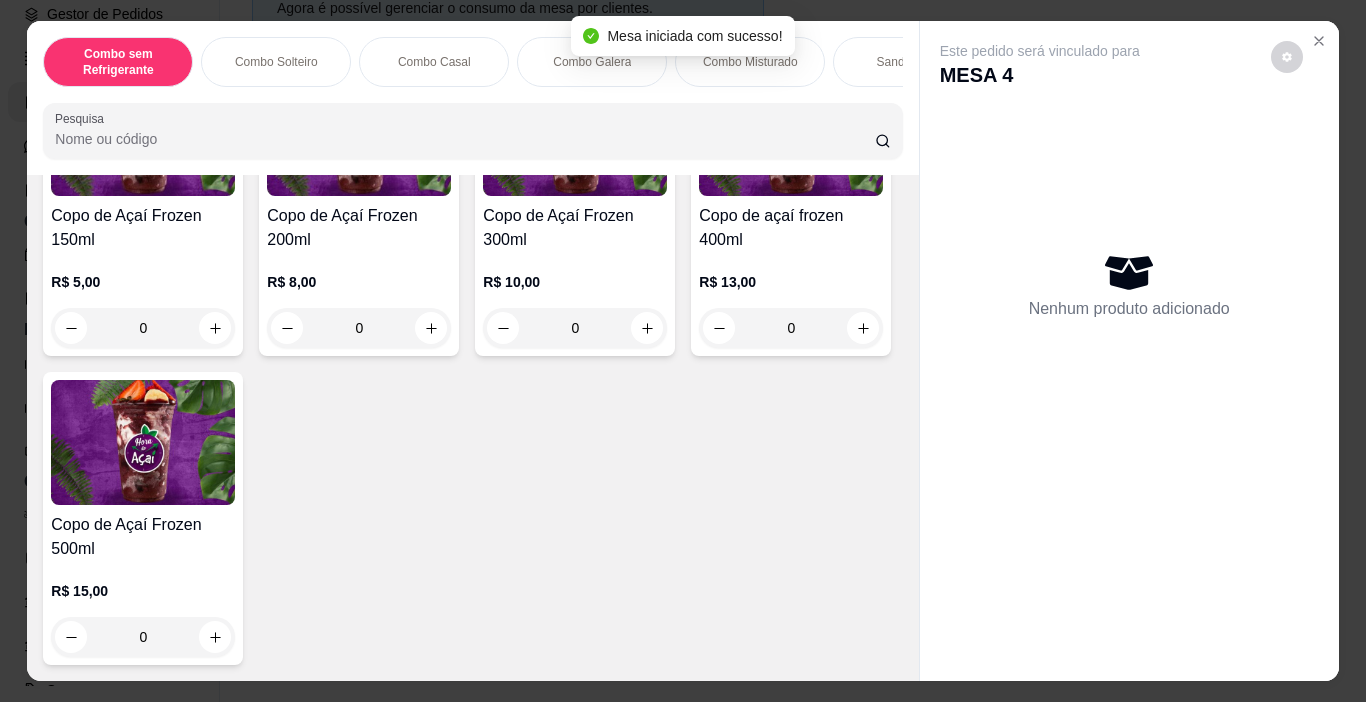 scroll, scrollTop: 5209, scrollLeft: 0, axis: vertical 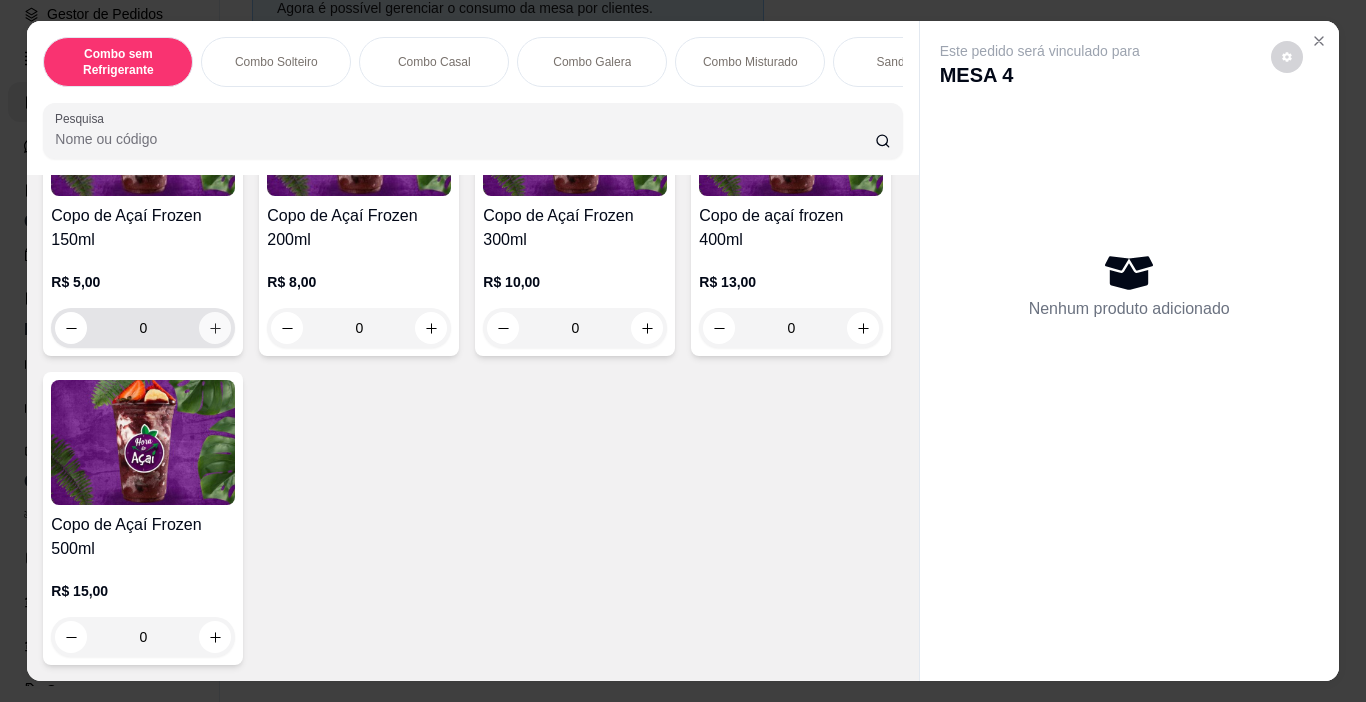 click at bounding box center (215, 328) 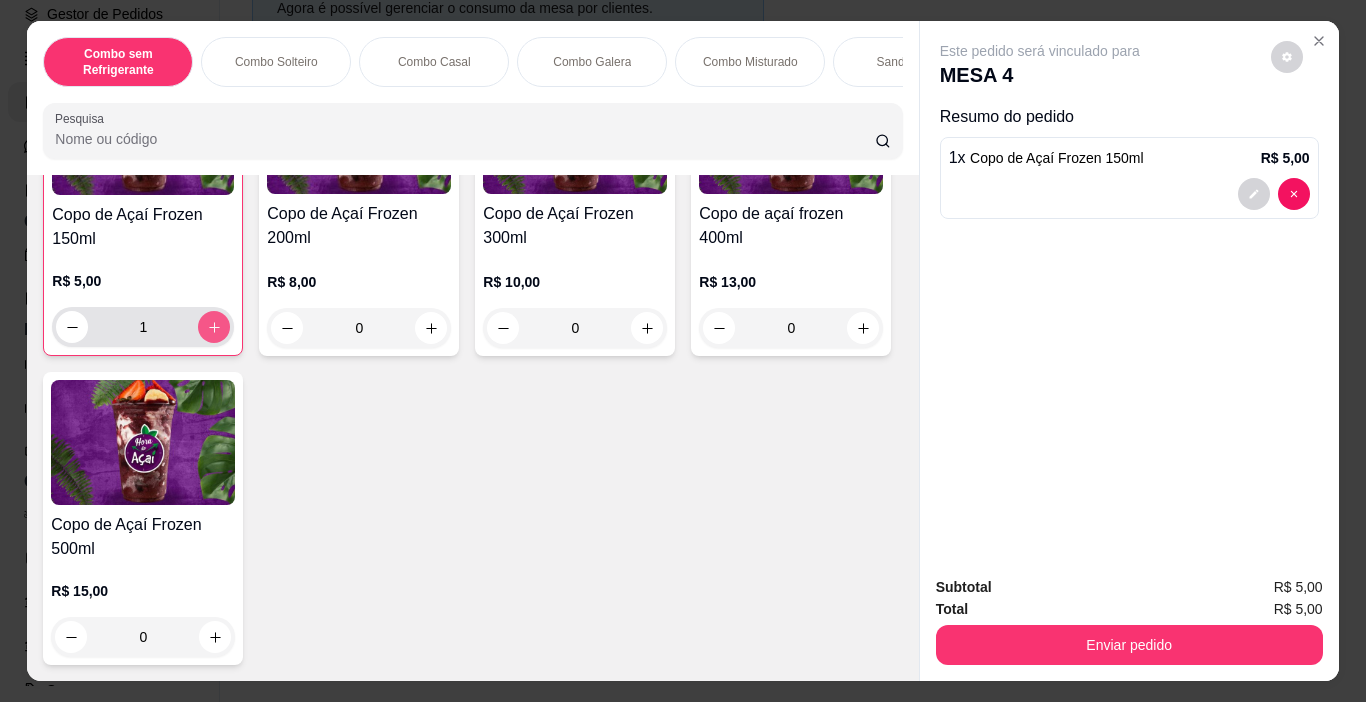 scroll, scrollTop: 5210, scrollLeft: 0, axis: vertical 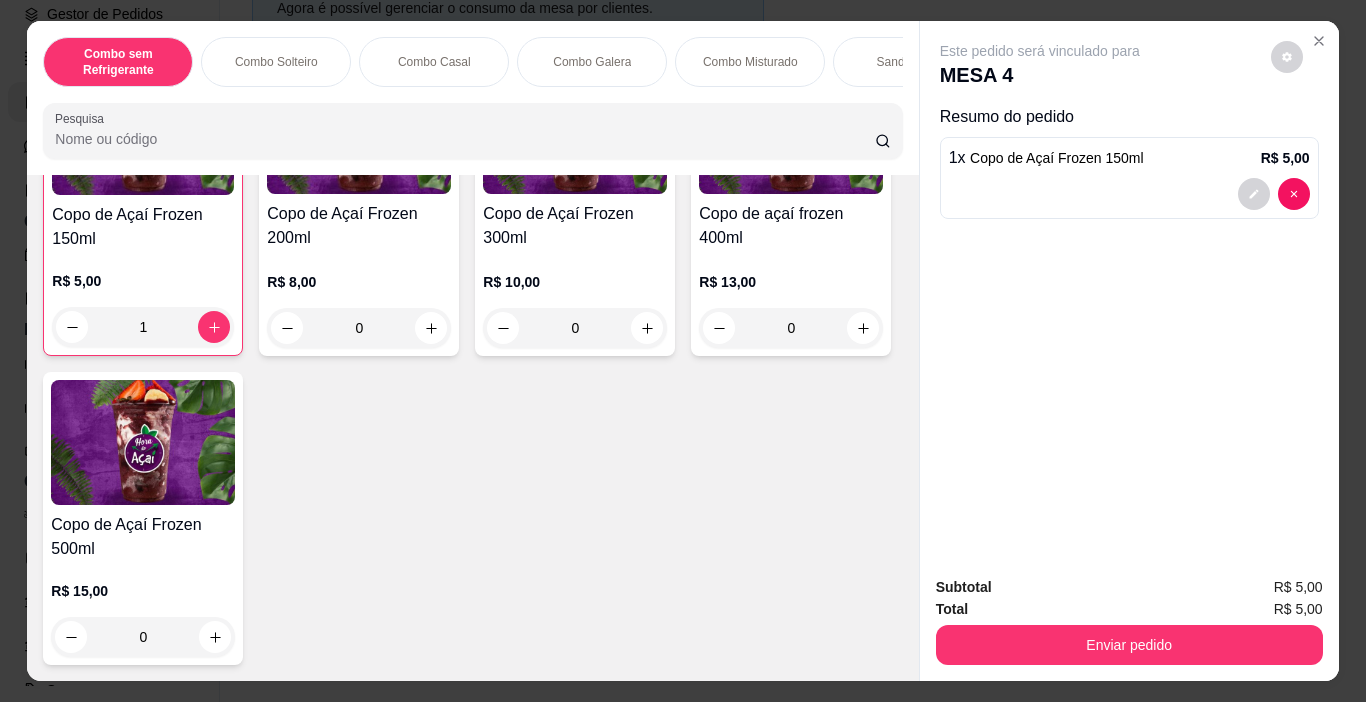 click on "Enviar pedido" at bounding box center (1129, 645) 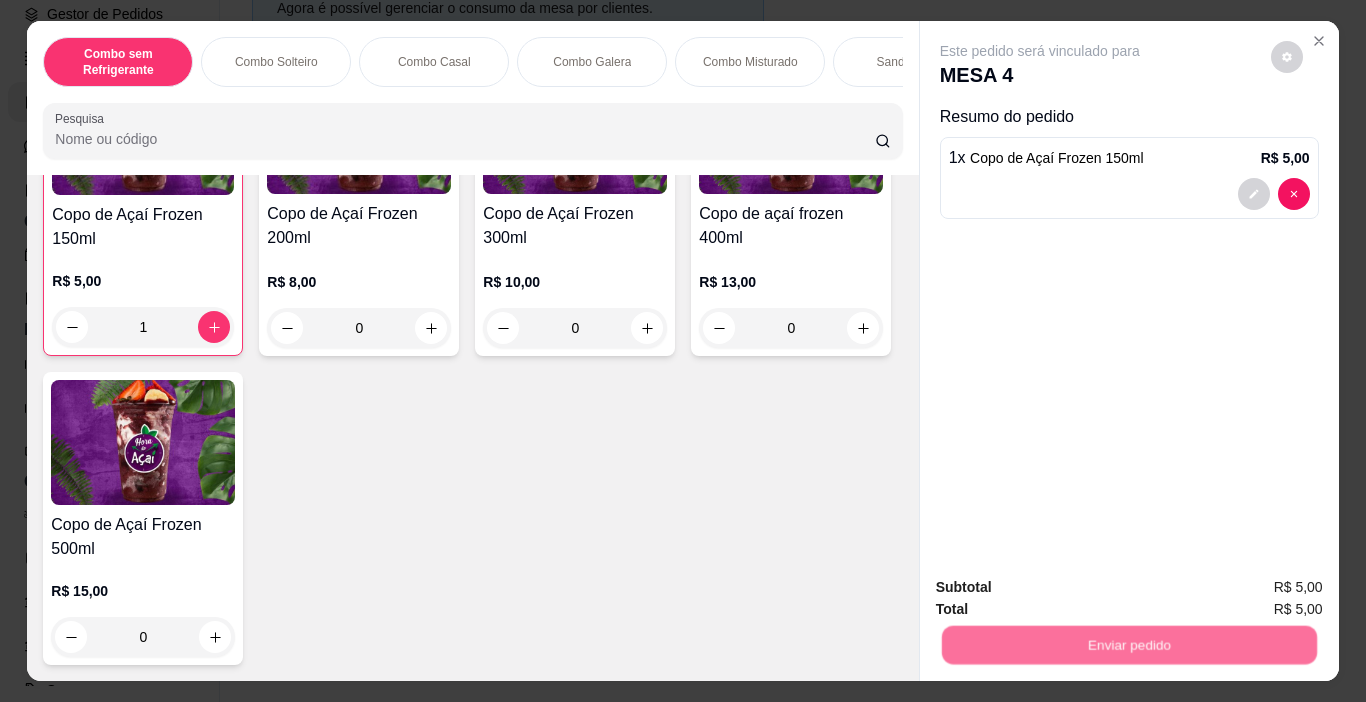 click on "Não registrar e enviar pedido" at bounding box center [1063, 587] 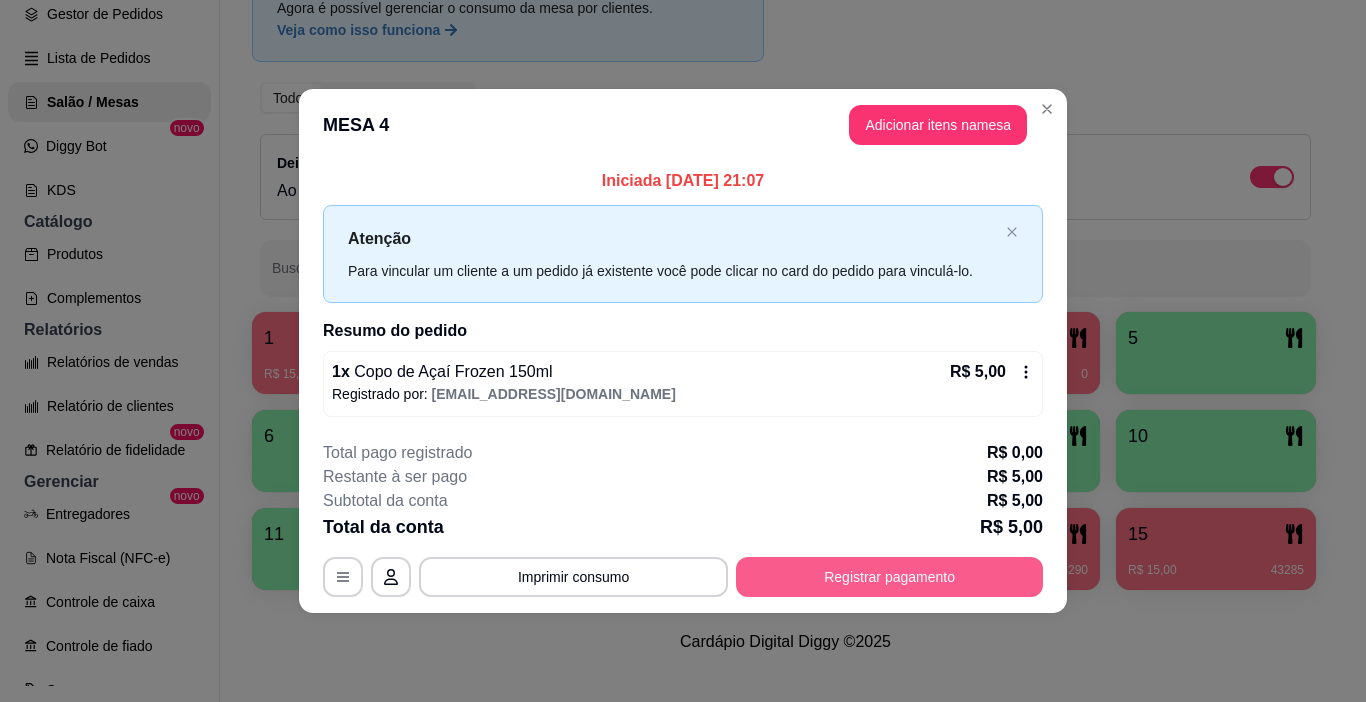 click on "Registrar pagamento" at bounding box center [889, 577] 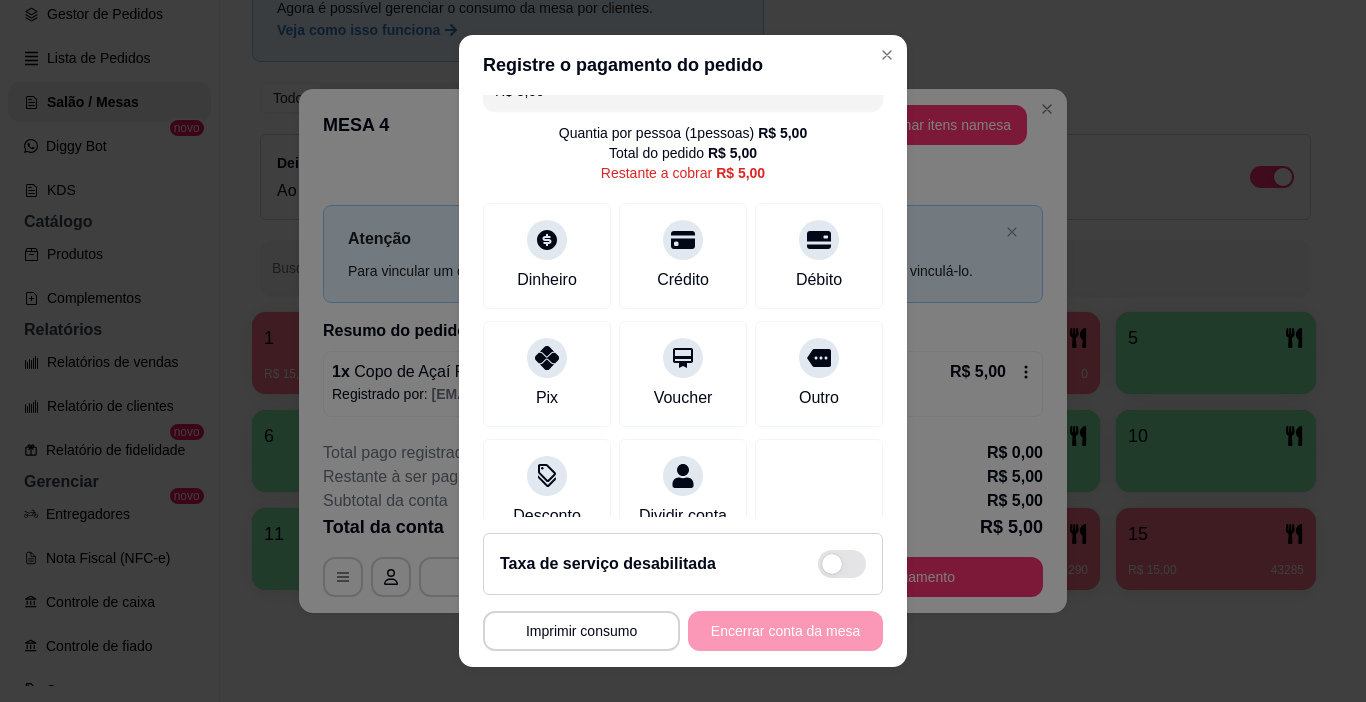 scroll, scrollTop: 0, scrollLeft: 0, axis: both 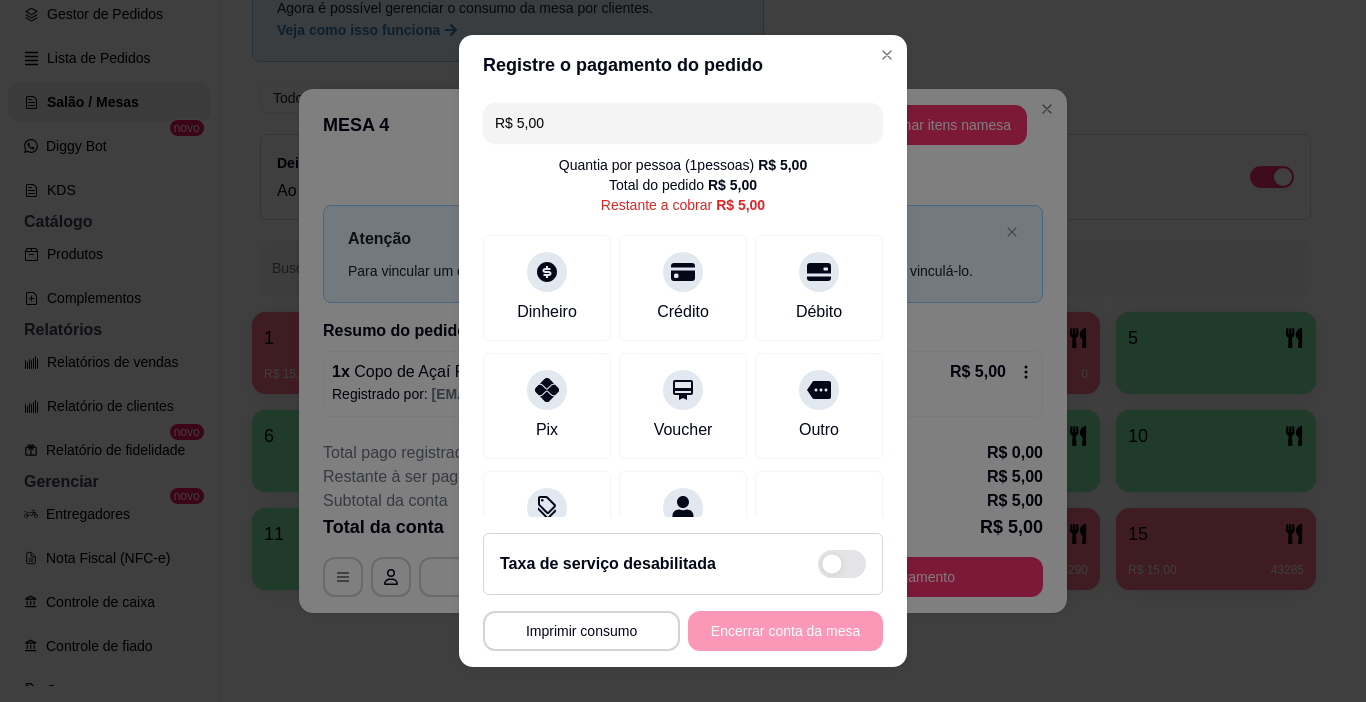 click on "R$ 5,00 Quantia por pessoa ( 1  pessoas)   R$ 5,00 Total do pedido   R$ 5,00 Restante a cobrar   R$ 5,00 Dinheiro Crédito Débito Pix Voucher Outro Desconto Dividir conta" at bounding box center [683, 306] 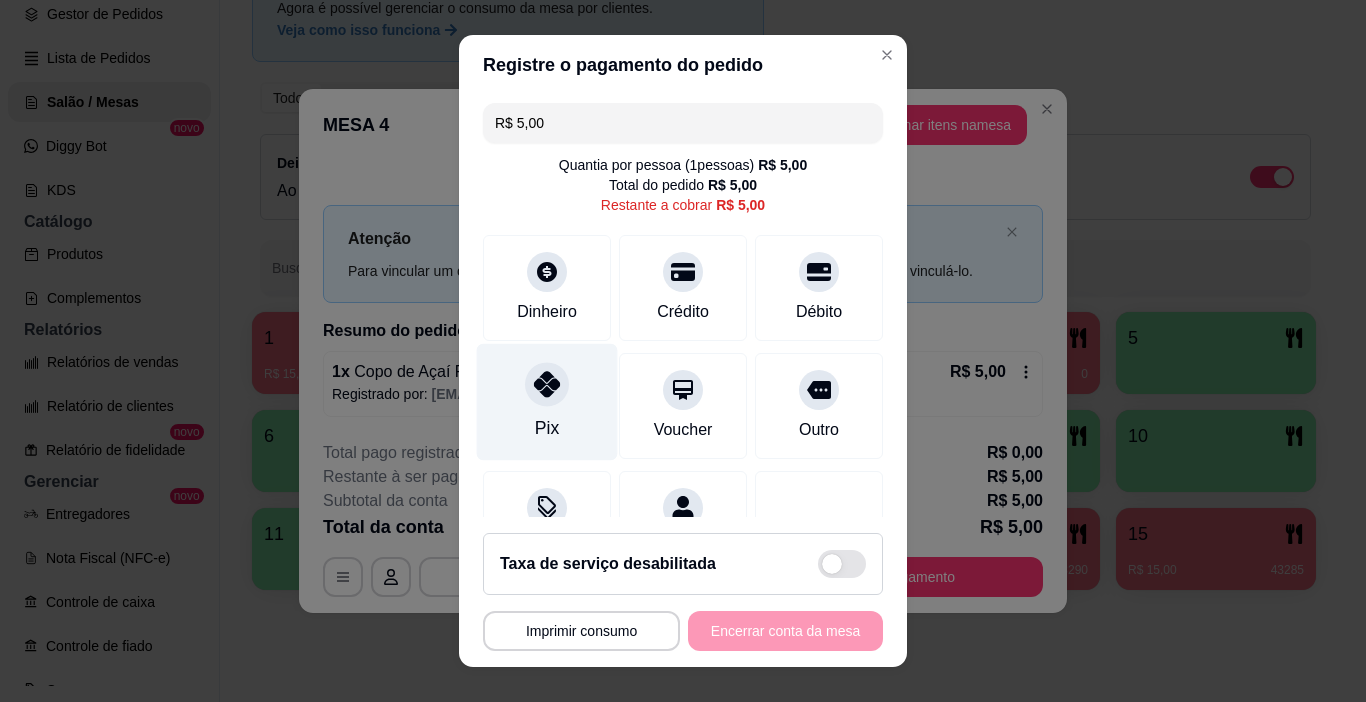 click on "Pix" at bounding box center [547, 402] 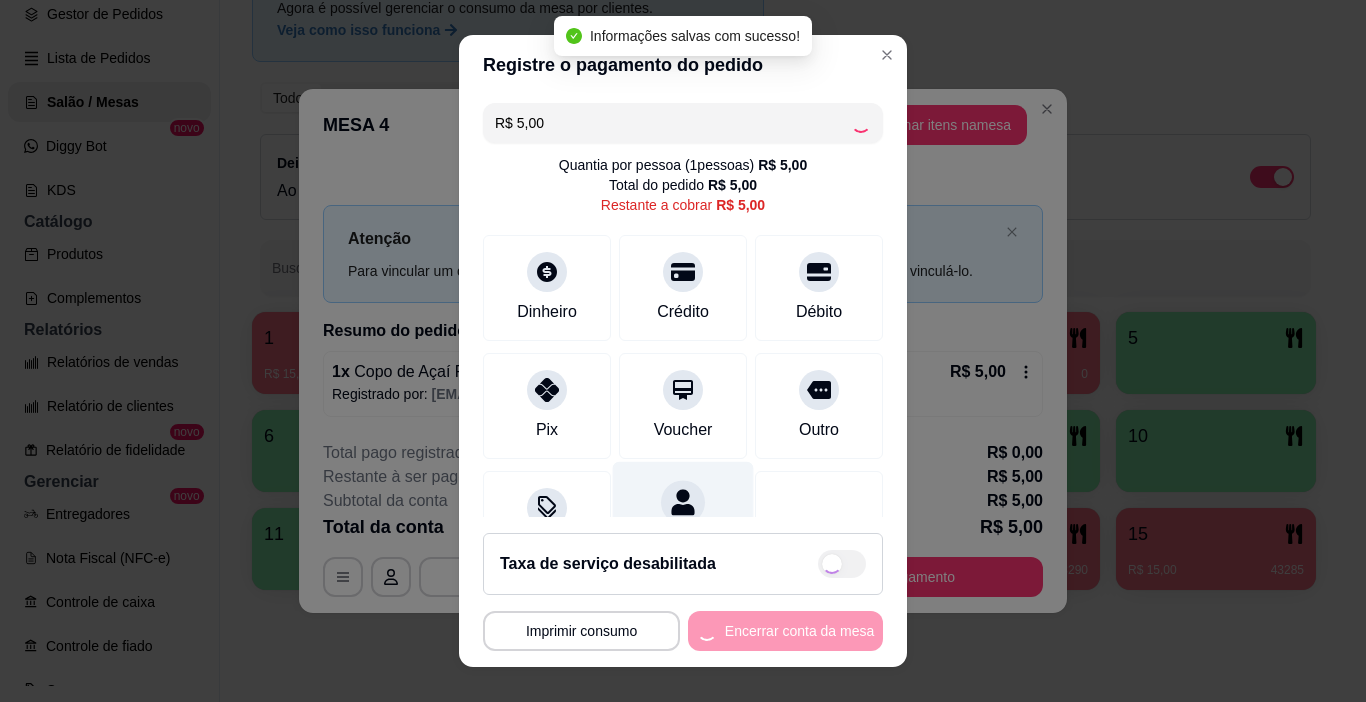scroll, scrollTop: 92, scrollLeft: 0, axis: vertical 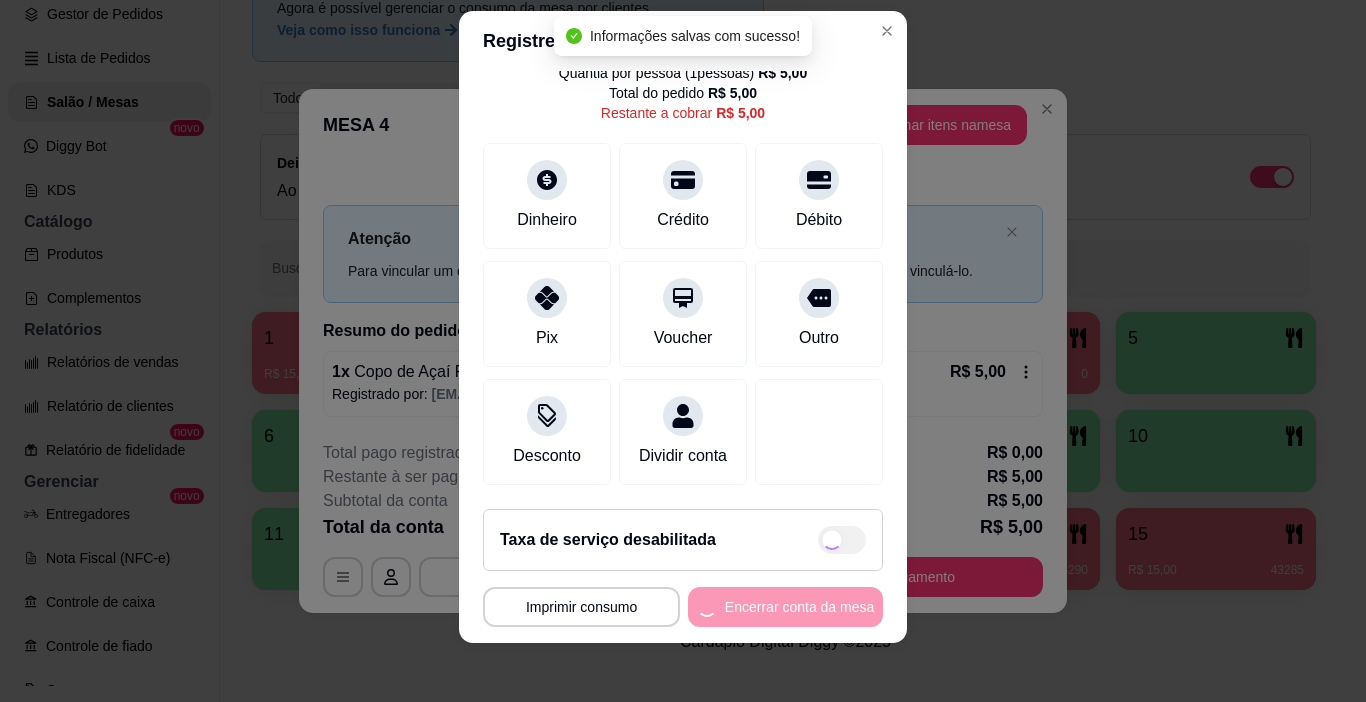 type on "R$ 0,00" 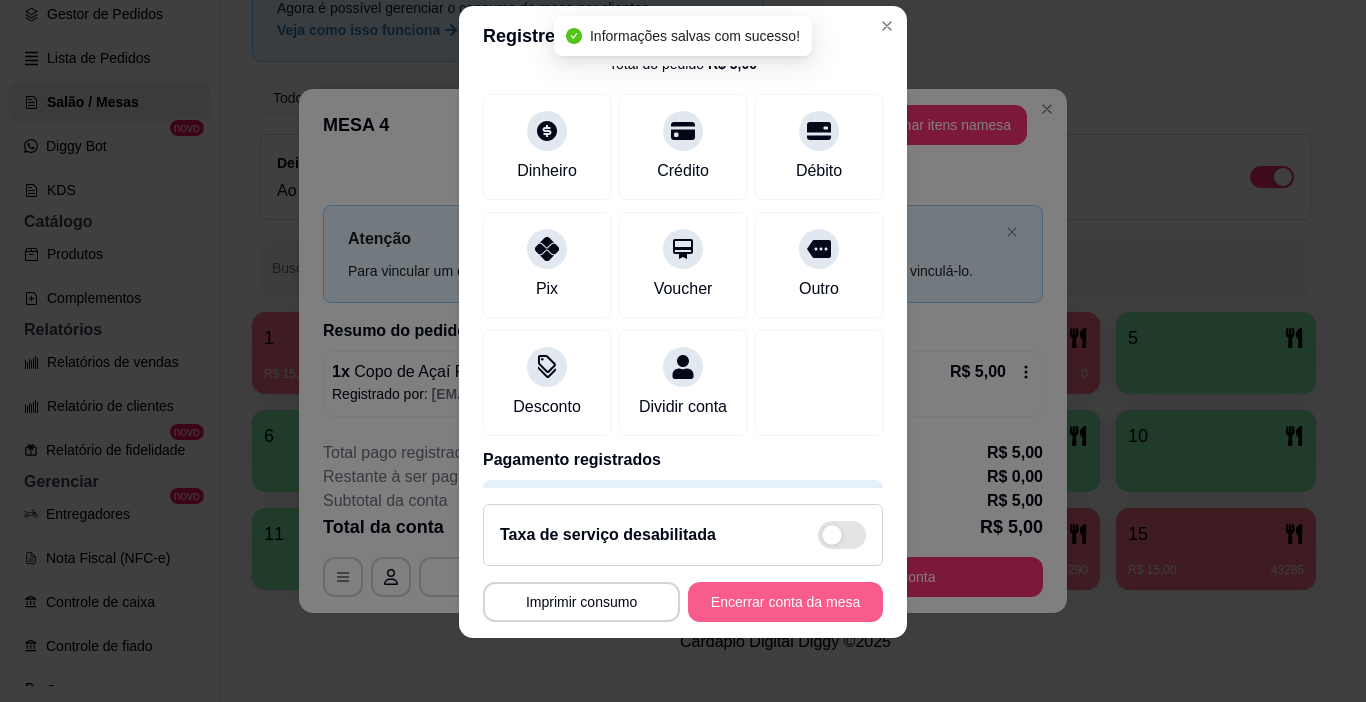 click on "Encerrar conta da mesa" at bounding box center (785, 602) 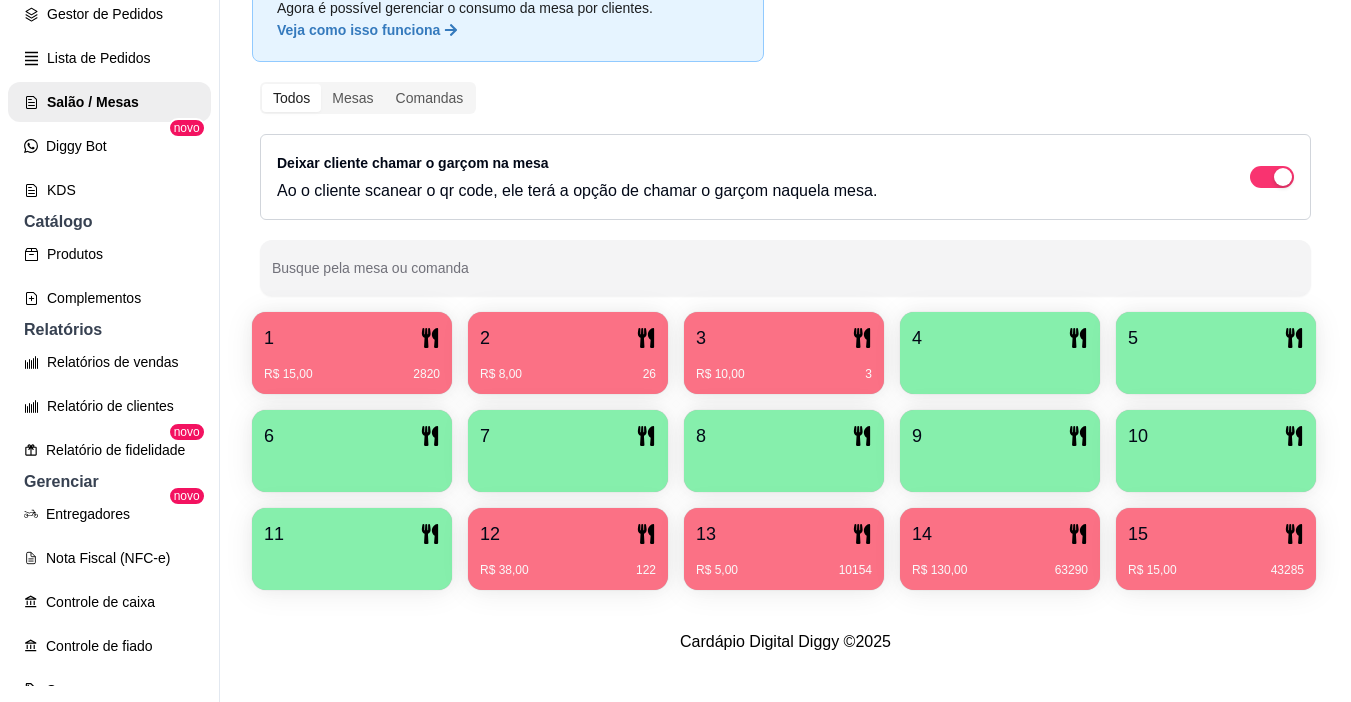 click on "Relatórios de vendas" at bounding box center [109, 362] 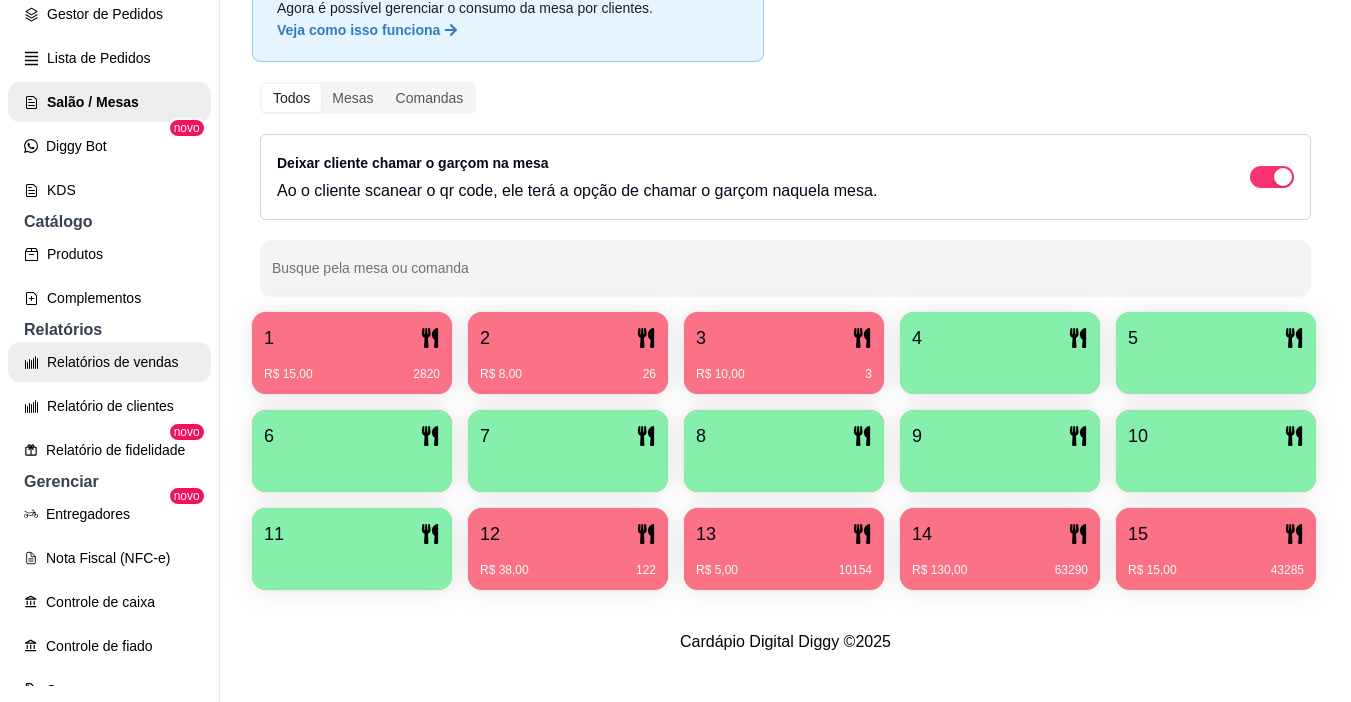 scroll, scrollTop: 0, scrollLeft: 0, axis: both 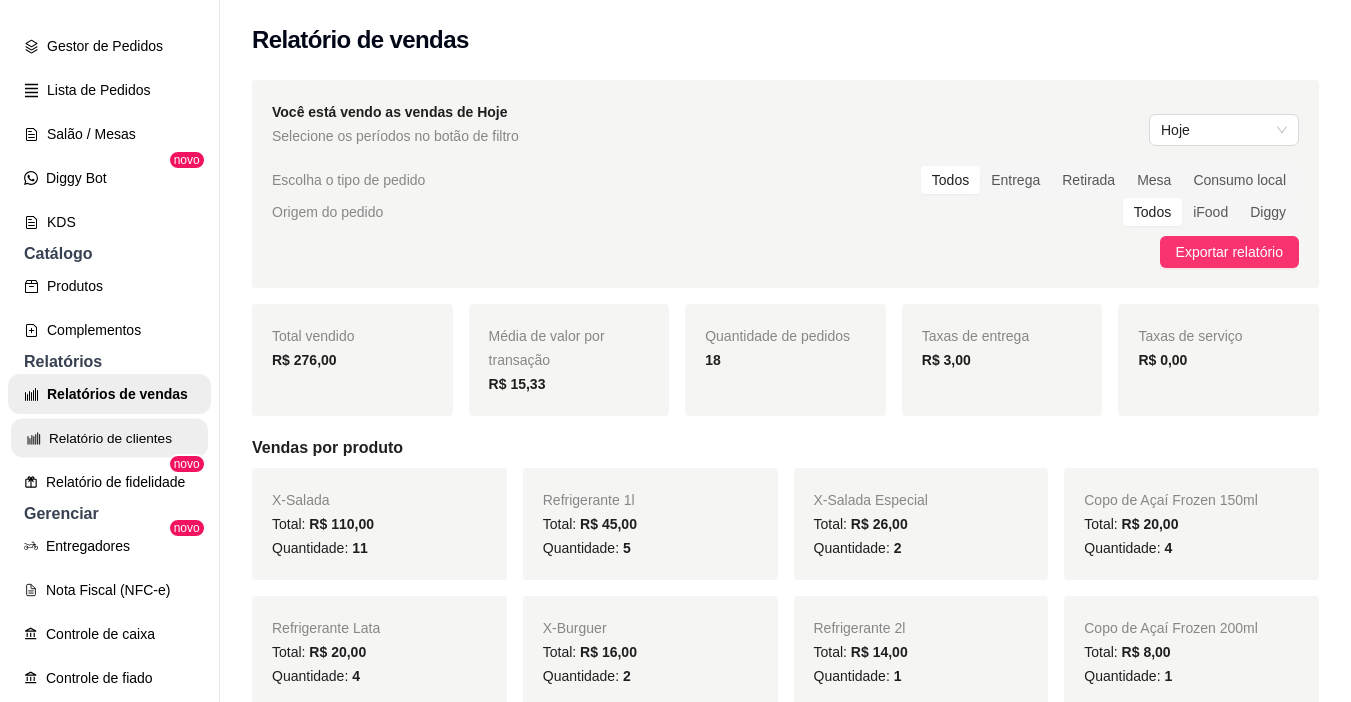 click on "Relatório de clientes" at bounding box center (109, 438) 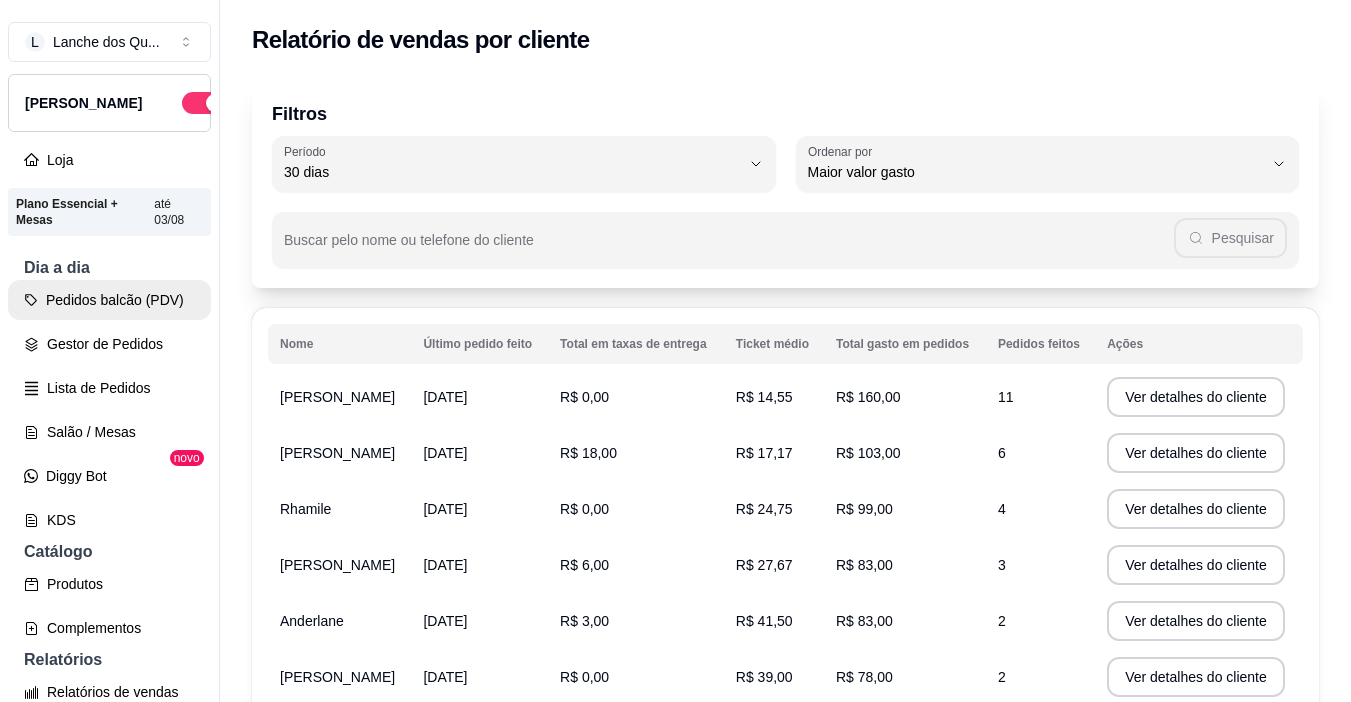 scroll, scrollTop: 0, scrollLeft: 0, axis: both 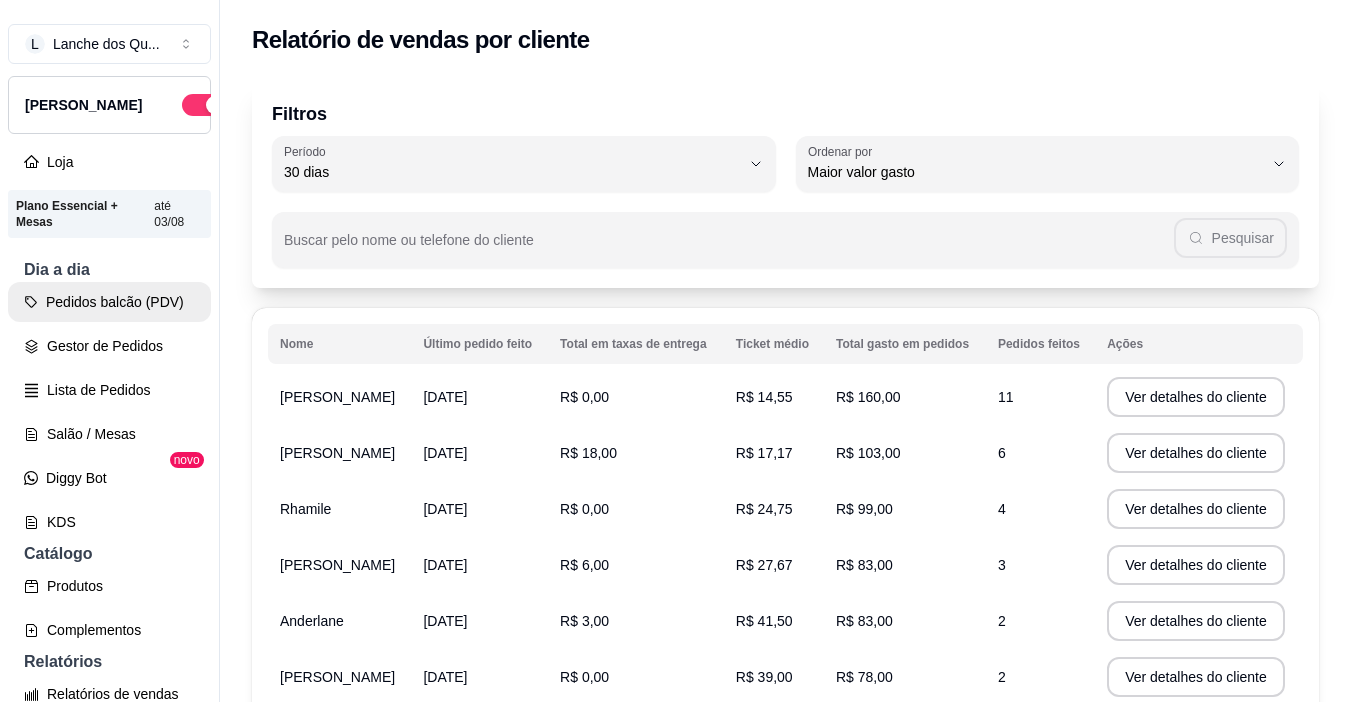 click on "Pedidos balcão (PDV)" at bounding box center (109, 302) 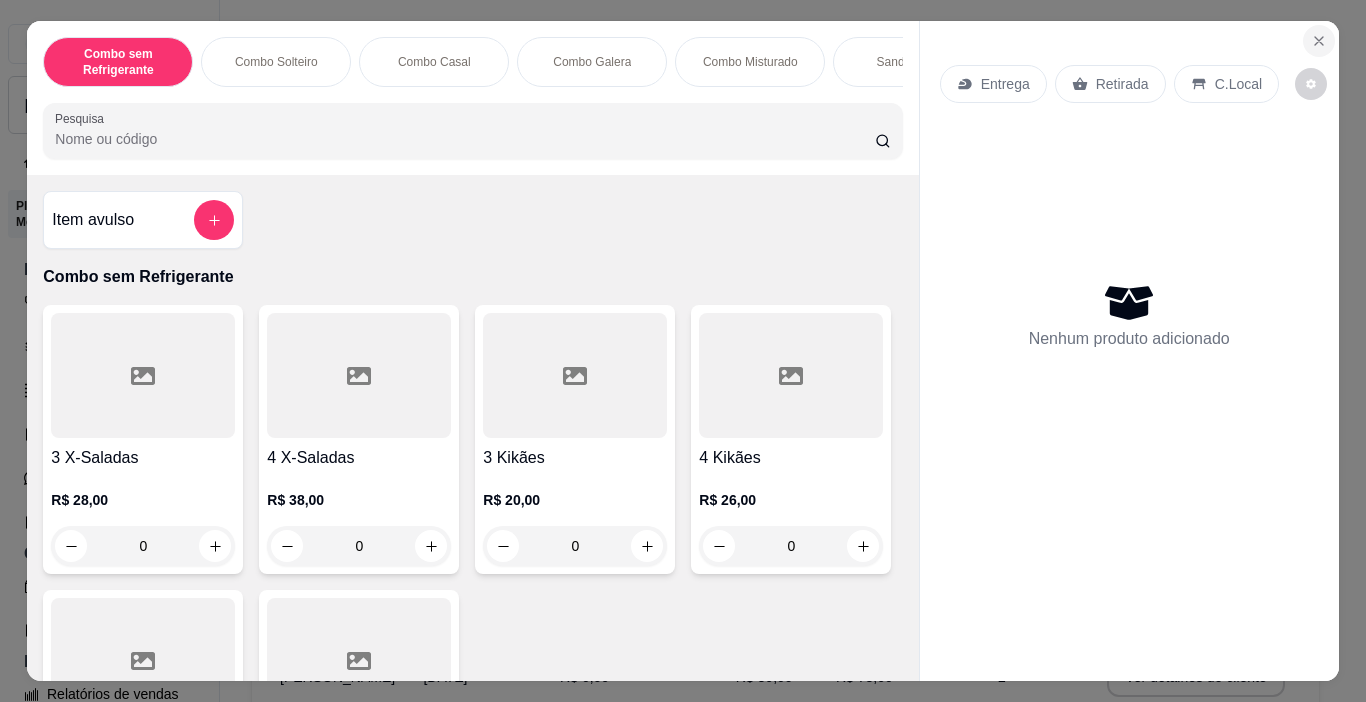 click at bounding box center [1319, 41] 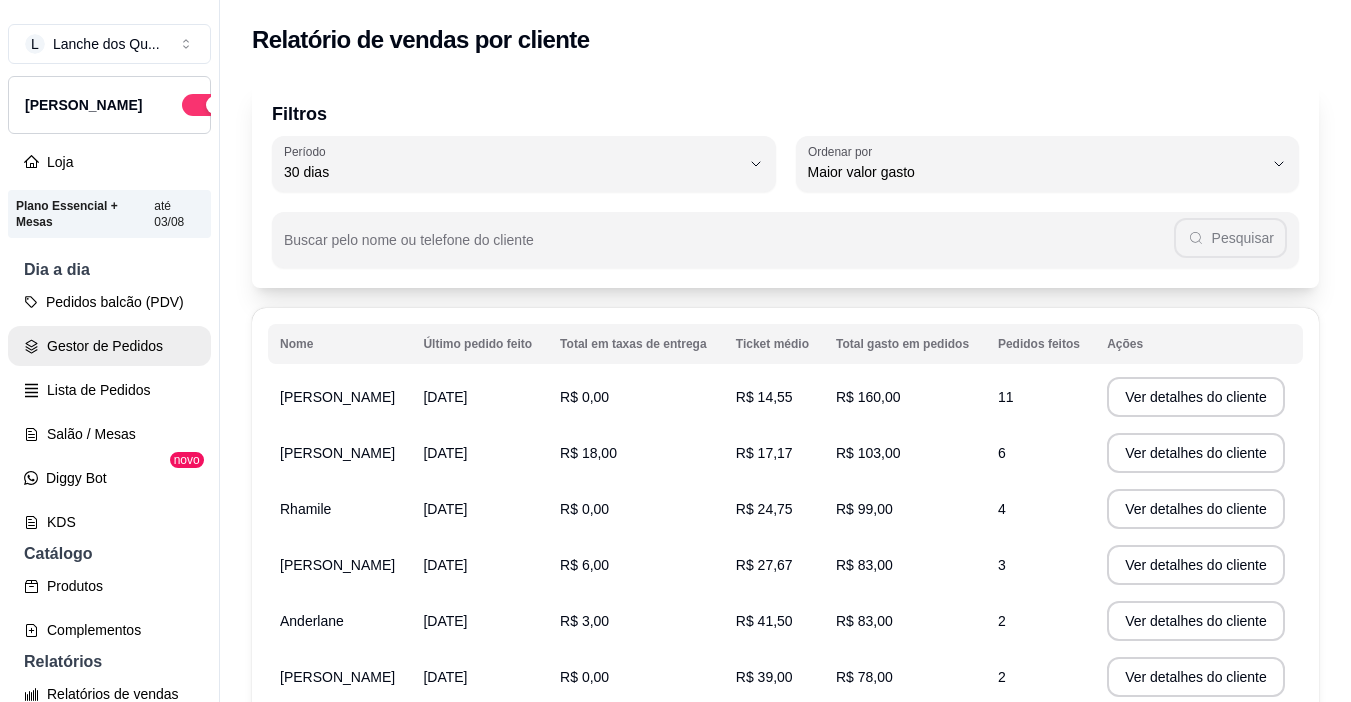 click on "Gestor de Pedidos" at bounding box center (109, 346) 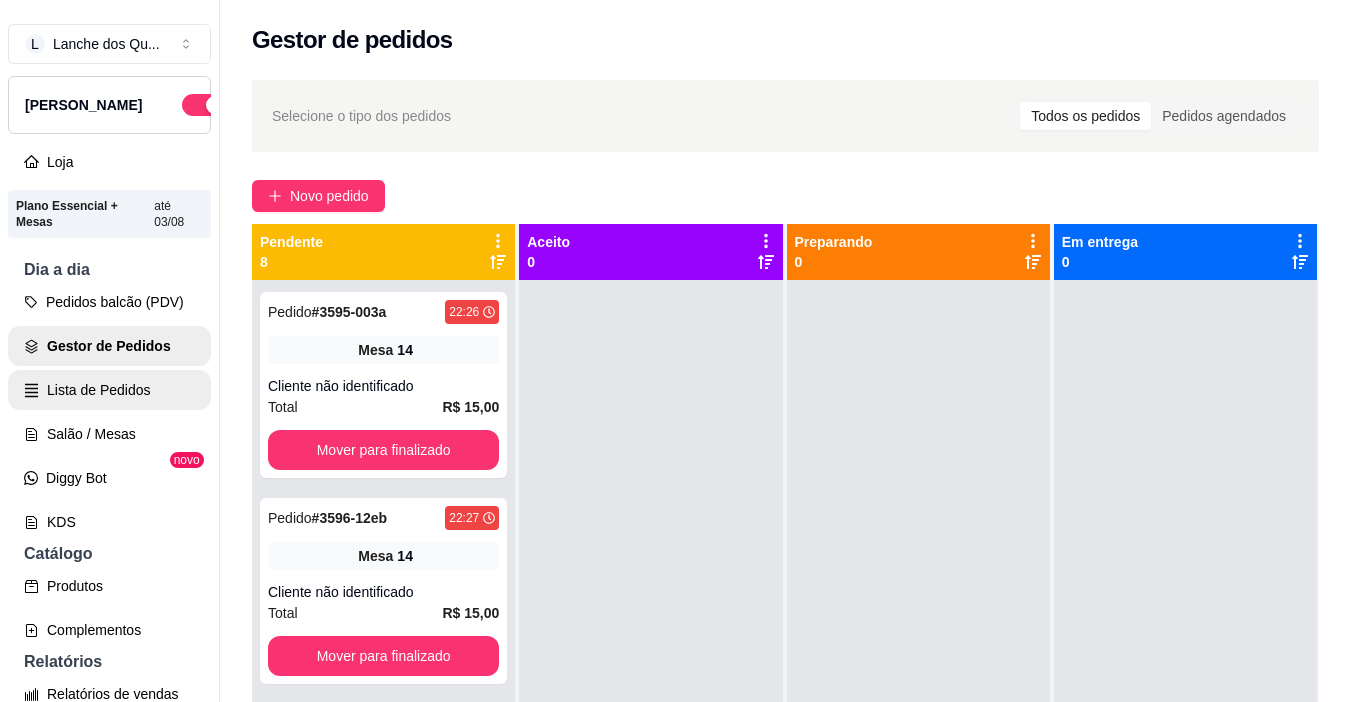 click on "Lista de Pedidos" at bounding box center (109, 390) 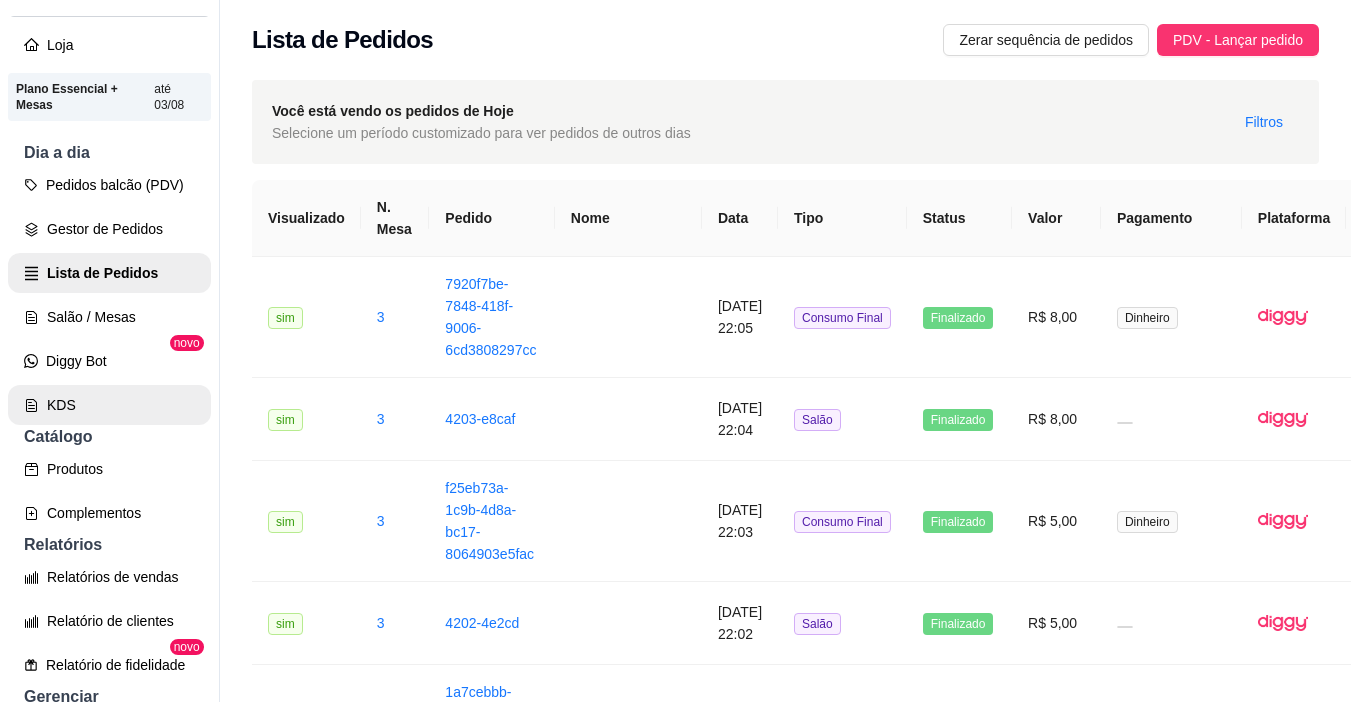 scroll, scrollTop: 0, scrollLeft: 0, axis: both 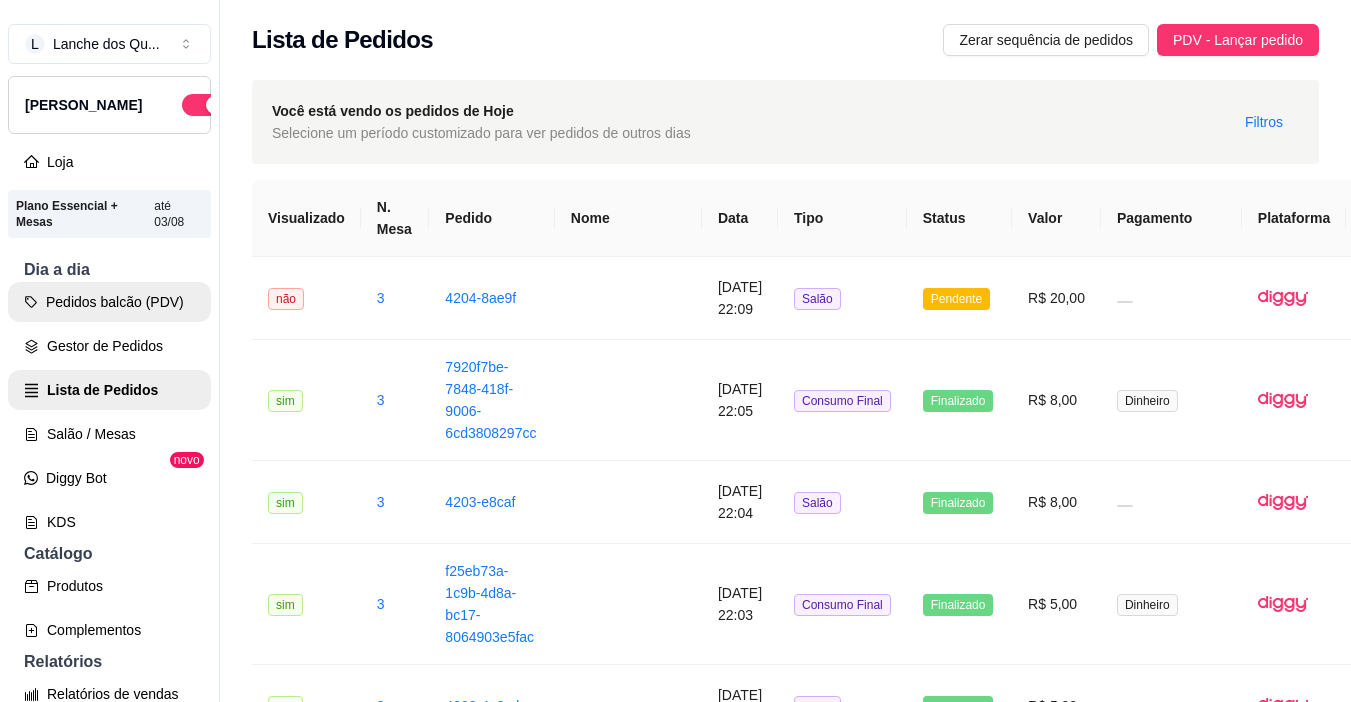 click on "Pedidos balcão (PDV)" at bounding box center (109, 302) 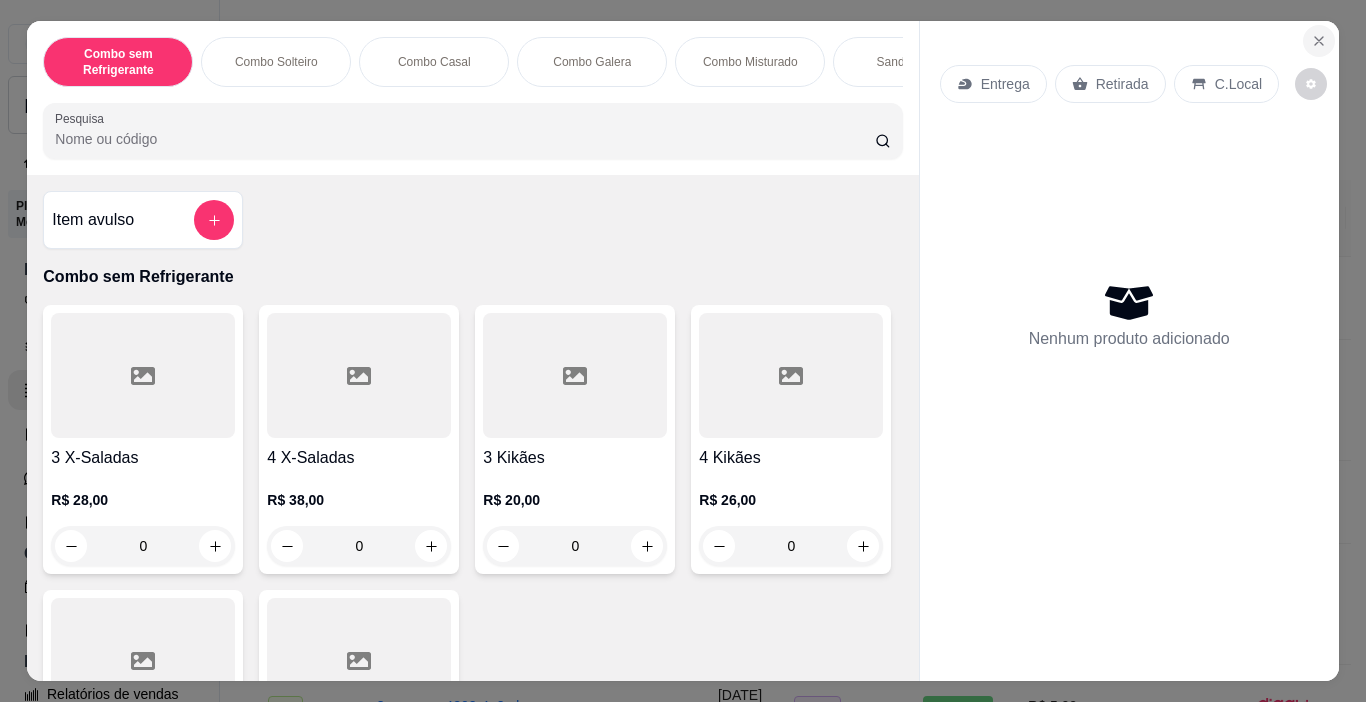 click at bounding box center (1319, 41) 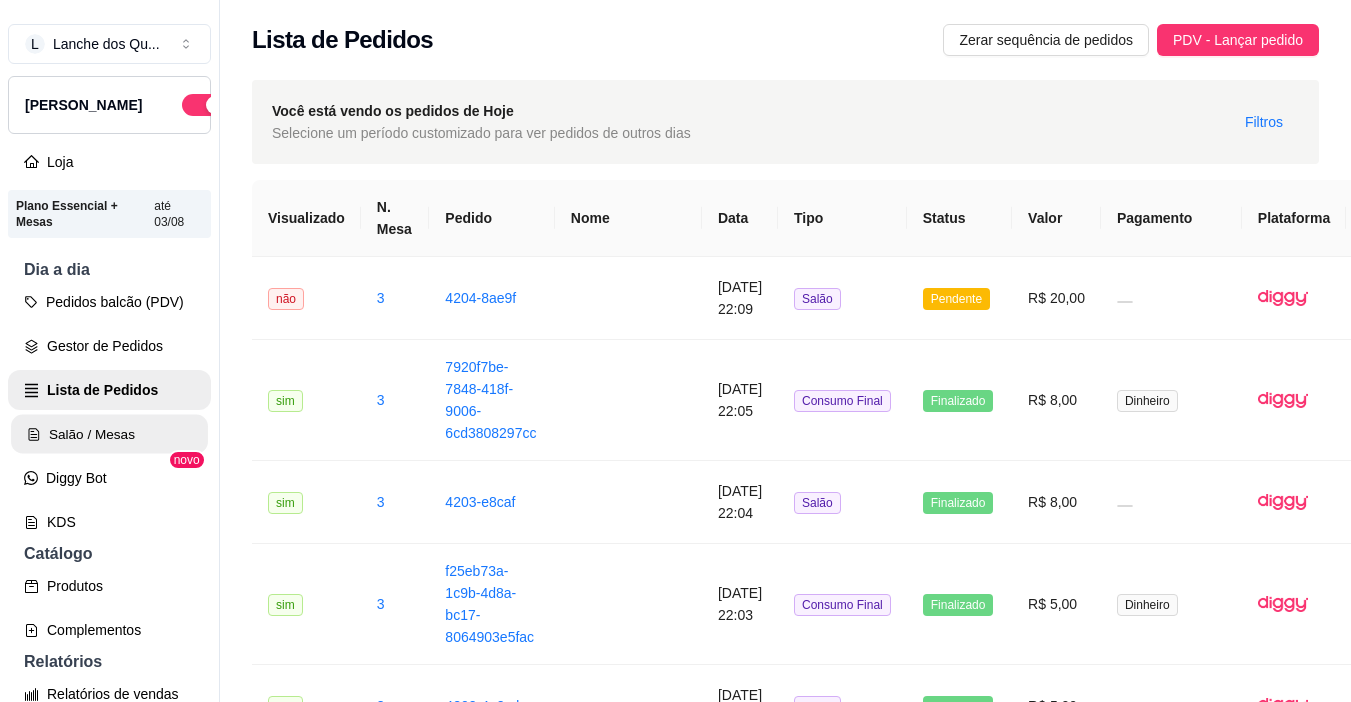 click on "Salão / Mesas" at bounding box center (109, 434) 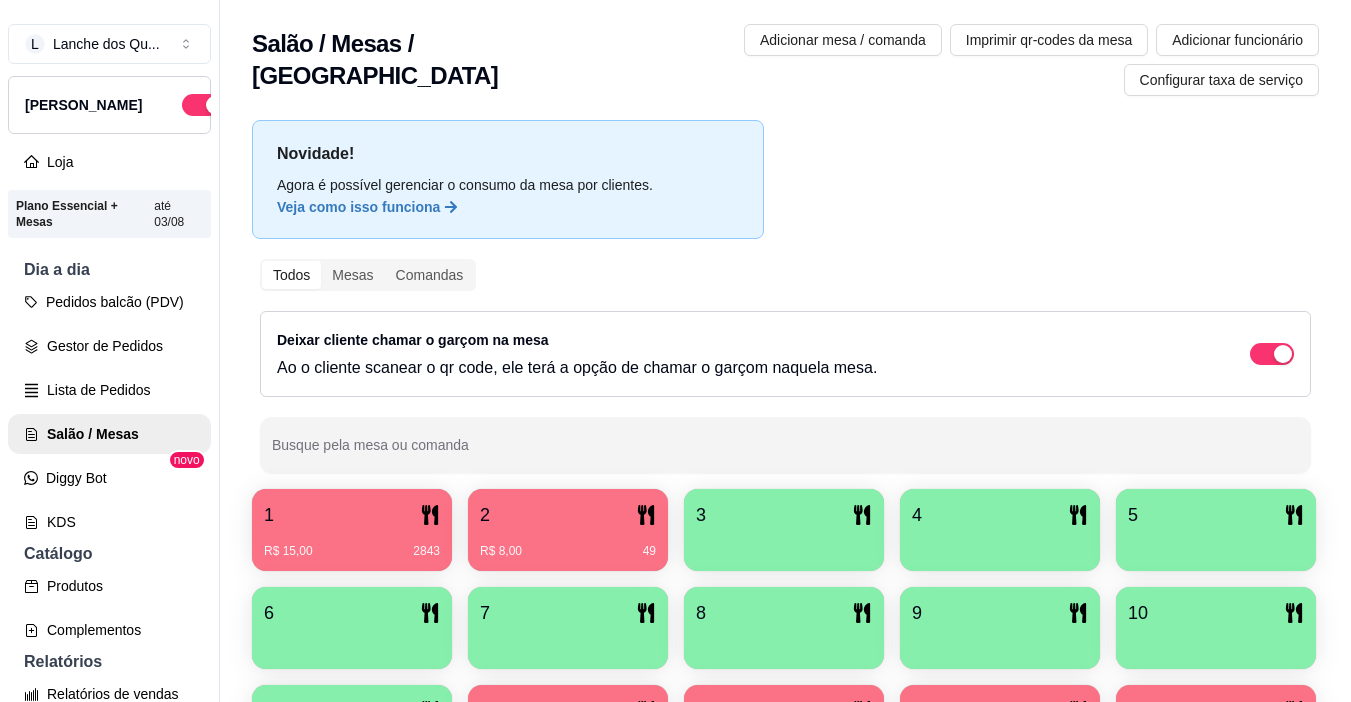 click on "1" at bounding box center [352, 515] 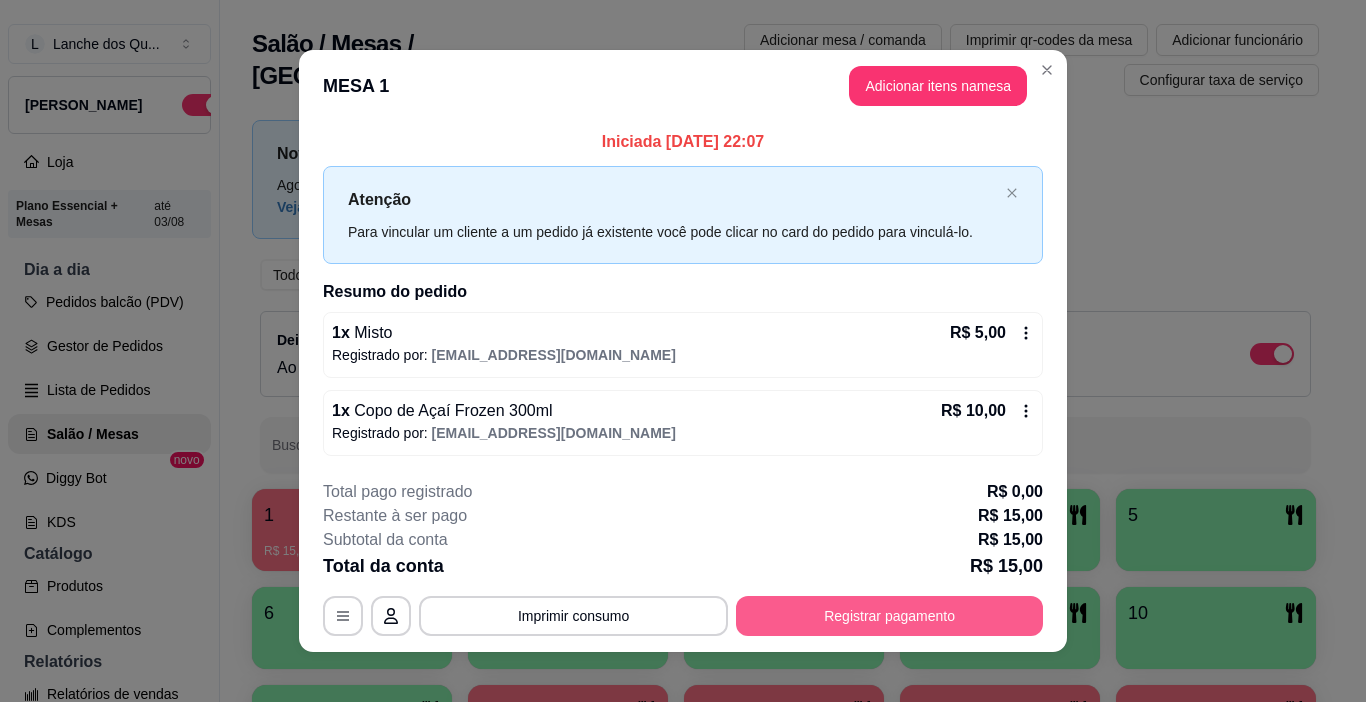 click on "Registrar pagamento" at bounding box center [889, 616] 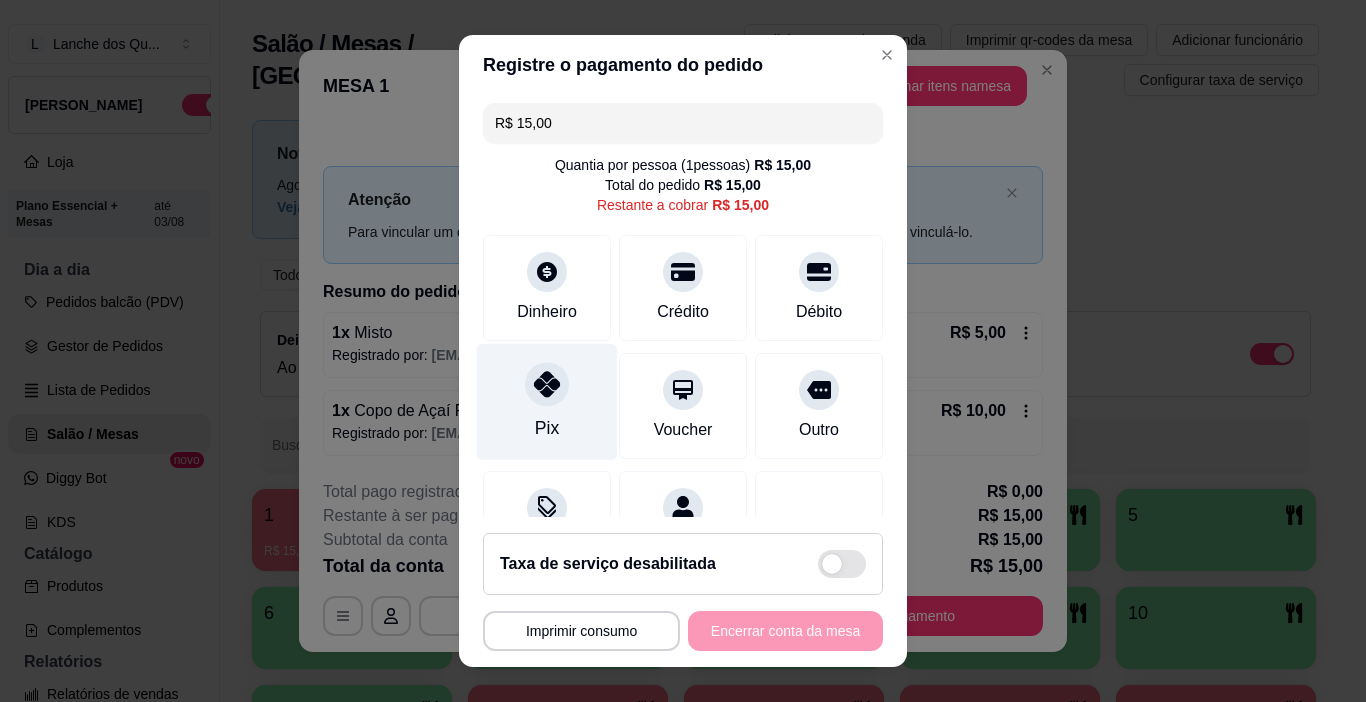 click on "Pix" at bounding box center [547, 402] 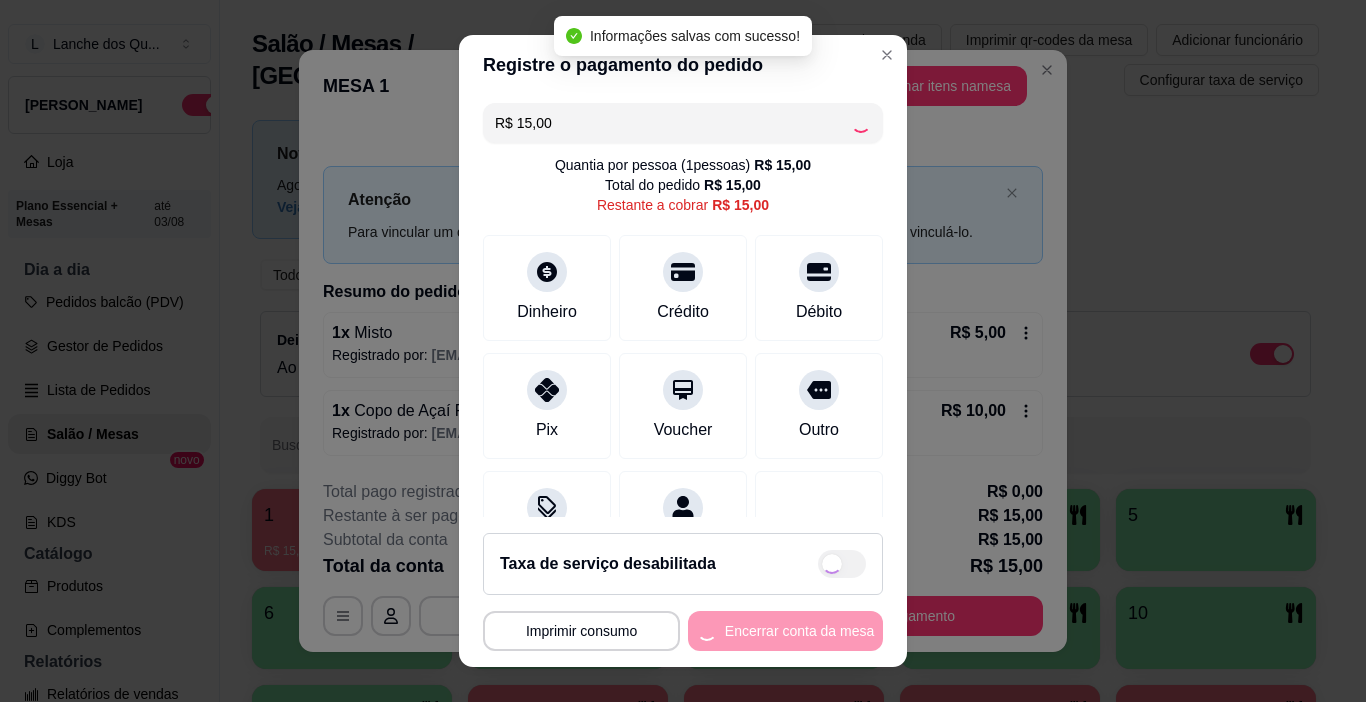type on "R$ 0,00" 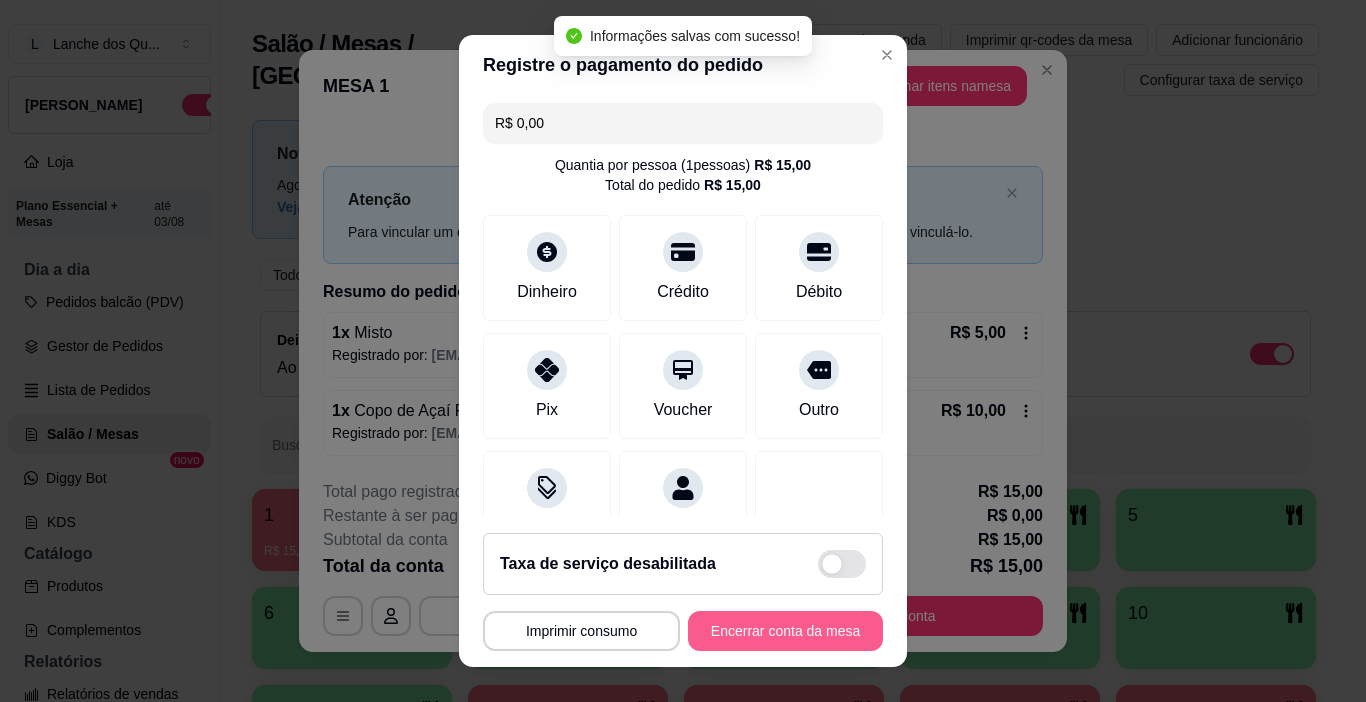 click on "Encerrar conta da mesa" at bounding box center [785, 631] 